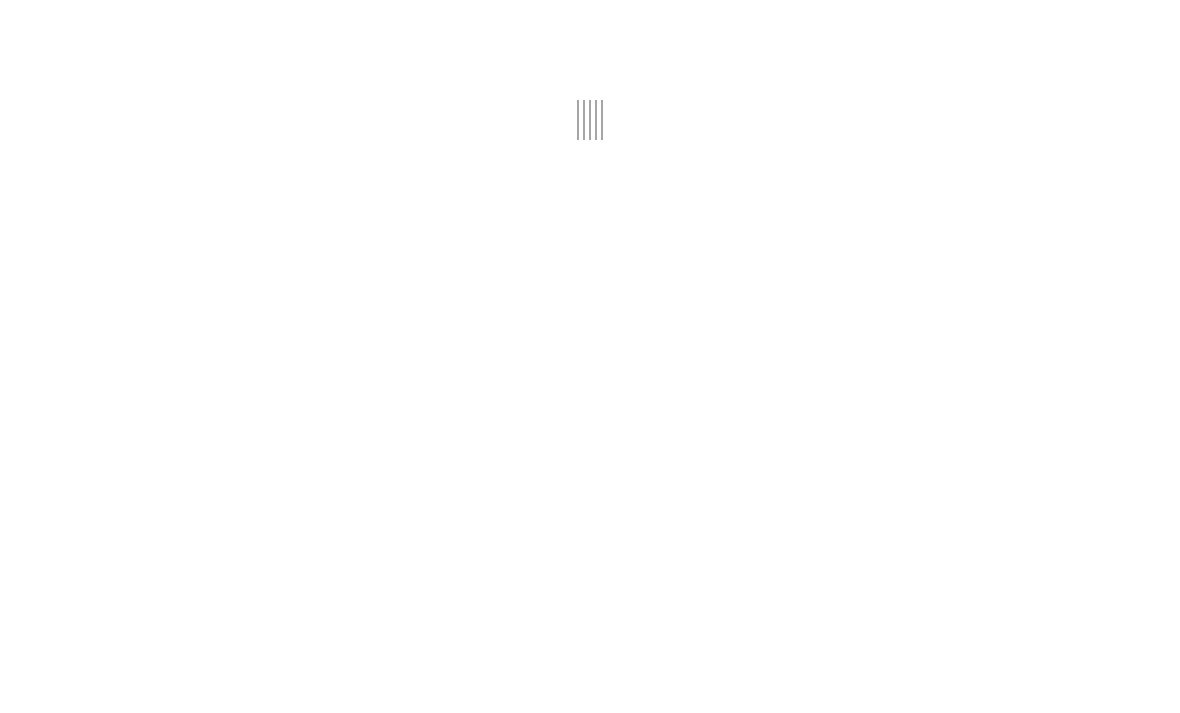 scroll, scrollTop: 0, scrollLeft: 0, axis: both 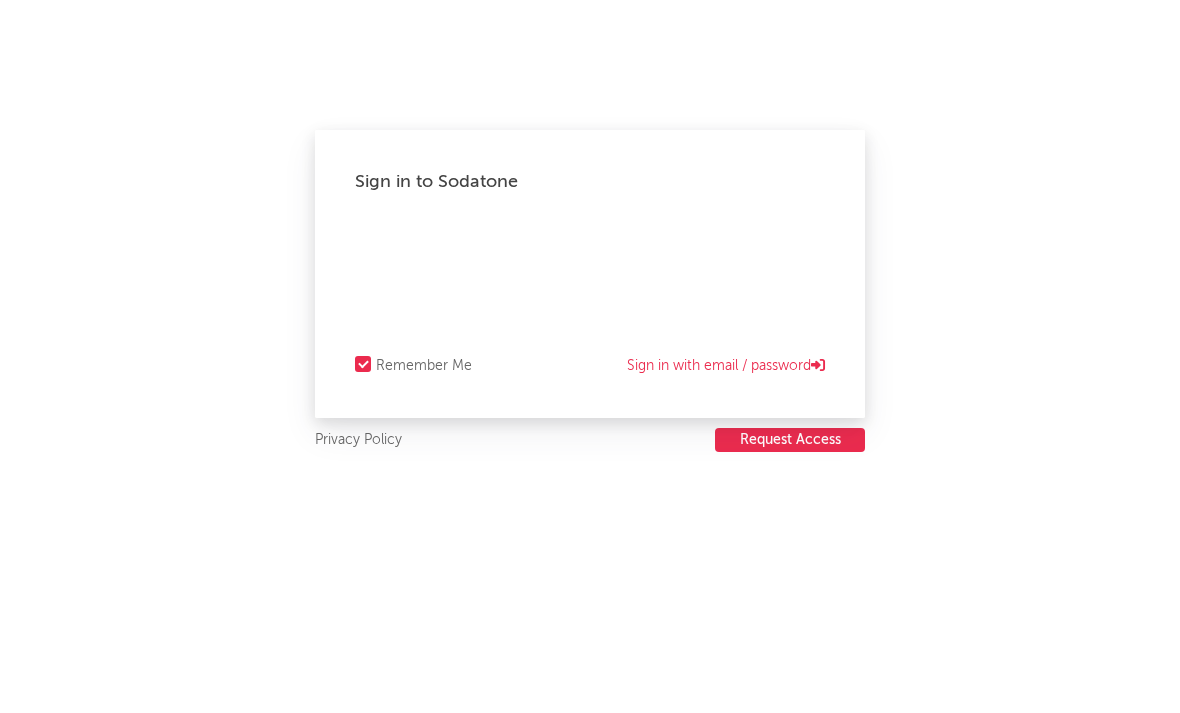 click on "Sign in with email / password" at bounding box center (726, 366) 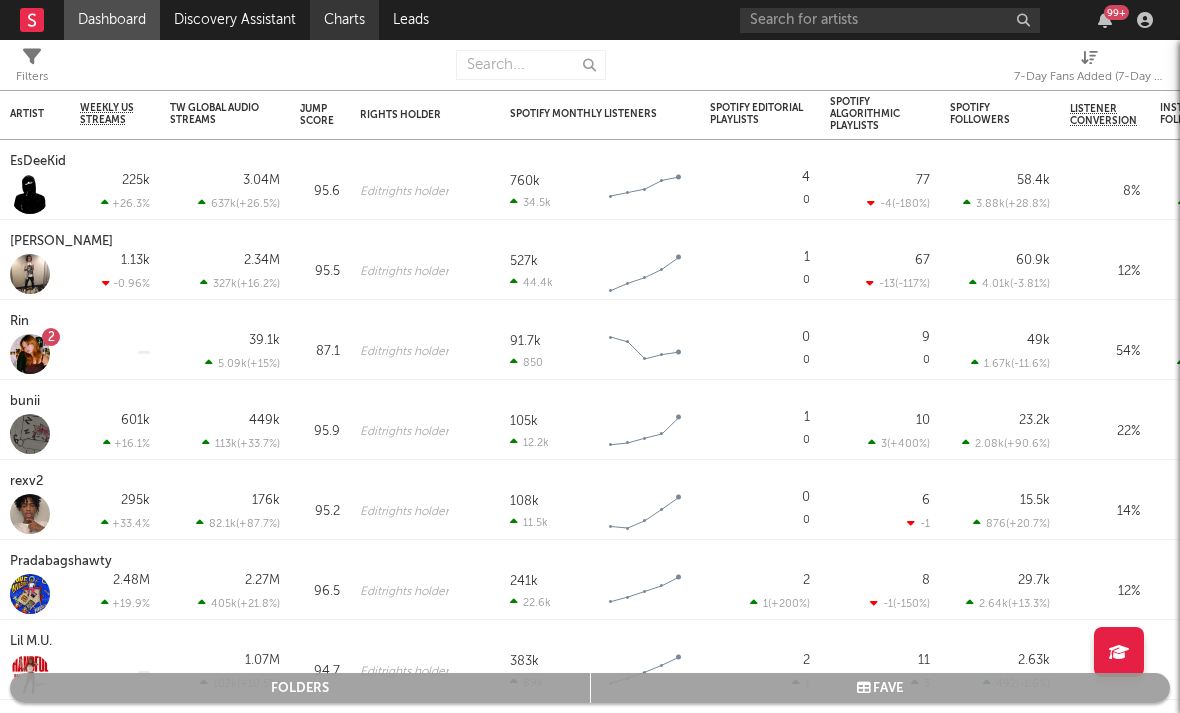 click on "Charts" at bounding box center [344, 20] 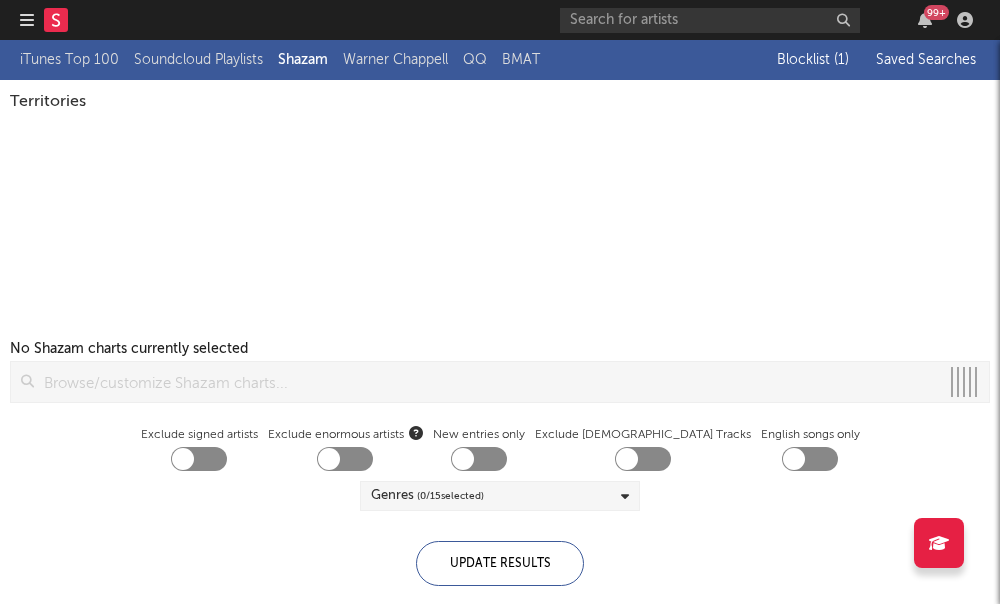 checkbox on "true" 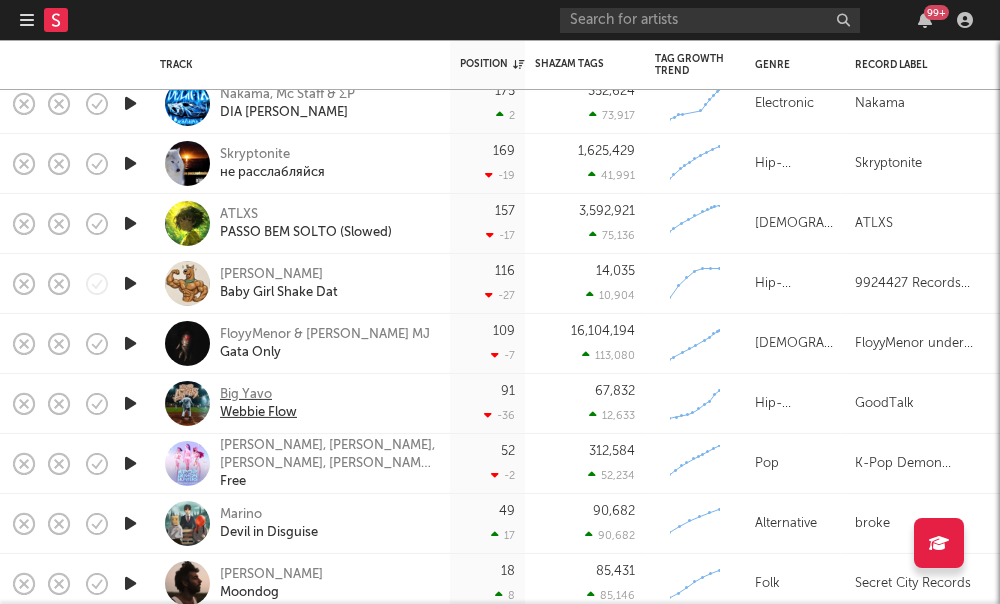 click on "Webbie Flow" at bounding box center [258, 412] 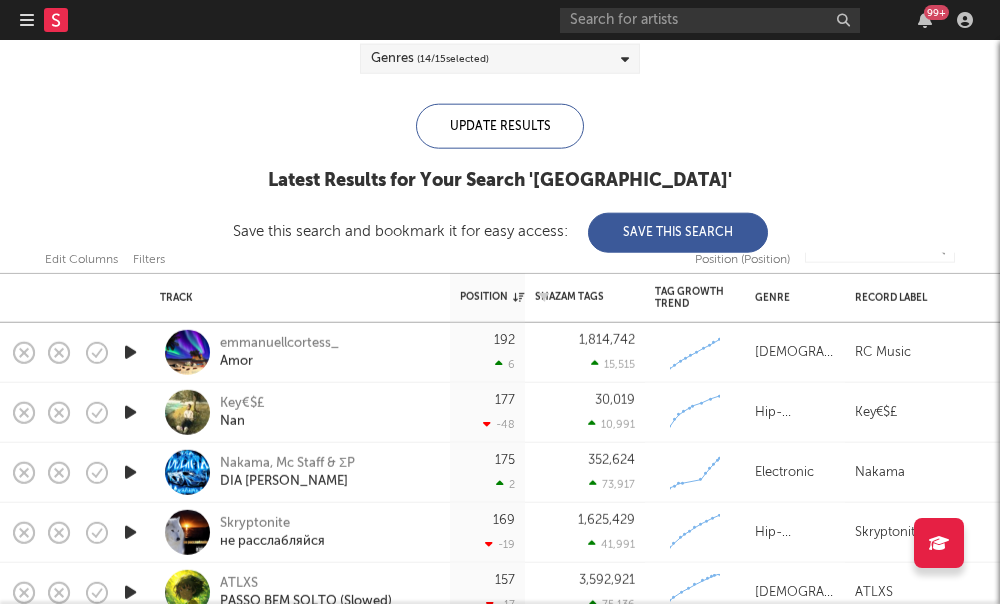 click on "Position" at bounding box center (507, 296) 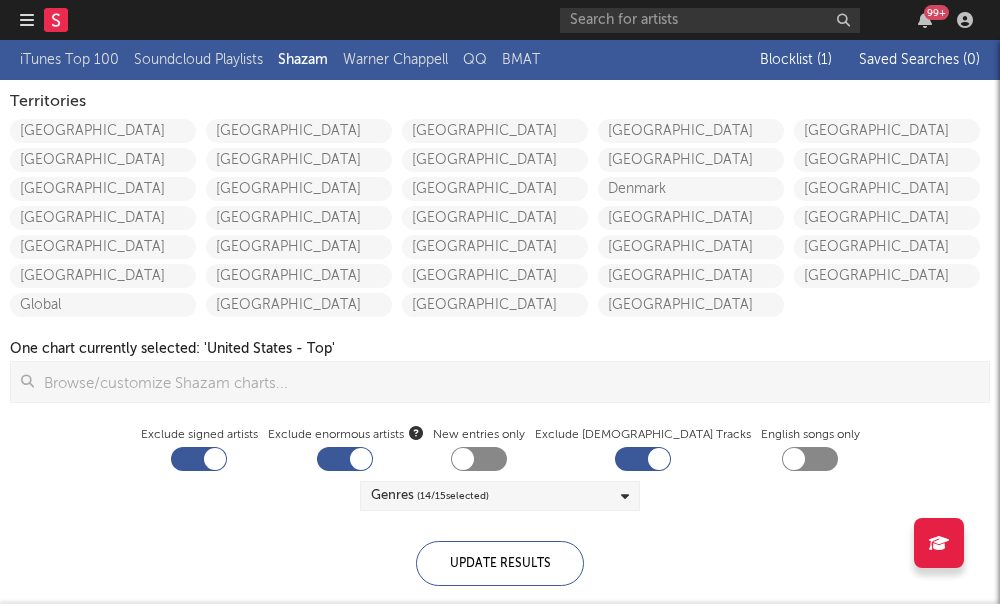 click on "( 1 )" at bounding box center (824, 60) 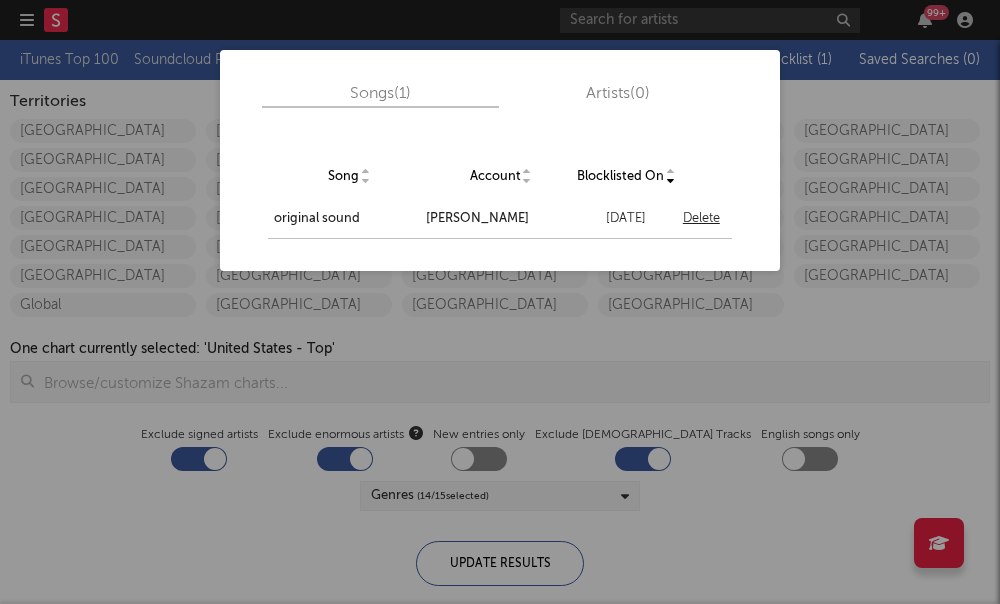 click on "Songs  ( 1 ) Artists  ( 0 ) Song Account Blocklisted On original sound Masster Lee March 27, 2025 Delete" at bounding box center [500, 302] 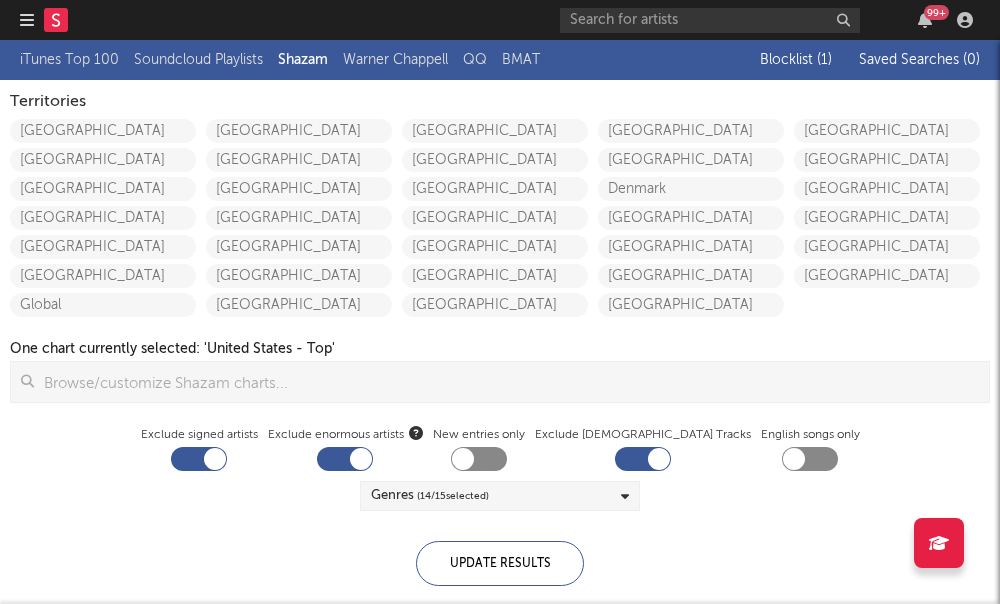 click at bounding box center (27, 20) 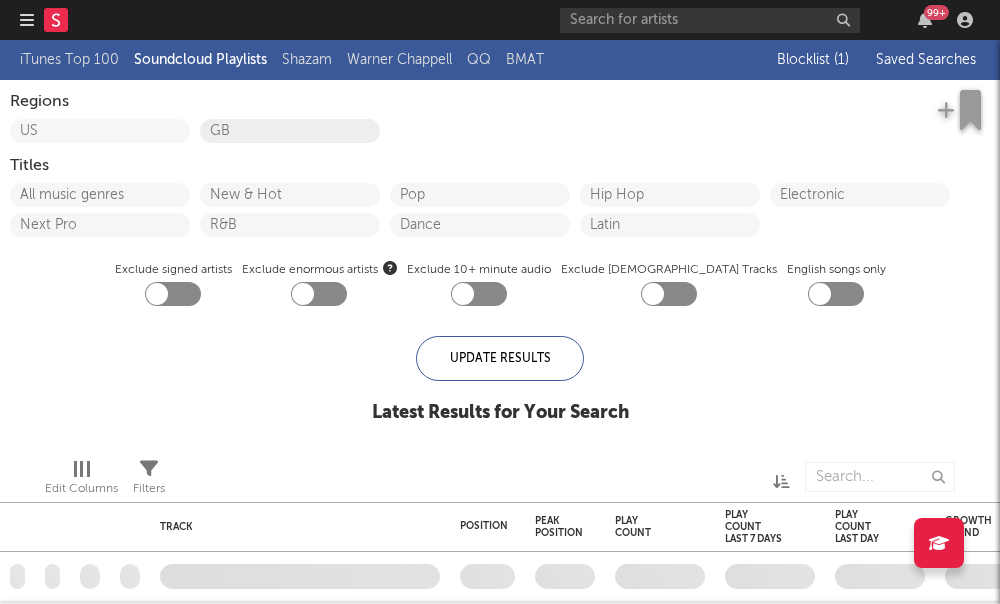 checkbox on "true" 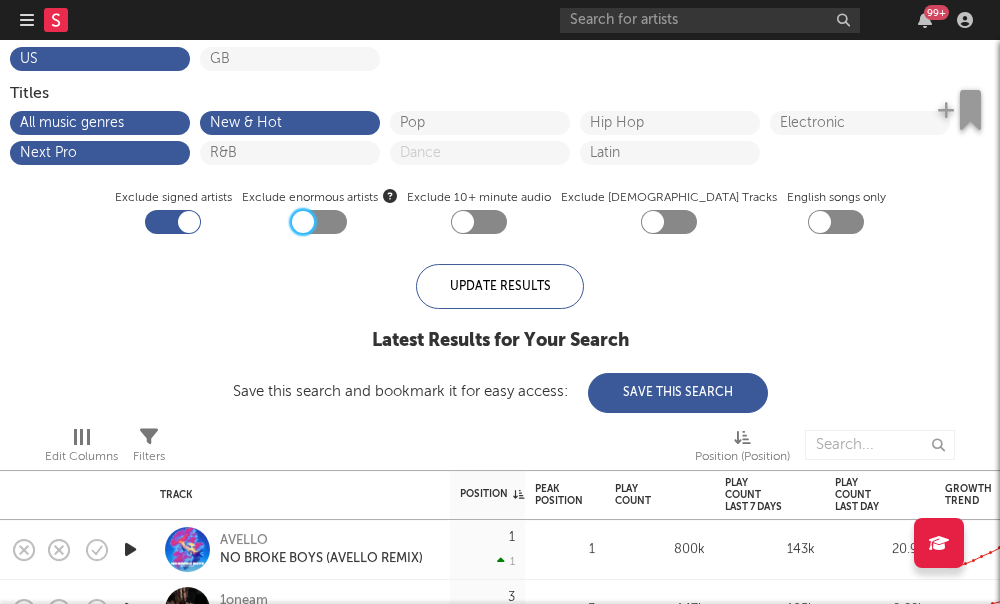 click at bounding box center (303, 222) 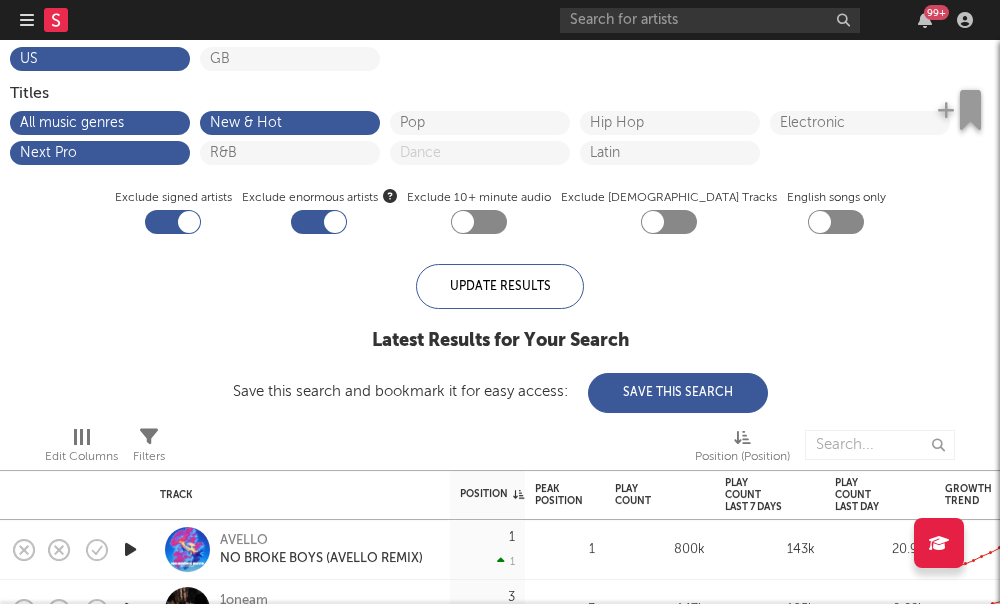 click at bounding box center (479, 222) 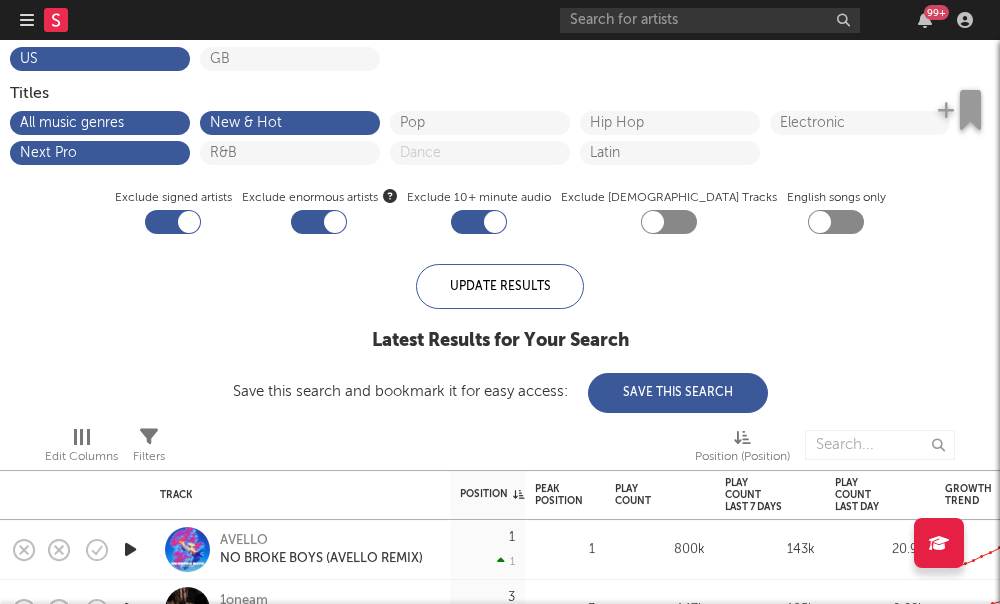 click at bounding box center [653, 222] 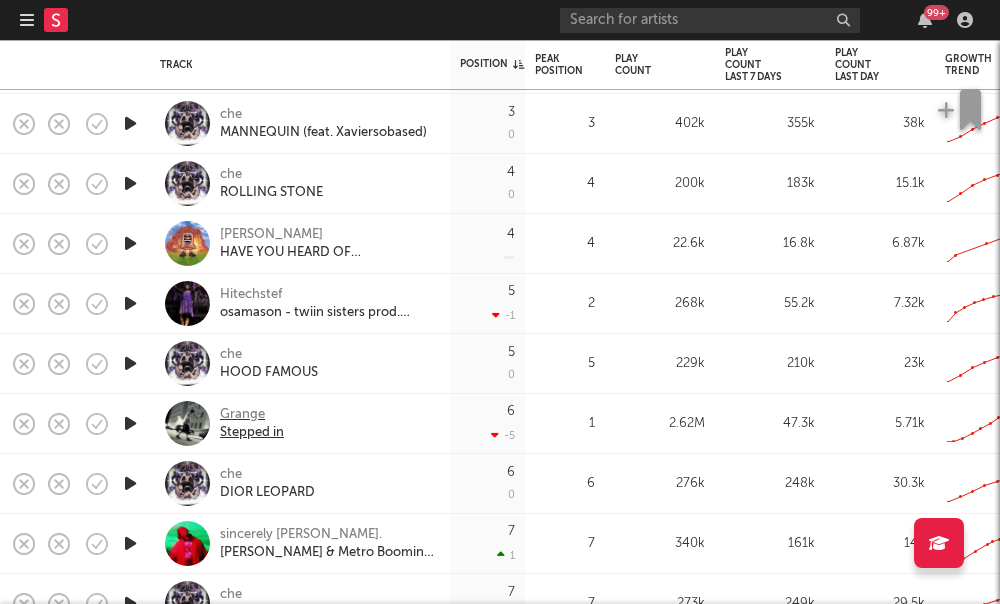 click on "Stepped in" at bounding box center [252, 432] 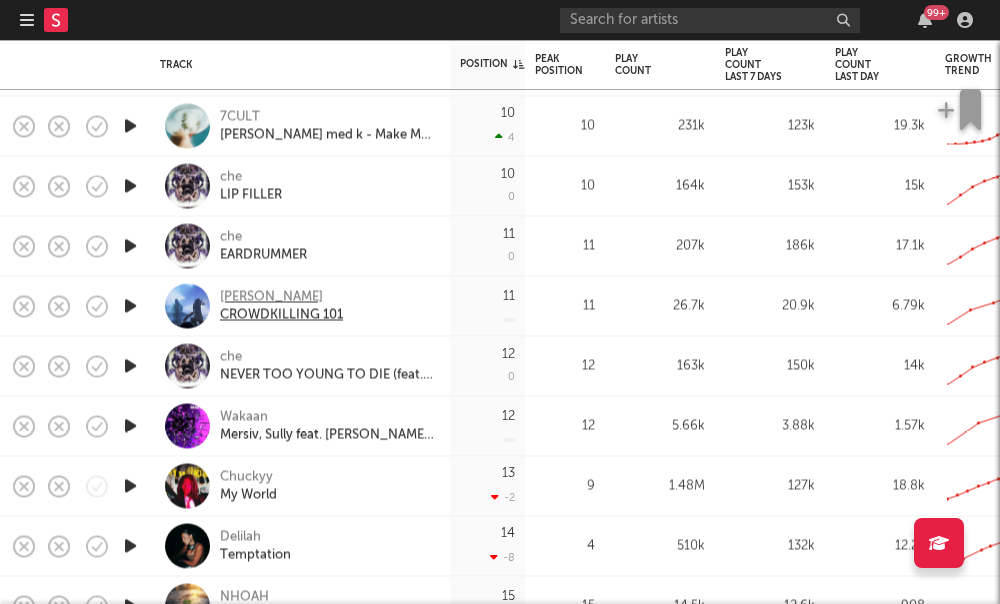 click on "leroy" at bounding box center [281, 297] 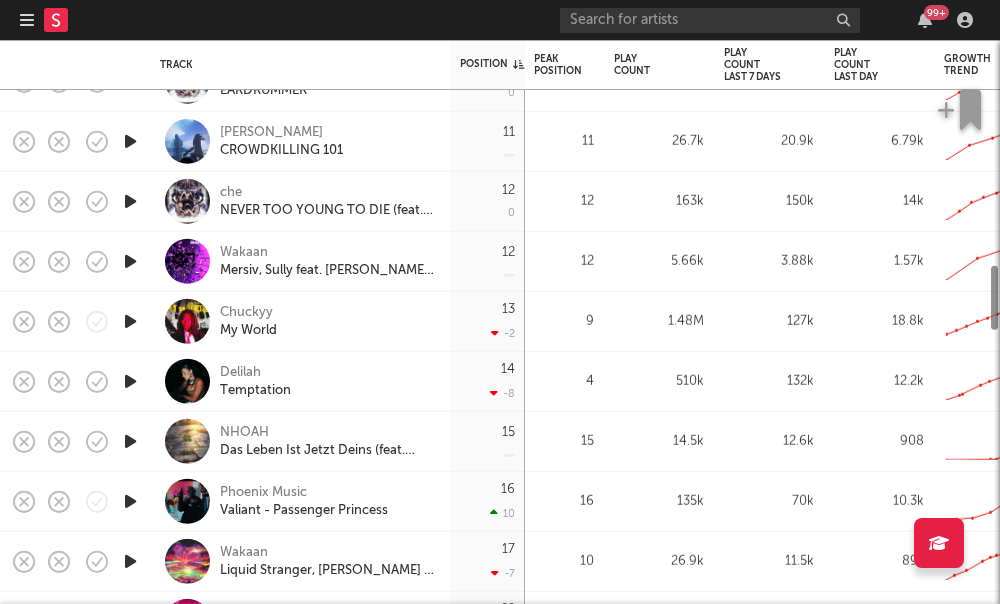 click on "Temptation" at bounding box center (255, 390) 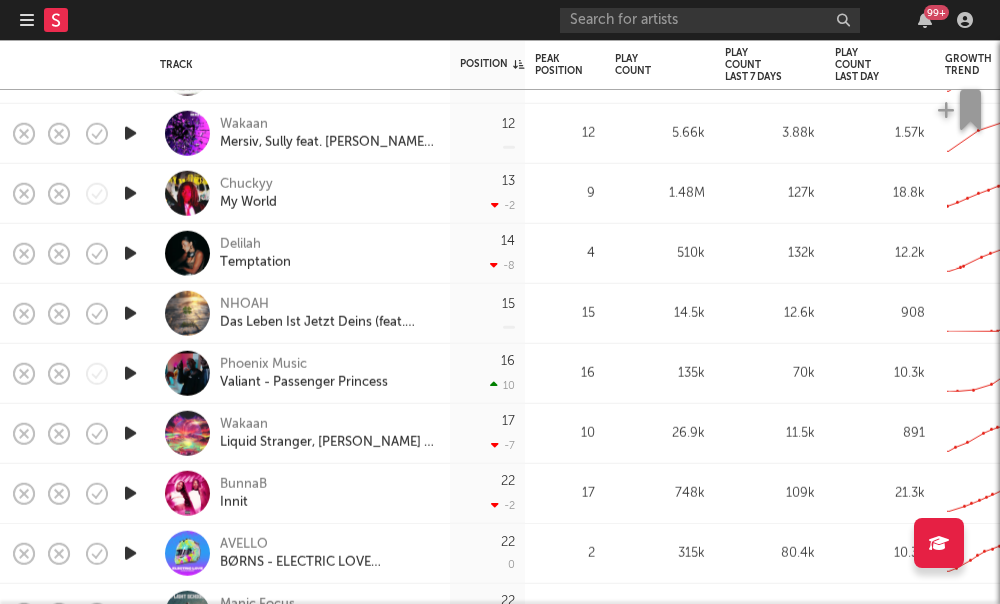 click on "Valiant - Passenger Princess" at bounding box center [304, 382] 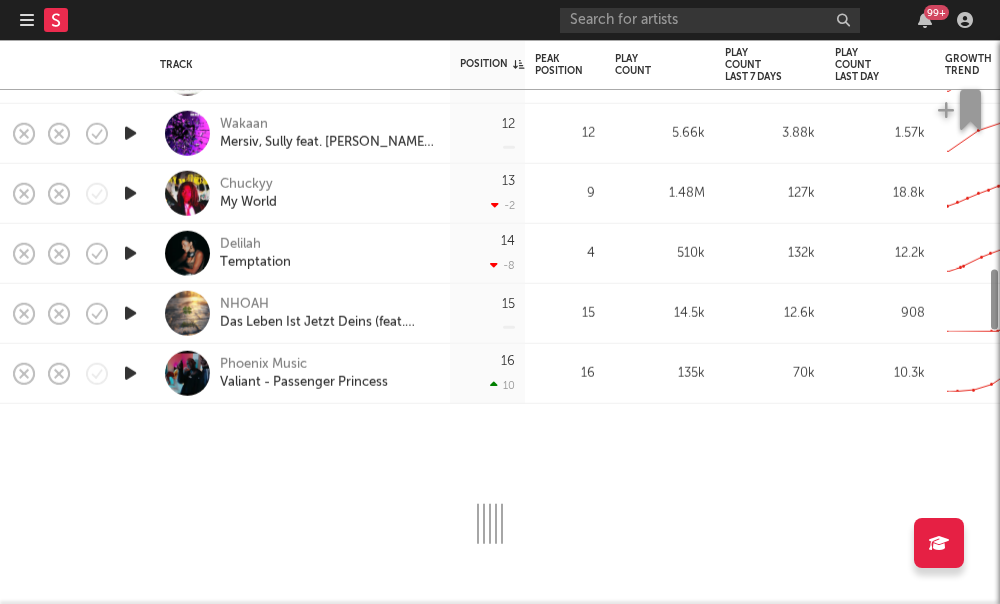 select on "1w" 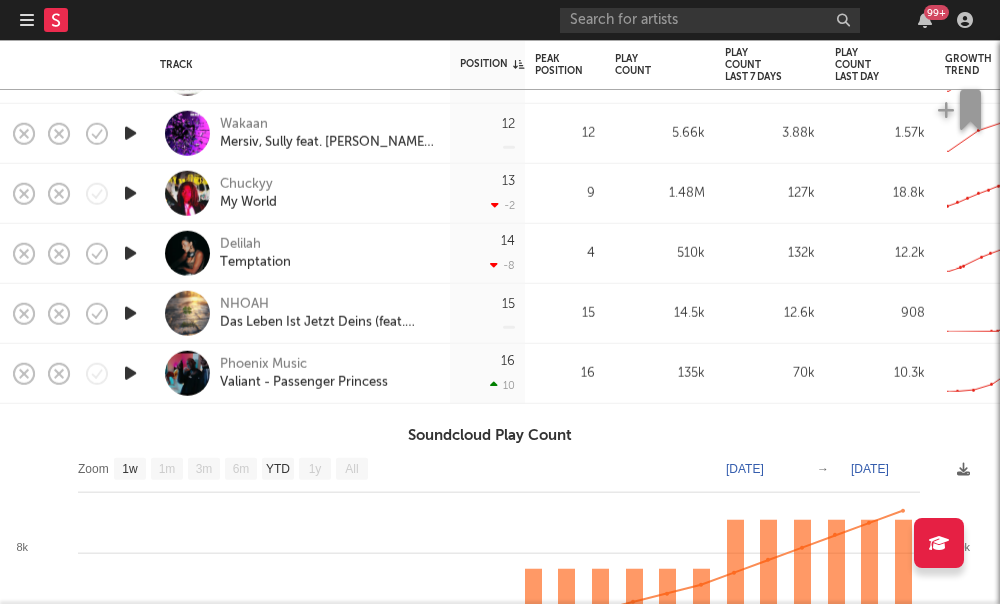 click on "Phoenix Music" at bounding box center (263, 364) 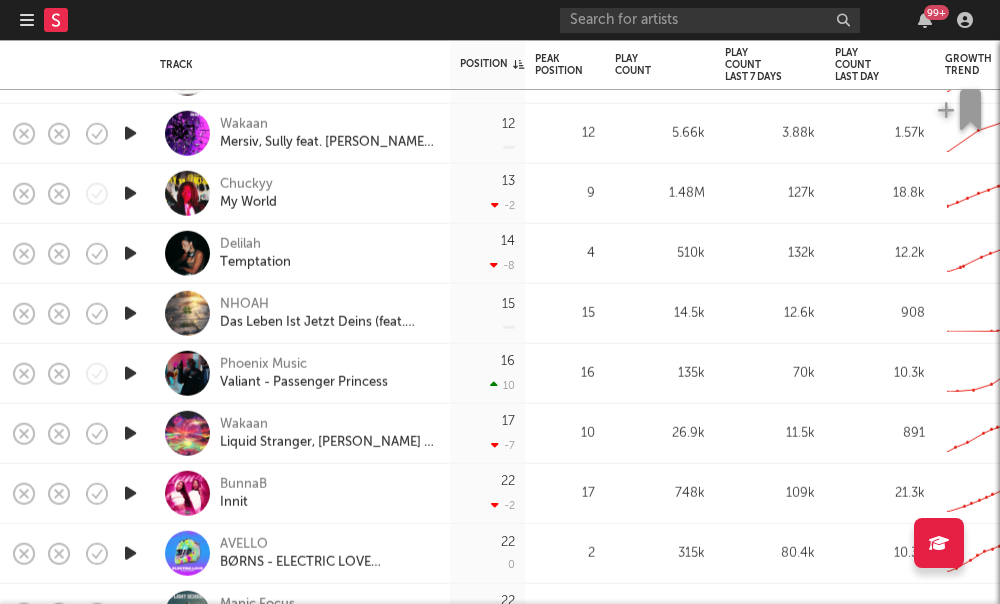 click at bounding box center [187, 373] 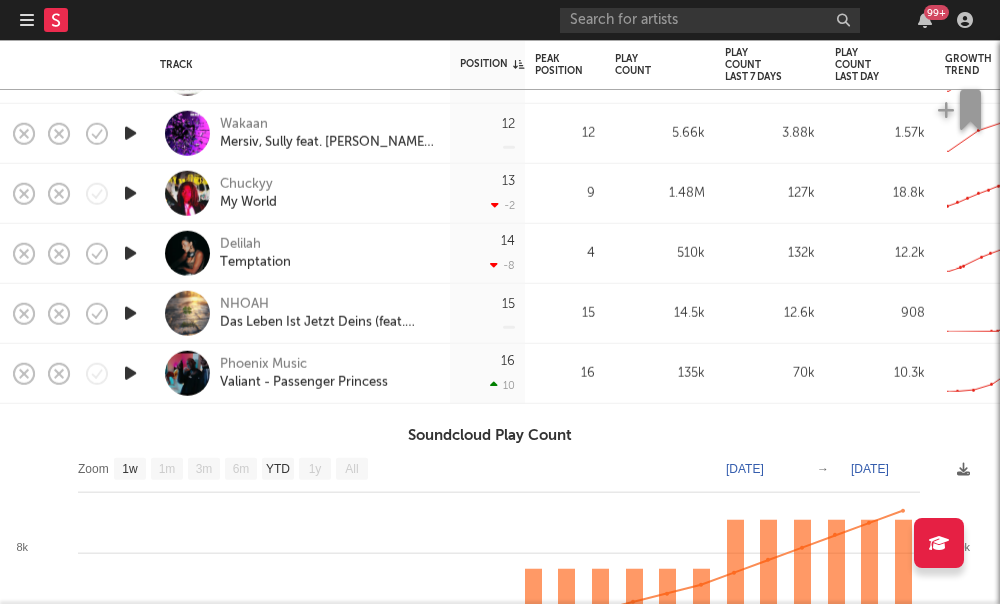 click on "Phoenix Music Valiant - Passenger Princess" at bounding box center (327, 373) 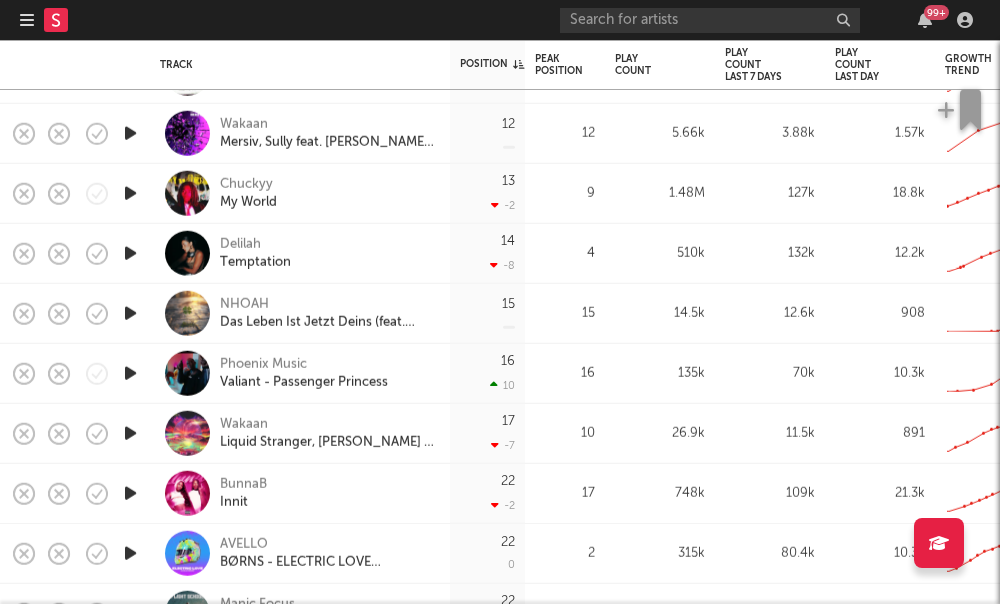 click at bounding box center [187, 373] 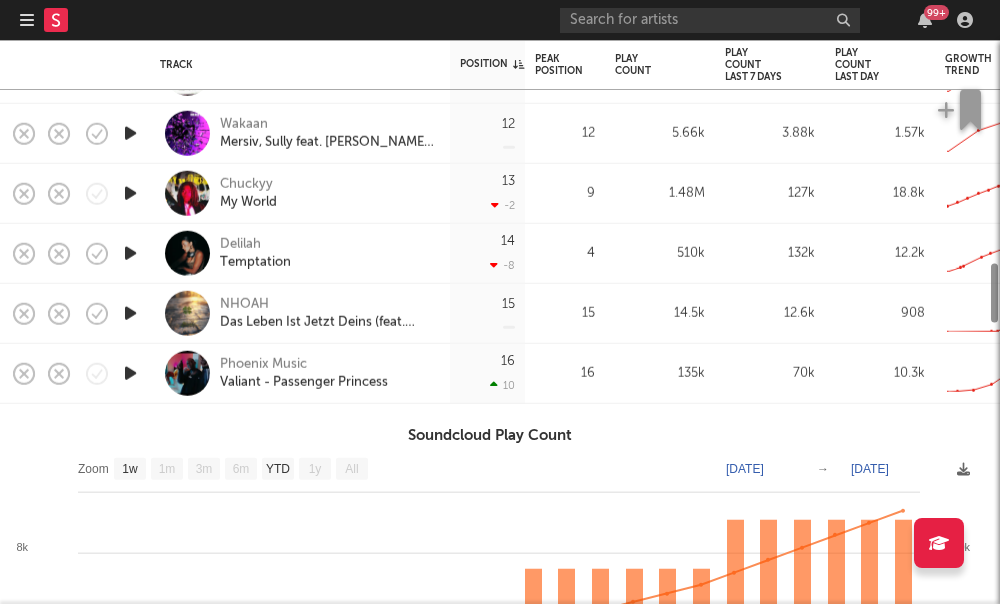 click on "Phoenix Music" at bounding box center [263, 364] 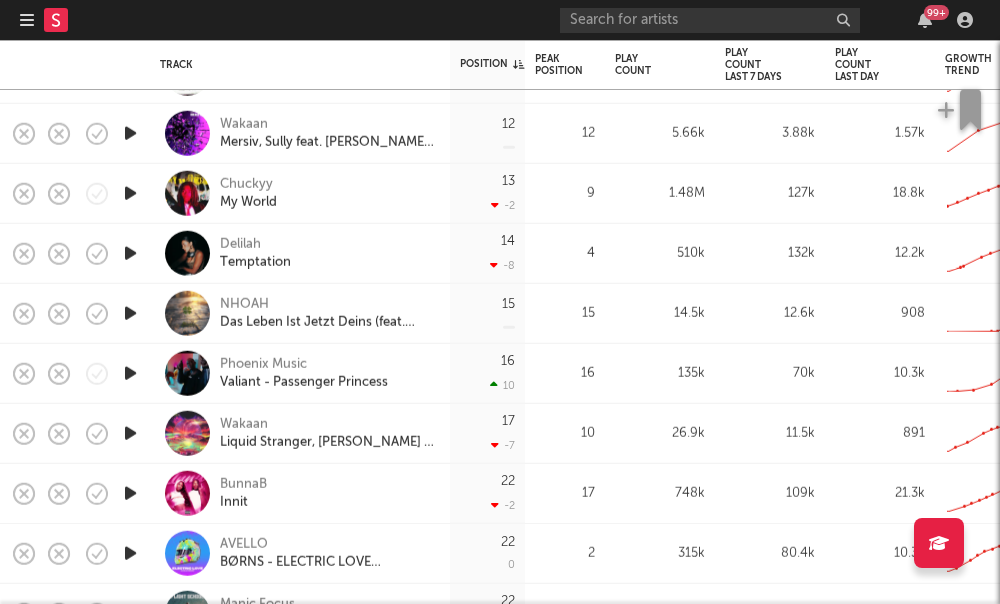 click on "Valiant - Passenger Princess" at bounding box center (304, 382) 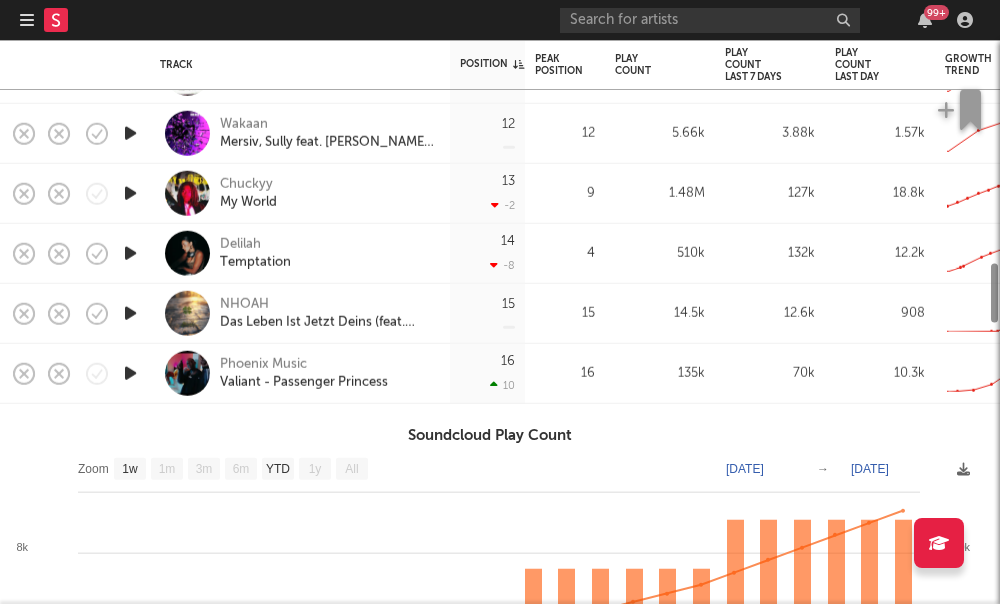 click on "Valiant - Passenger Princess" at bounding box center (304, 382) 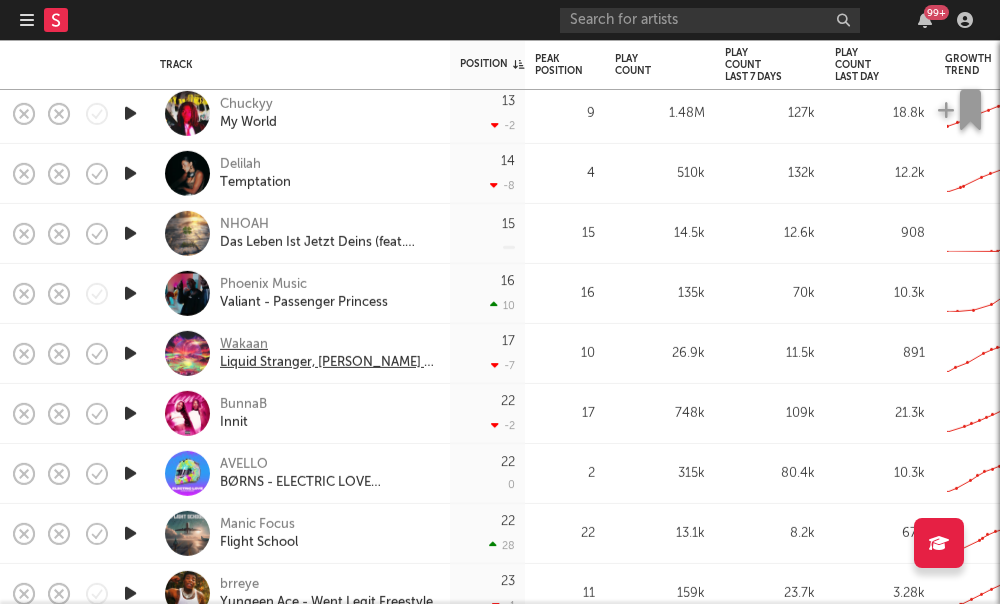click on "Wakaan" at bounding box center (327, 344) 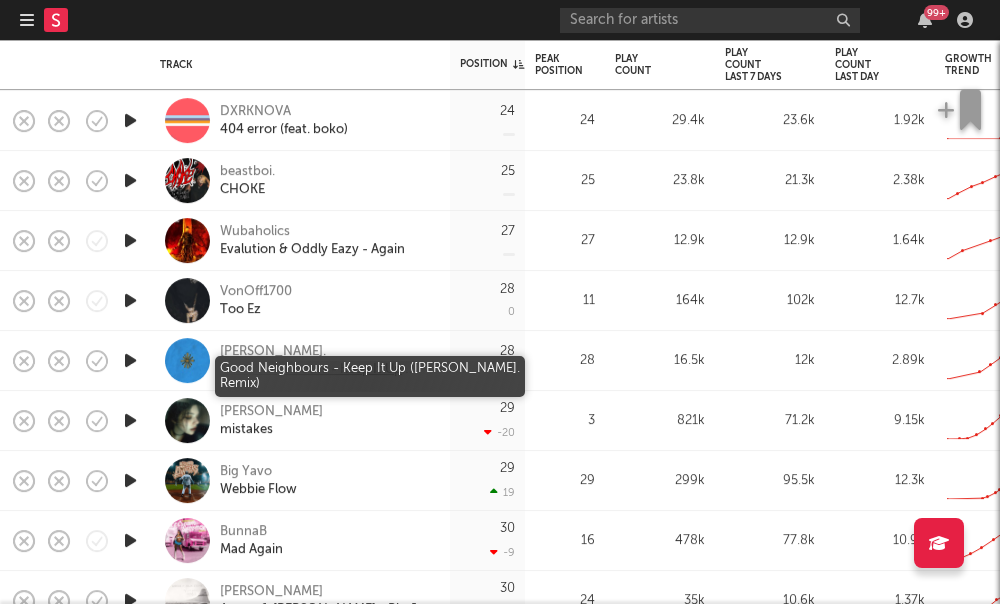 click on "Good Neighbours - Keep It Up (Conrad. Remix)" at bounding box center (327, 370) 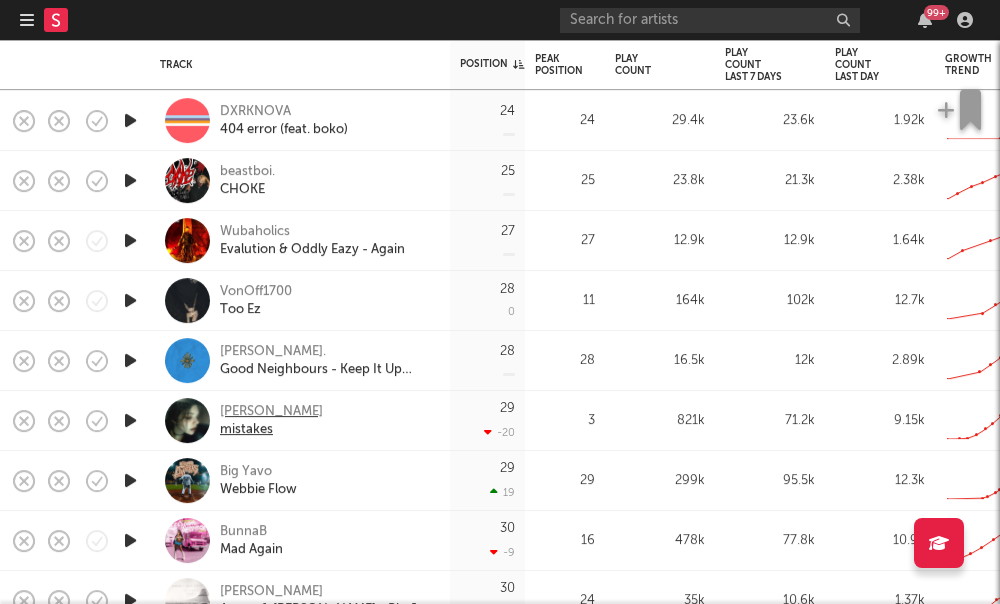 click on "mistakes" at bounding box center (271, 430) 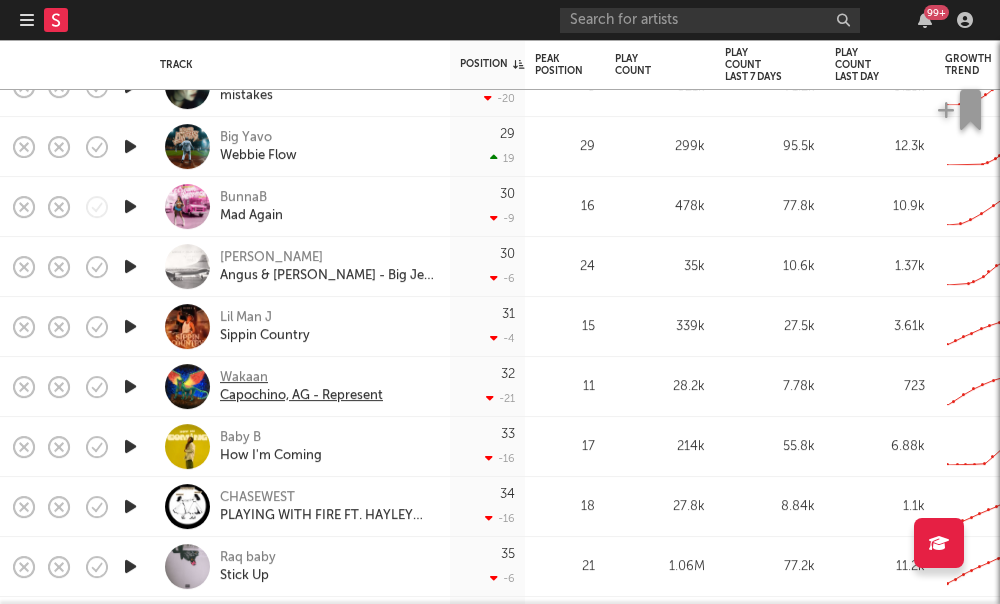 click on "Capochino, AG - Represent" at bounding box center (301, 396) 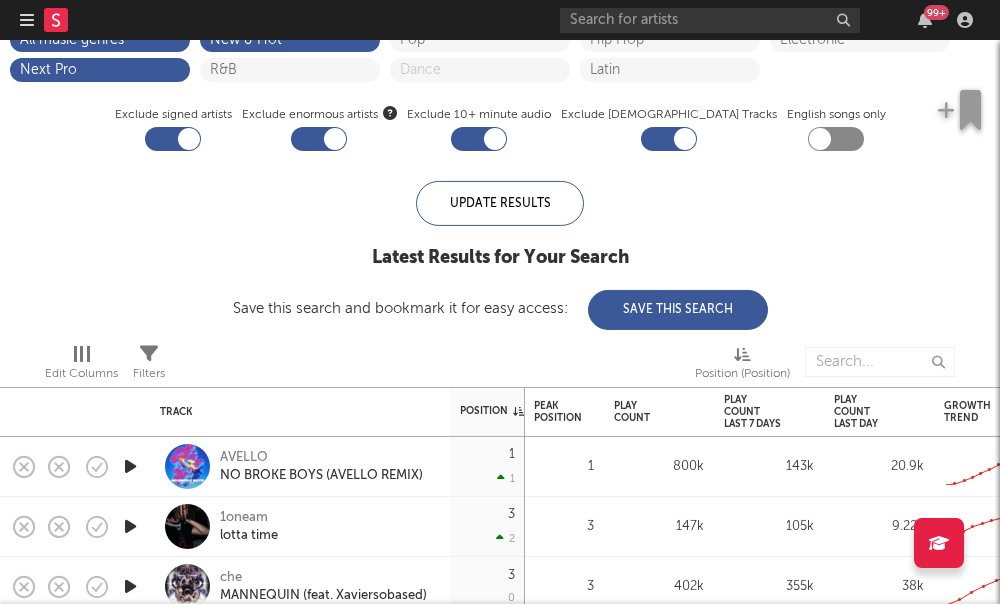 click at bounding box center (742, 353) 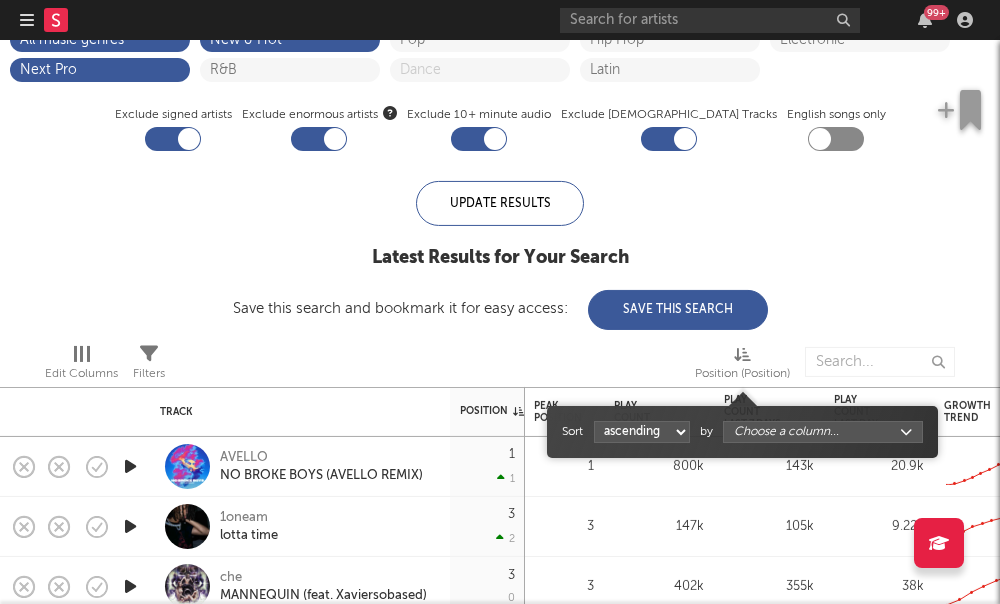 click on "Dashboard Discovery Assistant Charts Leads 99 + Notifications Settings Mark all as read All Growth Releases/Events Playlisting Today Aspen Kartier 9:00am Released a new YouTube video - Throwback #chicago #hair #aspenkartier. Mavo 3:27am Added 8.92x more SoundCloud followers than their usual daily growth (+61 compared to +7 on average). Yesterday Trigopov 6:46pm Released a new YouTube video - #trigopov #musicgenre. iamawakesorry 6:14pm Added 11.1x more Spotify followers than their usual daily growth (+52 compared to +5 on average). echstacy 5:57pm Added 19.0x more Tiktok followers than their usual daily growth (+100 compared to +5 on average). peace 5:17pm Added 36.99x more YouTube views than their usual daily growth (+126k compared to +3.41k on average). Jah Lil 5:00pm Released a new Spotify album - GOOD TIMES. Rin 5:00pm Released a new Spotify album - potential. Nolais 5:00pm Released a new Spotify album - shouldn't have. Jah Lil 2:36pm Tezzus 1:44pm Ledbyher 1:41pm CR 10:14am Audi Money 9:09am Trigopov 1 US" at bounding box center (500, 302) 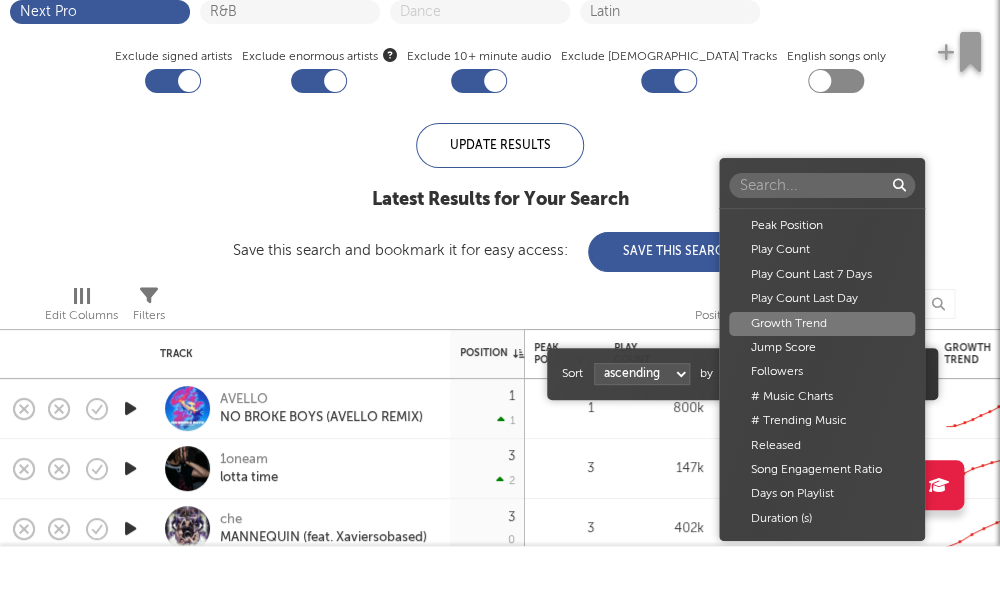 click on "Growth Trend" at bounding box center [822, 382] 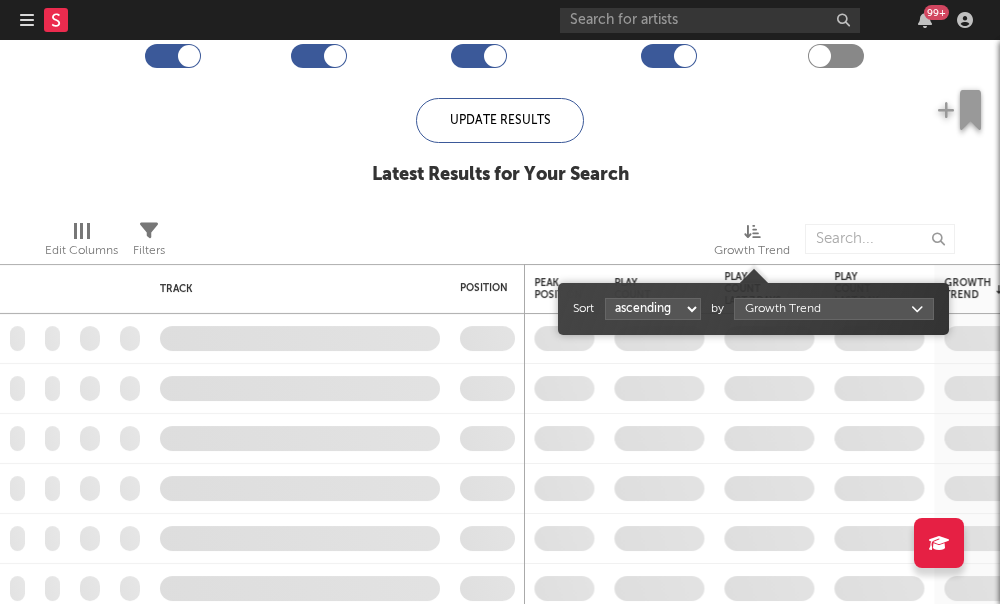 click on "Growth Trend" at bounding box center (752, 251) 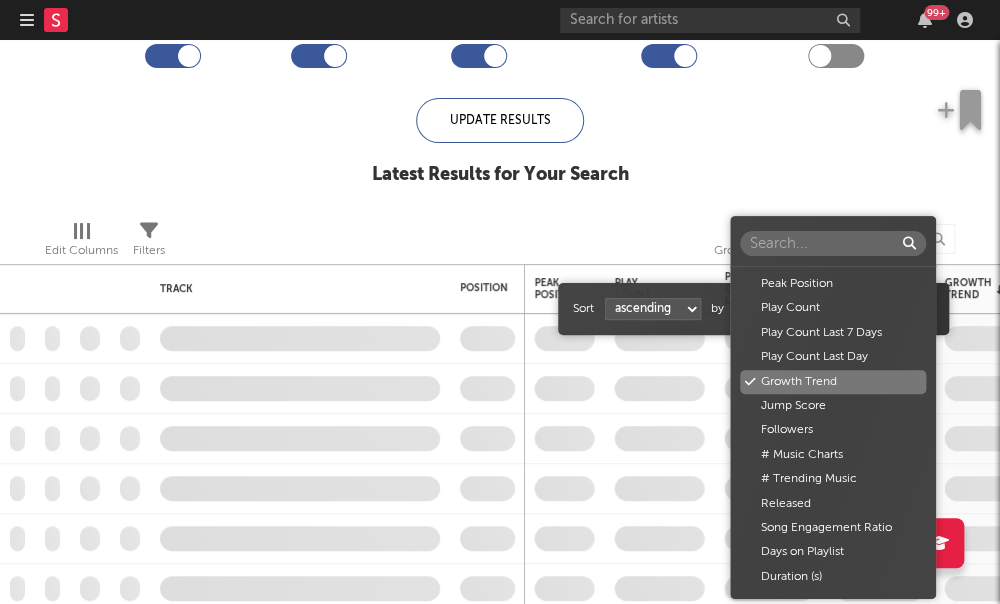 click on "Growth Trend" at bounding box center (833, 382) 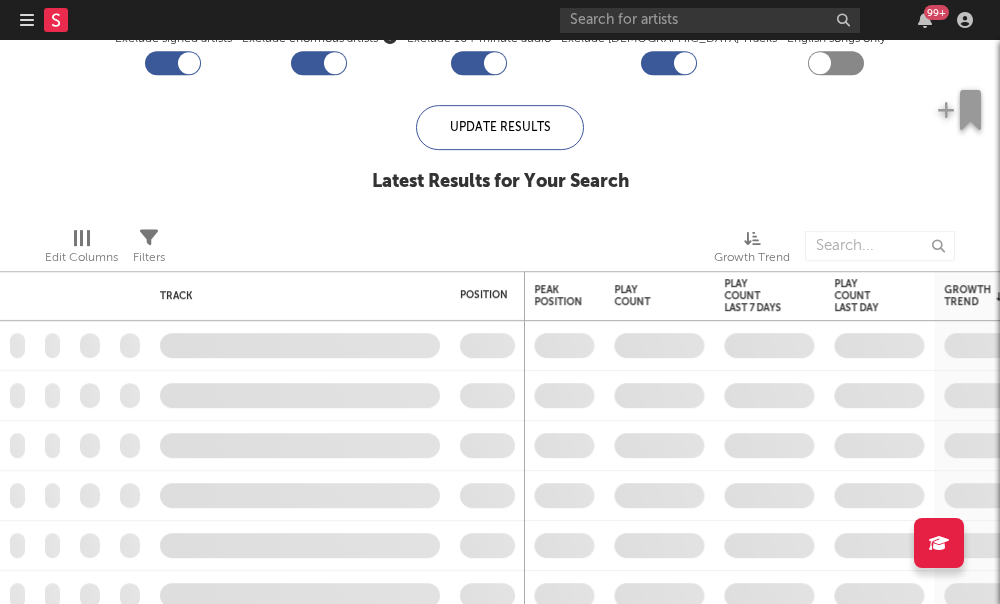click on "Growth Trend" at bounding box center (752, 258) 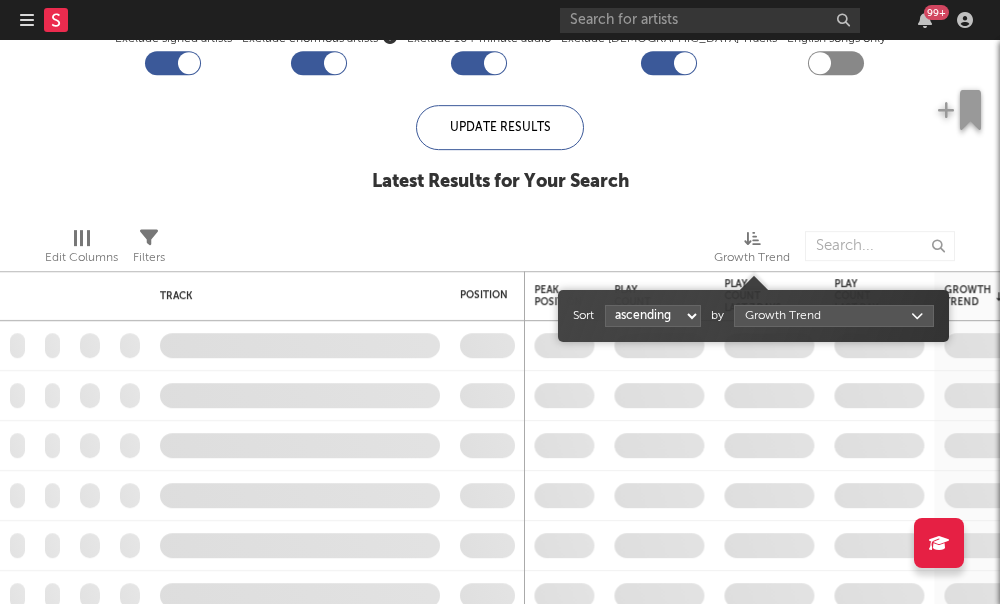 click on "Dashboard Discovery Assistant Charts Leads 99 + Notifications Settings Mark all as read All Growth Releases/Events Playlisting Today Aspen Kartier 9:00am Released a new YouTube video - Throwback #chicago #hair #aspenkartier. Mavo 3:27am Added 8.92x more SoundCloud followers than their usual daily growth (+61 compared to +7 on average). Yesterday Trigopov 6:46pm Released a new YouTube video - #trigopov #musicgenre. iamawakesorry 6:14pm Added 11.1x more Spotify followers than their usual daily growth (+52 compared to +5 on average). echstacy 5:57pm Added 19.0x more Tiktok followers than their usual daily growth (+100 compared to +5 on average). peace 5:17pm Added 36.99x more YouTube views than their usual daily growth (+126k compared to +3.41k on average). Jah Lil 5:00pm Released a new Spotify album - GOOD TIMES. Rin 5:00pm Released a new Spotify album - potential. Nolais 5:00pm Released a new Spotify album - shouldn't have. Jah Lil 2:36pm Tezzus 1:44pm Ledbyher 1:41pm CR 10:14am Audi Money 9:09am Trigopov" at bounding box center [500, 302] 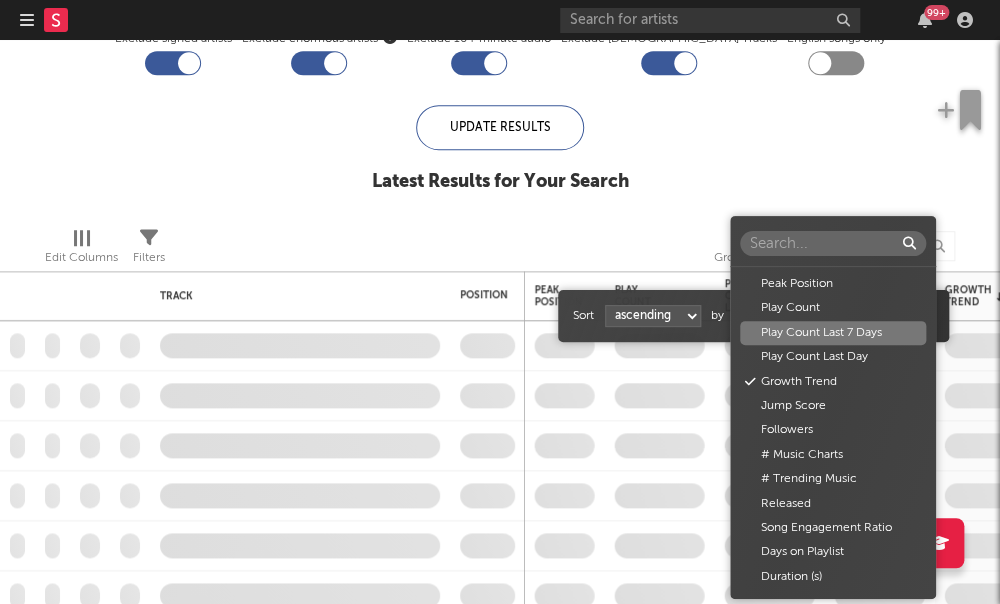 click on "Play Count Last 7 Days" at bounding box center [833, 333] 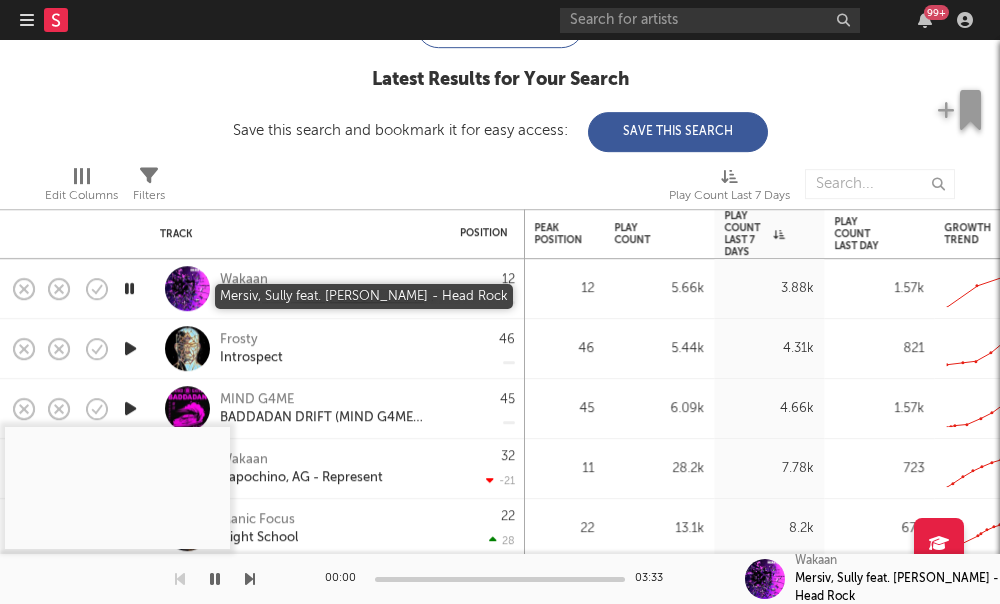 click on "Mersiv, Sully feat. Nat James - Head Rock" at bounding box center [327, 298] 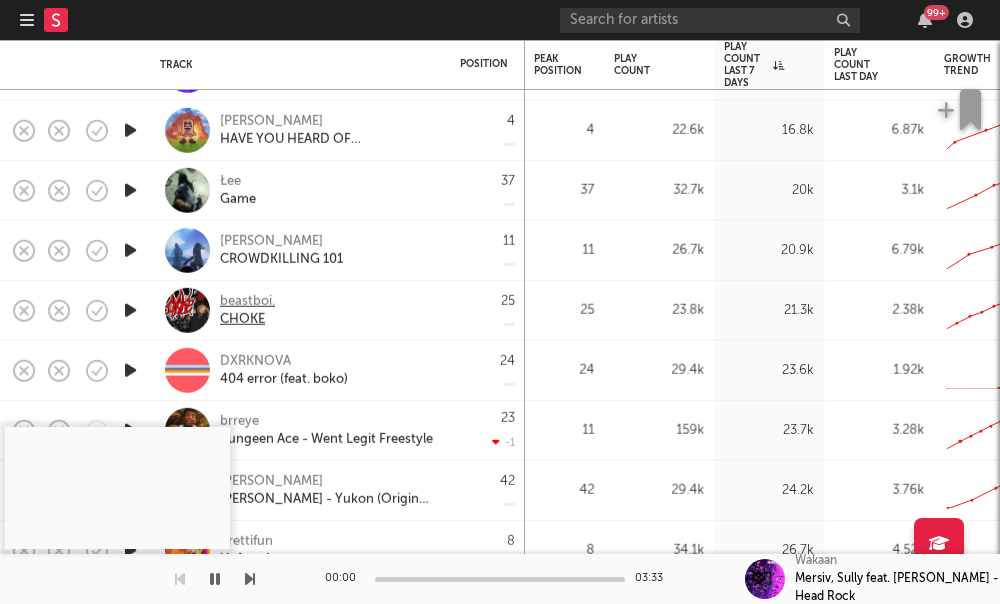 click on "beastboi." at bounding box center [247, 301] 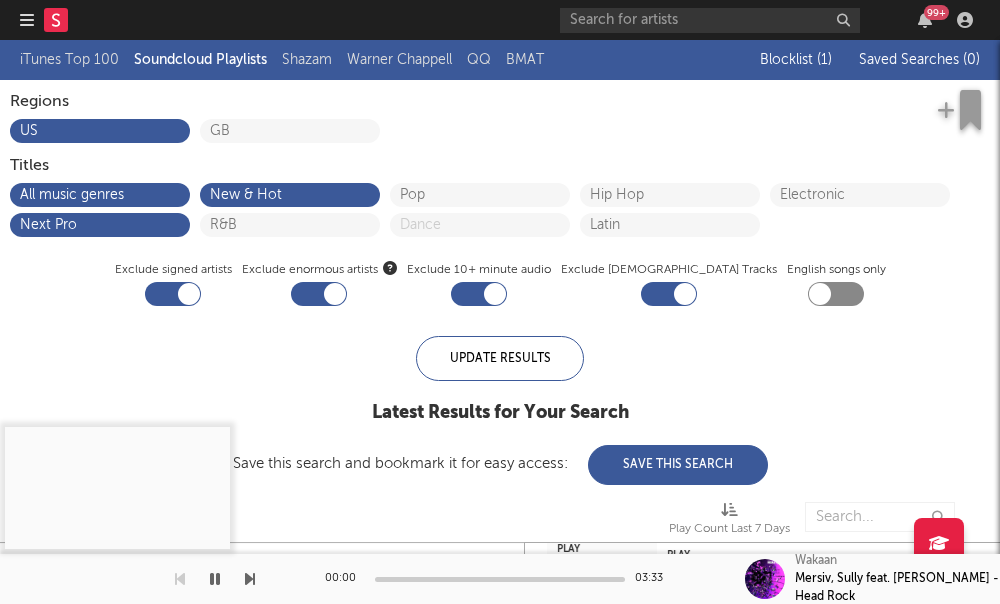 click at bounding box center [54, 20] 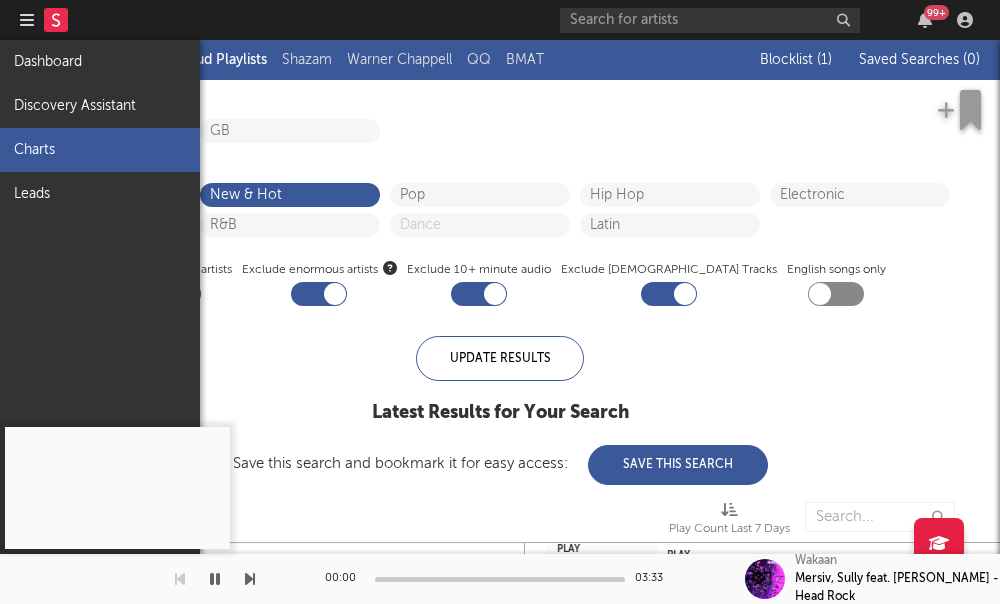 click on "Charts" at bounding box center (100, 150) 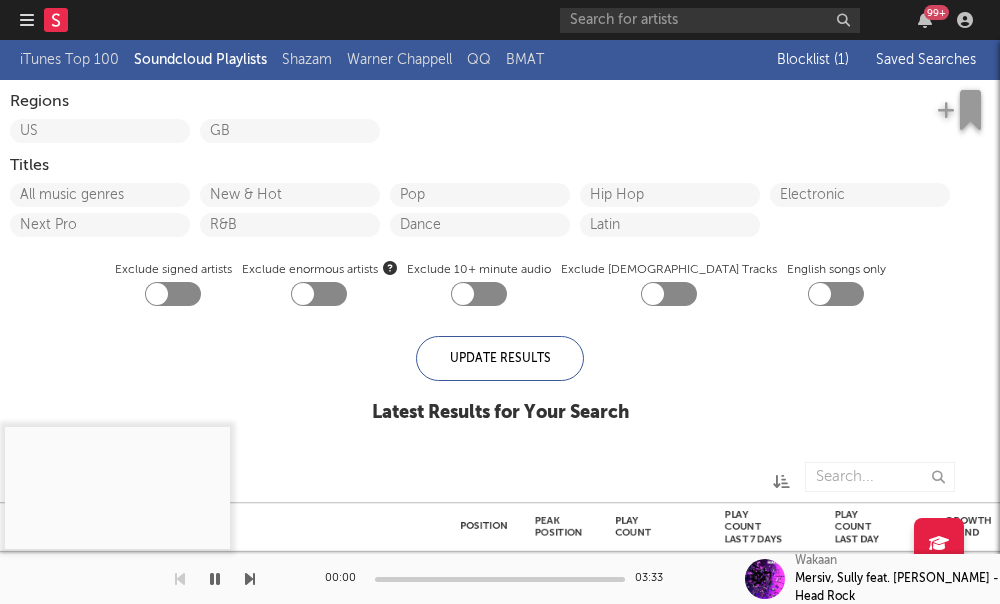 checkbox on "true" 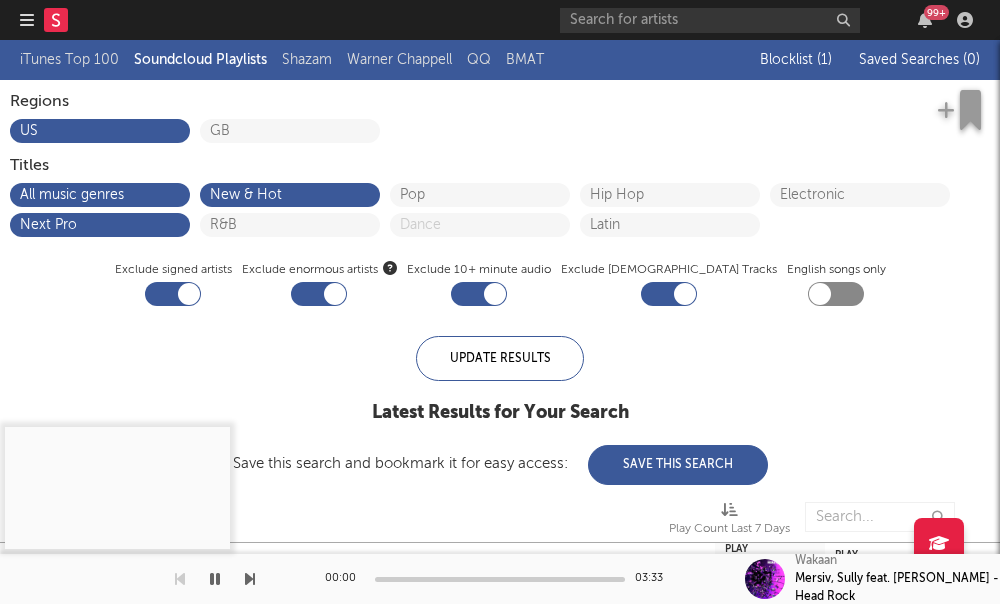 click on "Dashboard Discovery Assistant Charts Leads 99 +" at bounding box center [500, 20] 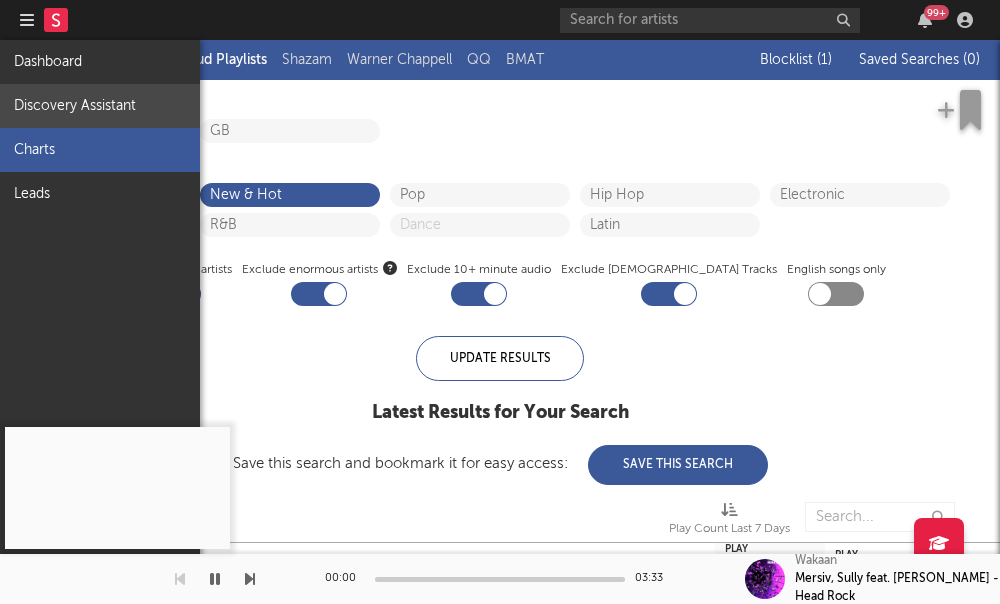 click on "Discovery Assistant" at bounding box center [100, 106] 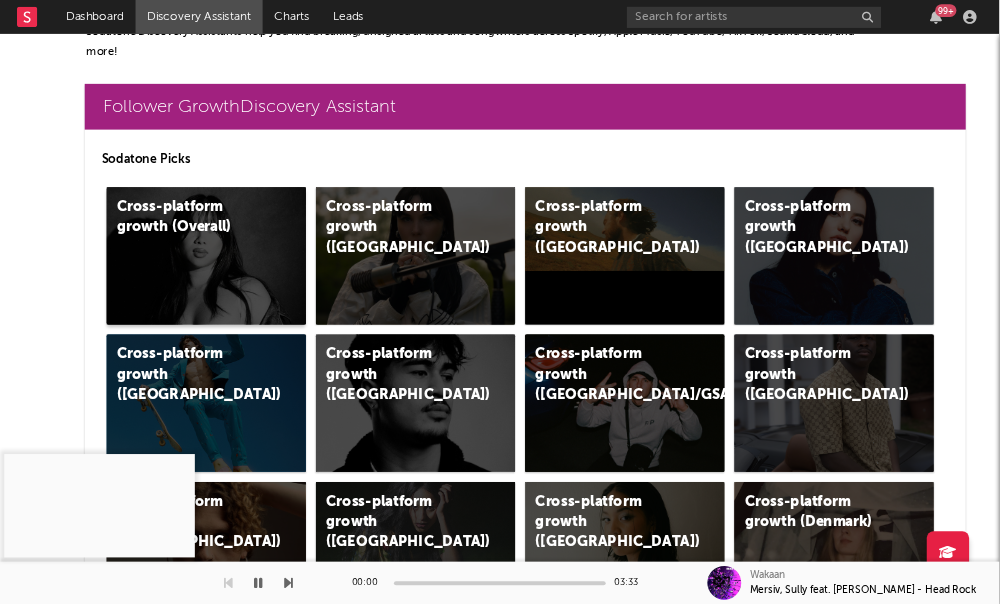 scroll, scrollTop: 42, scrollLeft: 0, axis: vertical 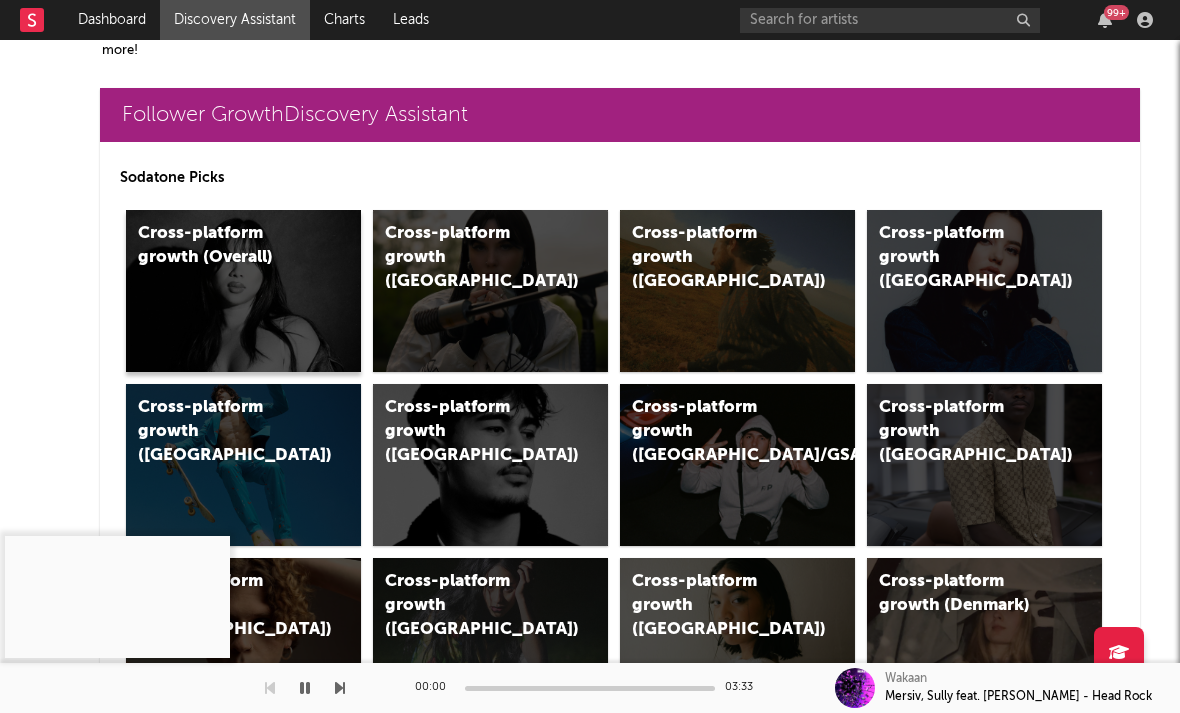click on "Cross-platform growth (Overall)" at bounding box center (222, 246) 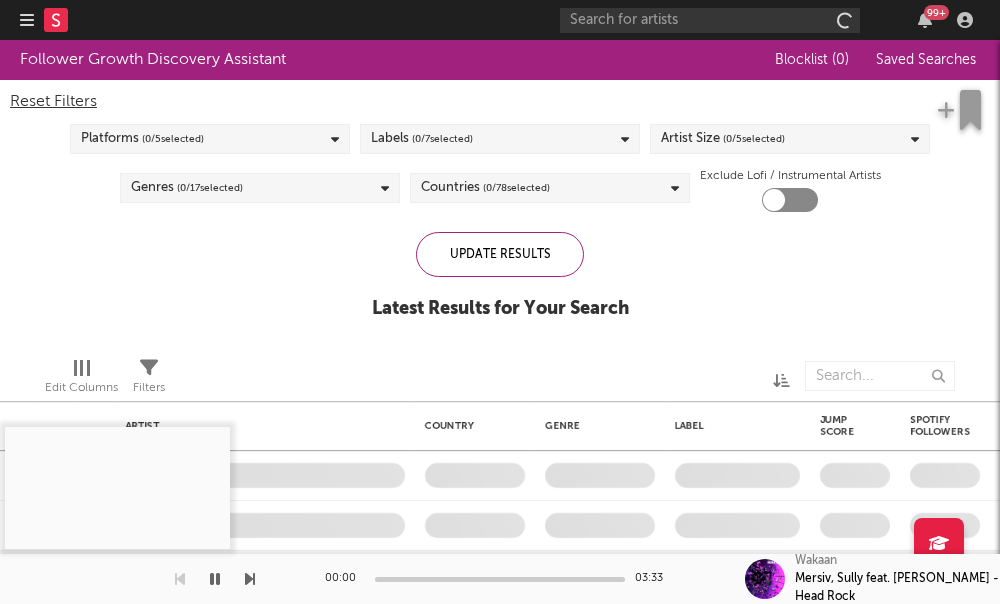 checkbox on "true" 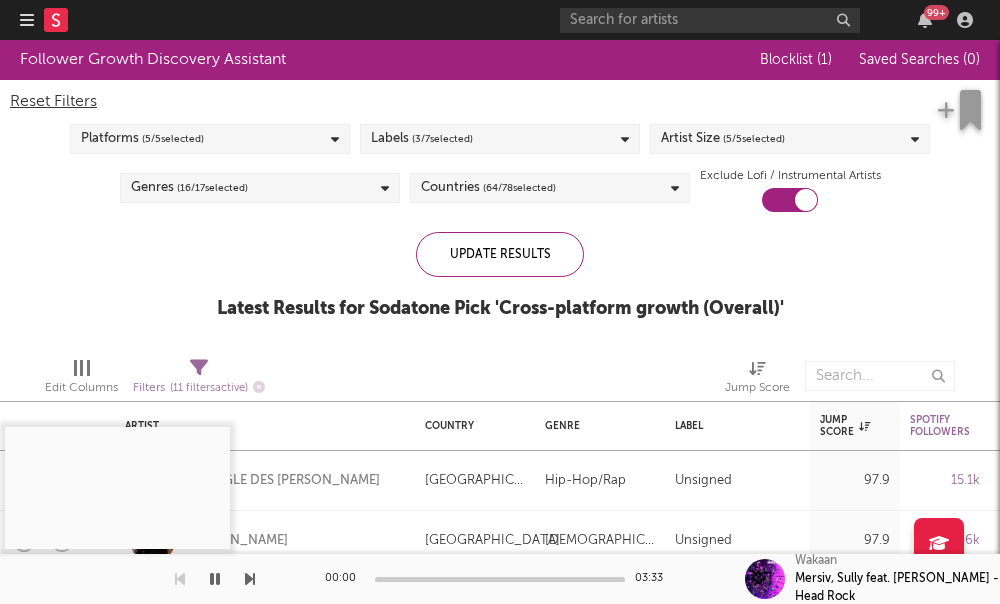 click on "Platforms ( 5 / 5  selected)" at bounding box center [210, 139] 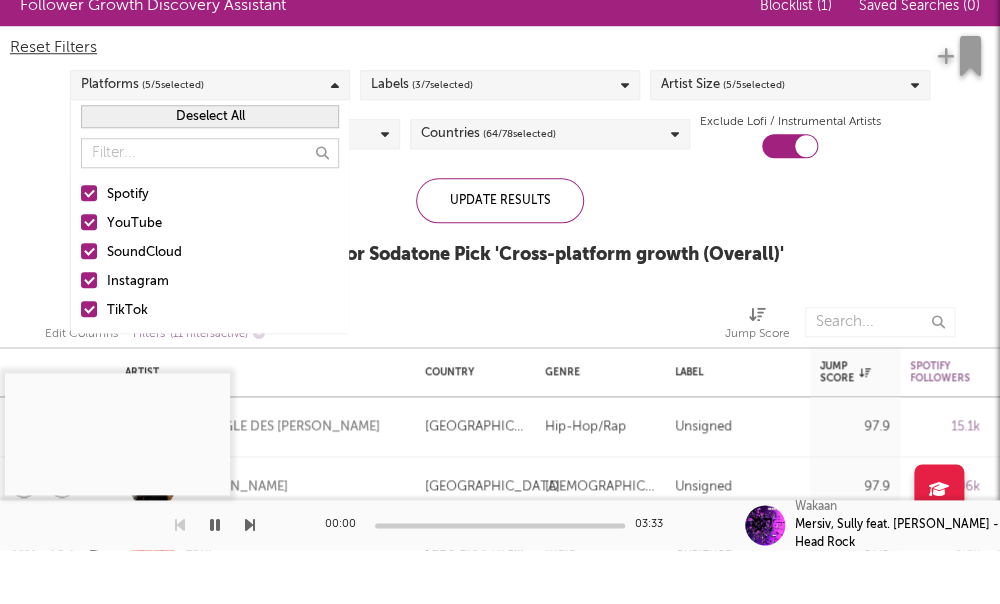 click at bounding box center [335, 139] 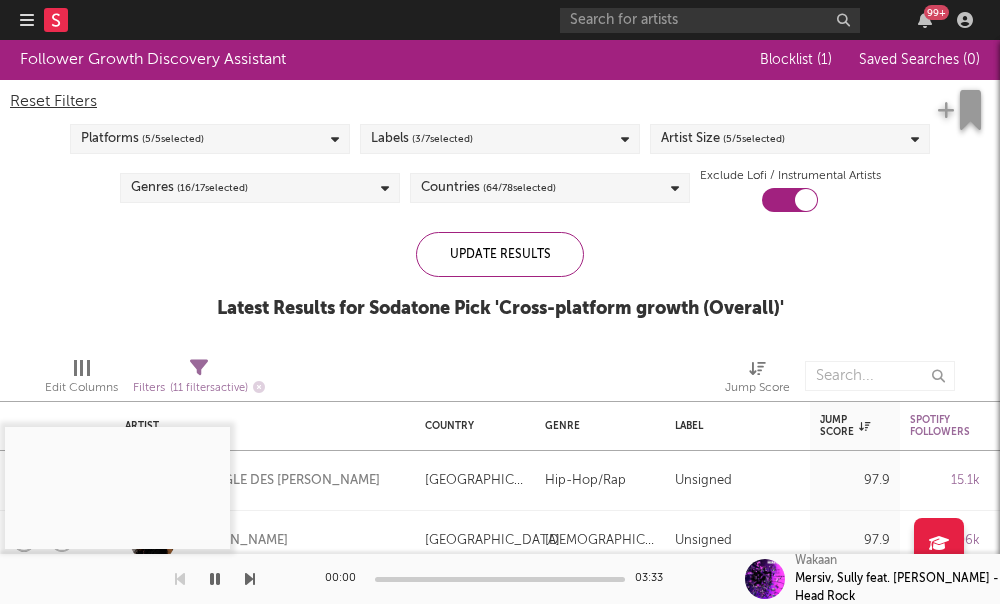 click on "Labels ( 3 / 7  selected)" at bounding box center (500, 139) 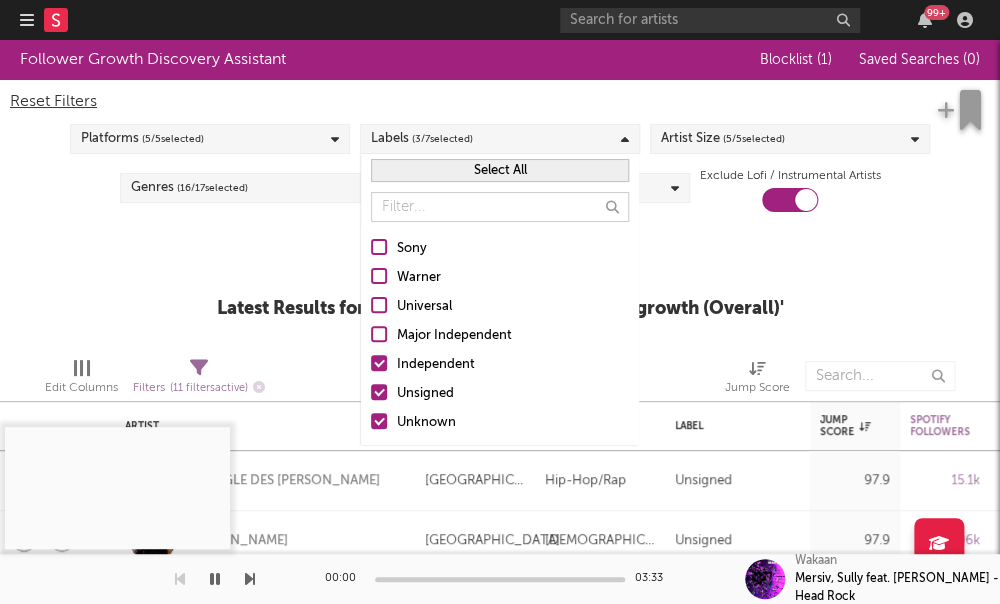 click on "Artist Size ( 5 / 5  selected)" at bounding box center [723, 139] 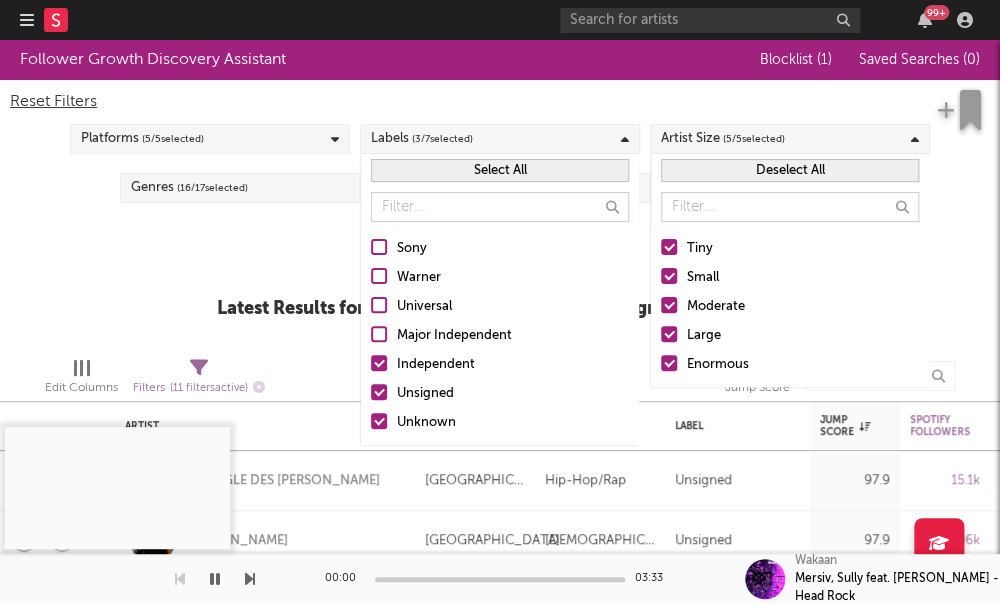 click at bounding box center (669, 334) 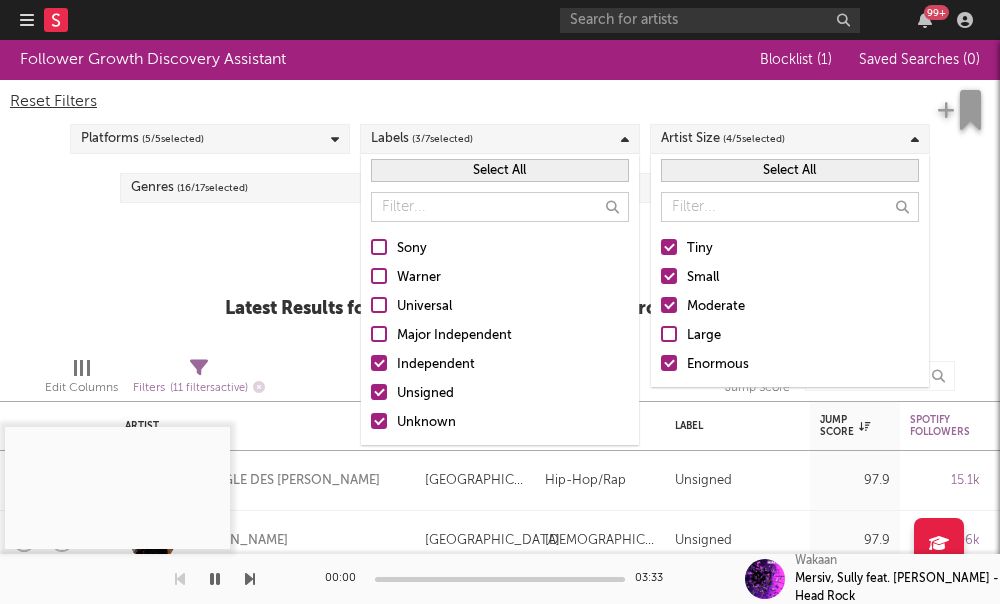 click at bounding box center [669, 363] 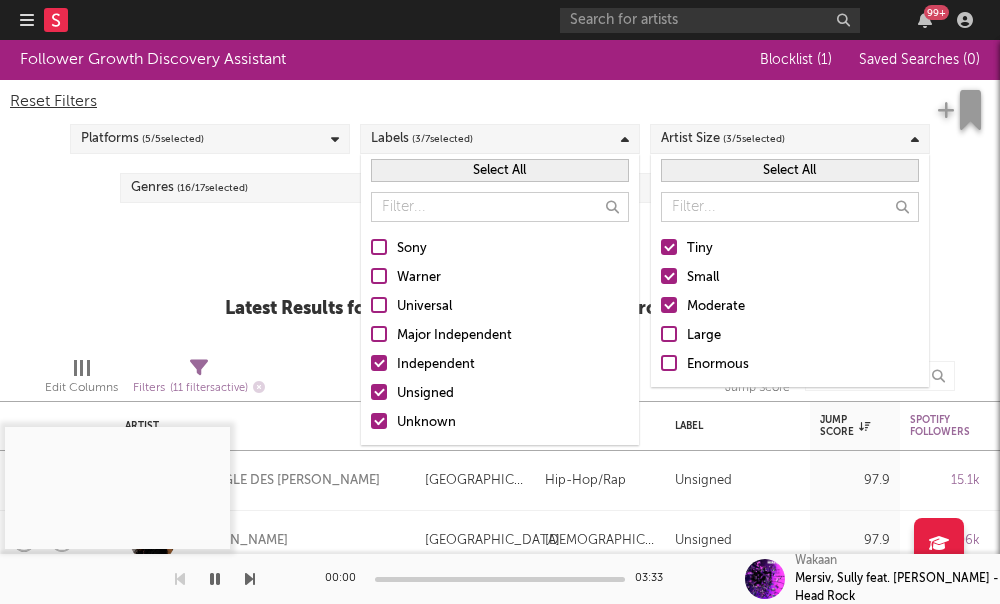click at bounding box center (669, 305) 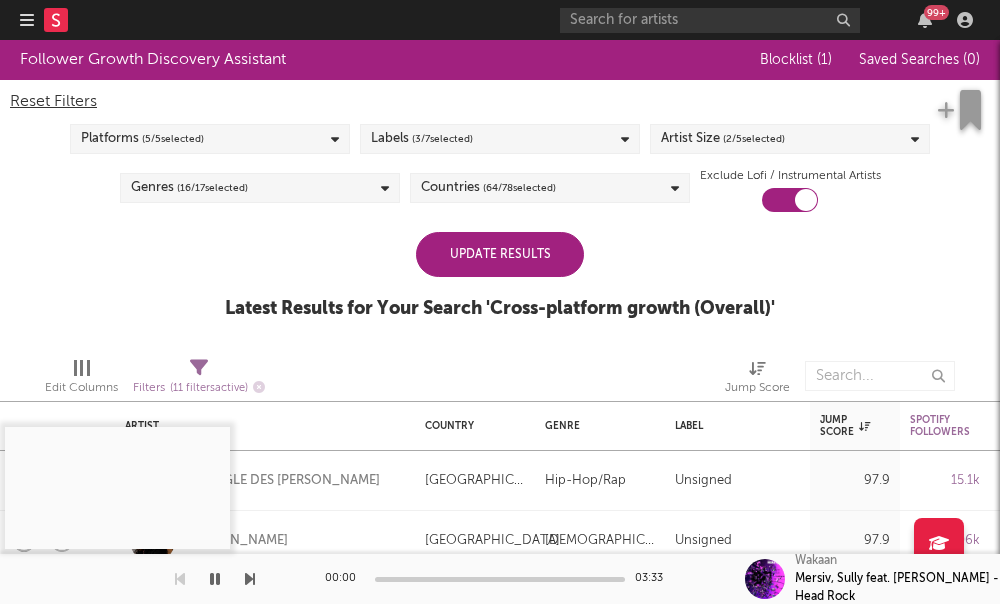click on "Follower Growth Discovery Assistant Blocklist   ( 1 ) Saved Searches   ( 0 ) Reset Filters Platforms ( 5 / 5  selected) Labels ( 3 / 7  selected) Artist Size ( 2 / 5  selected) Genres ( 16 / 17  selected) Countries ( 64 / 78  selected) Exclude Lofi / Instrumental Artists Update Results Latest Results for Your Search ' Cross-platform growth (Overall) '" at bounding box center (500, 190) 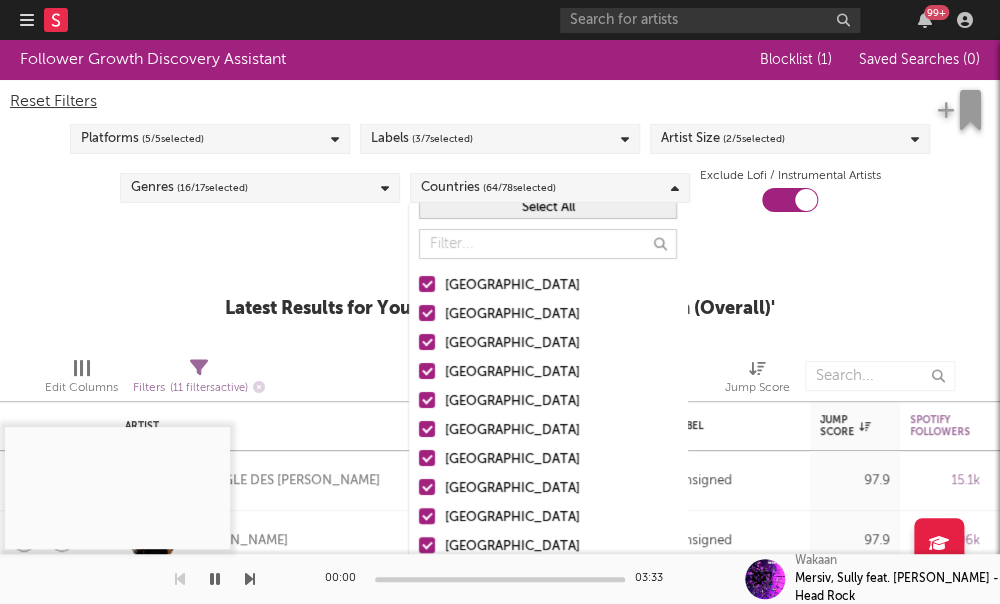 scroll, scrollTop: 14, scrollLeft: 0, axis: vertical 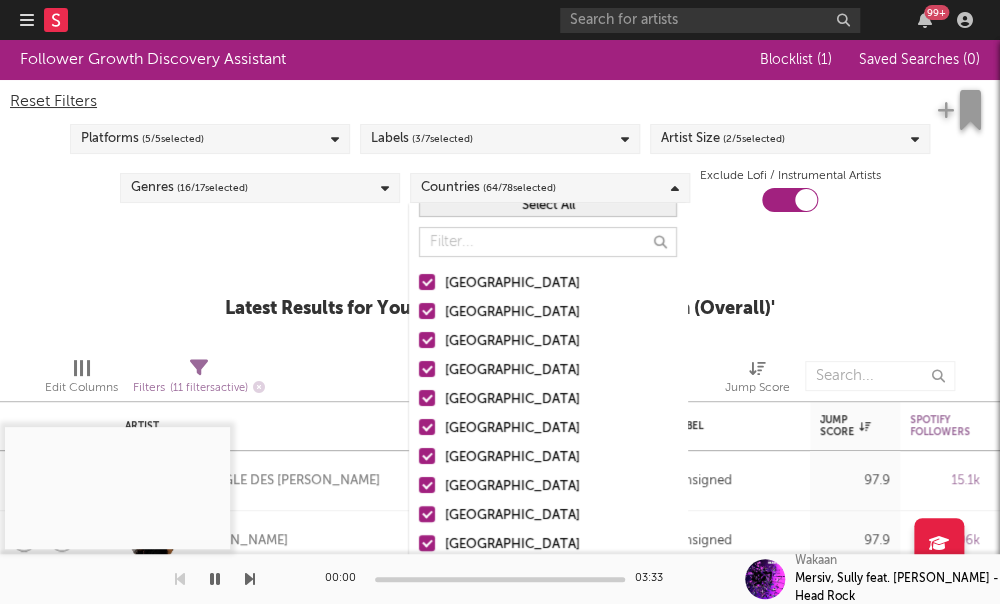 click at bounding box center (427, 311) 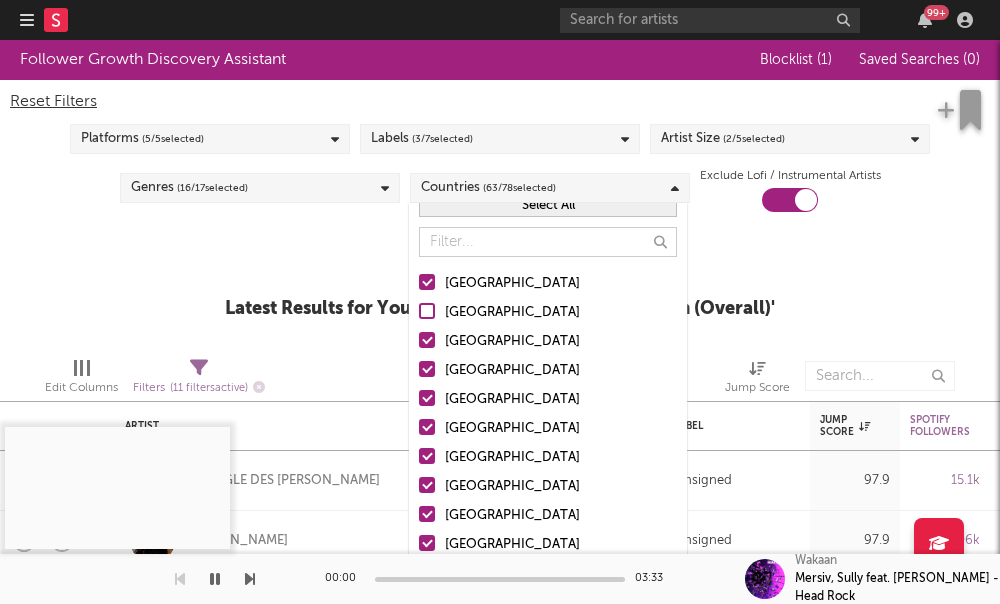 click at bounding box center (427, 311) 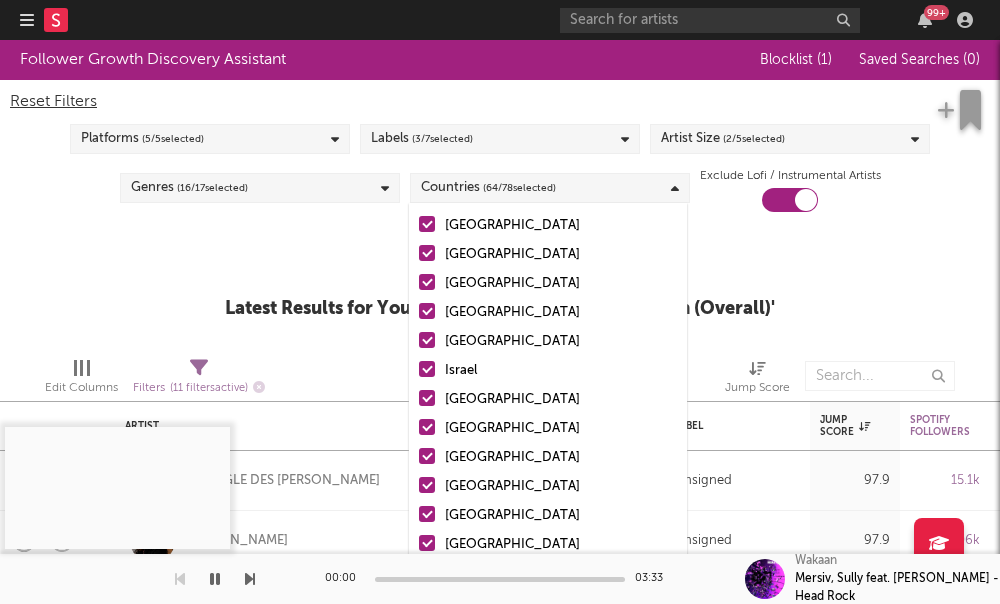 scroll, scrollTop: 1066, scrollLeft: 0, axis: vertical 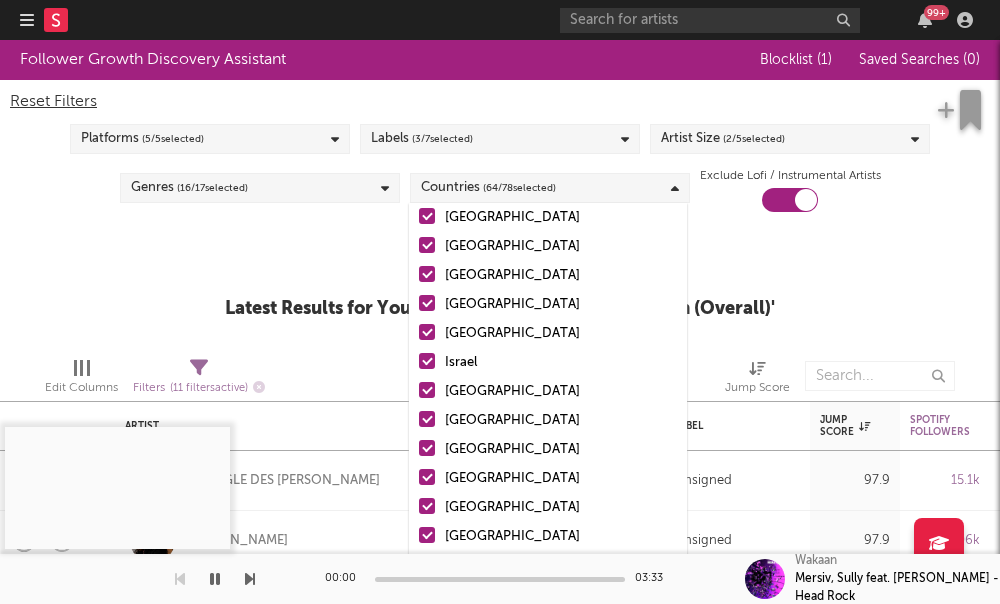 click at bounding box center (427, 448) 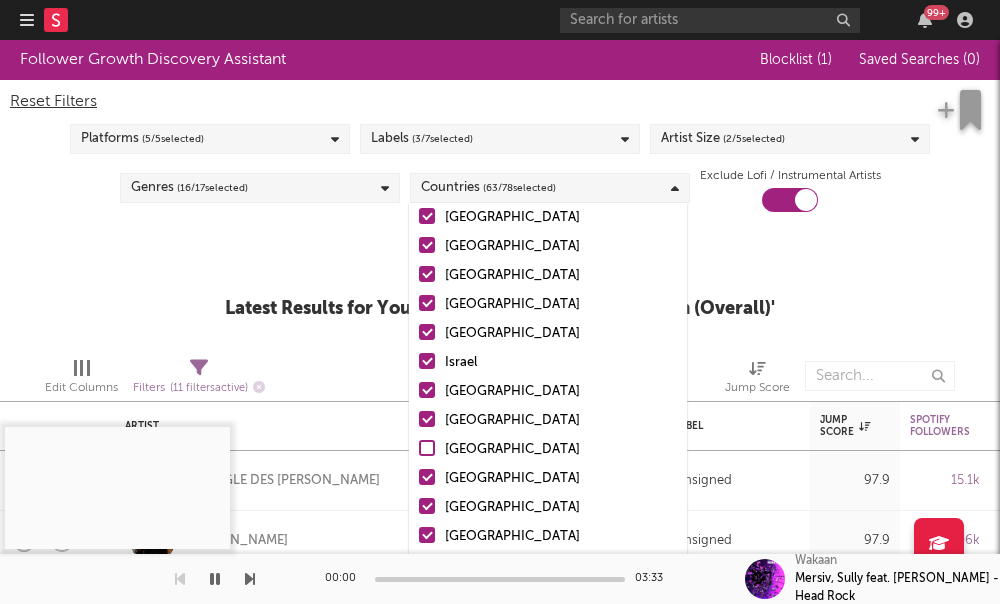 click at bounding box center (427, 419) 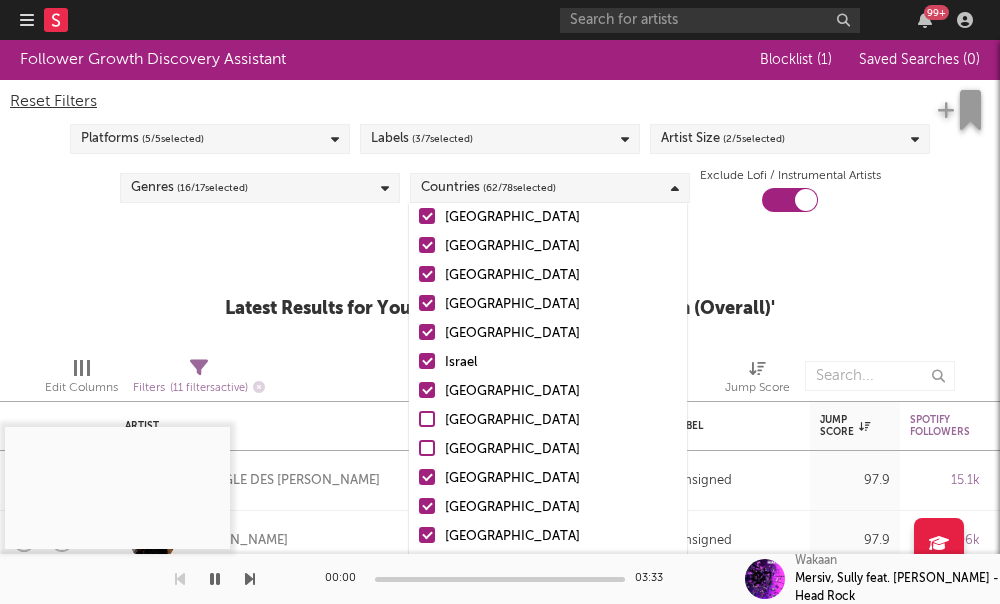 click on "Malaysia" at bounding box center (548, 450) 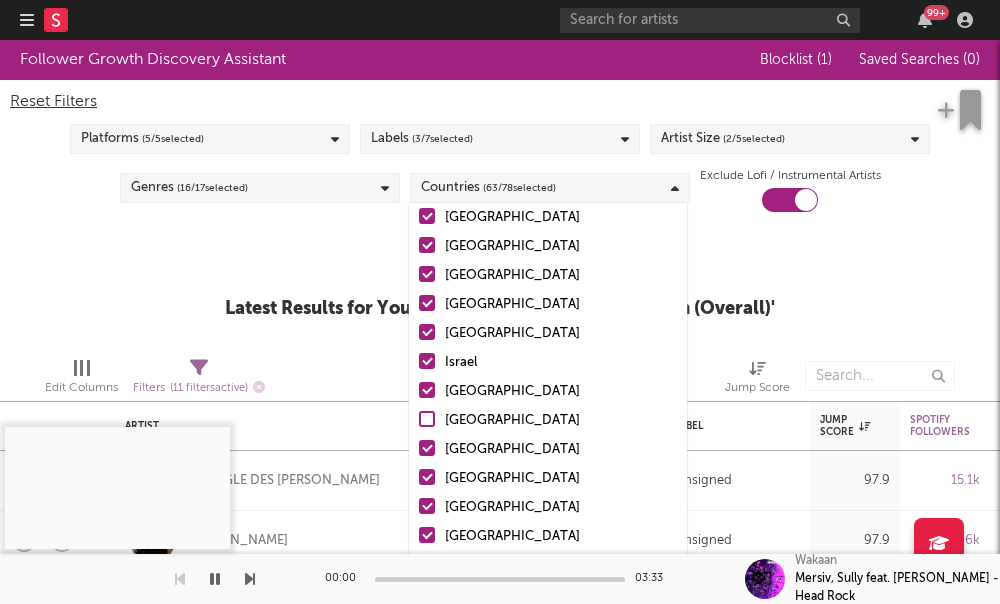 click at bounding box center (427, 390) 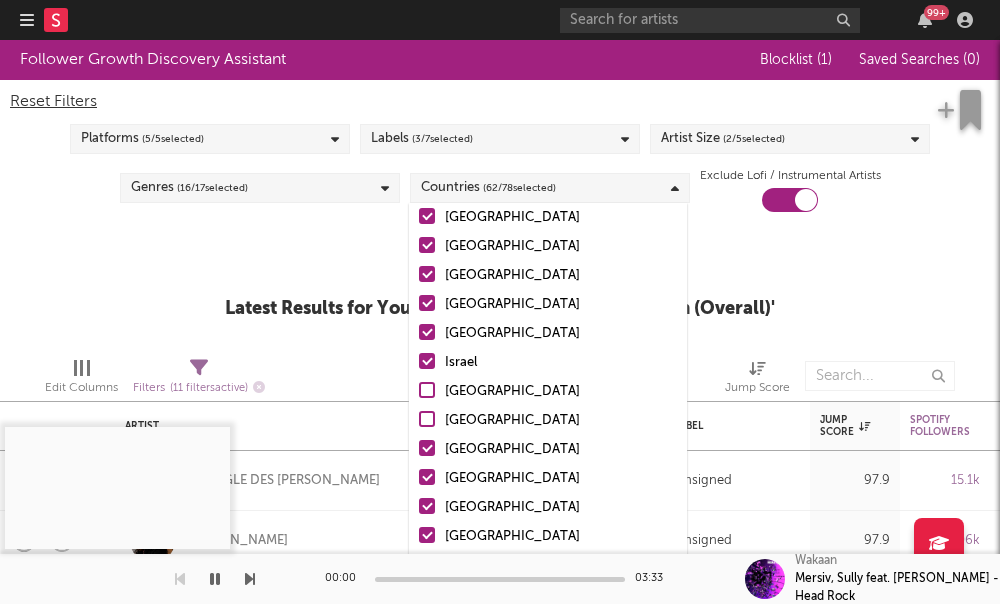 click at bounding box center (427, 390) 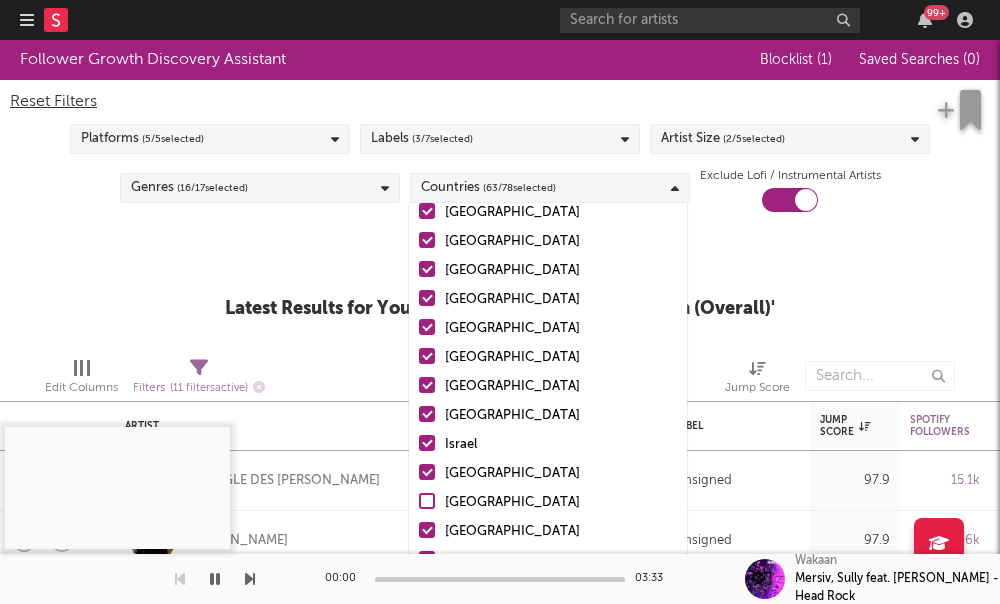 scroll, scrollTop: 978, scrollLeft: 0, axis: vertical 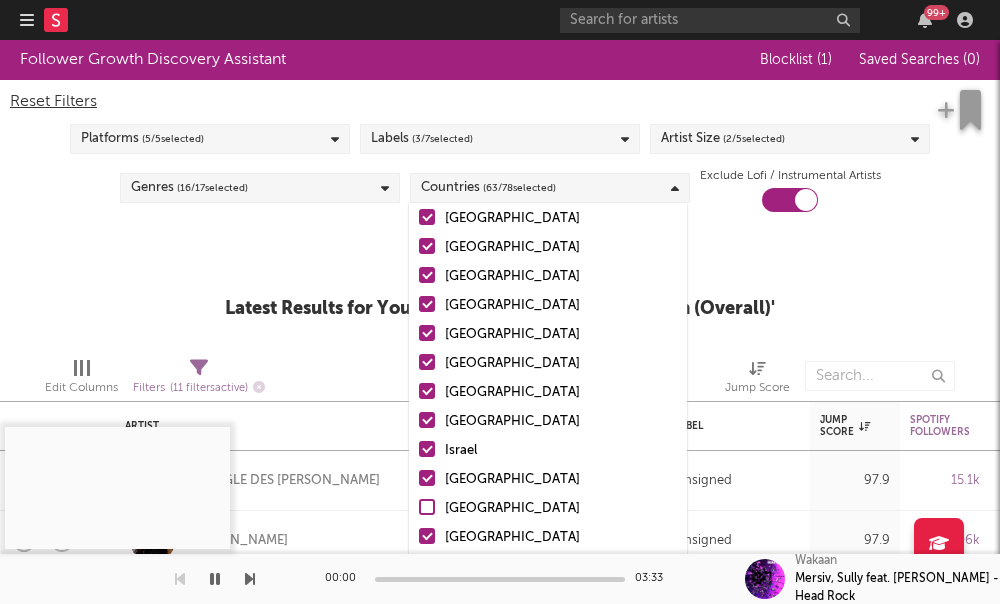 click at bounding box center [427, 275] 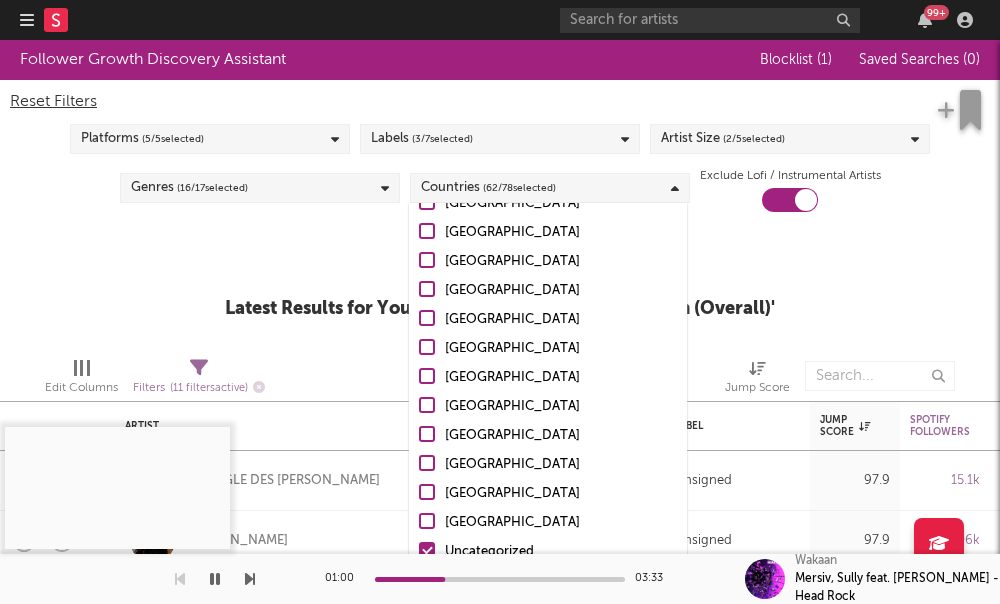 scroll, scrollTop: 1950, scrollLeft: 0, axis: vertical 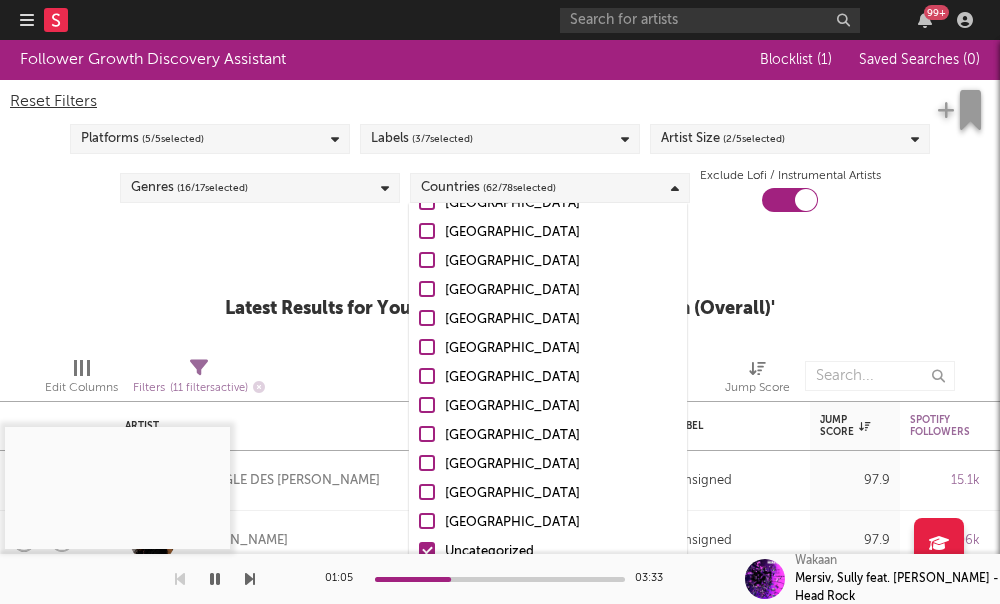 click at bounding box center [500, 322] 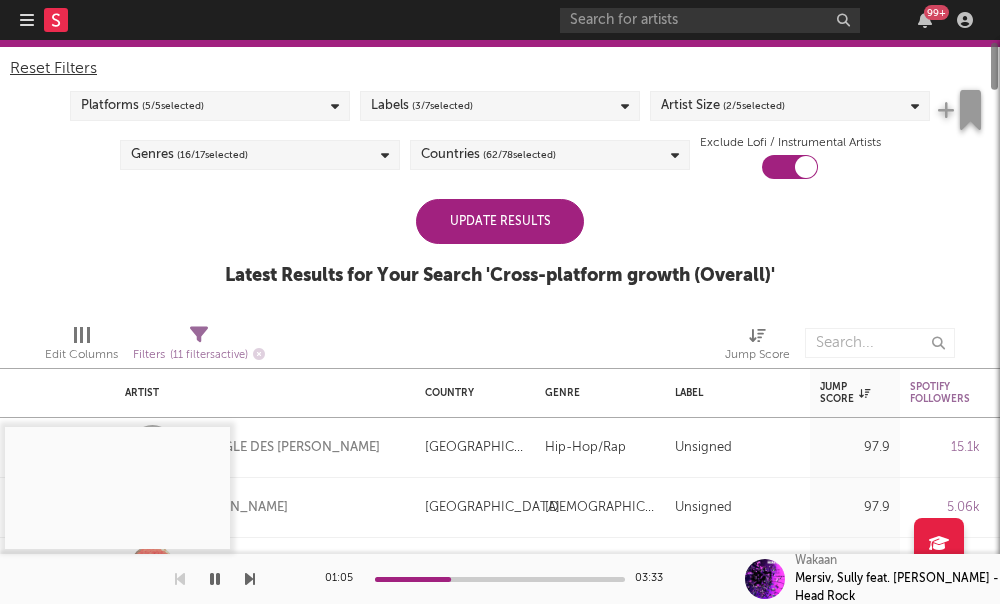 click at bounding box center [610, 343] 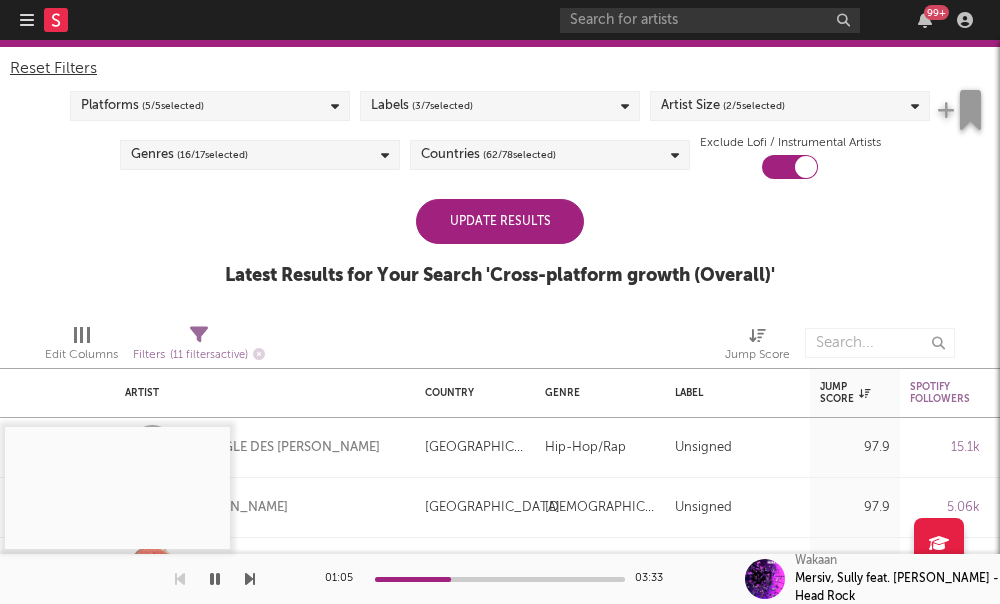 click on "Update Results" at bounding box center [500, 221] 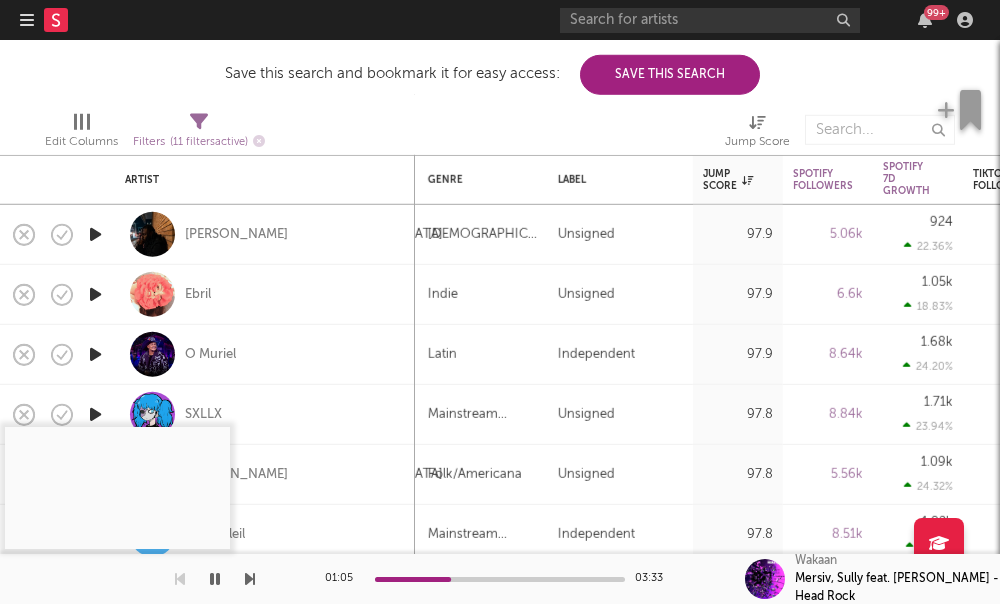 click at bounding box center (500, 322) 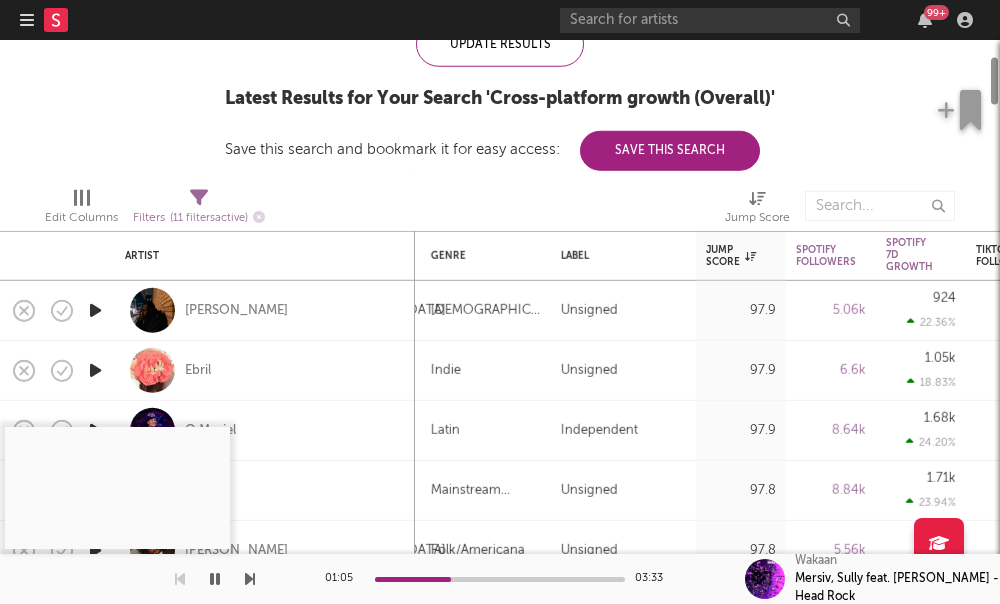 click at bounding box center (500, 322) 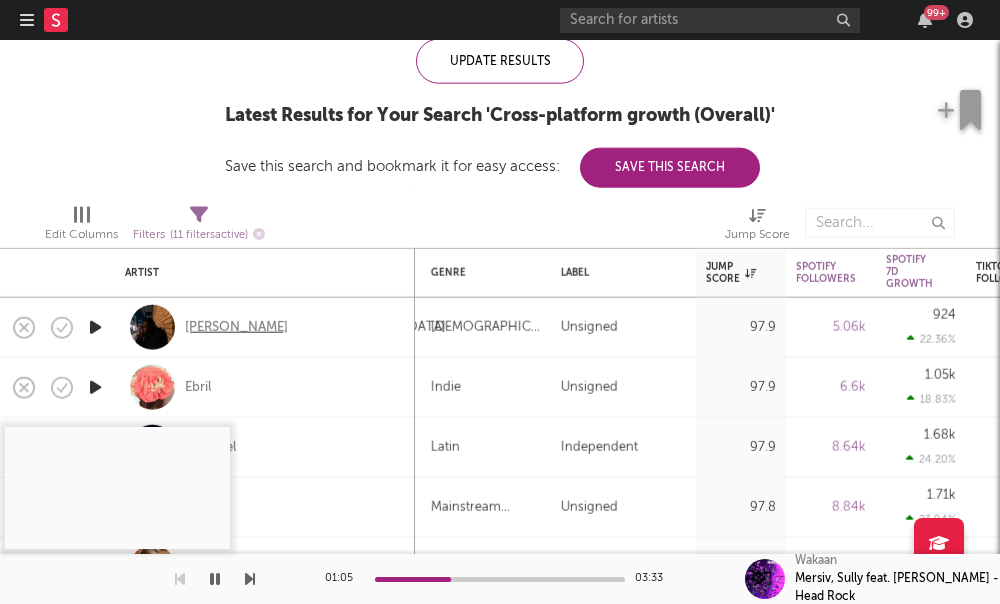 click on "Tim Duzit" at bounding box center [236, 327] 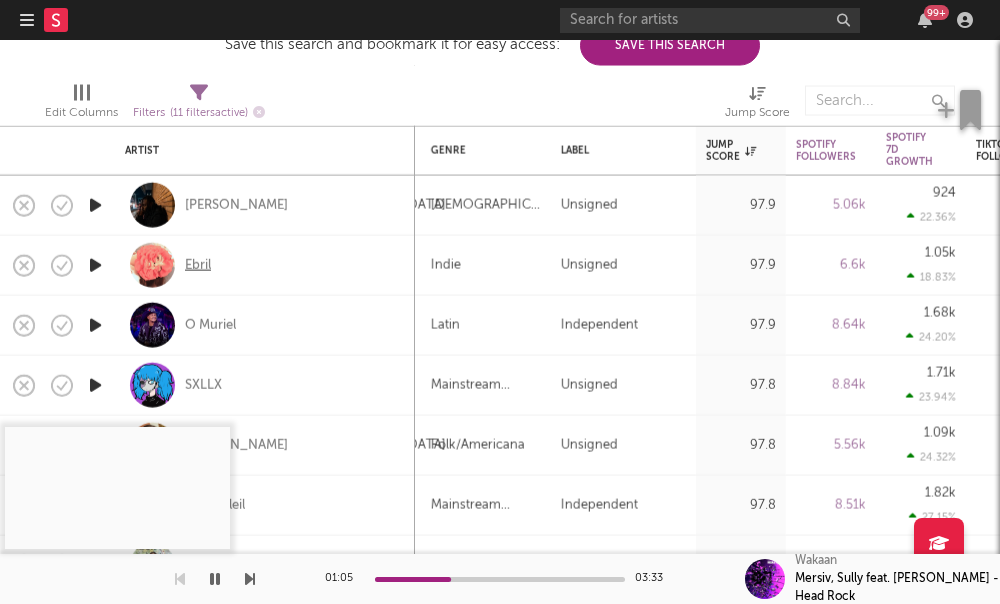 click on "Ebril" at bounding box center (198, 265) 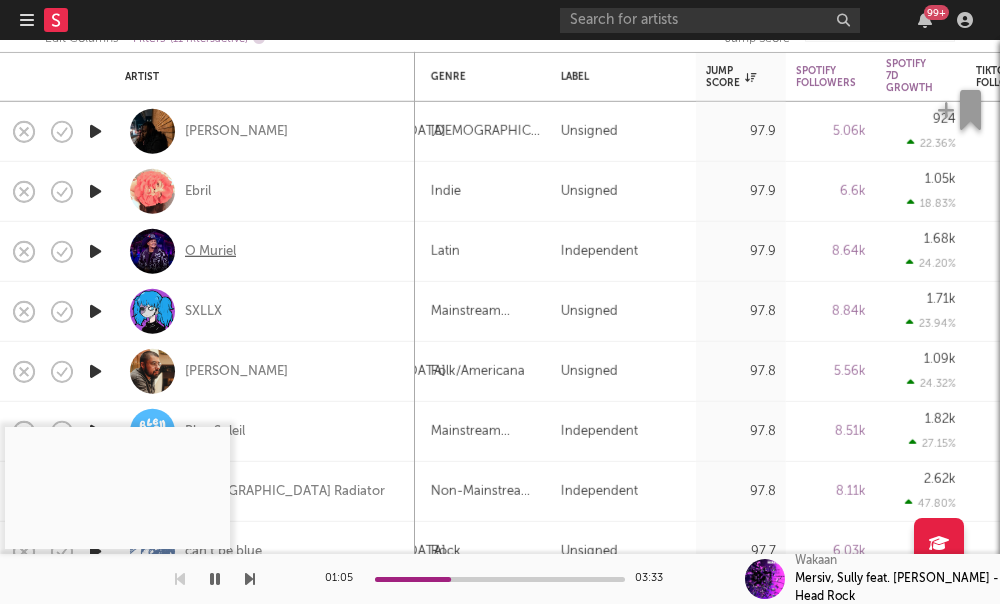 click on "O Muriel" at bounding box center [210, 251] 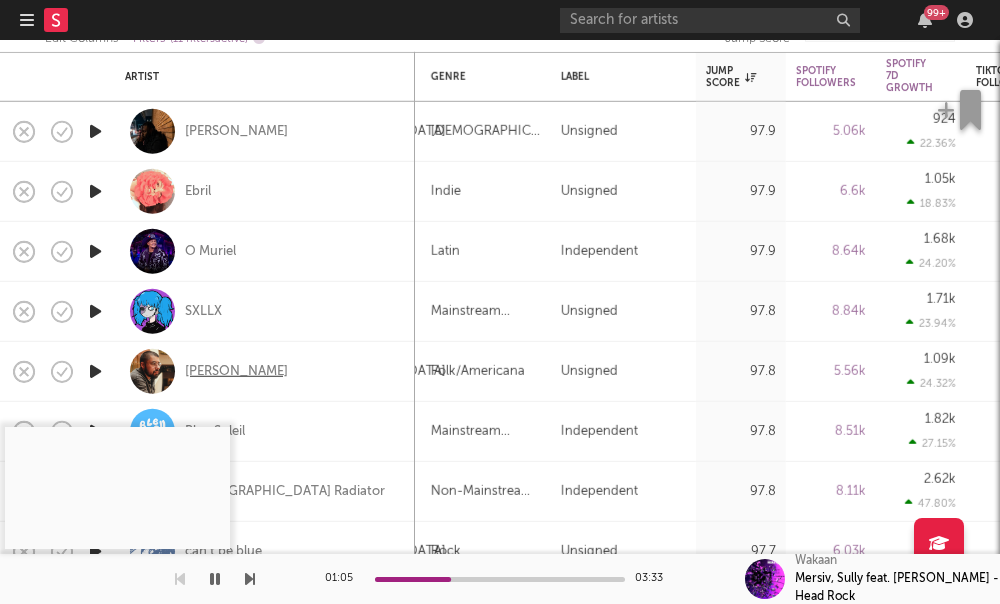 click on "Ivan Castro" at bounding box center [236, 371] 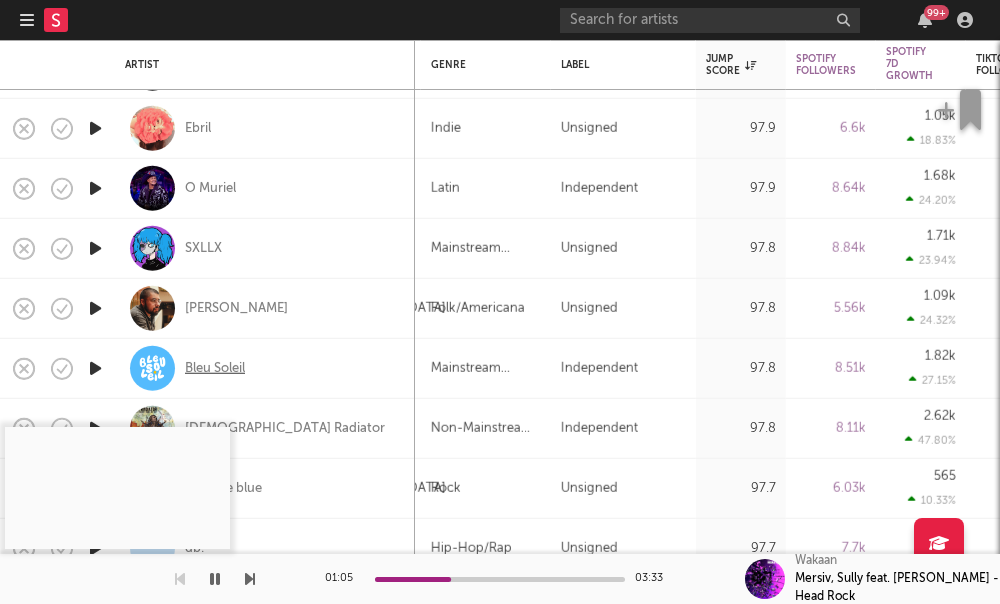 click on "Bleu Soleil" at bounding box center (215, 368) 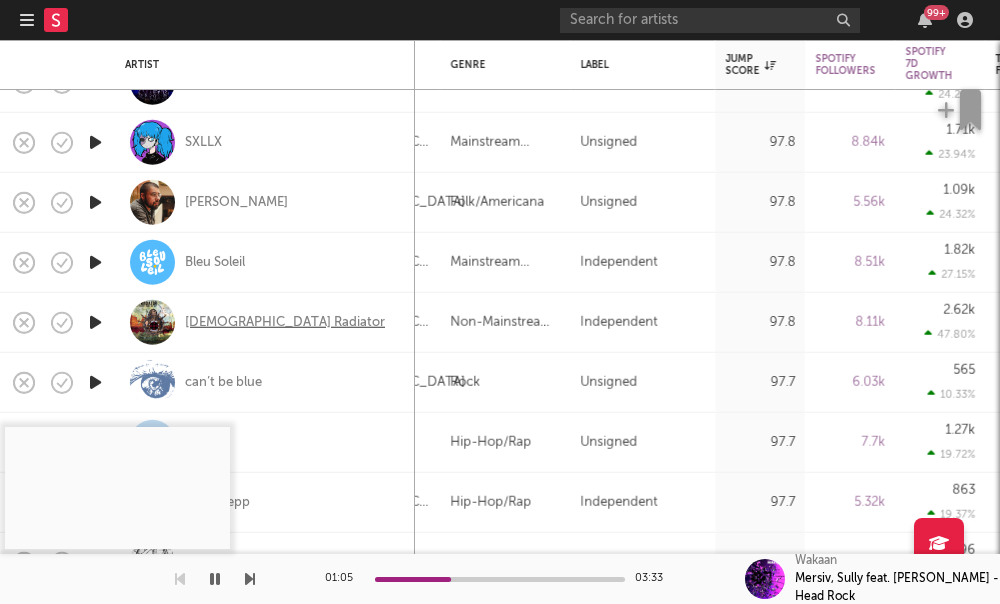 click on "Lady Radiator" at bounding box center (285, 322) 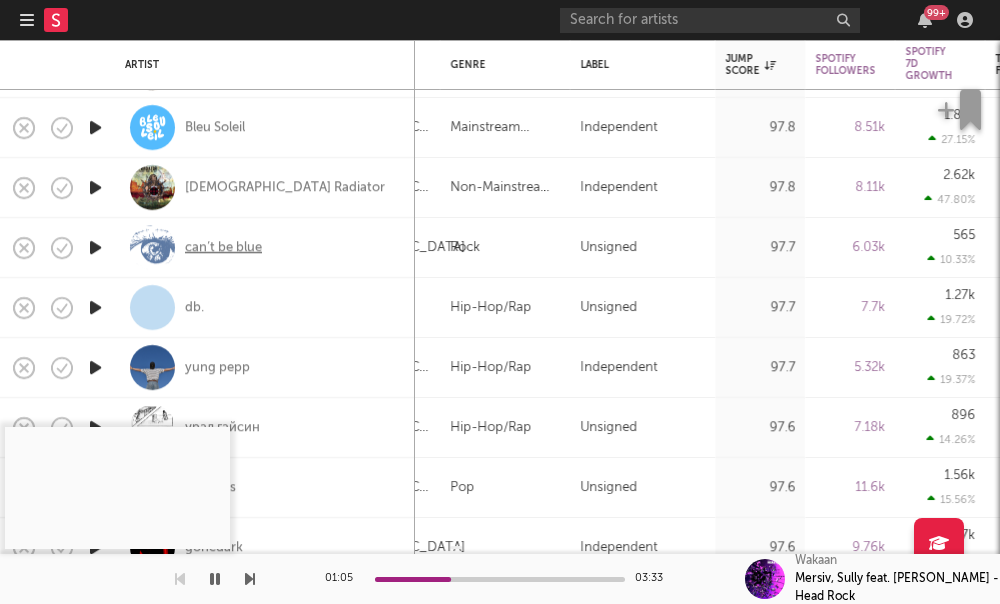 click on "can’t be blue" at bounding box center (223, 248) 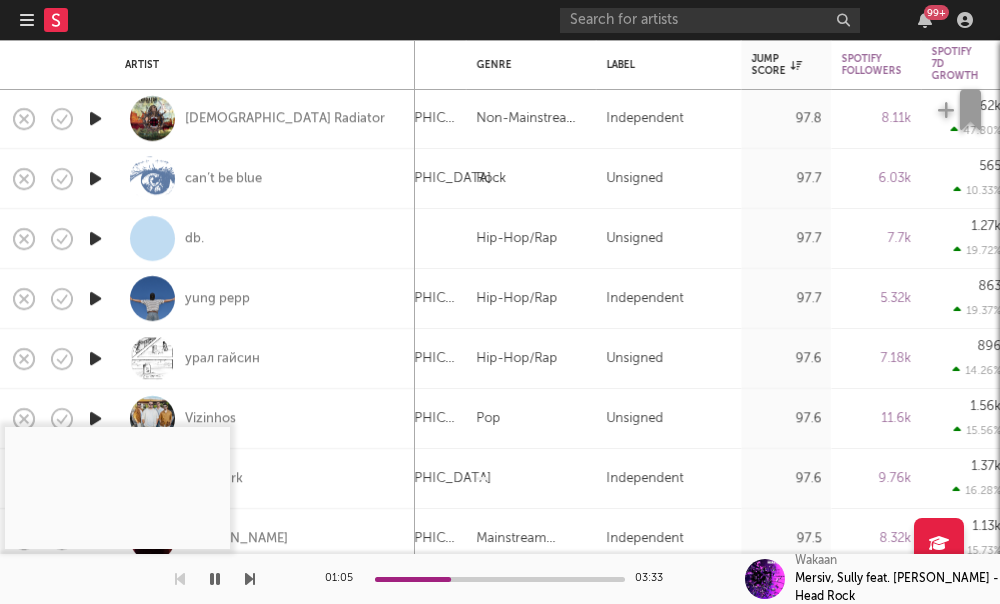 click on "db." at bounding box center (265, 238) 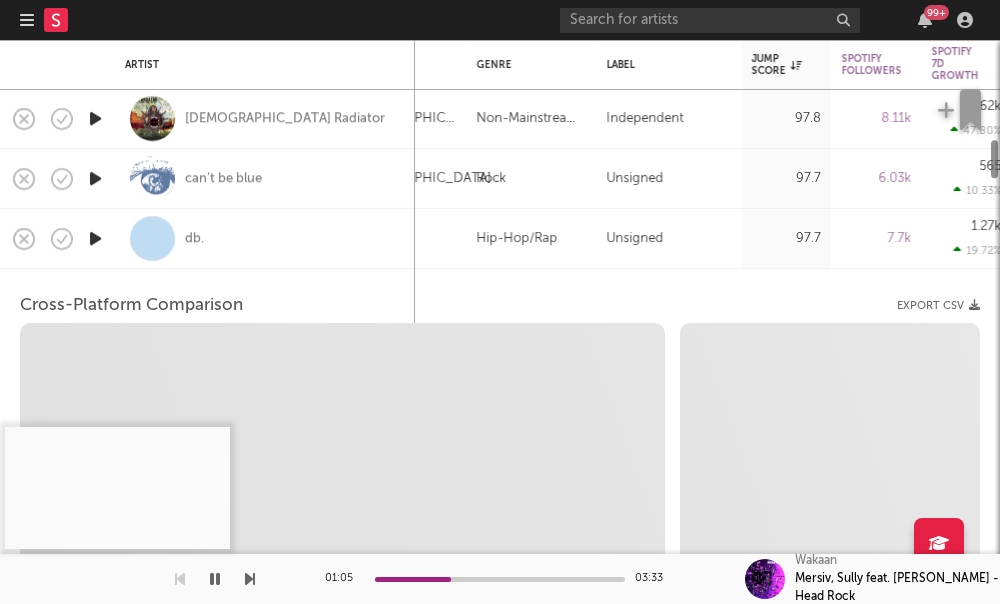 select on "1w" 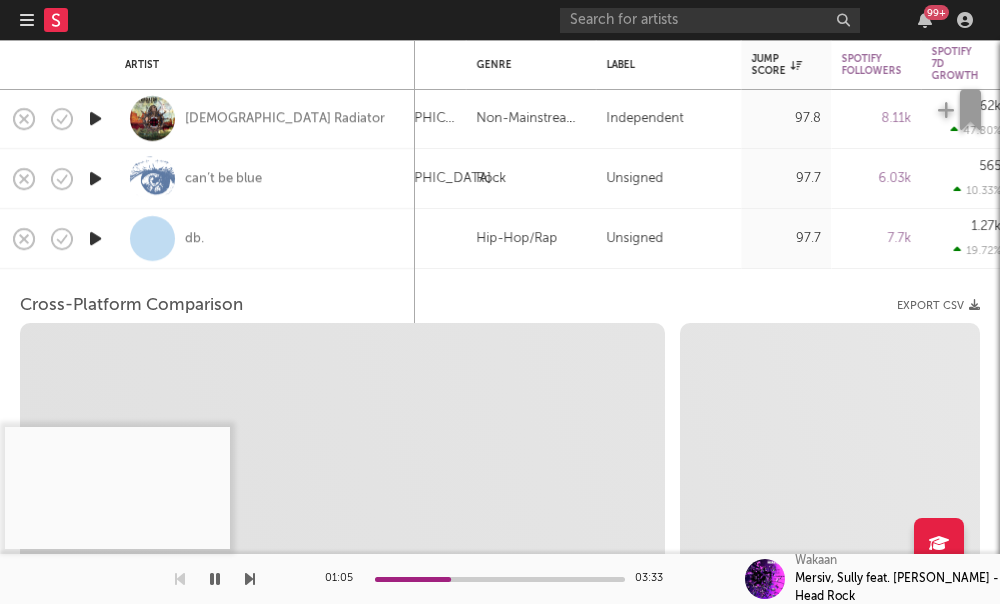 click on "db." at bounding box center (265, 238) 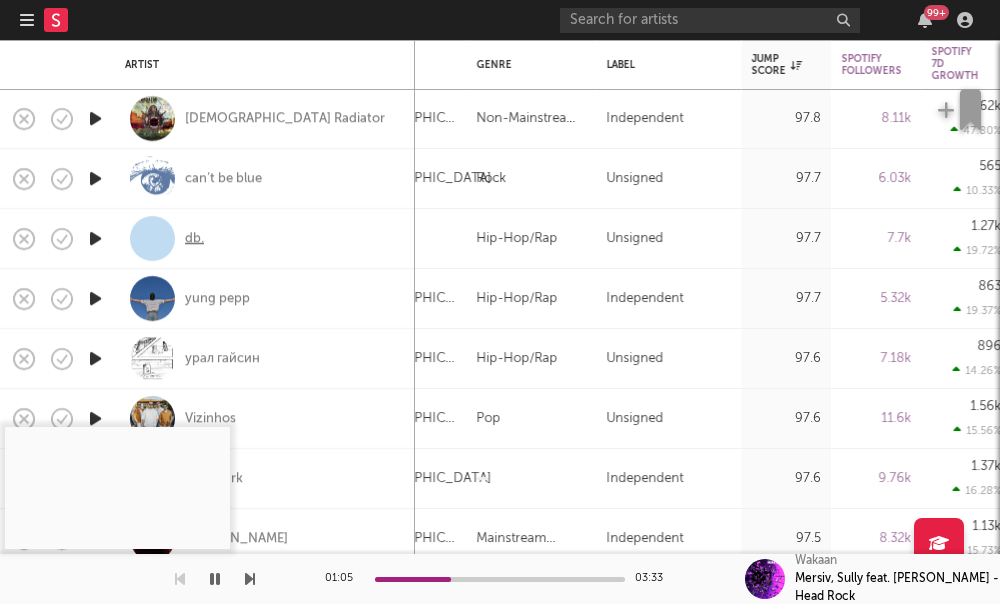 click on "db." at bounding box center [194, 239] 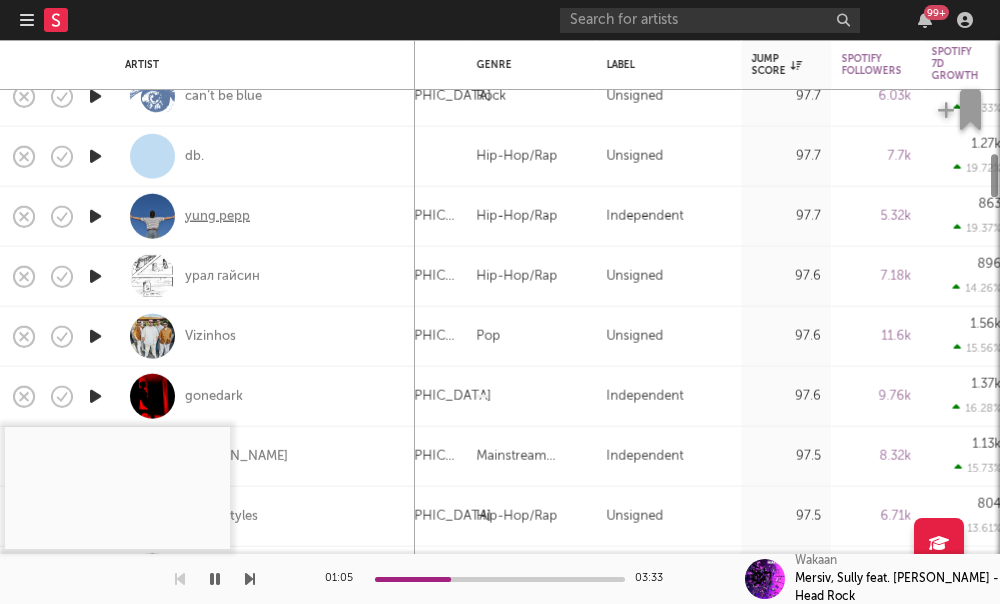 click on "yung pepp" at bounding box center [217, 216] 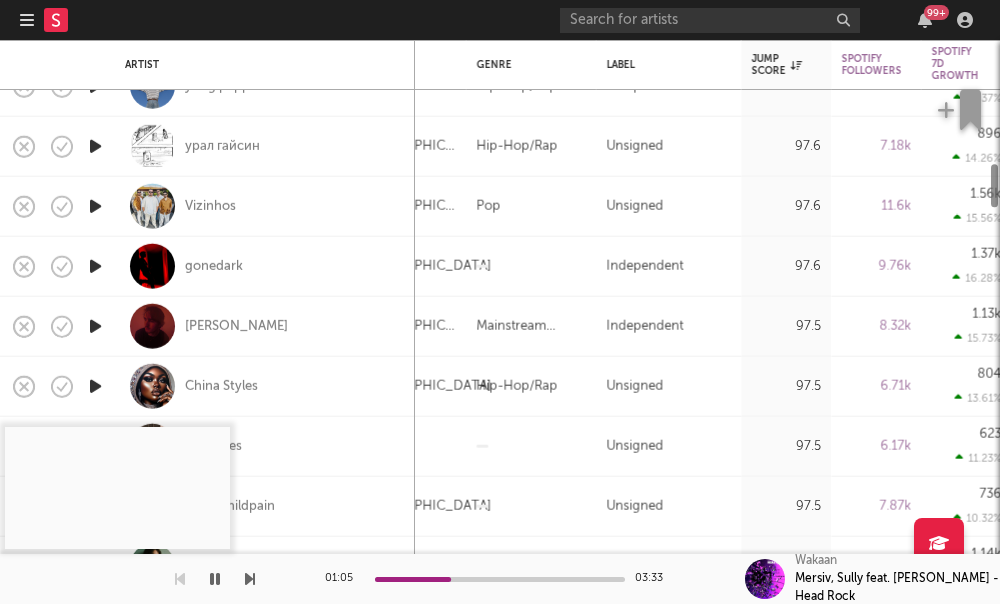 click on "gonedark" at bounding box center (214, 266) 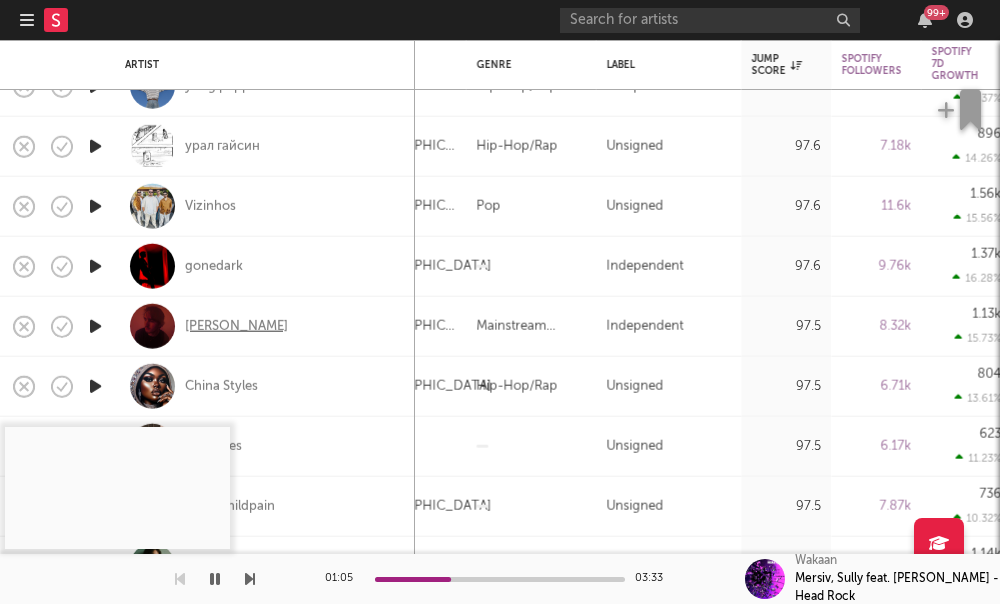 click on "Aden Lou" at bounding box center (236, 326) 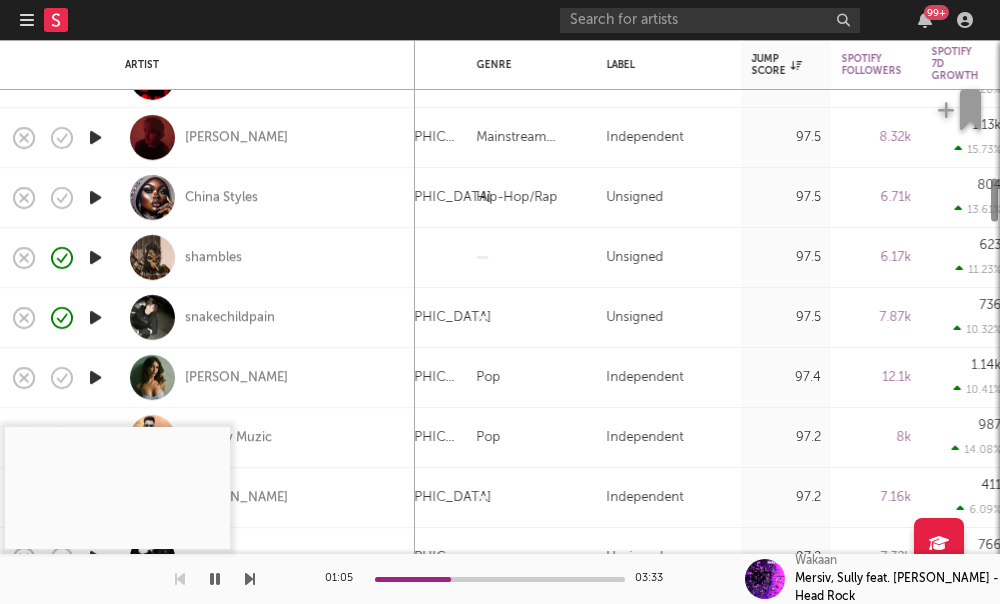 click on "shambles" at bounding box center (213, 257) 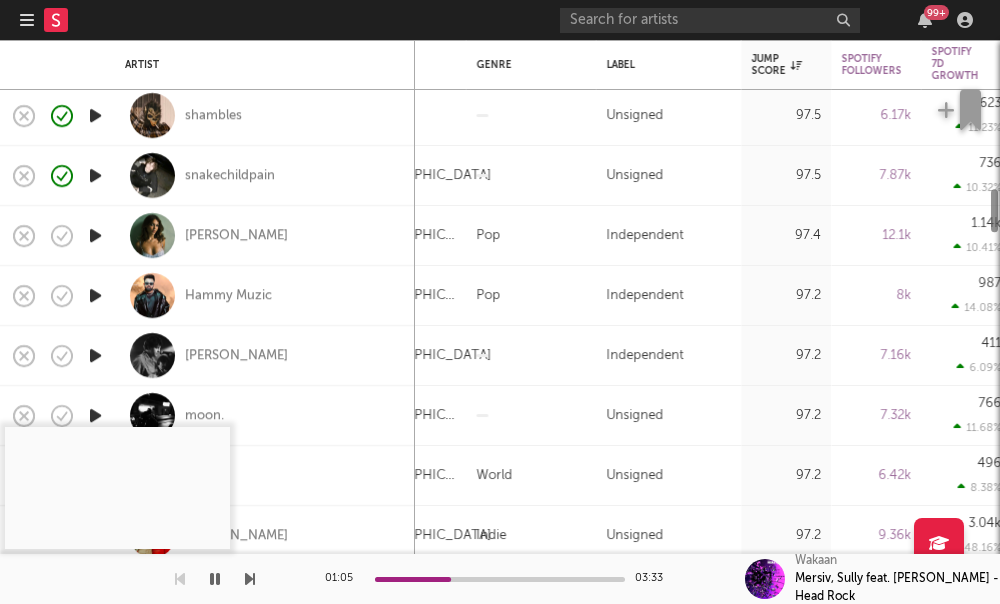 click on "snakechildpain" at bounding box center (265, 175) 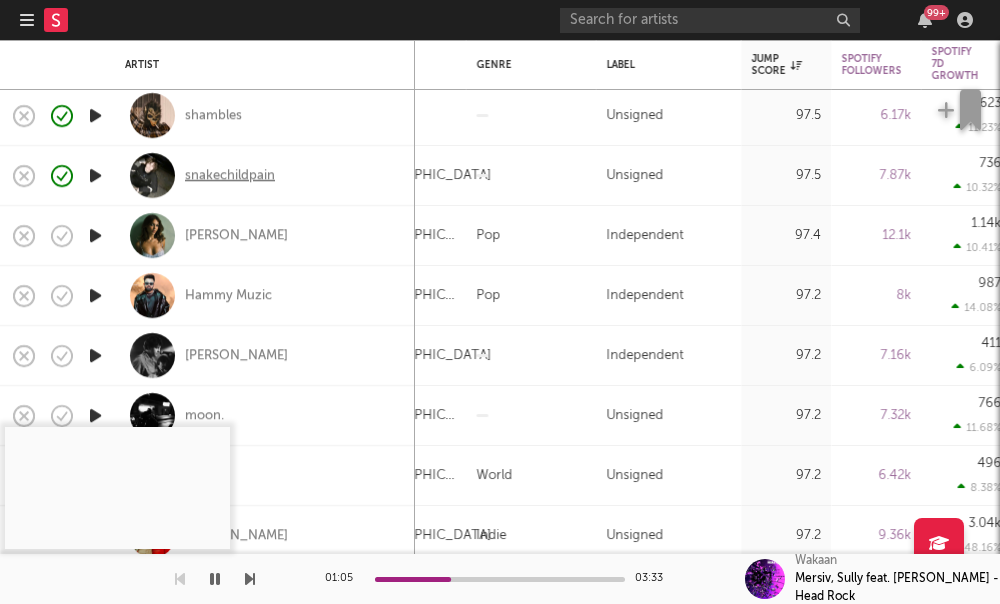 click on "snakechildpain" at bounding box center (230, 176) 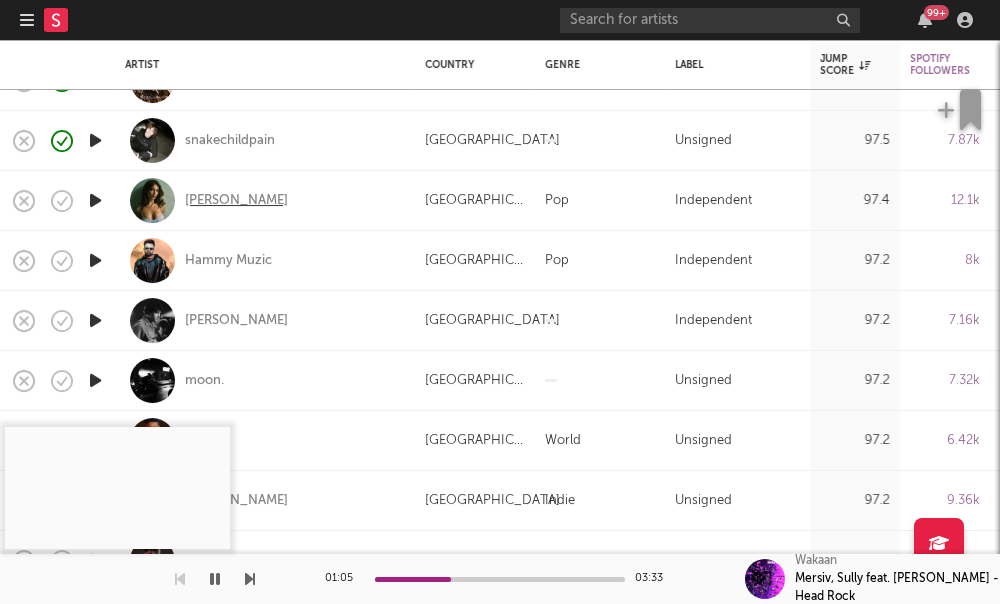 click on "Isabel van Gelder" at bounding box center [236, 201] 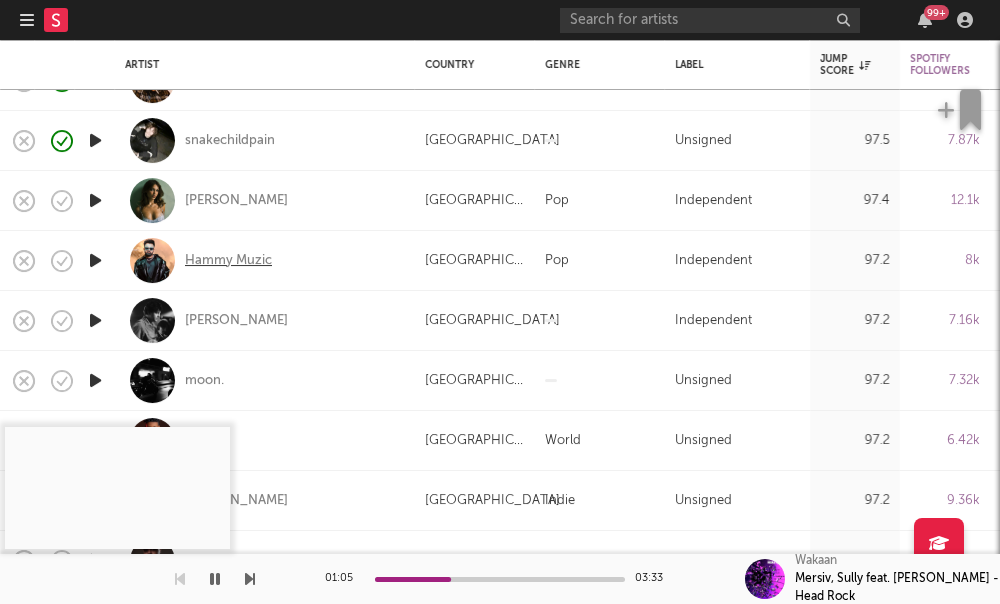 click on "Hammy Muzic" at bounding box center (228, 261) 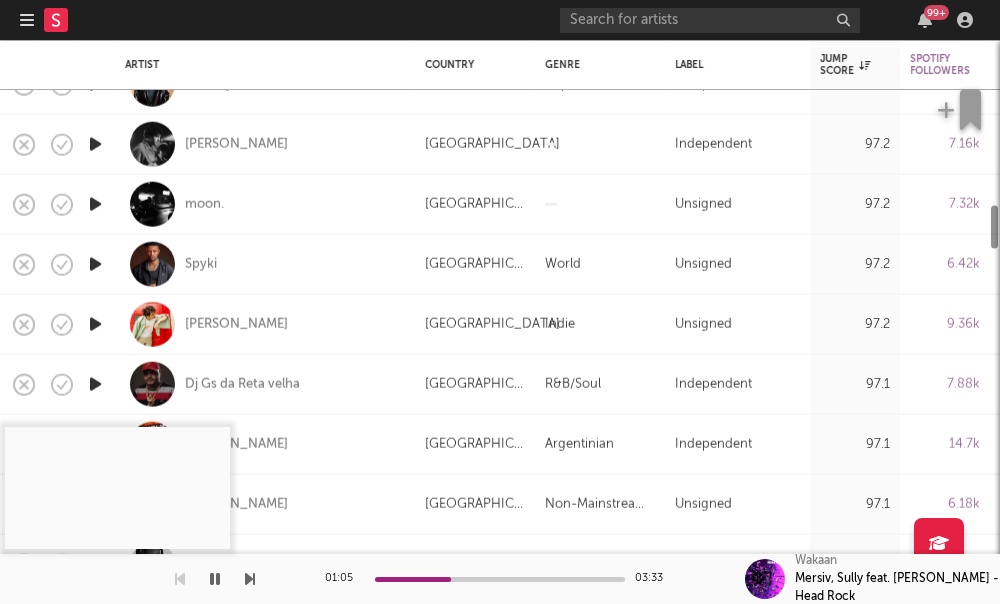 click at bounding box center [500, 322] 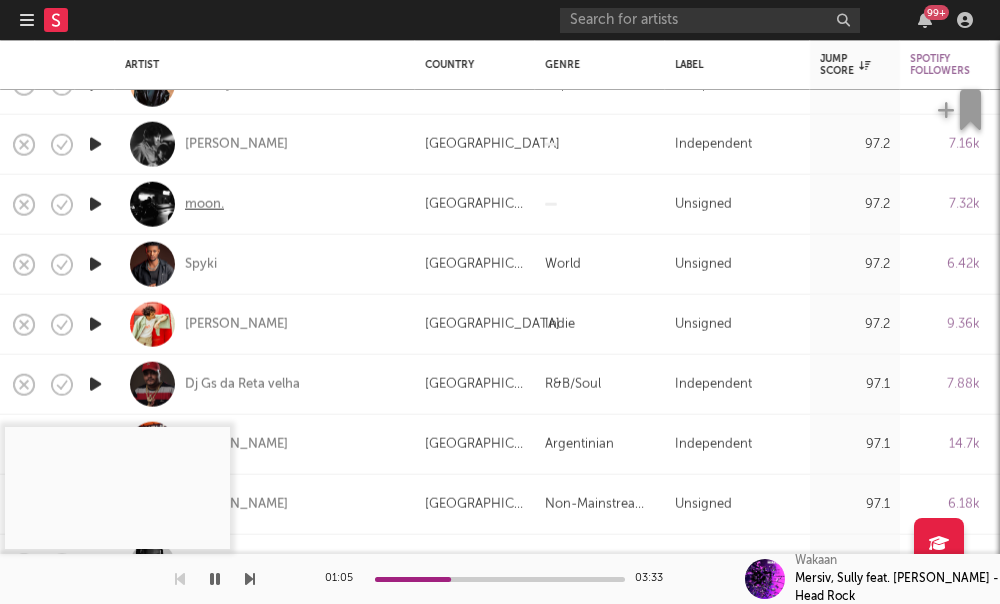 click on "moon." at bounding box center [204, 204] 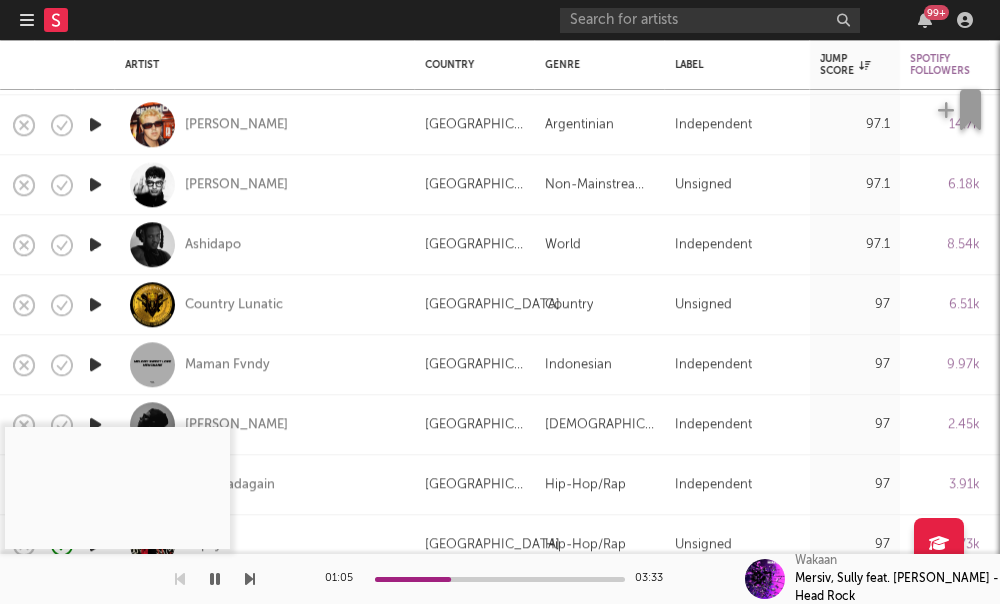 click on "Baran Kok" at bounding box center (265, 184) 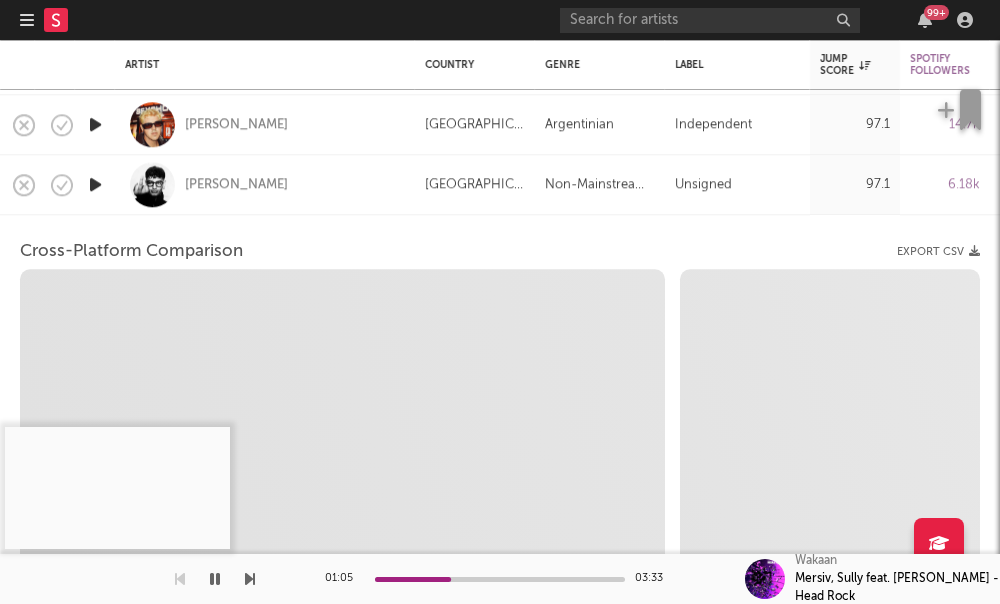 select on "1w" 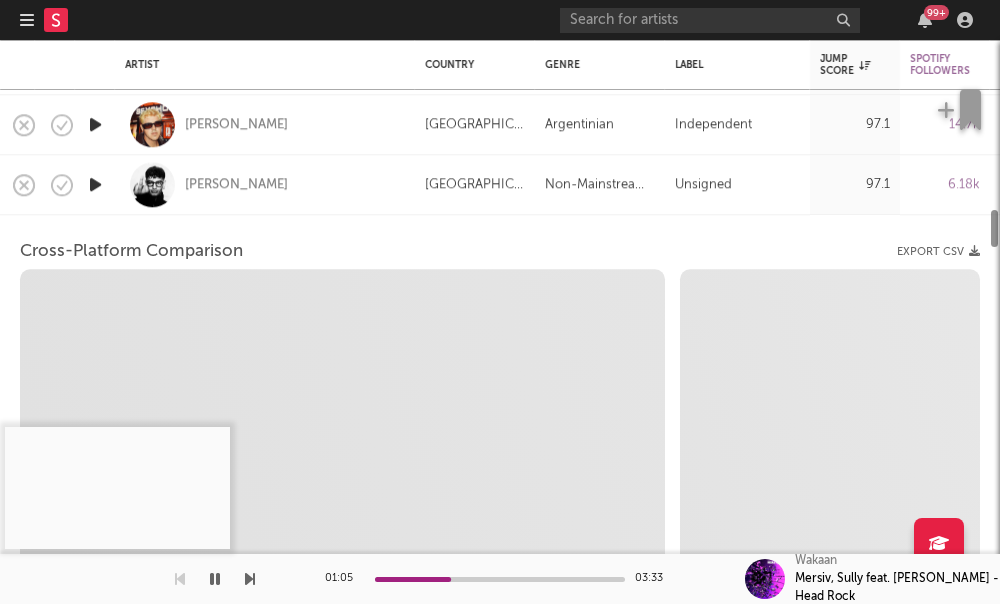 click at bounding box center [152, 184] 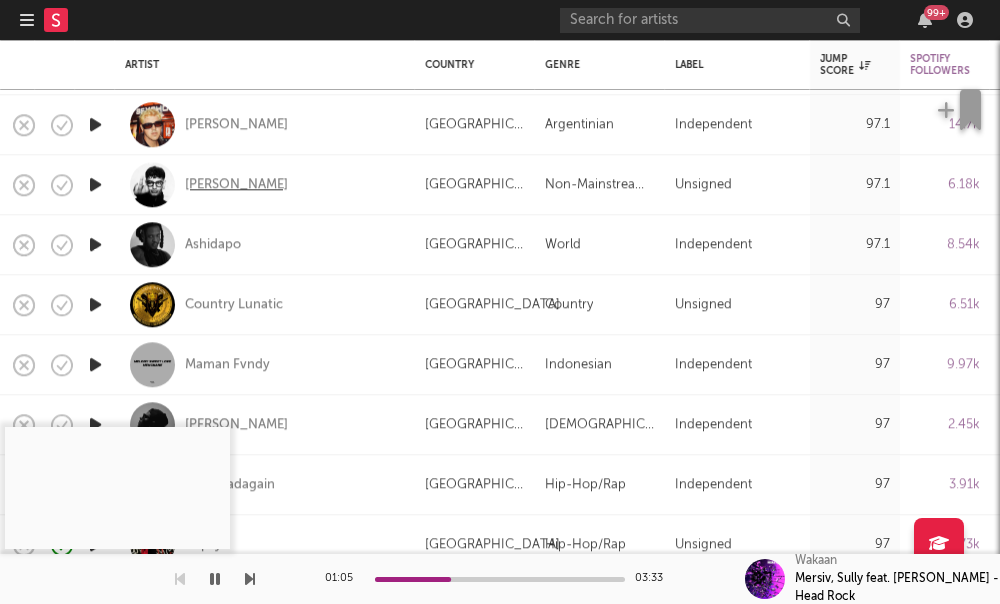 click on "Baran Kok" at bounding box center (236, 185) 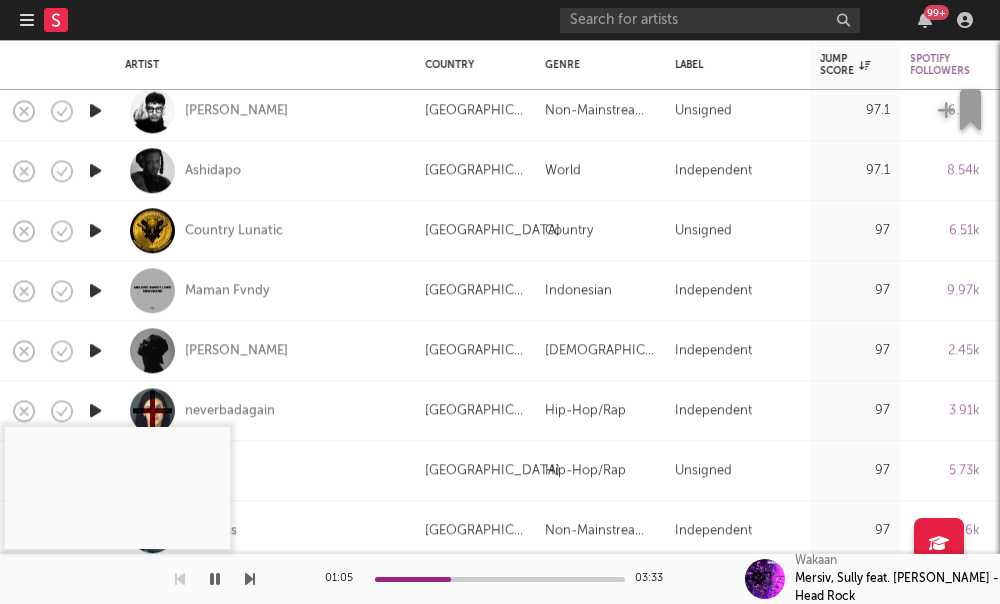 click on "Ashidapo" at bounding box center [213, 171] 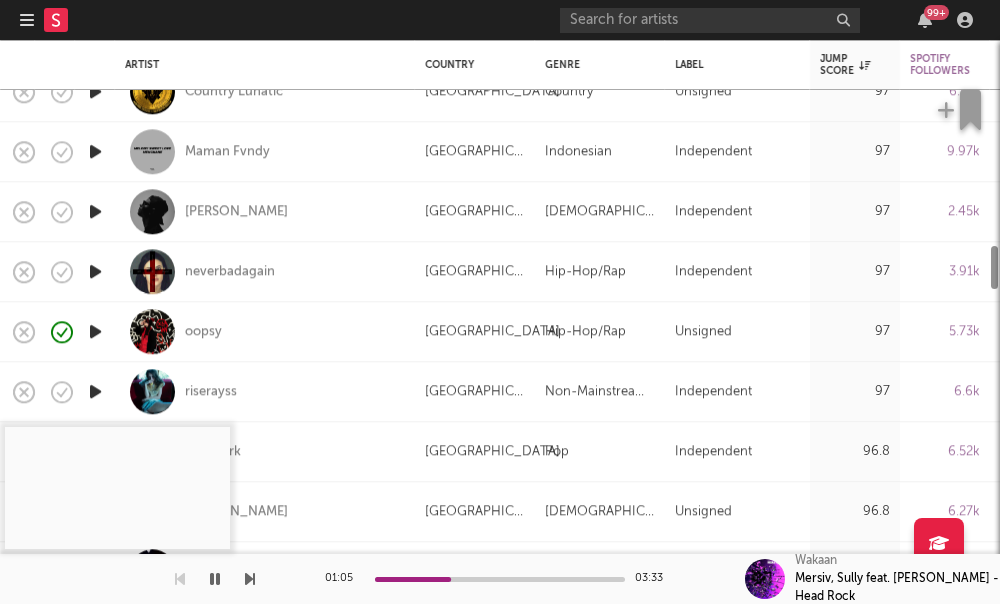 click on "Maman Fvndy" at bounding box center [265, 151] 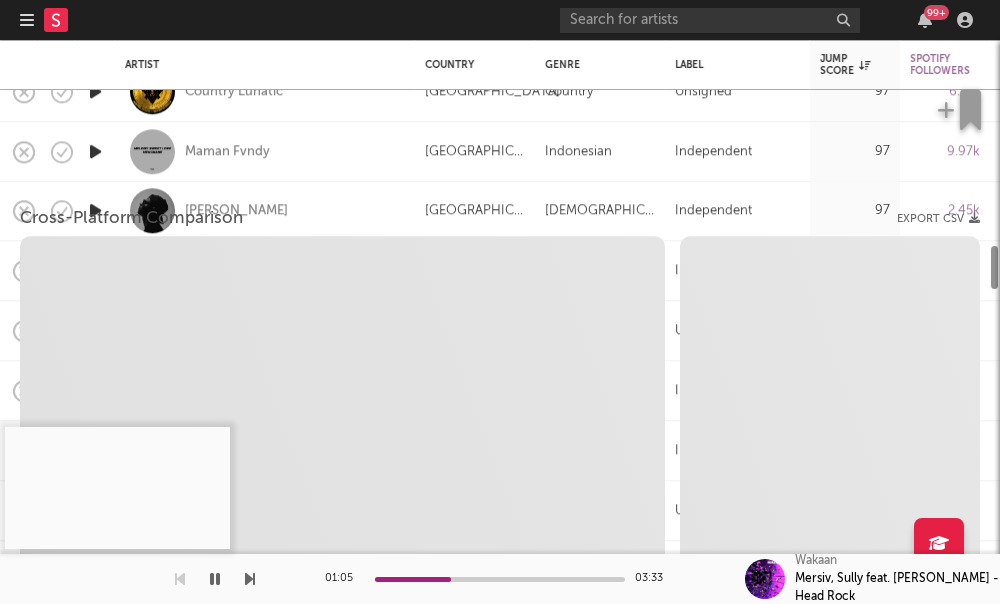 select on "1w" 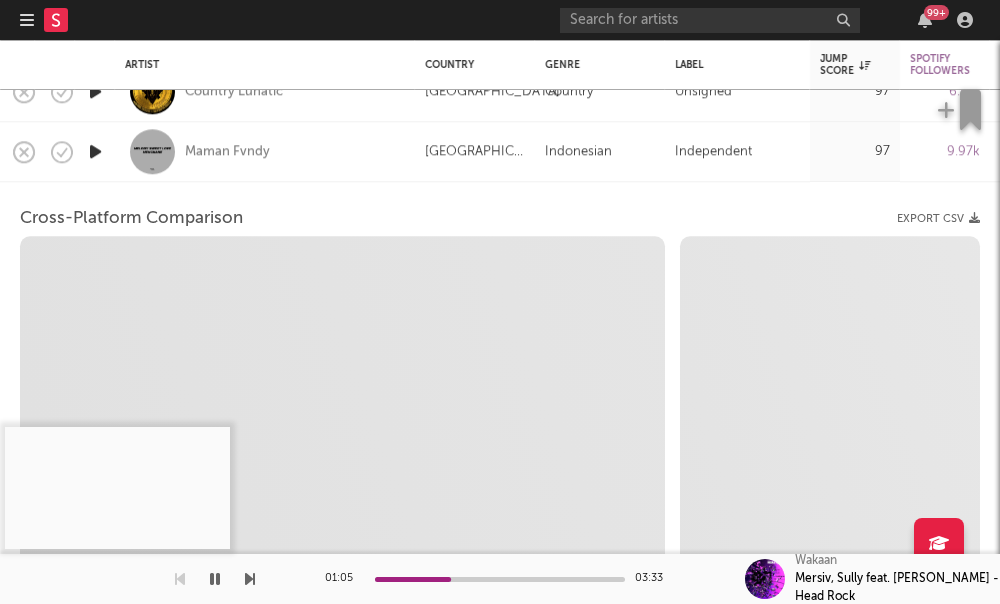 select on "6m" 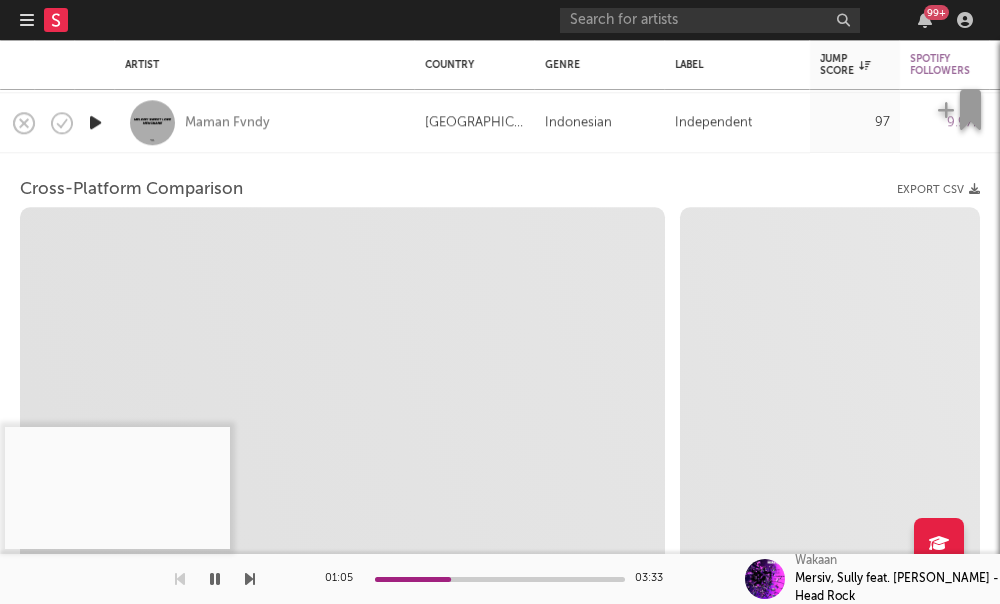 click on "Maman Fvndy" at bounding box center [265, 123] 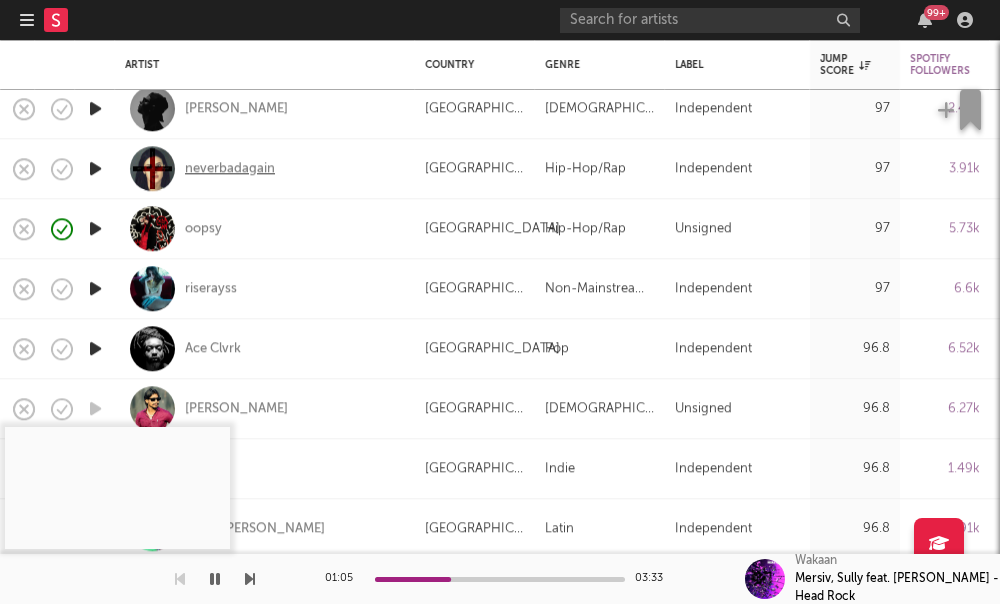 click on "neverbadagain" at bounding box center (230, 169) 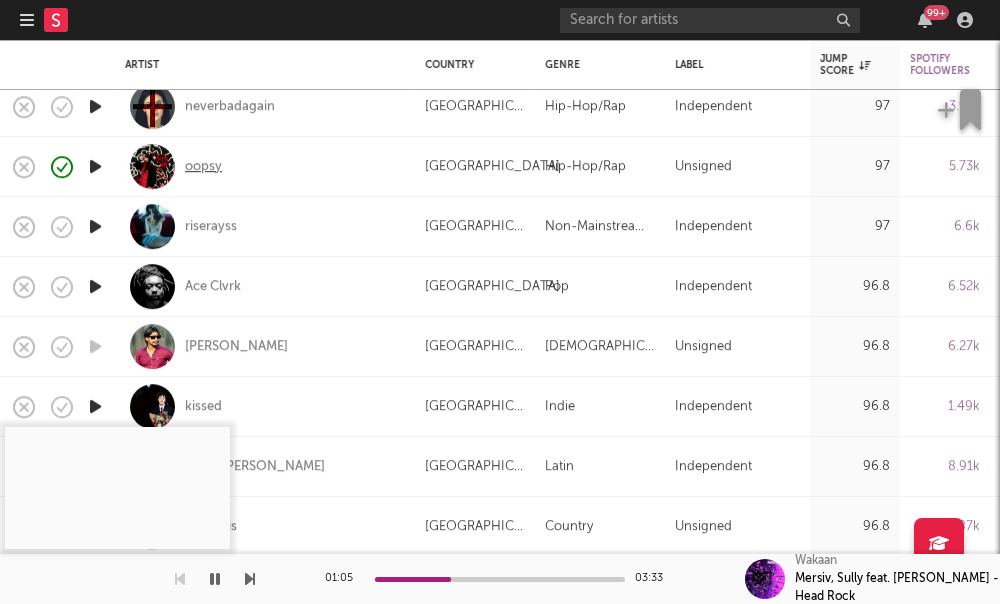 click on "oopsy" at bounding box center [203, 167] 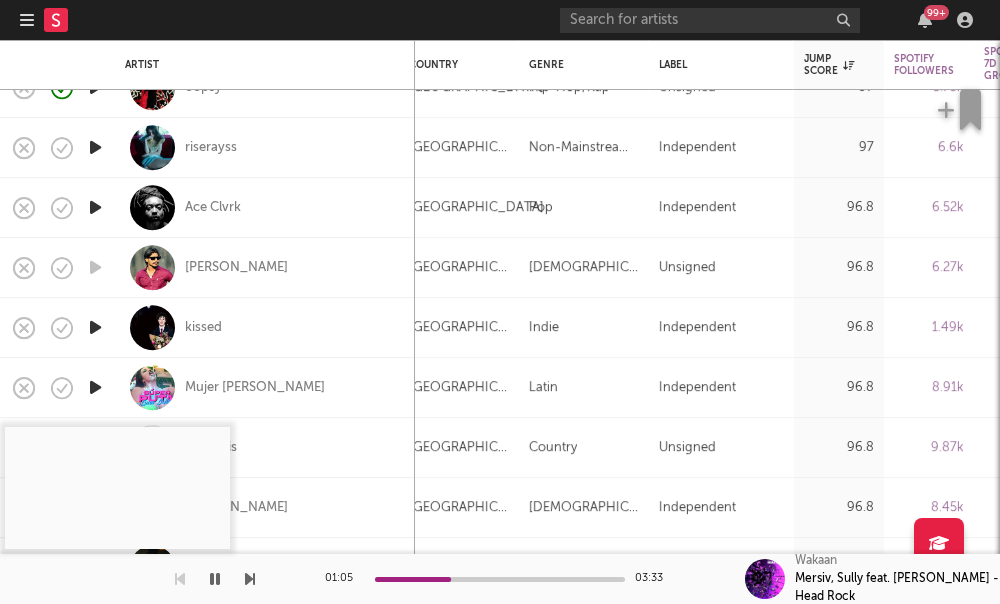 click on "riserayss" at bounding box center (265, 147) 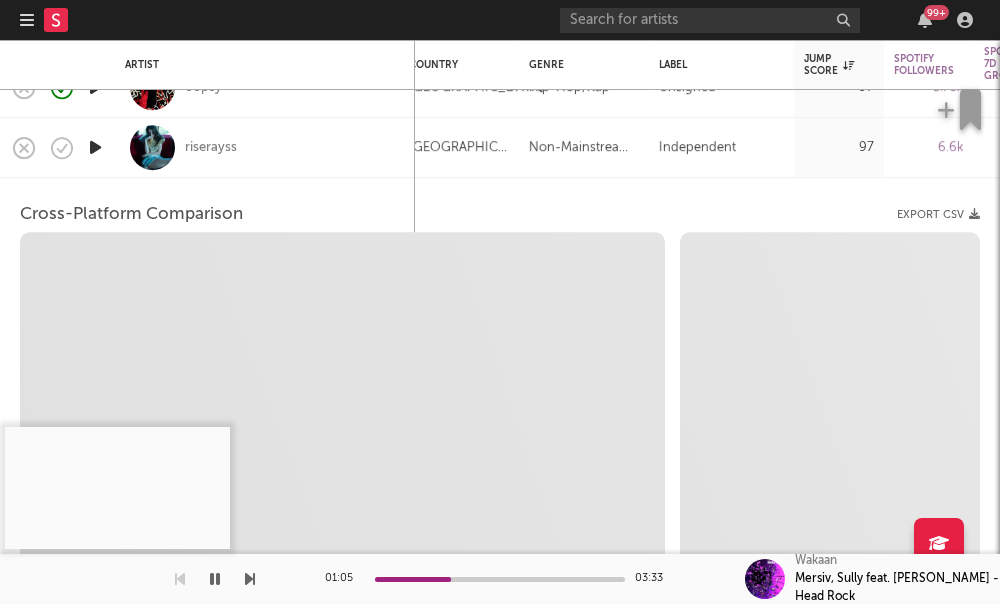 select on "1w" 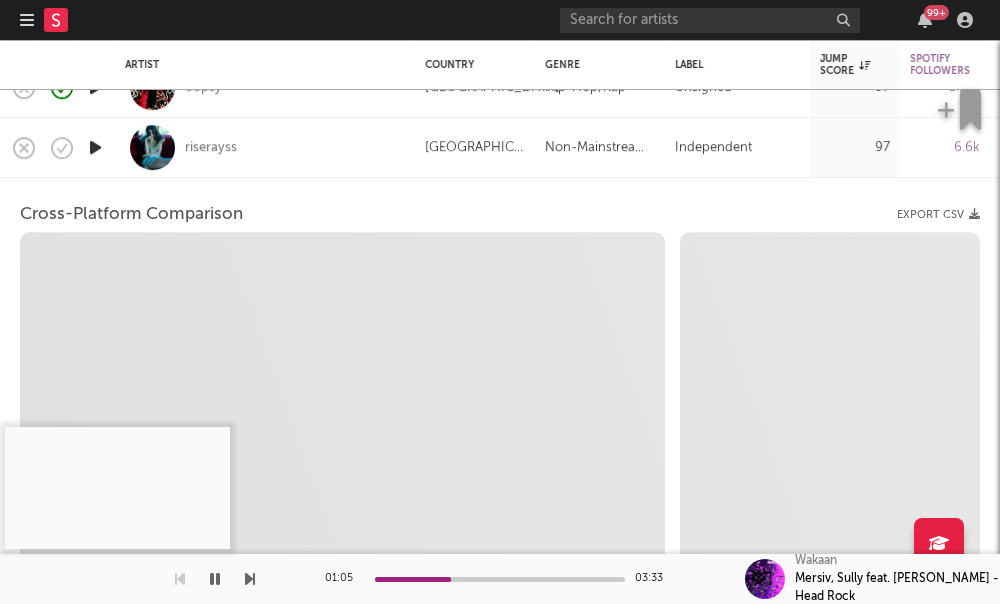 click on "riserayss" at bounding box center (211, 148) 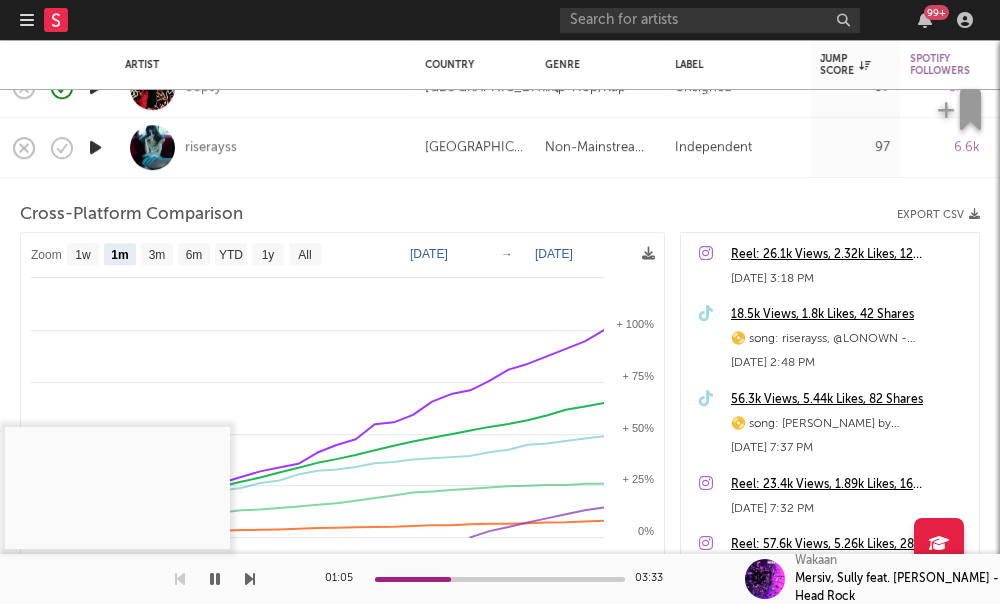 click at bounding box center (95, 147) 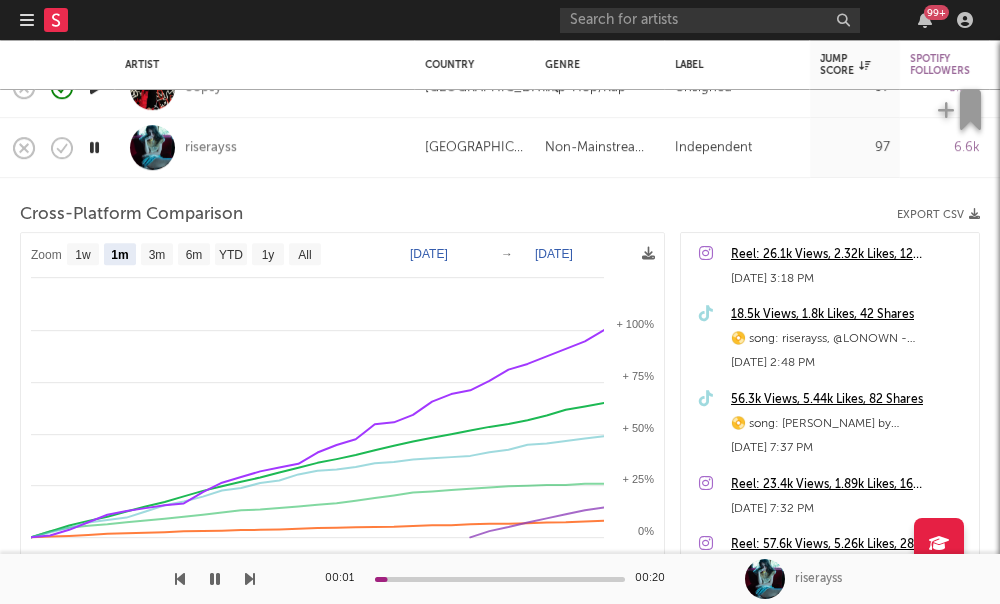 click on "riserayss" at bounding box center [265, 148] 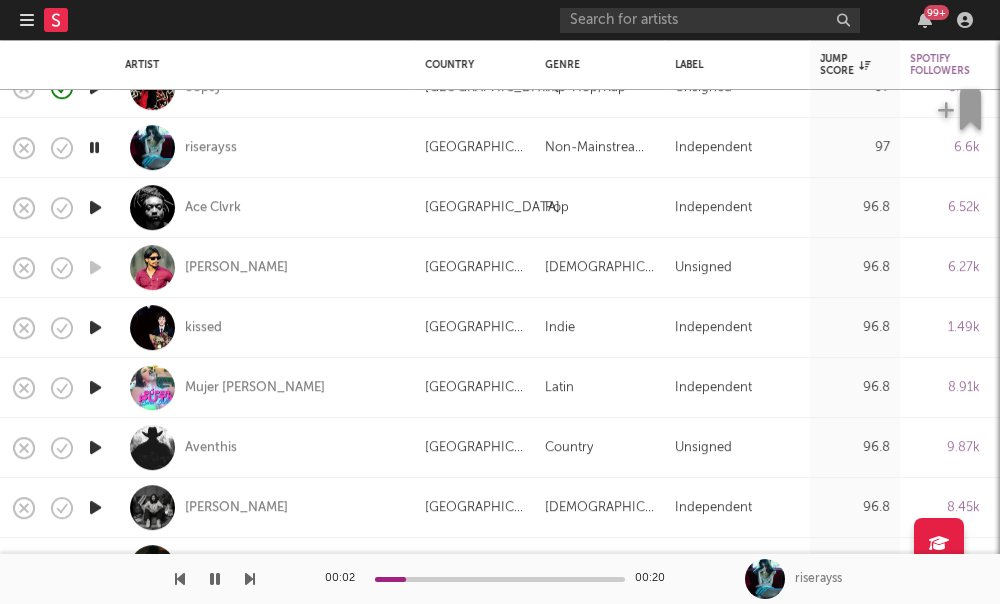 click at bounding box center [94, 147] 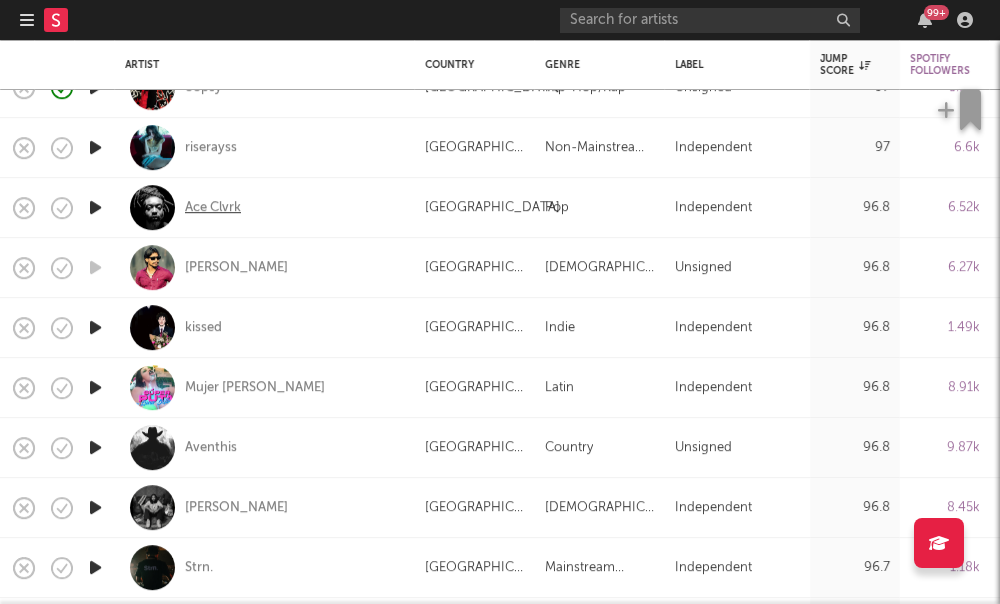 click on "Ace Clvrk" at bounding box center (213, 208) 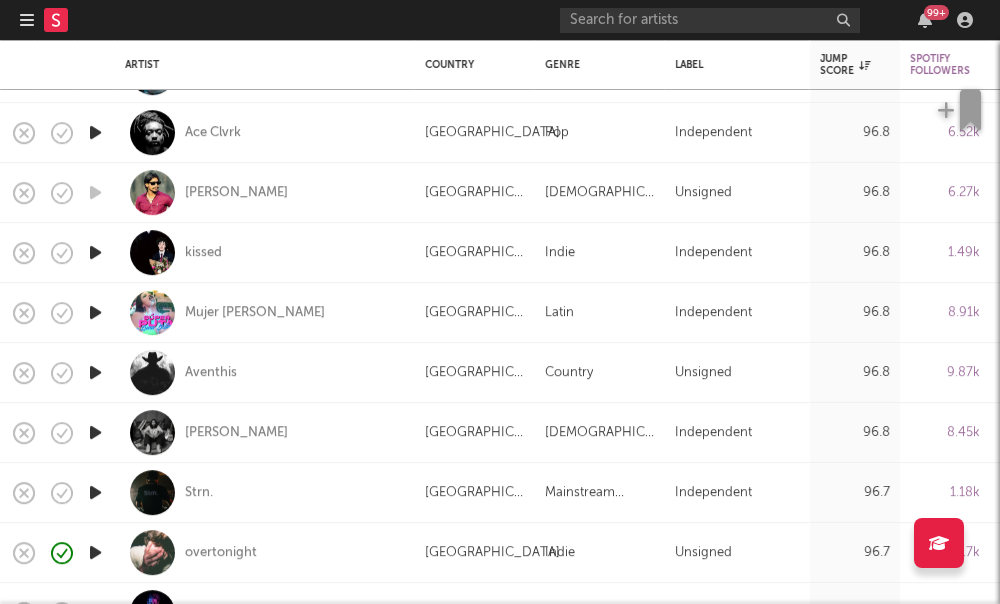 click on "kissed" at bounding box center [203, 253] 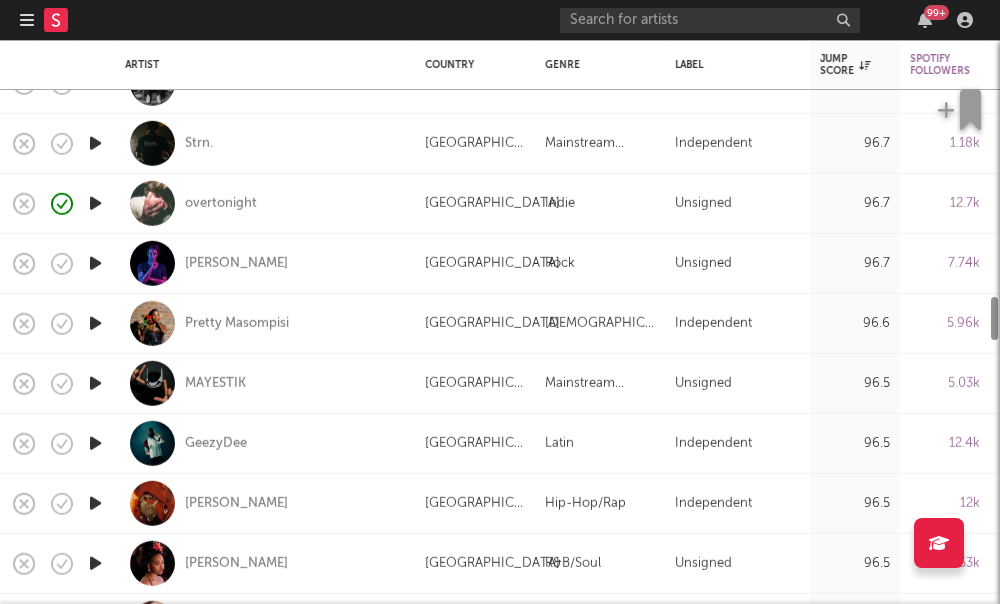 click at bounding box center (500, 322) 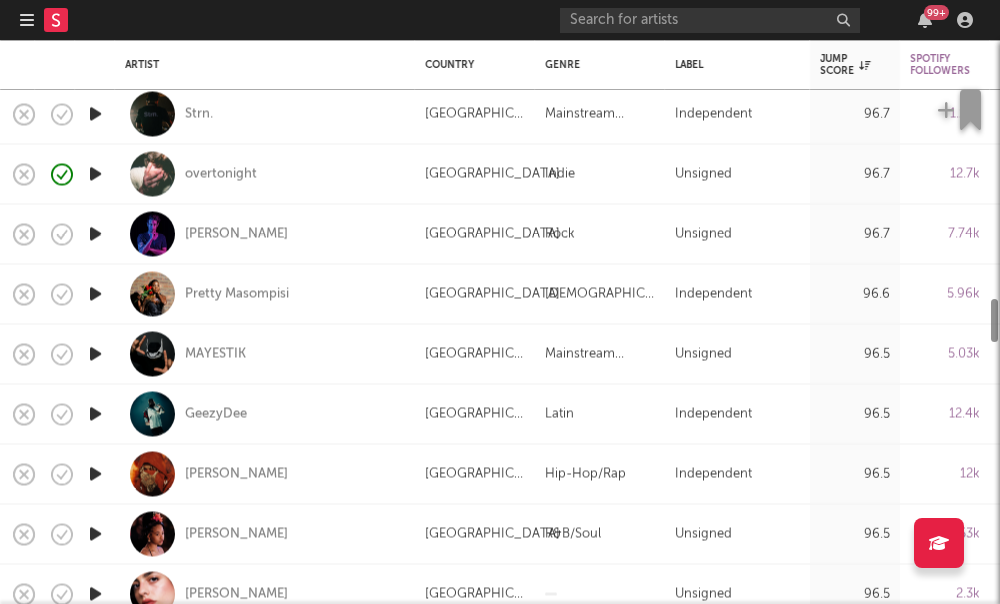 click on "overtonight" at bounding box center (221, 174) 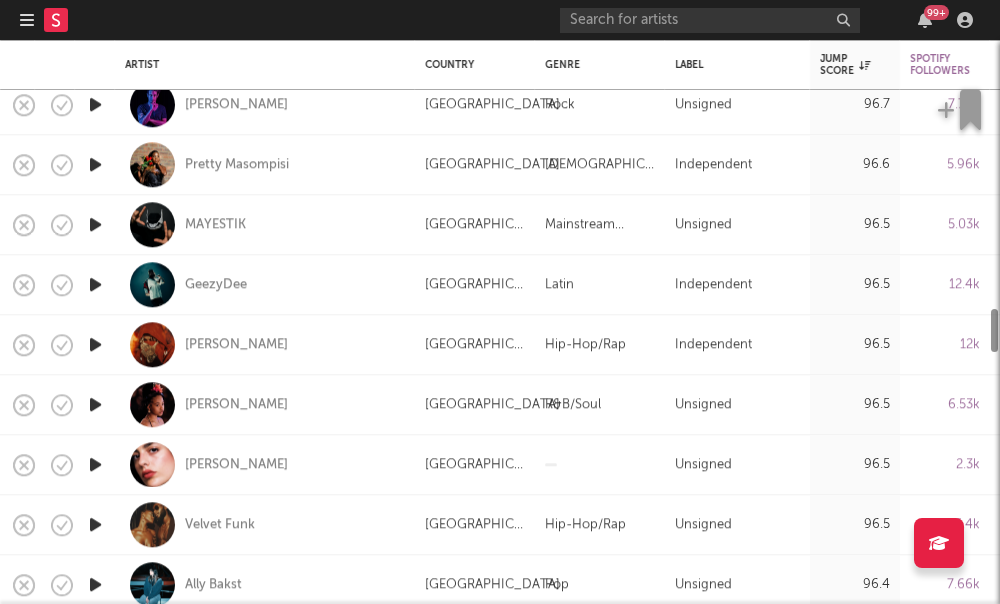 click on "MAYESTIK" at bounding box center (215, 225) 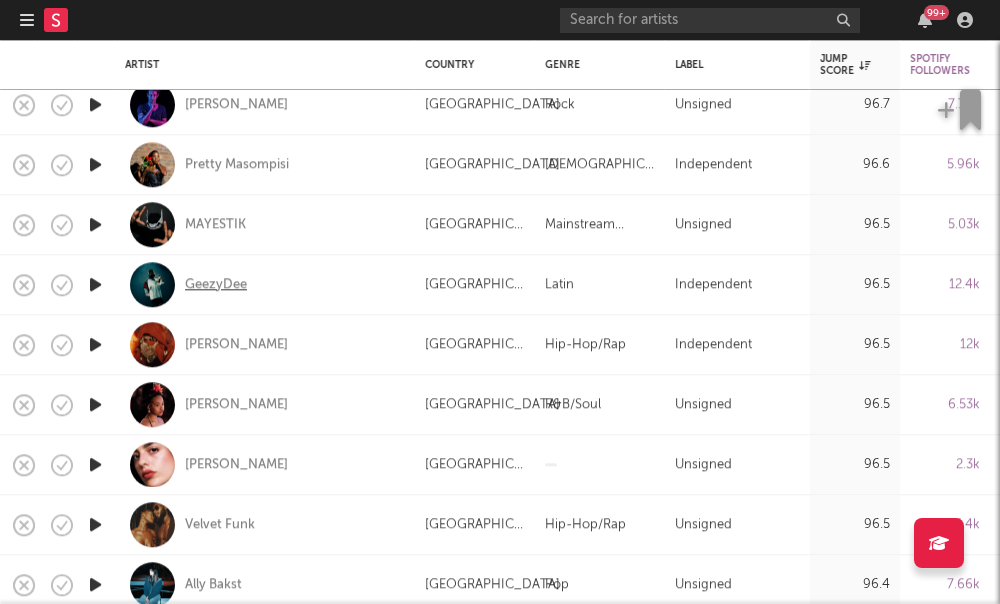 click on "GeezyDee" at bounding box center (216, 285) 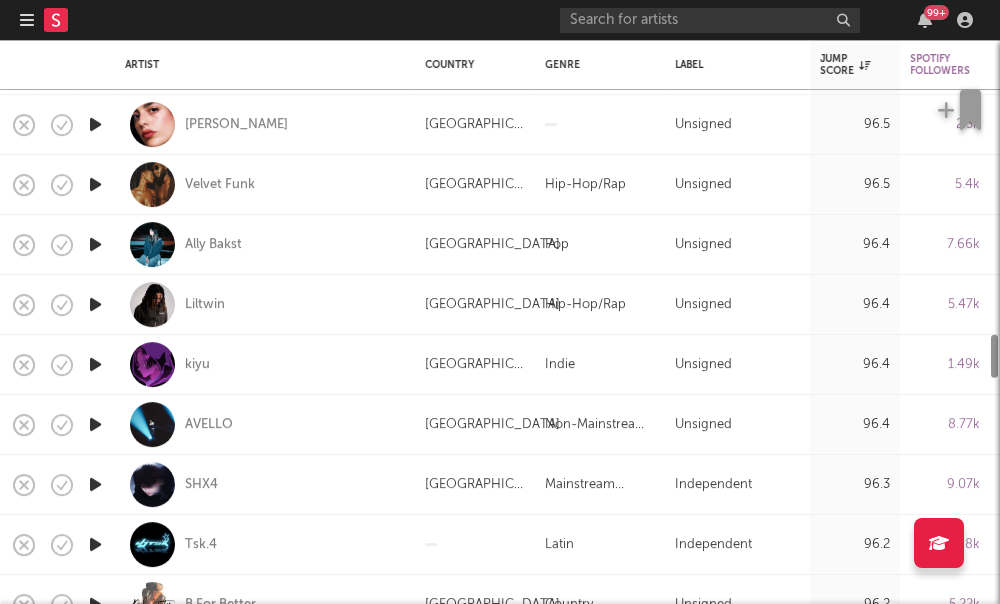 click on "96.4" at bounding box center [855, 305] 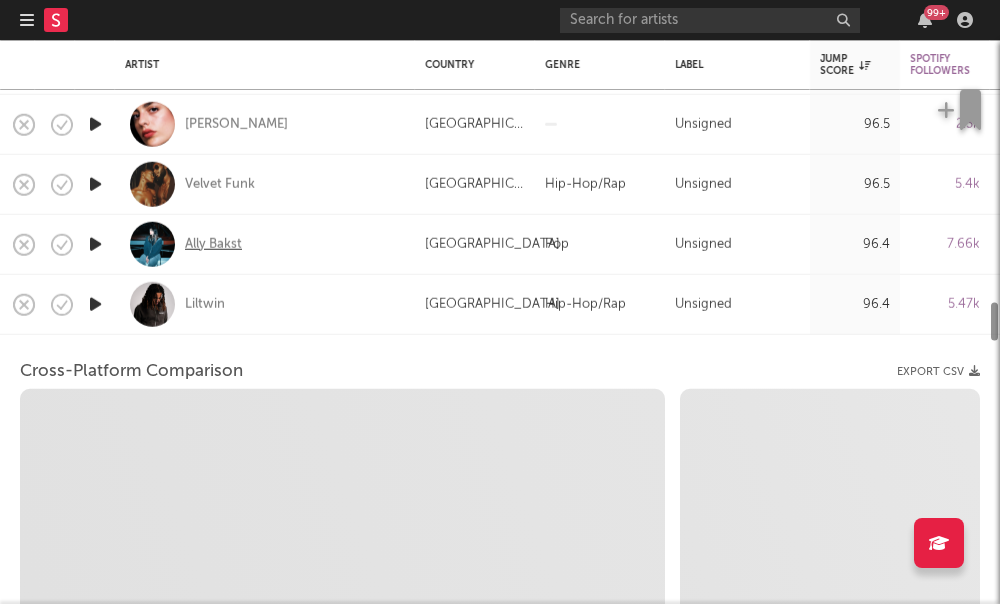 click on "Ally Bakst" at bounding box center (213, 244) 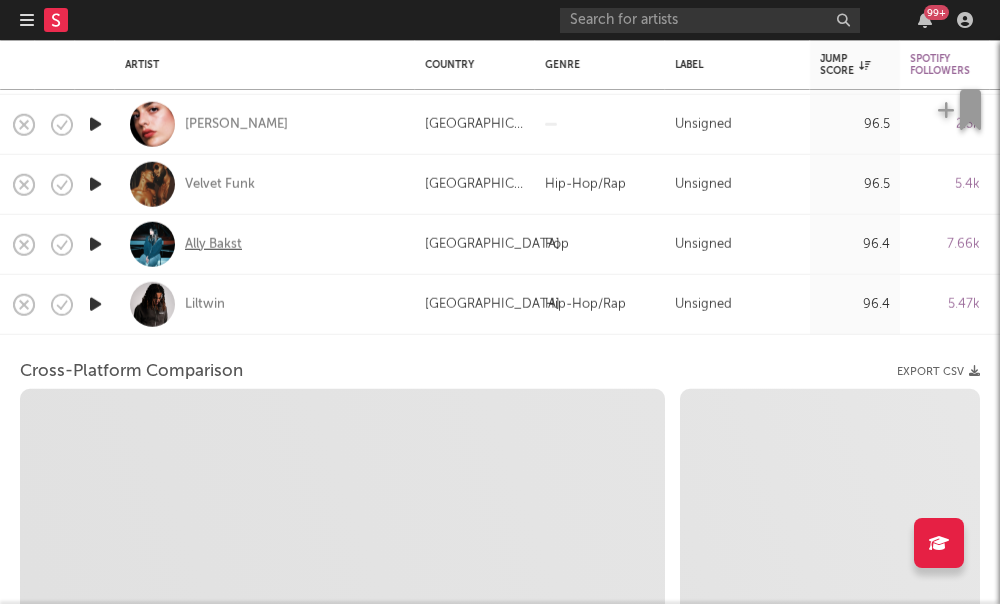 select on "6m" 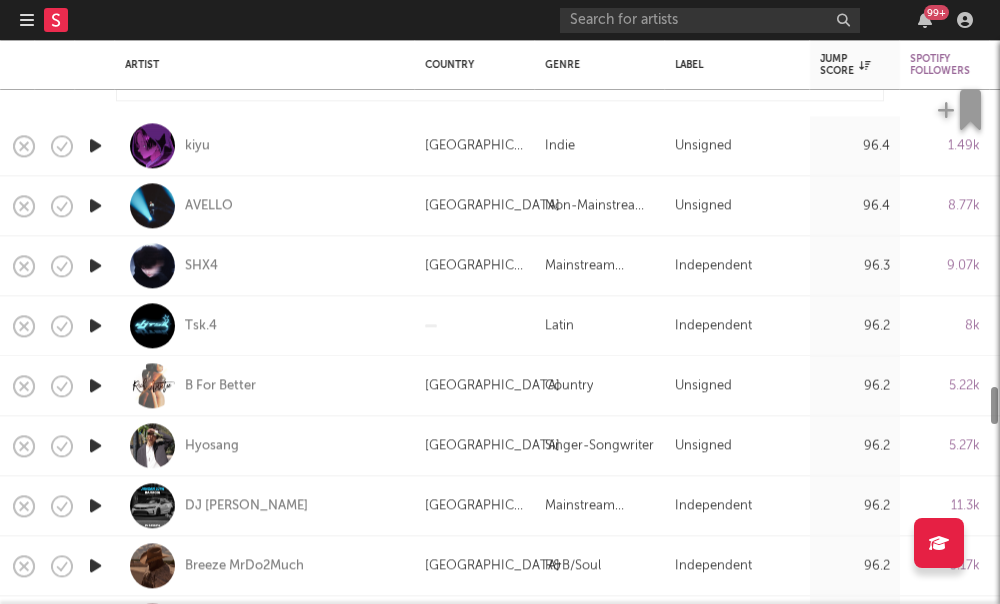 click on "kiyu" at bounding box center (197, 146) 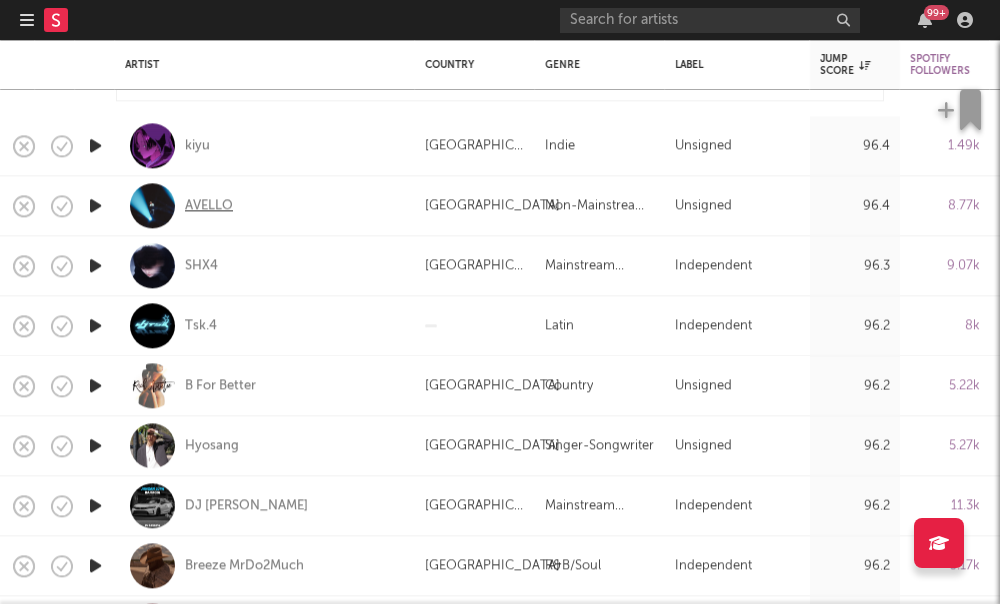 click on "AVELLO" at bounding box center [209, 206] 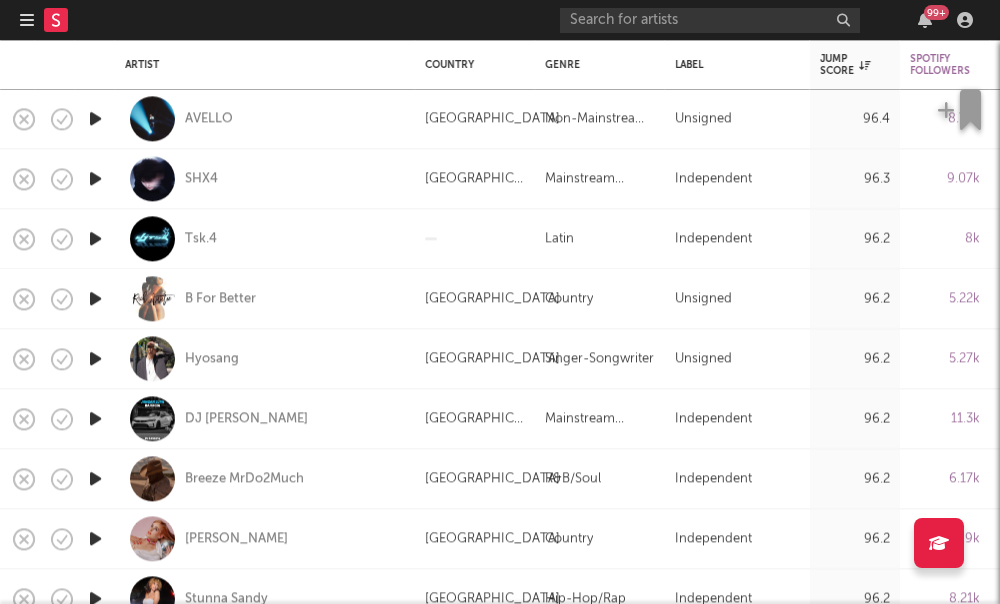 click on "AVELLO" at bounding box center [209, 119] 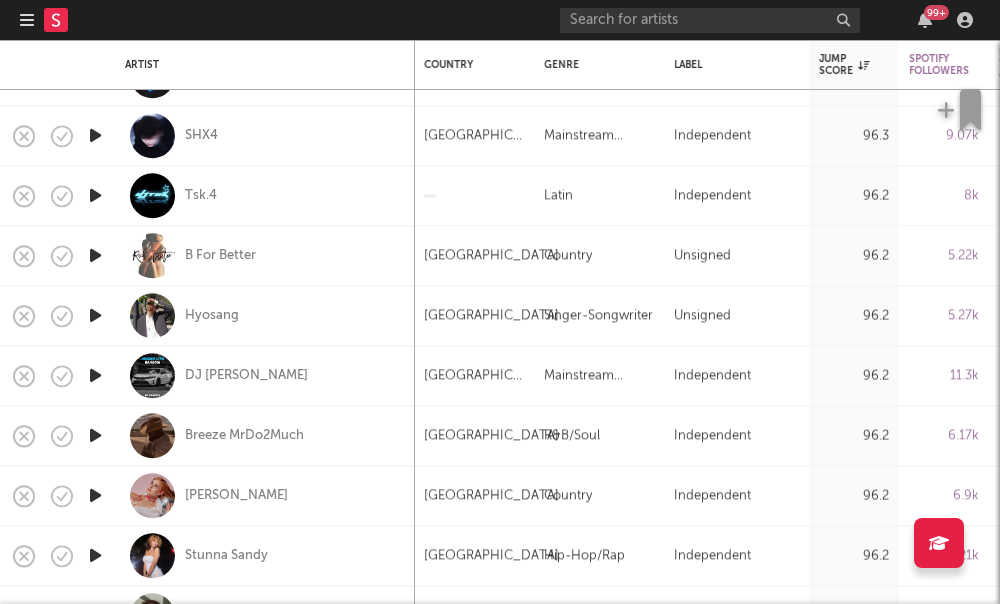 click on "Tsk.4" at bounding box center [265, 195] 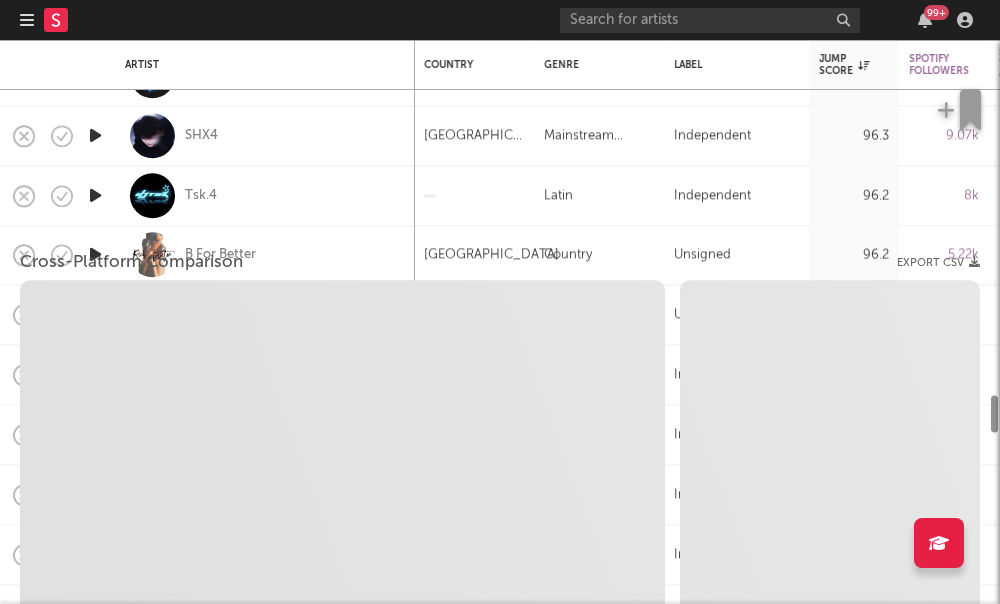 select on "1w" 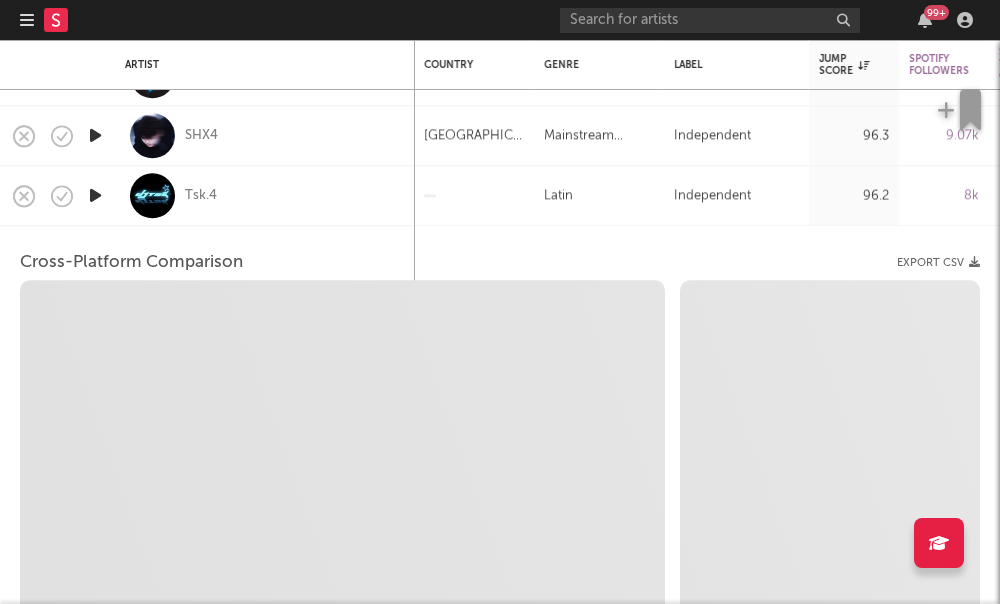 select on "1w" 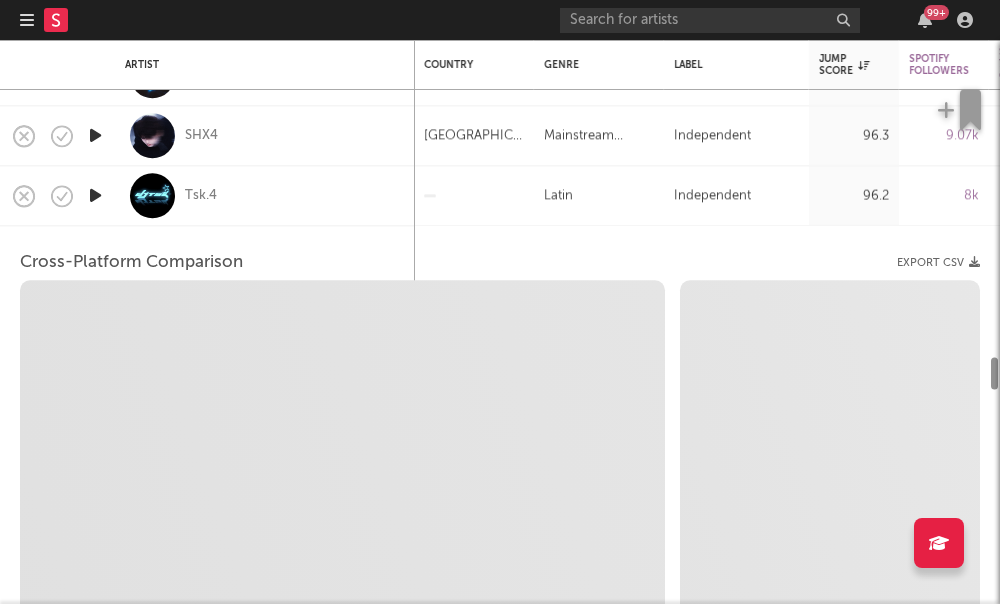 click on "Tsk.4" at bounding box center (265, 195) 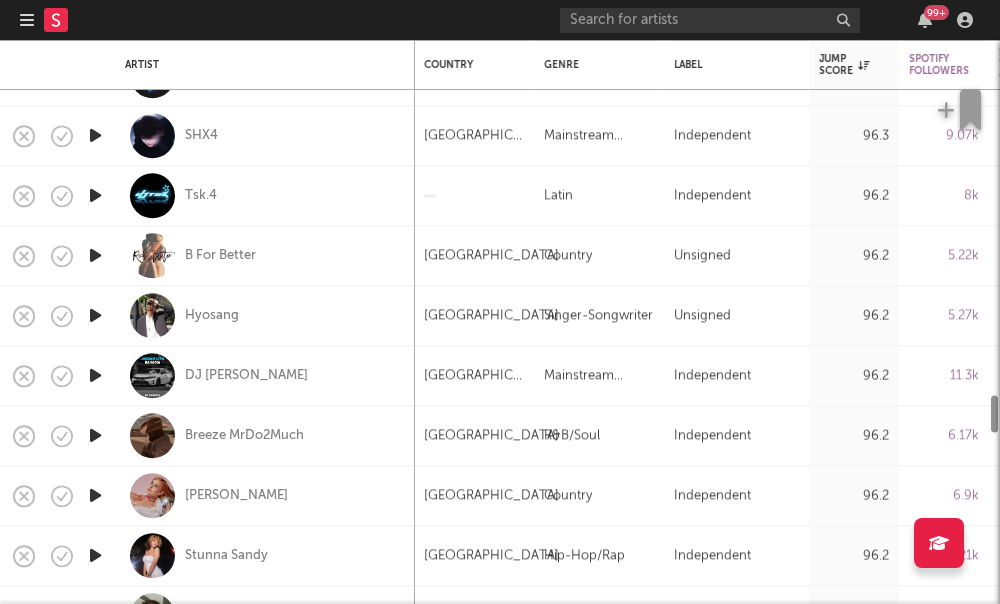 click on "Tsk.4" at bounding box center (265, 195) 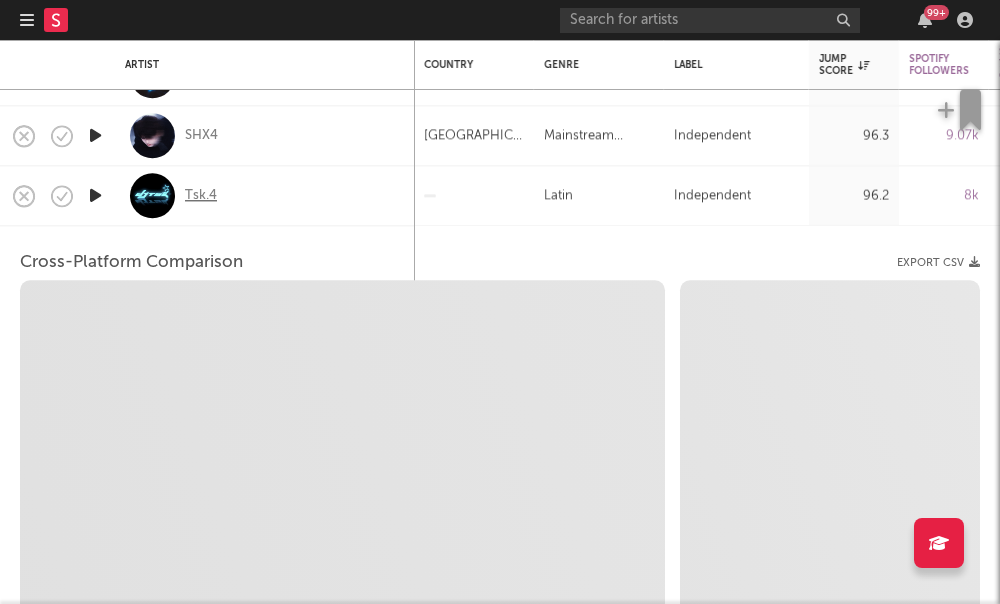 click on "Tsk.4" at bounding box center (201, 196) 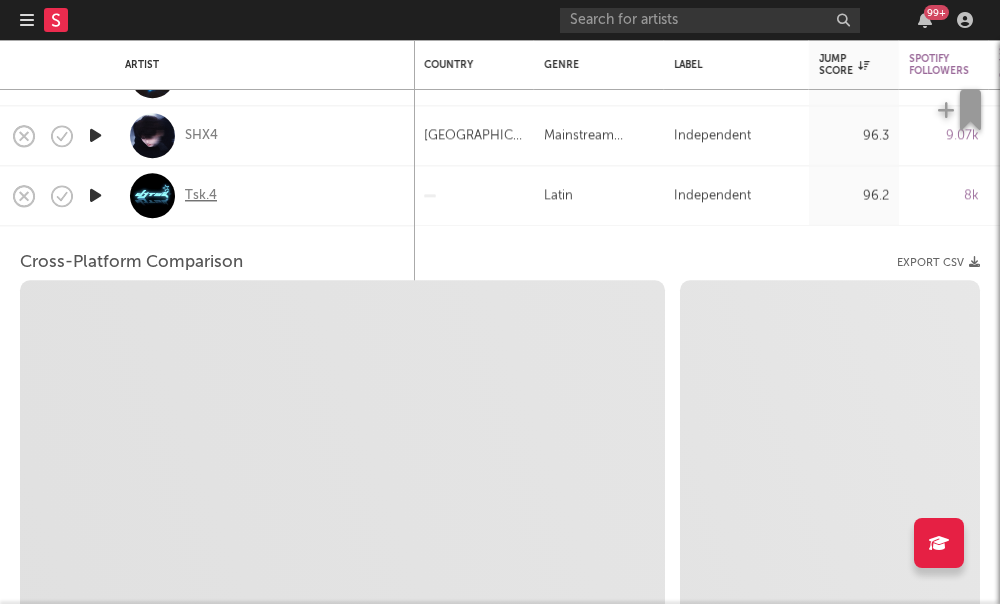 select on "1m" 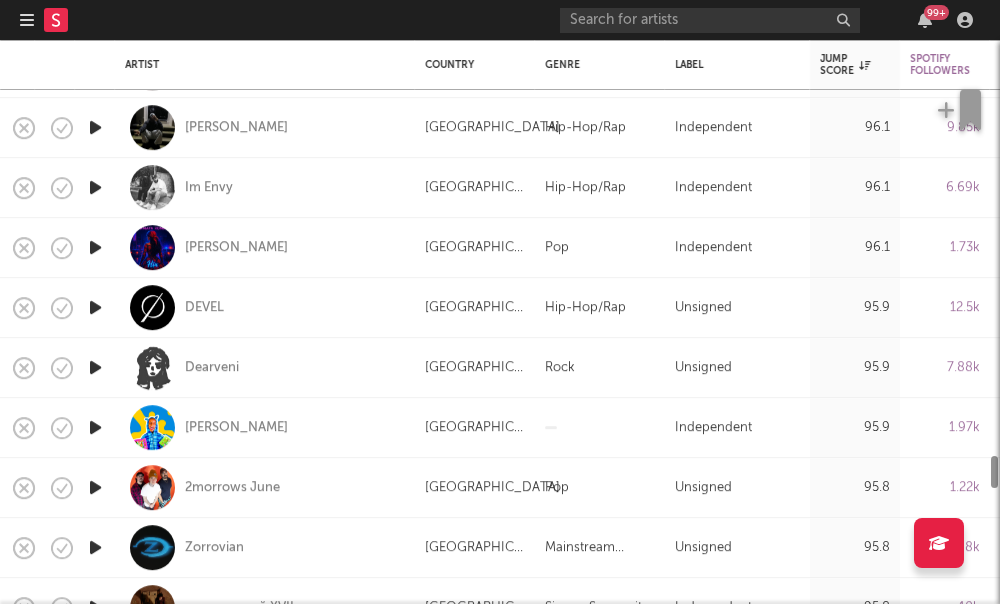 click on "Rico Ace" at bounding box center [265, 127] 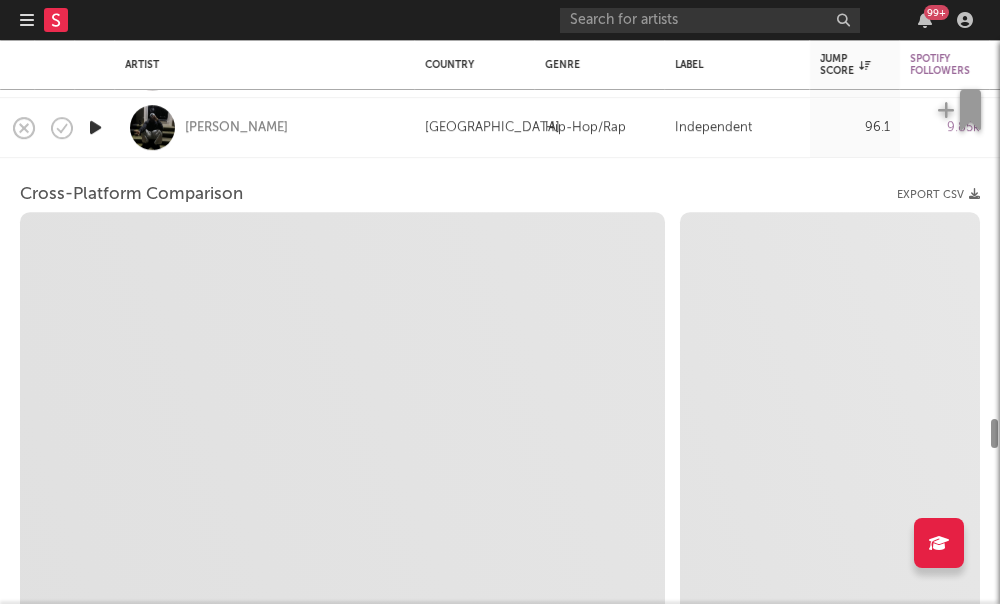 click on "Rico Ace" at bounding box center (265, 127) 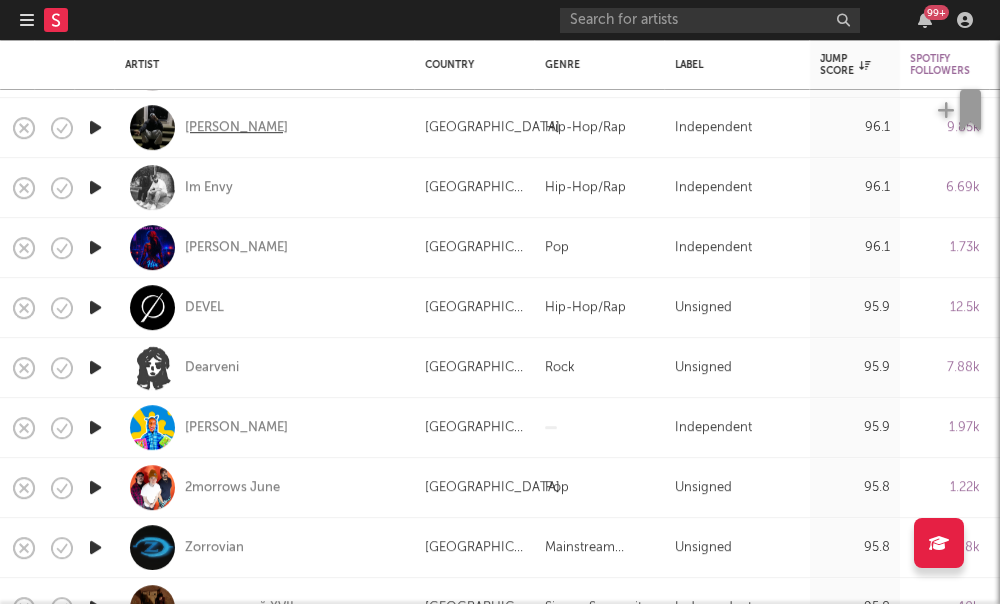 click on "Rico Ace" at bounding box center [236, 128] 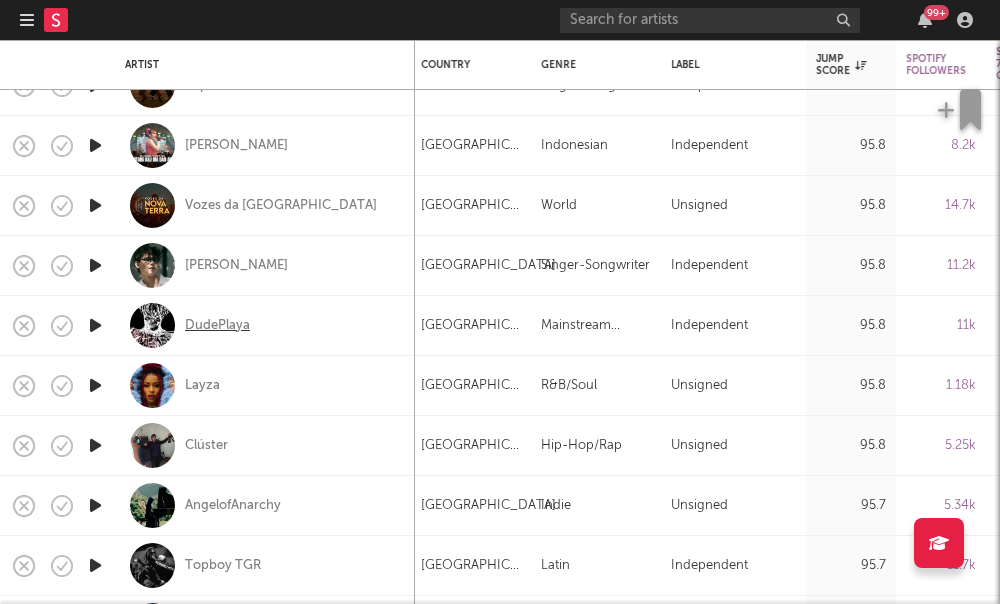 click on "DudePlaya" at bounding box center [217, 325] 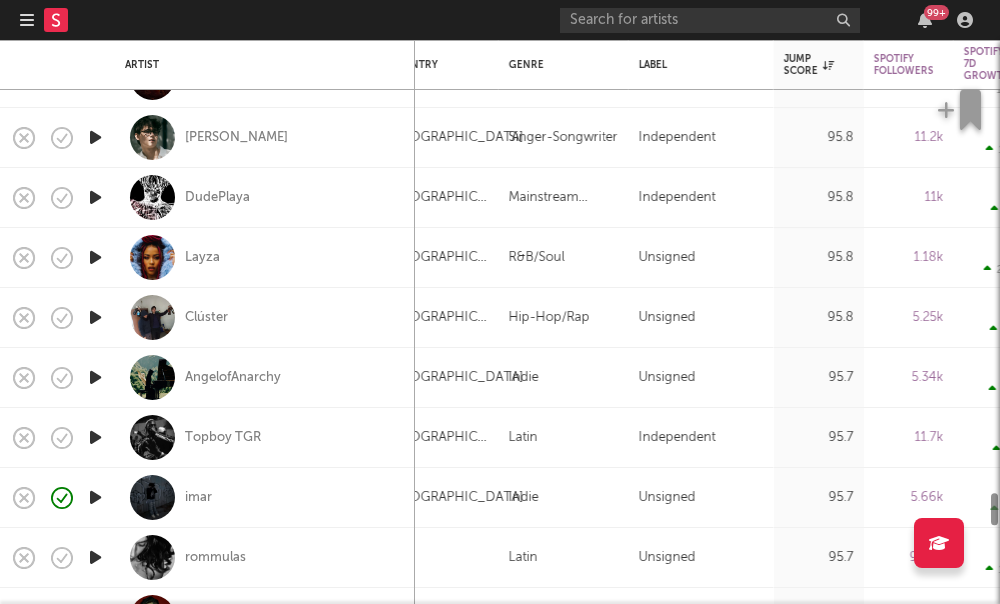 click at bounding box center (500, 322) 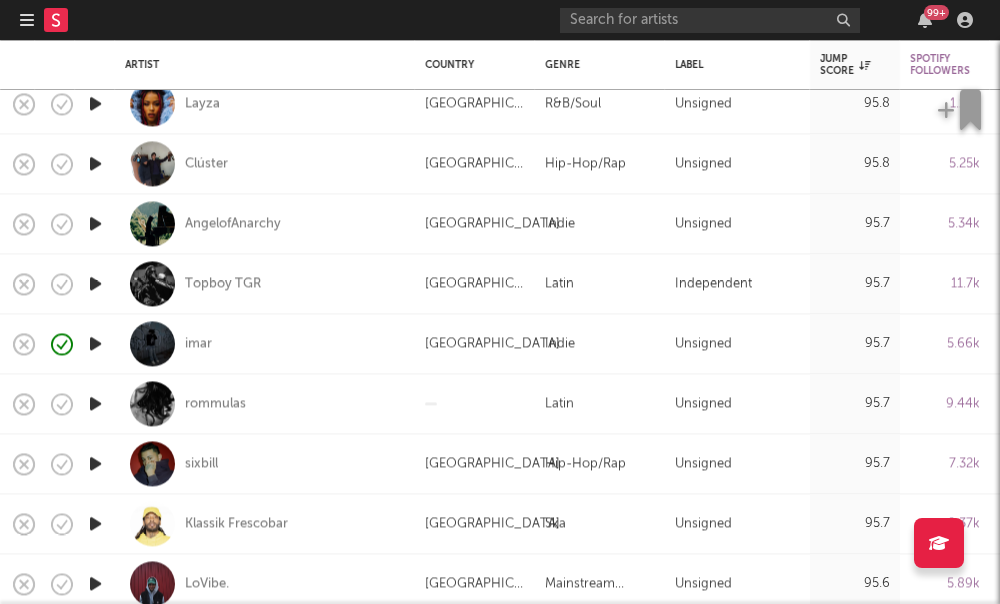 click at bounding box center (152, 163) 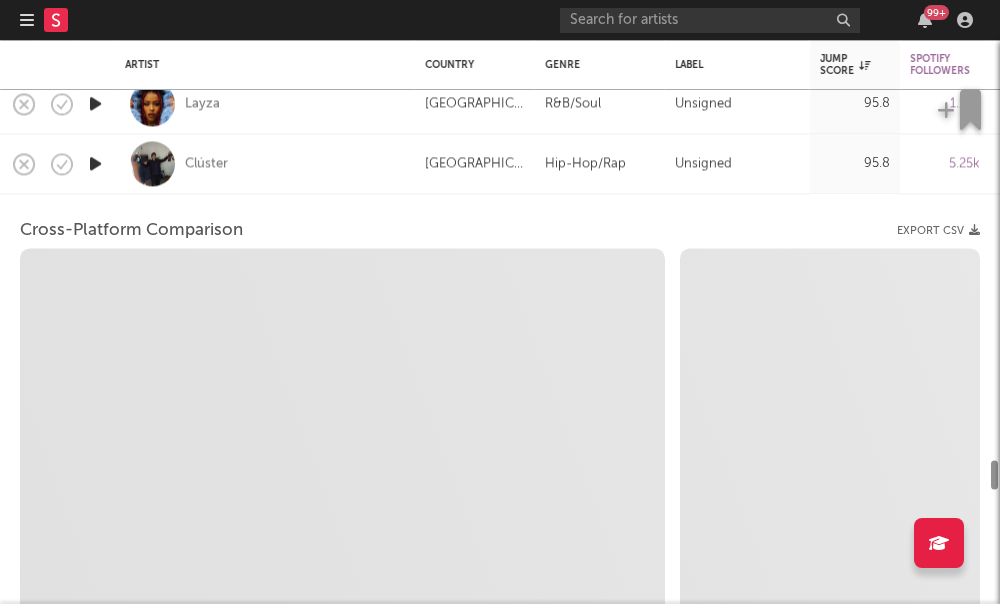select on "1w" 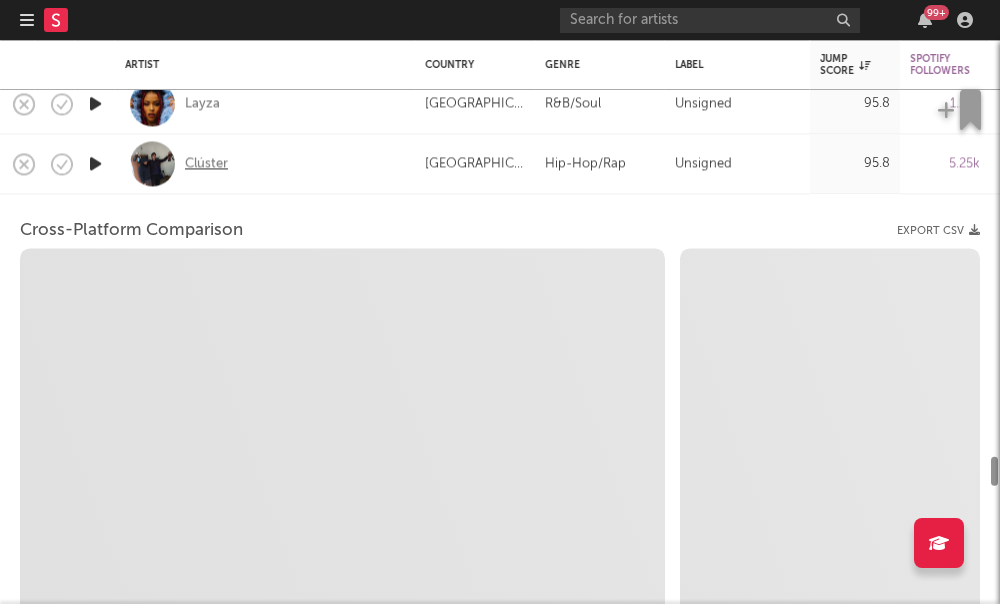 click on "Clúster" at bounding box center (206, 164) 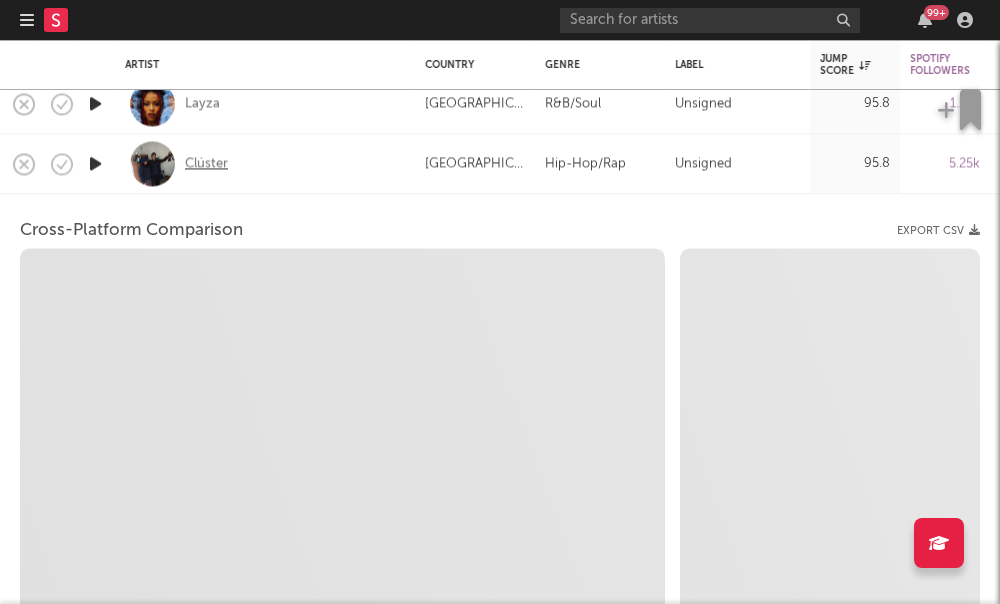 select on "1m" 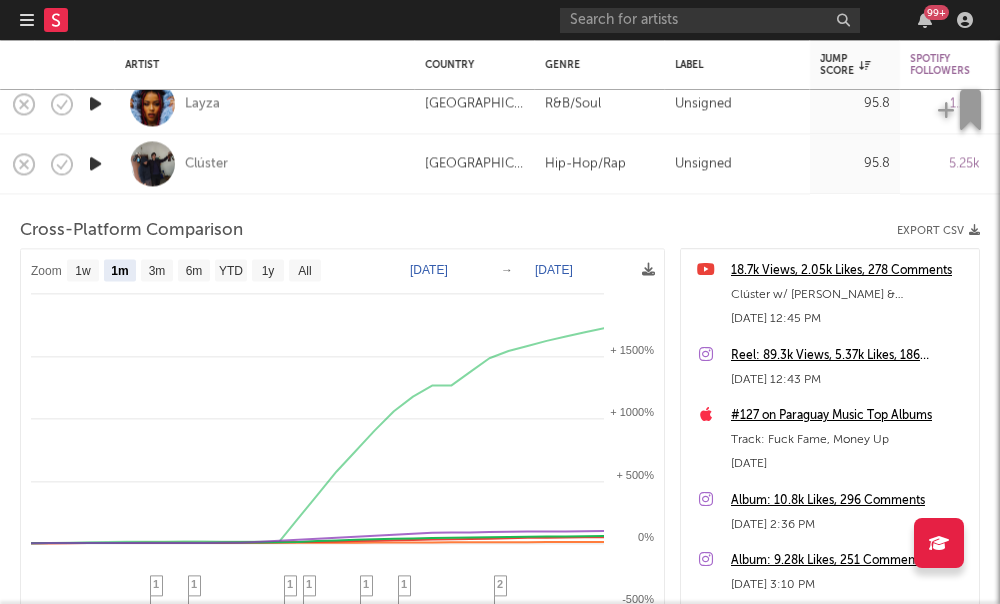 click at bounding box center (152, 163) 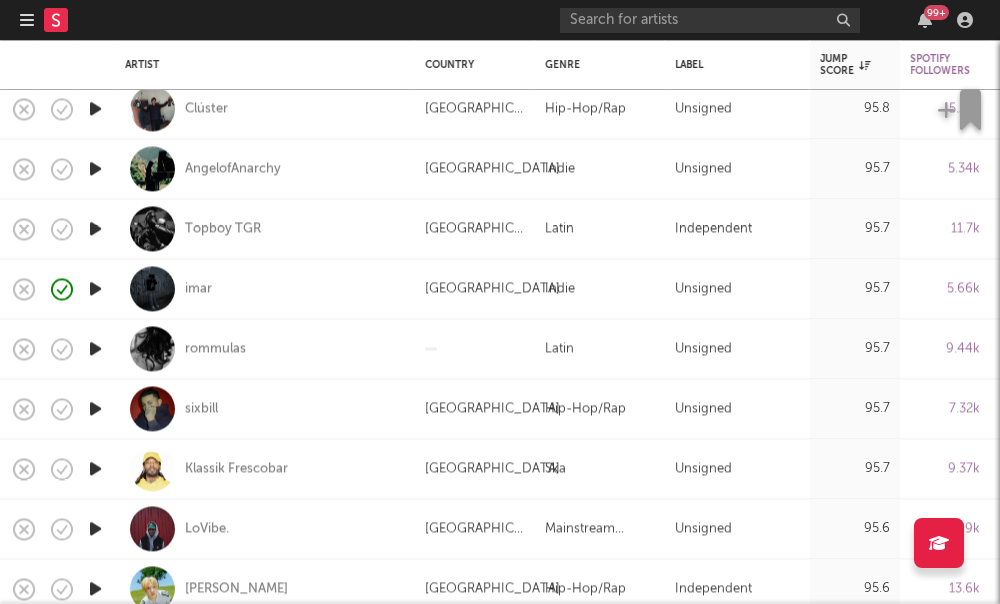click on "imar" at bounding box center [198, 289] 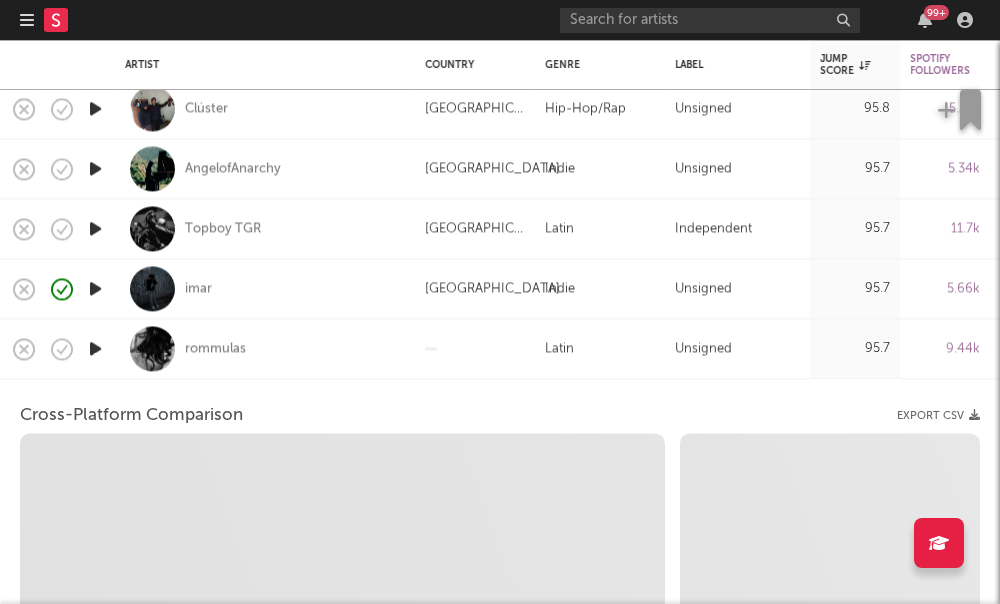 select on "1w" 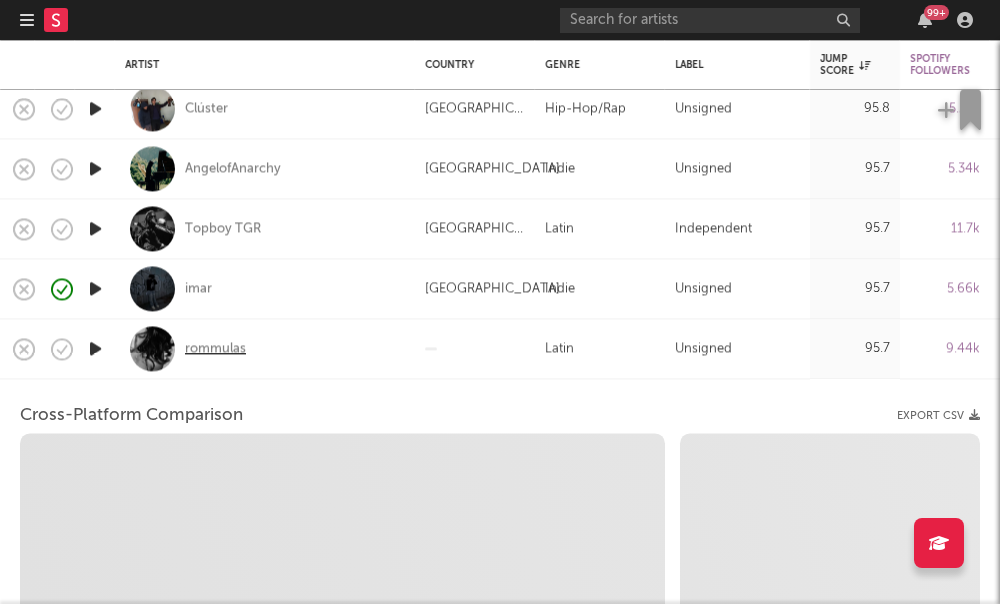 click on "rommulas" at bounding box center [215, 349] 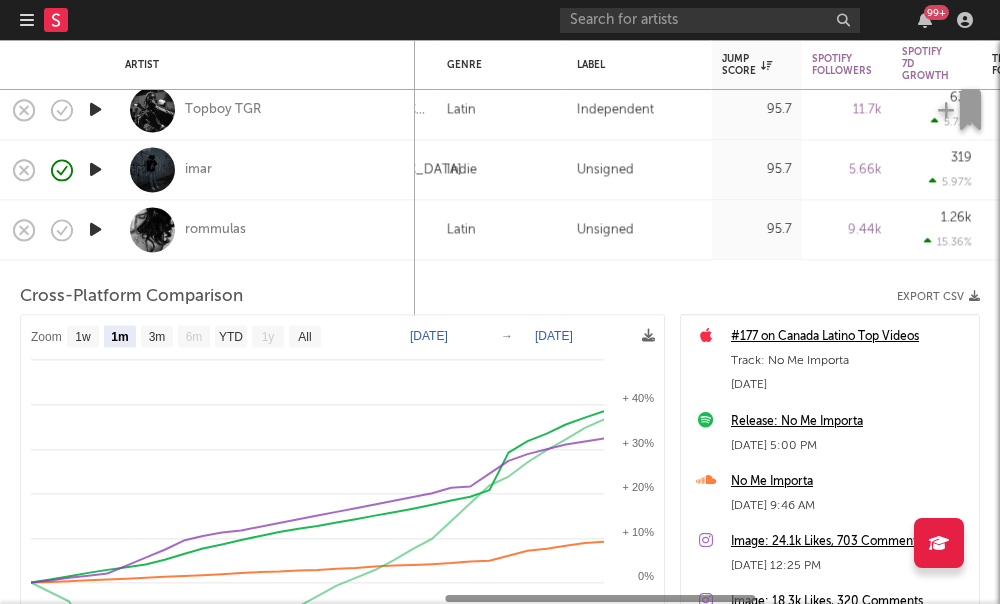 click at bounding box center [500, 322] 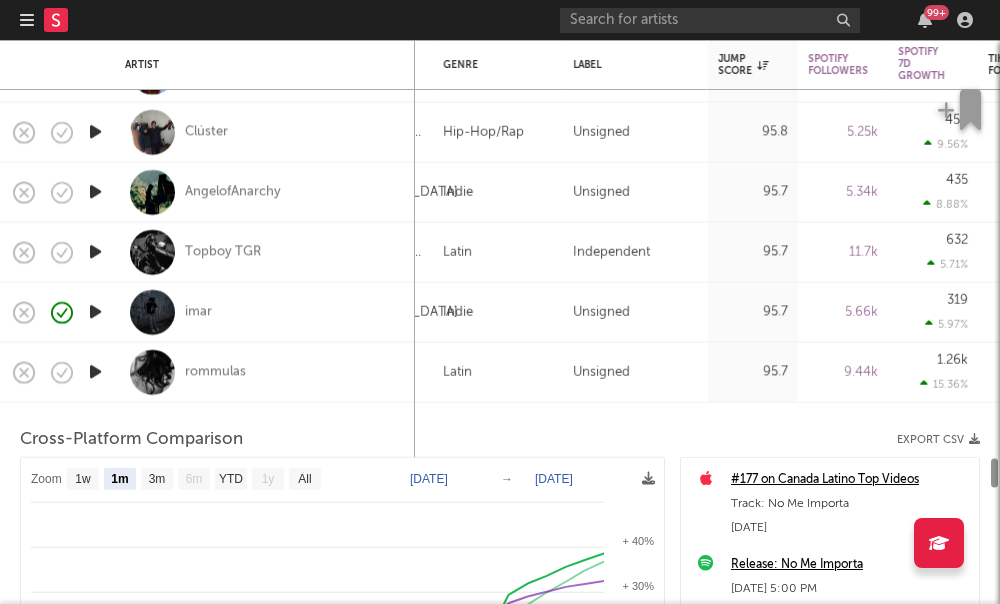 click at bounding box center (152, 372) 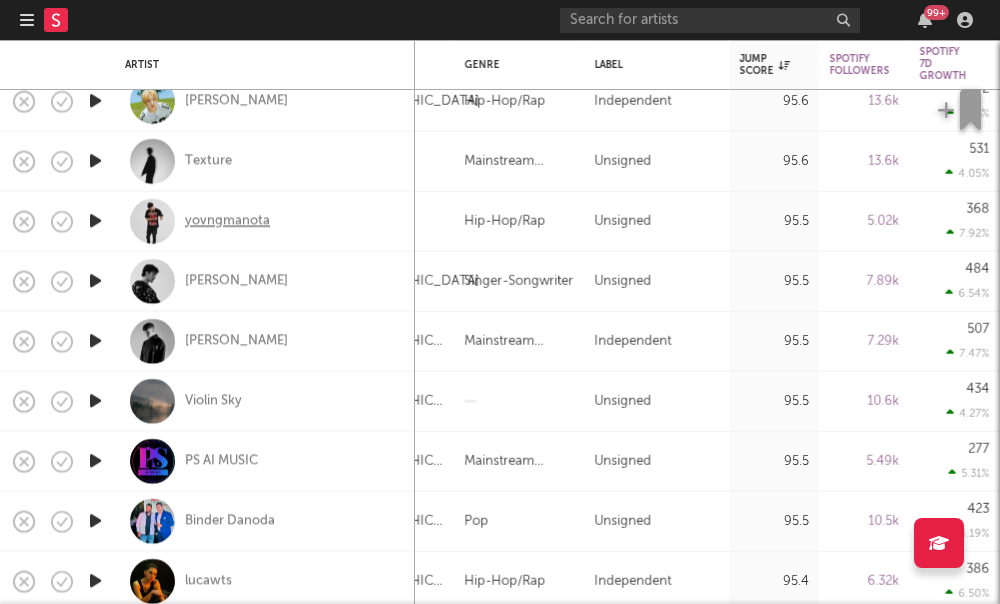 click on "yovngmanota" at bounding box center [227, 221] 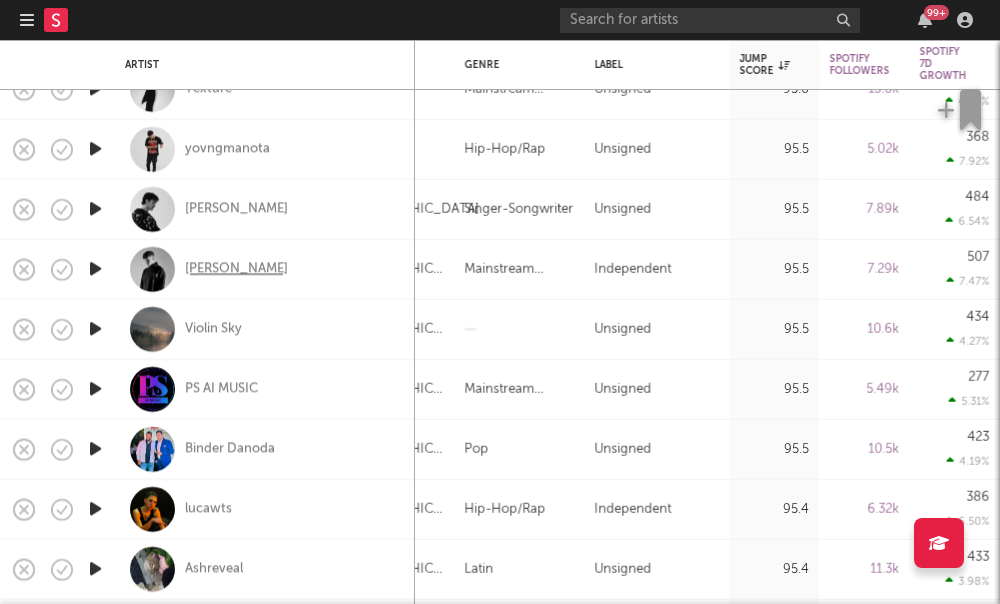 click on "Samuel Moriero" at bounding box center [236, 269] 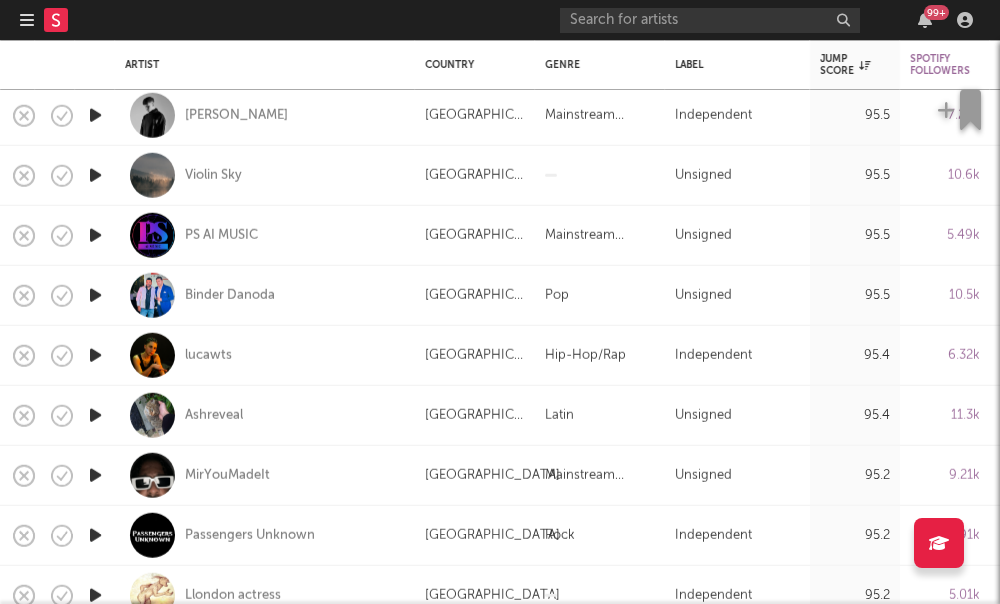 click at bounding box center [152, 415] 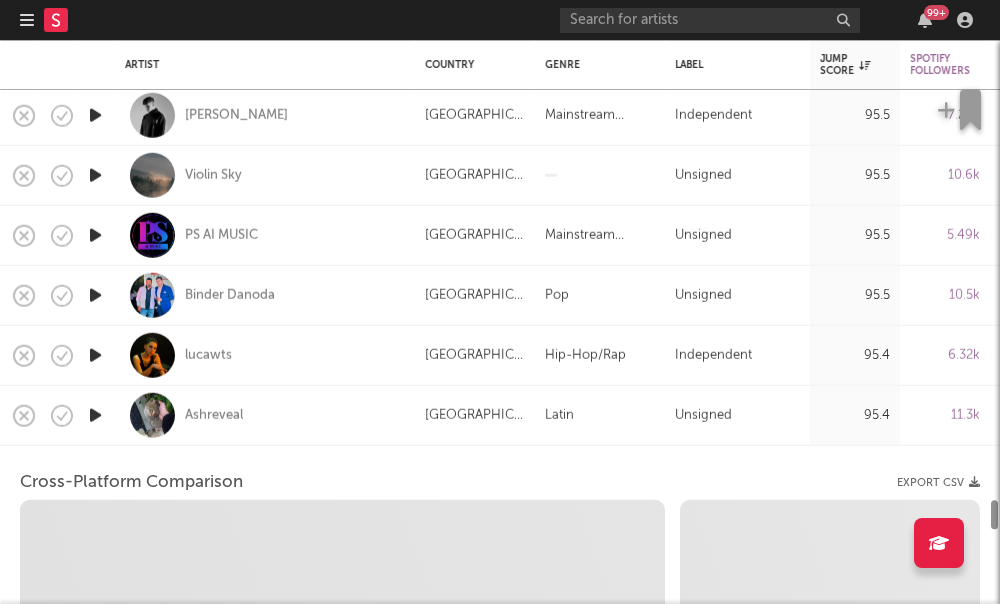 select on "6m" 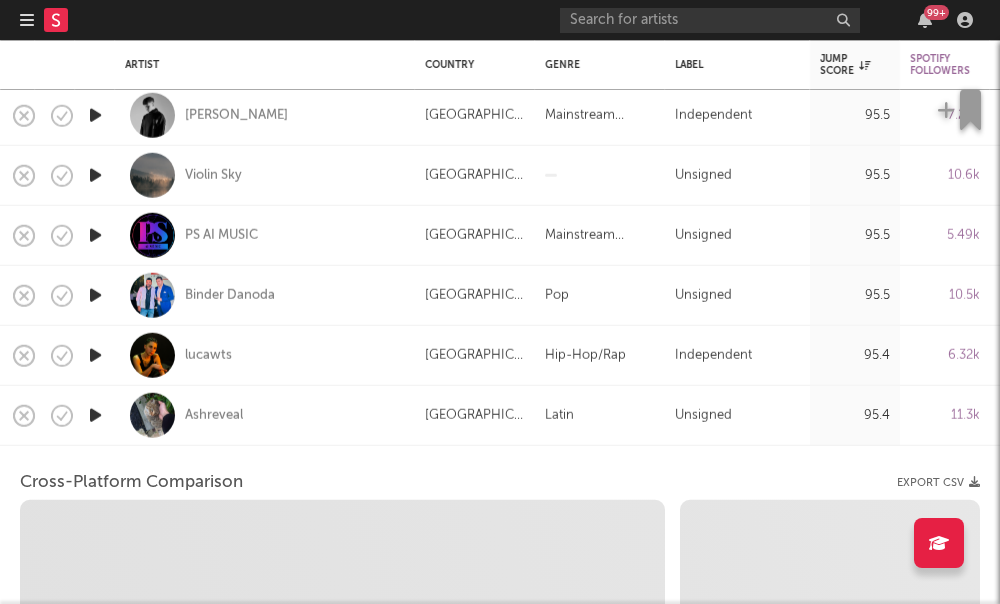 click at bounding box center [152, 415] 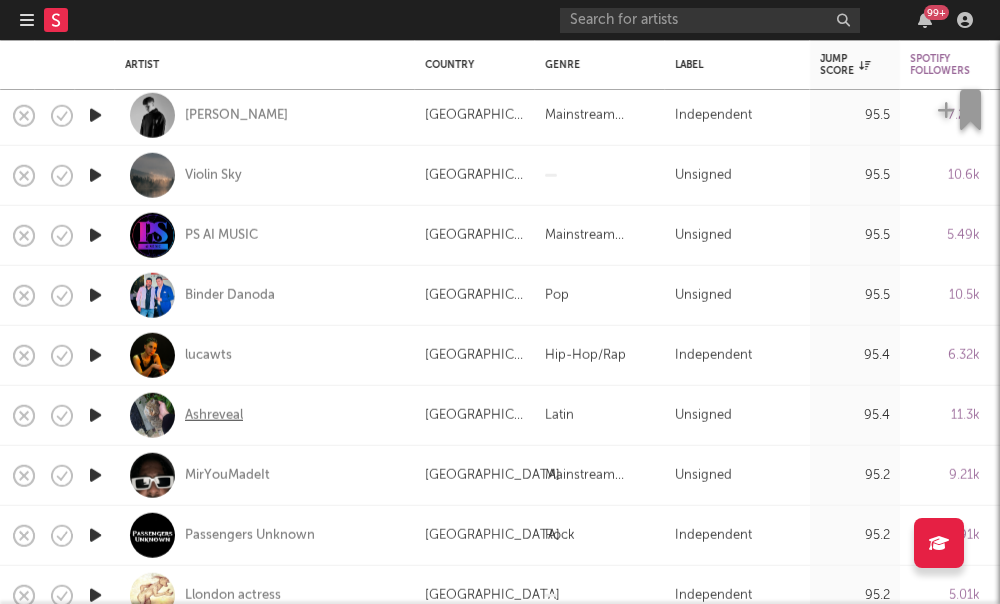 click on "Ashreveal" at bounding box center [214, 415] 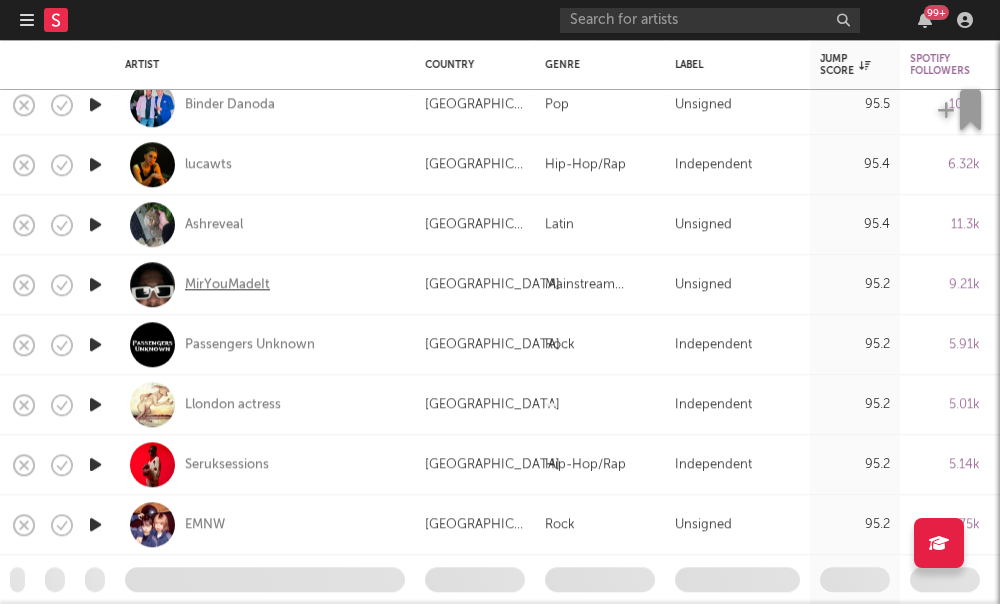 click on "MirYouMadeIt" at bounding box center [227, 285] 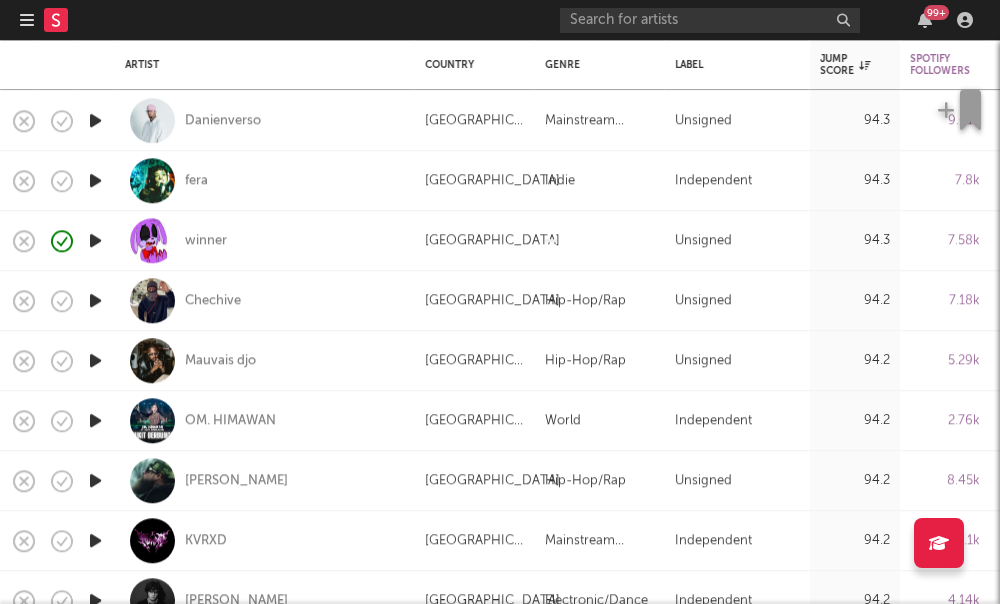 click at bounding box center [152, 240] 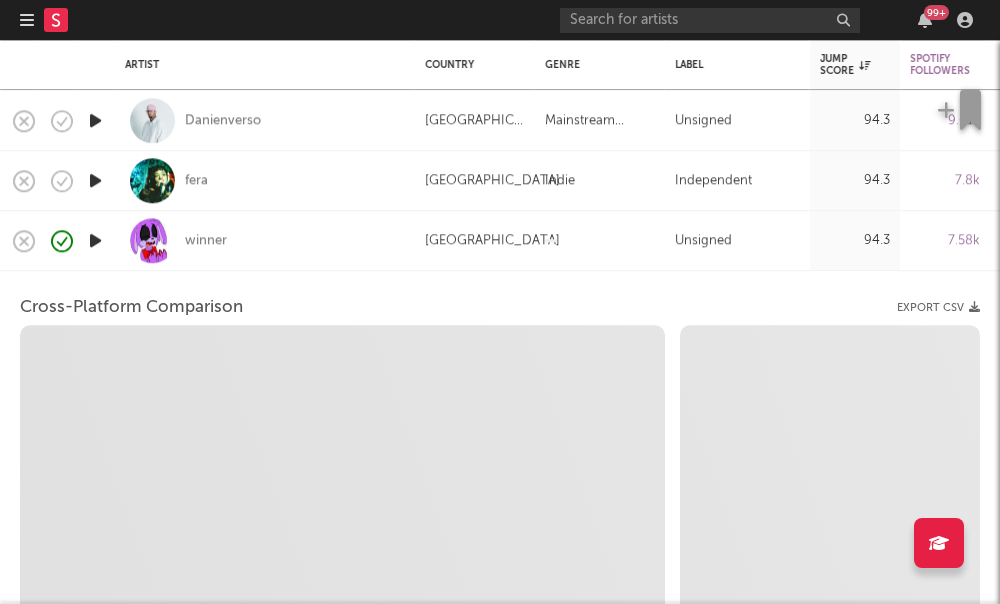 select on "6m" 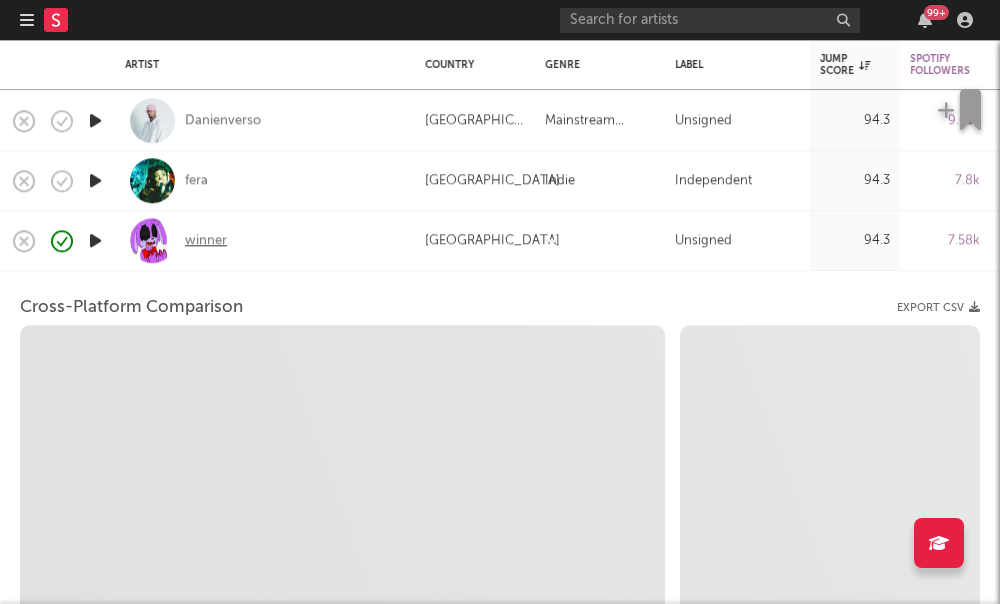 click on "winner" at bounding box center (206, 241) 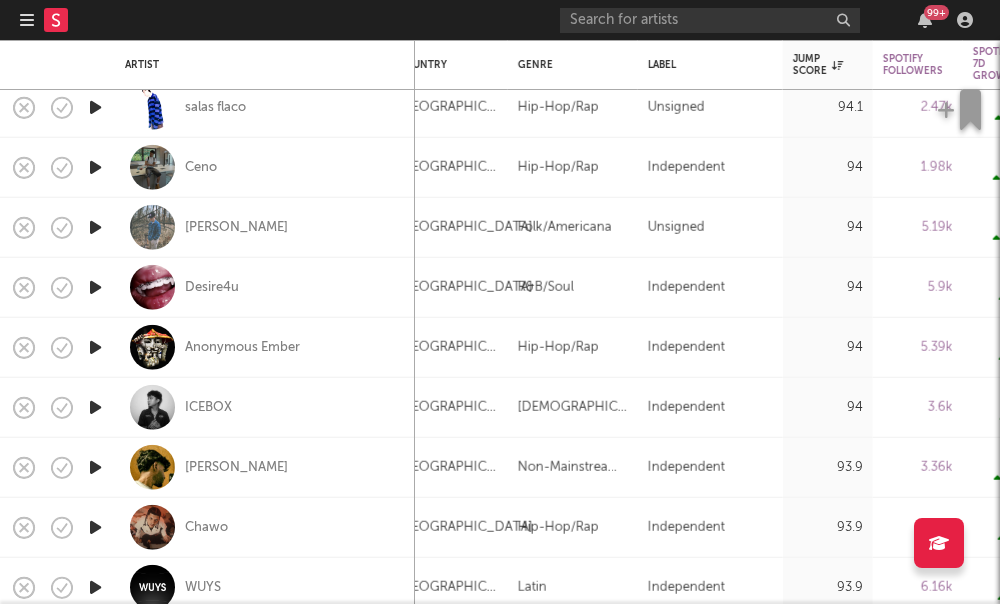 drag, startPoint x: 204, startPoint y: 249, endPoint x: -1, endPoint y: -1, distance: 323.30325 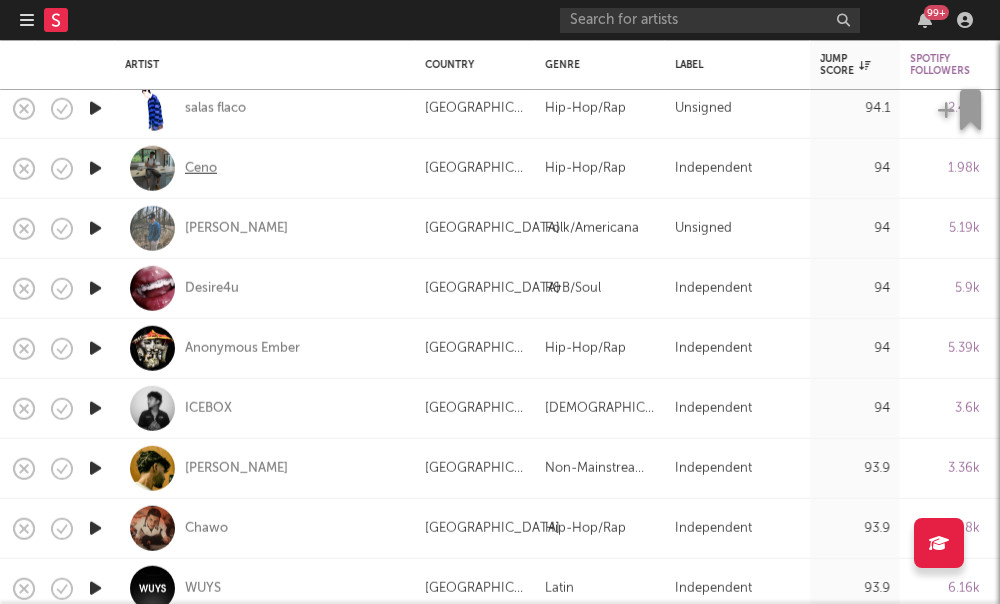 click on "Ceno" at bounding box center (201, 168) 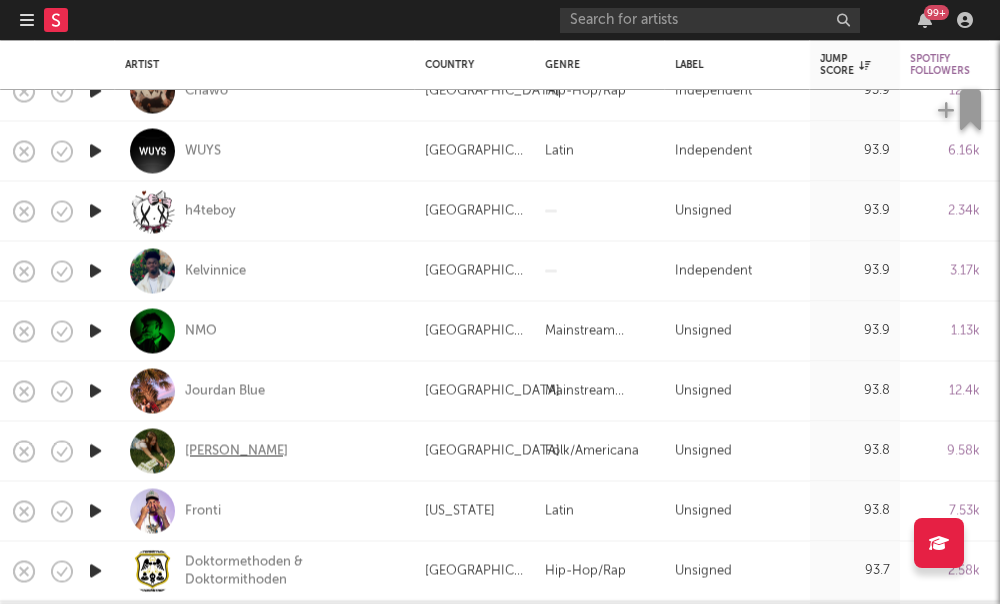 click on "Grace Runkle" at bounding box center [236, 451] 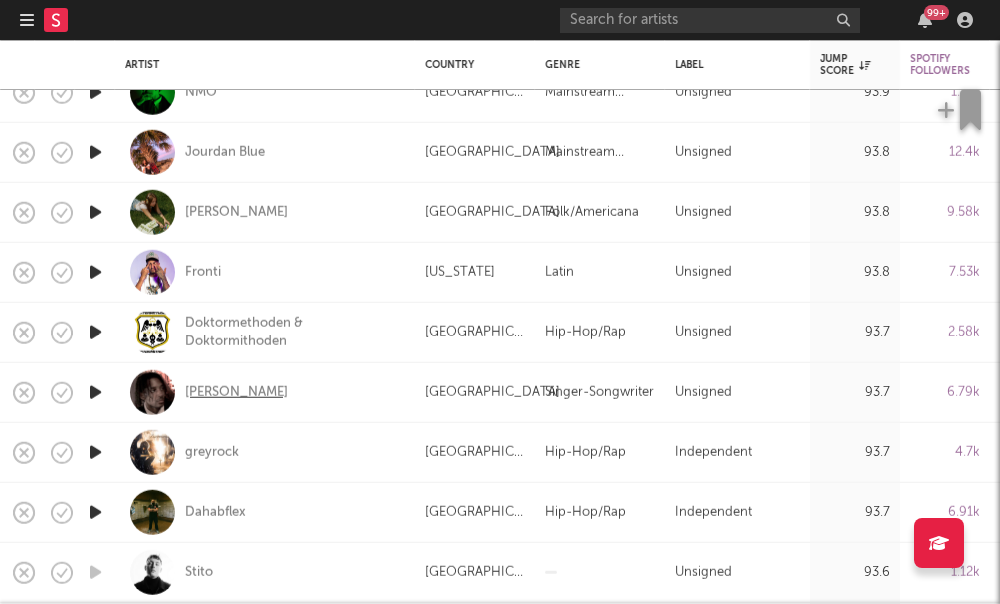 click on "Seth Witcher" at bounding box center [236, 392] 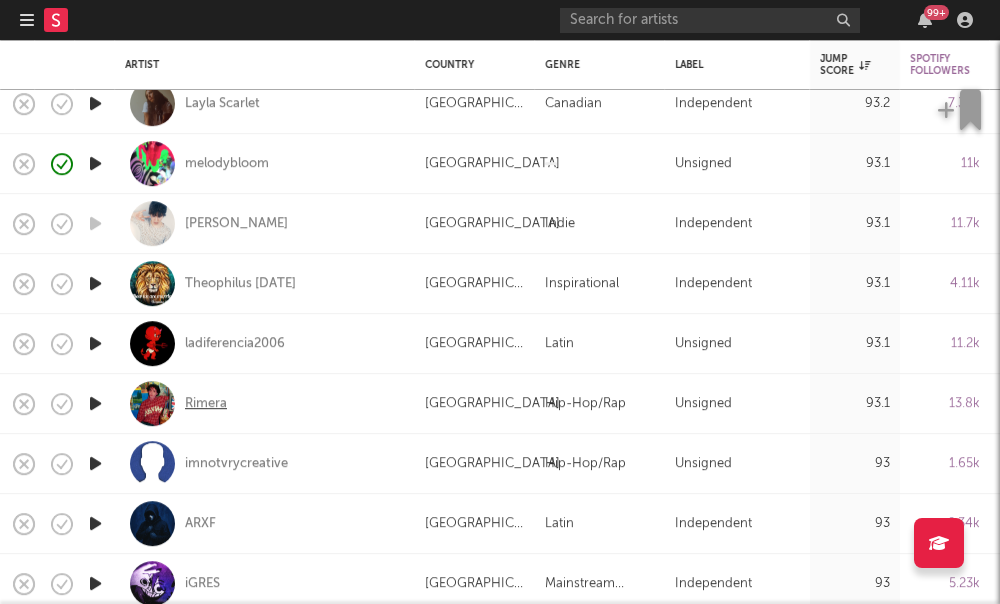 click on "Rimera" at bounding box center [206, 404] 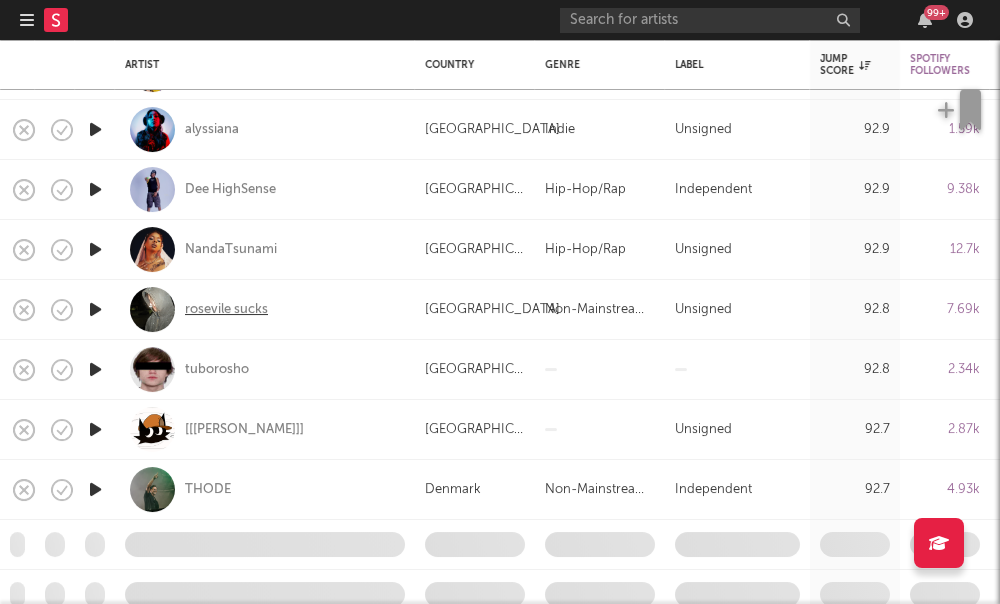 click on "rosevile sucks" at bounding box center [226, 310] 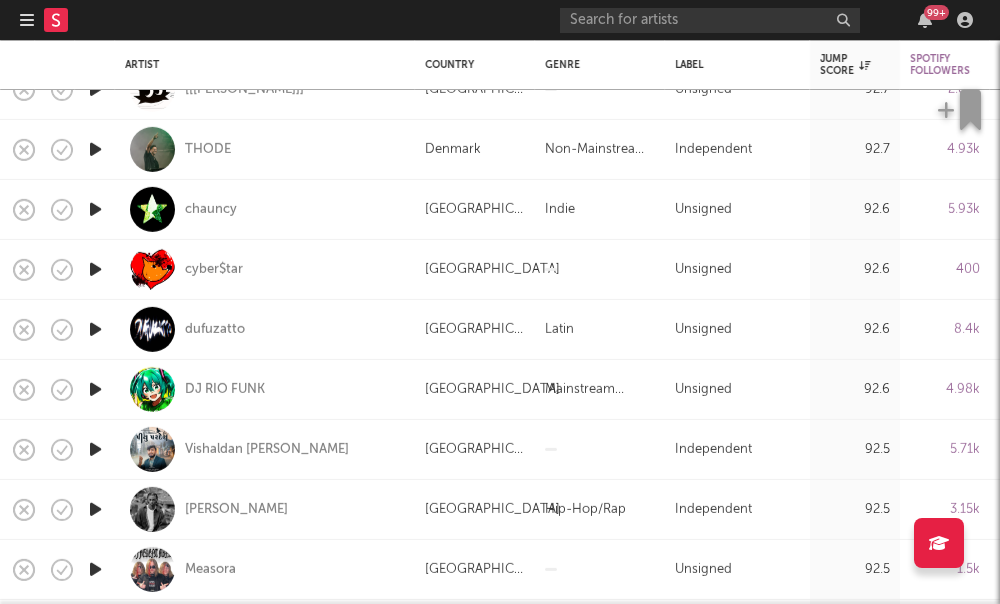 click on "cyber$tar" at bounding box center [265, 269] 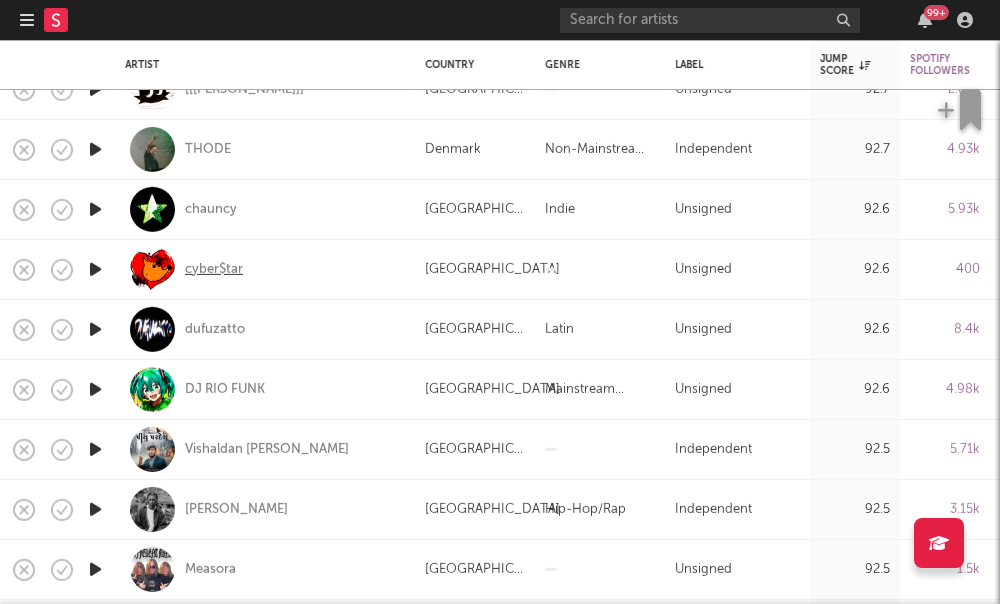 select on "1w" 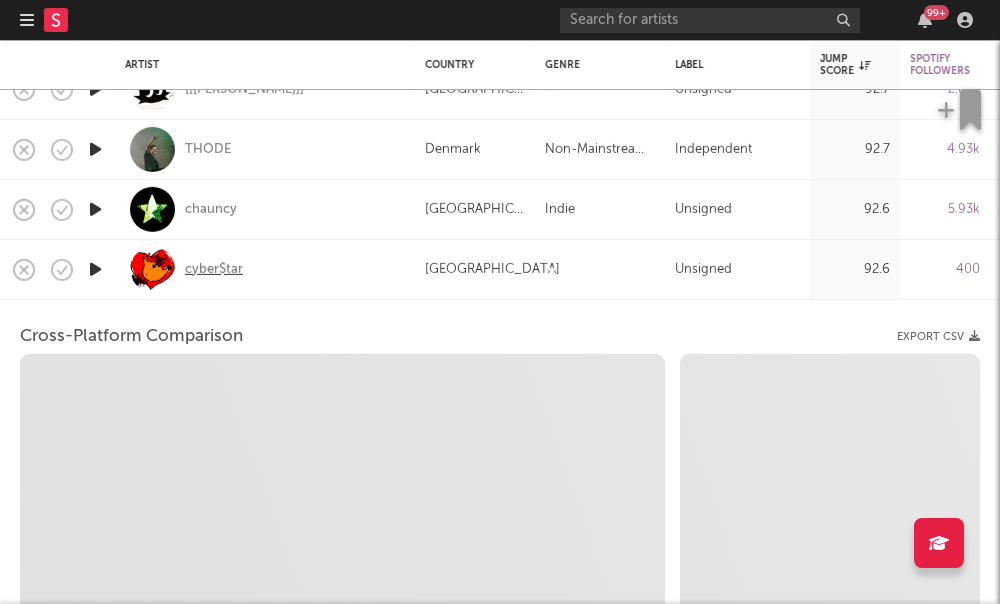 select on "1w" 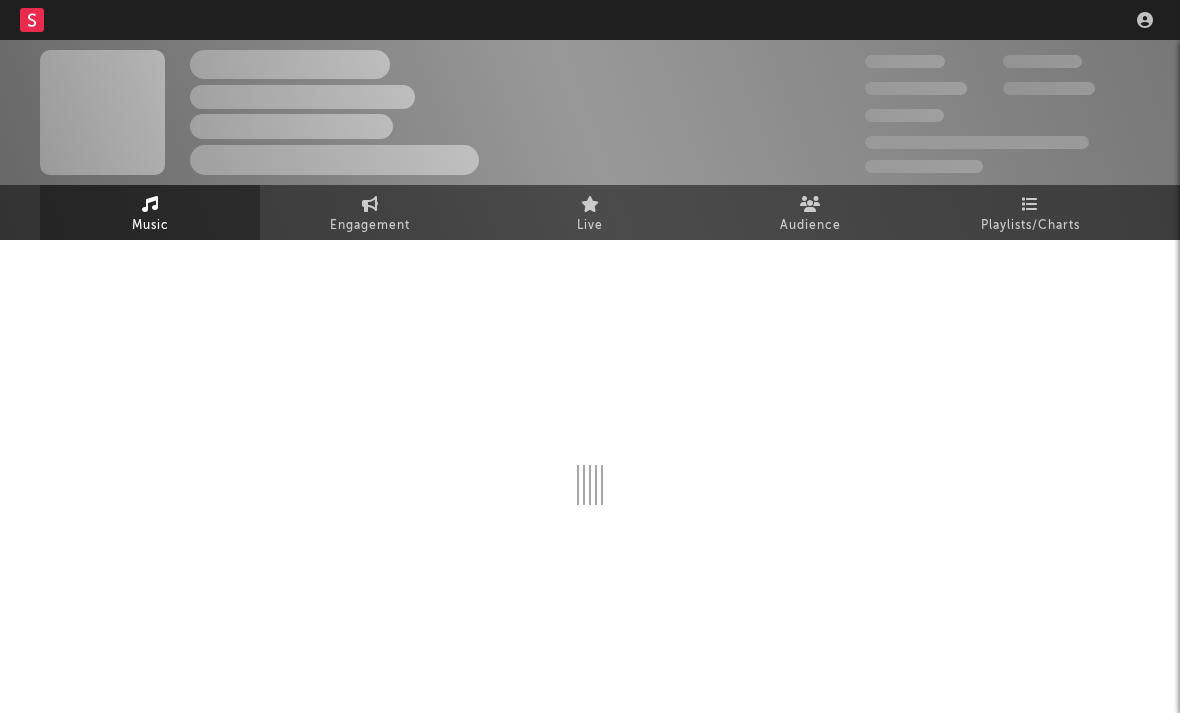 scroll, scrollTop: 0, scrollLeft: 0, axis: both 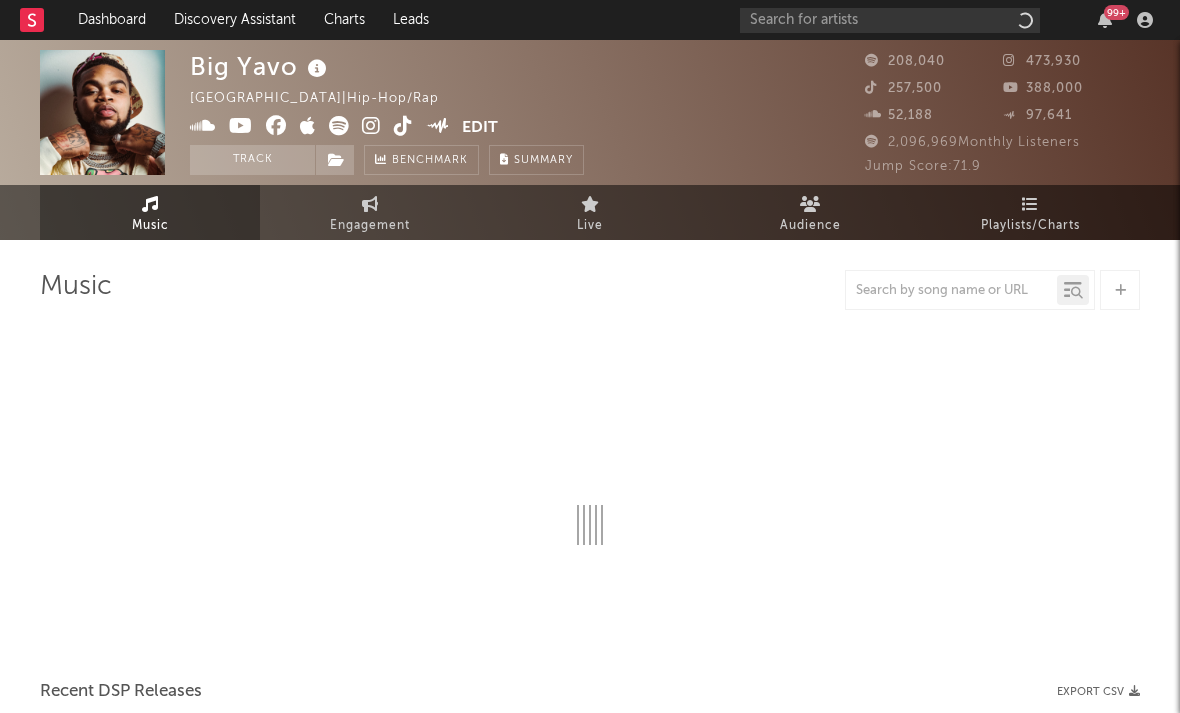 select on "6m" 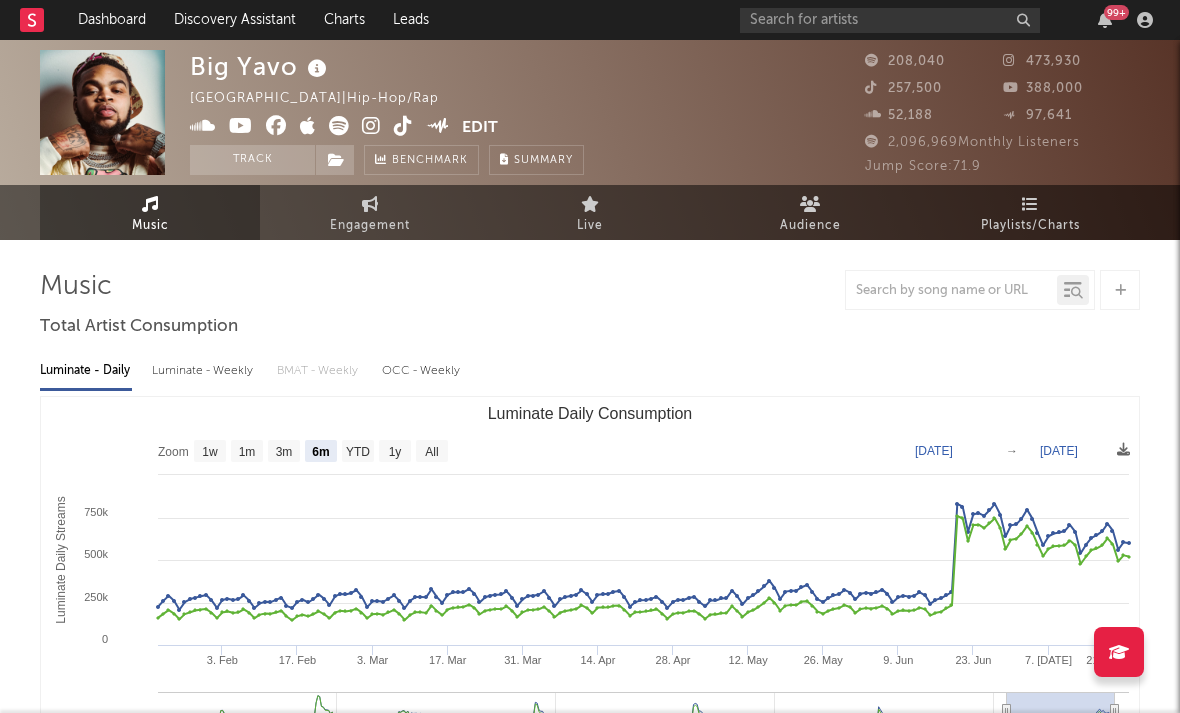 click at bounding box center [371, 126] 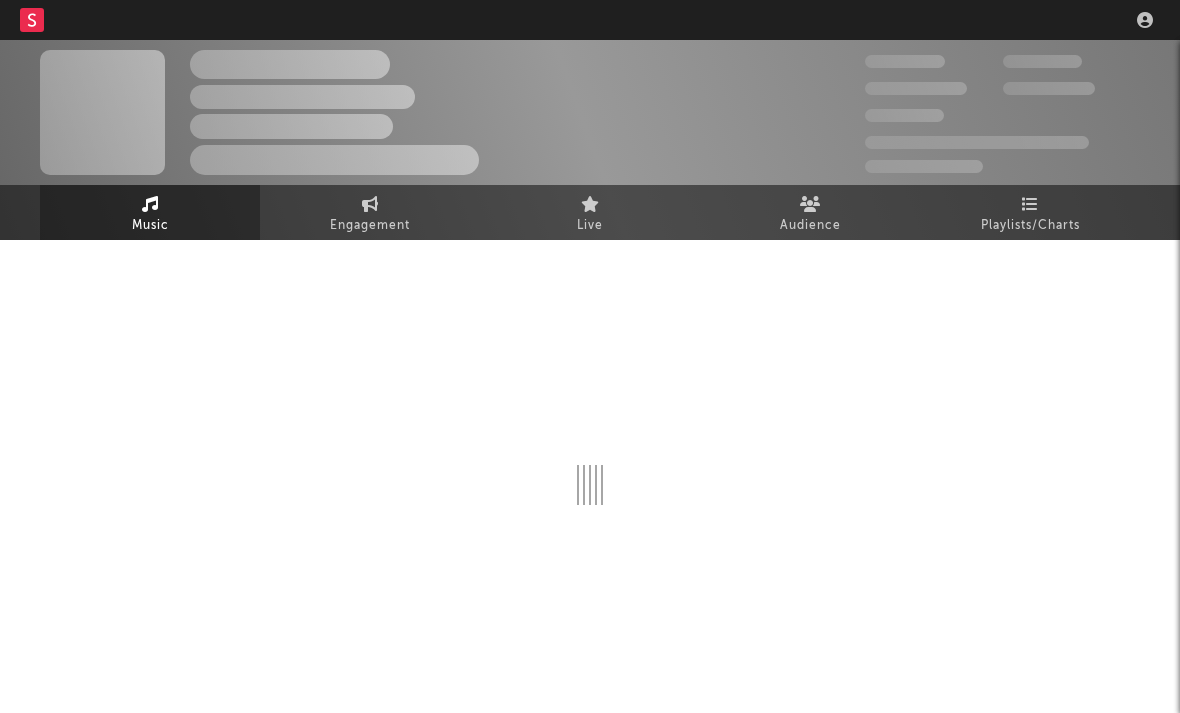 scroll, scrollTop: 0, scrollLeft: 0, axis: both 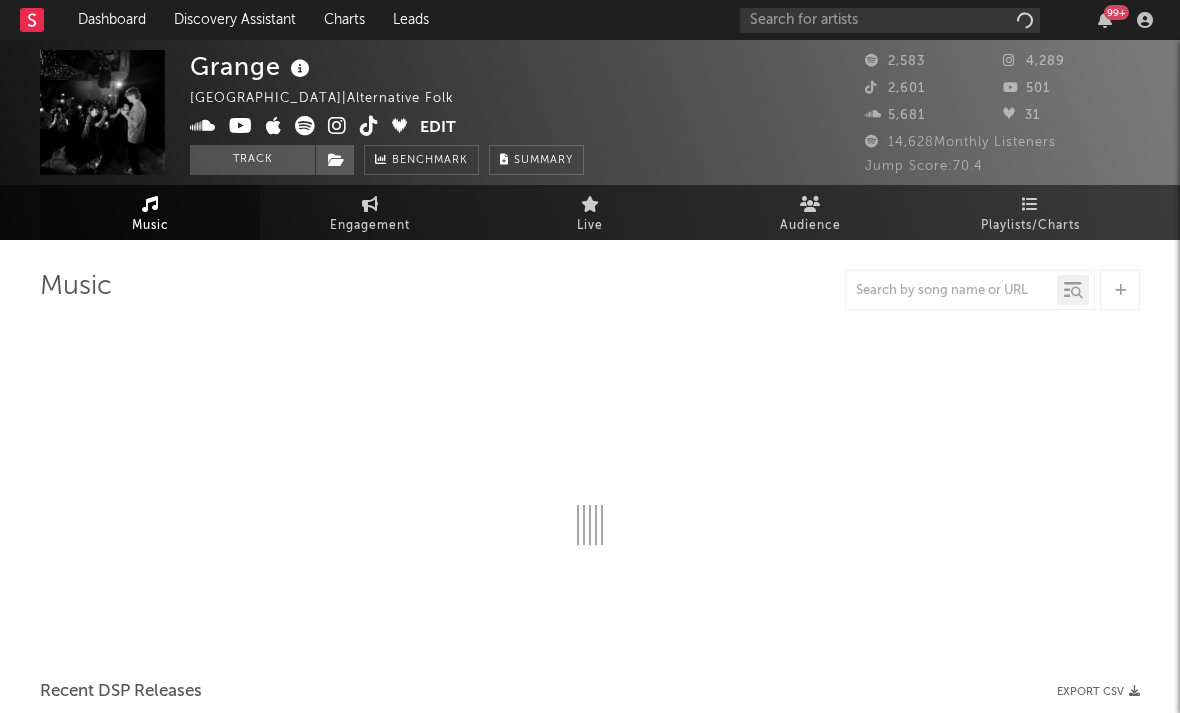 select on "6m" 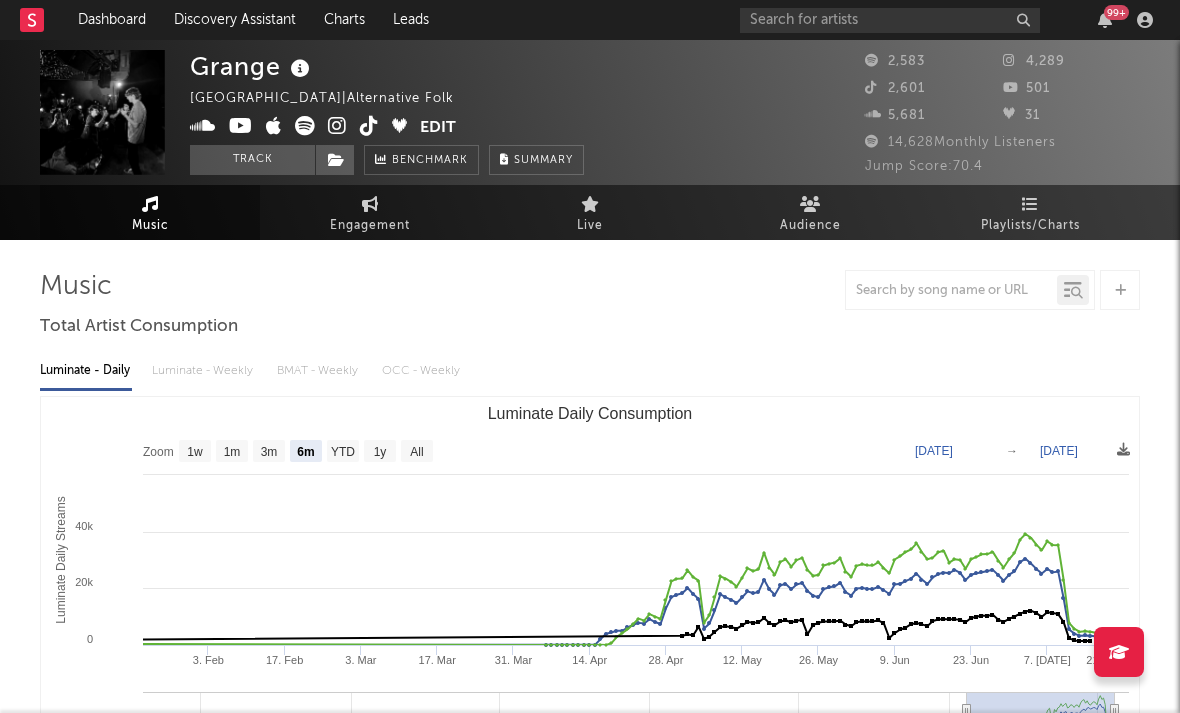 click at bounding box center (337, 126) 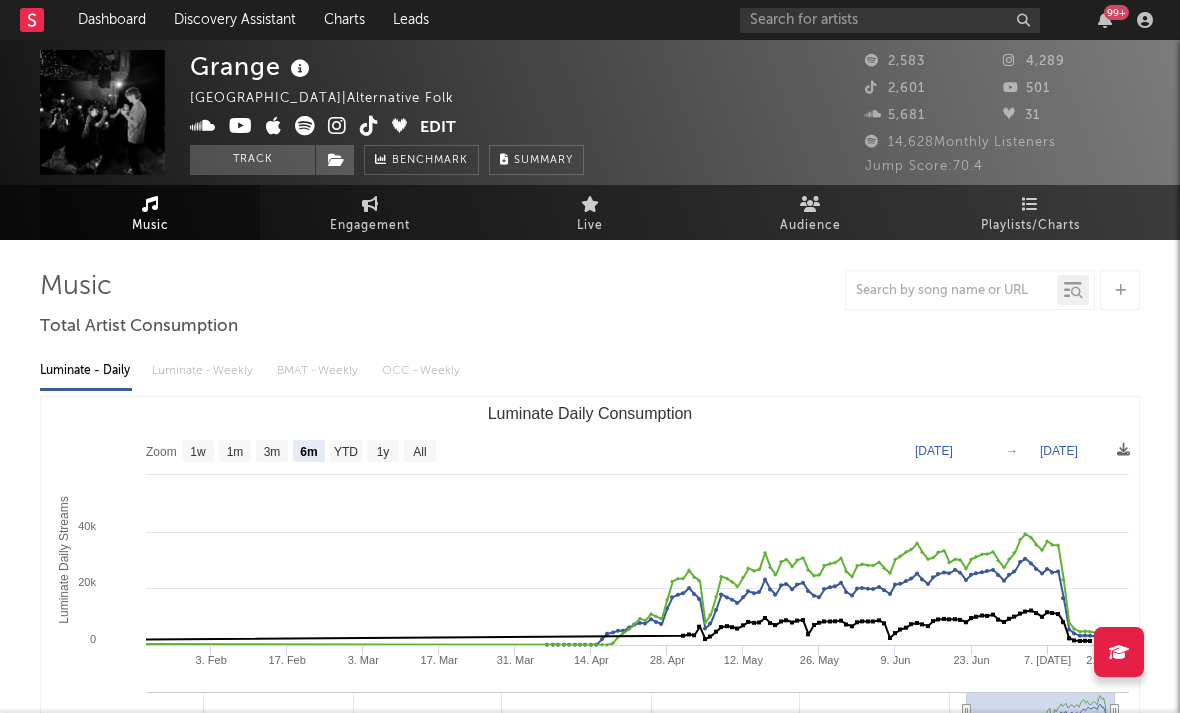 type on "2023-09-21" 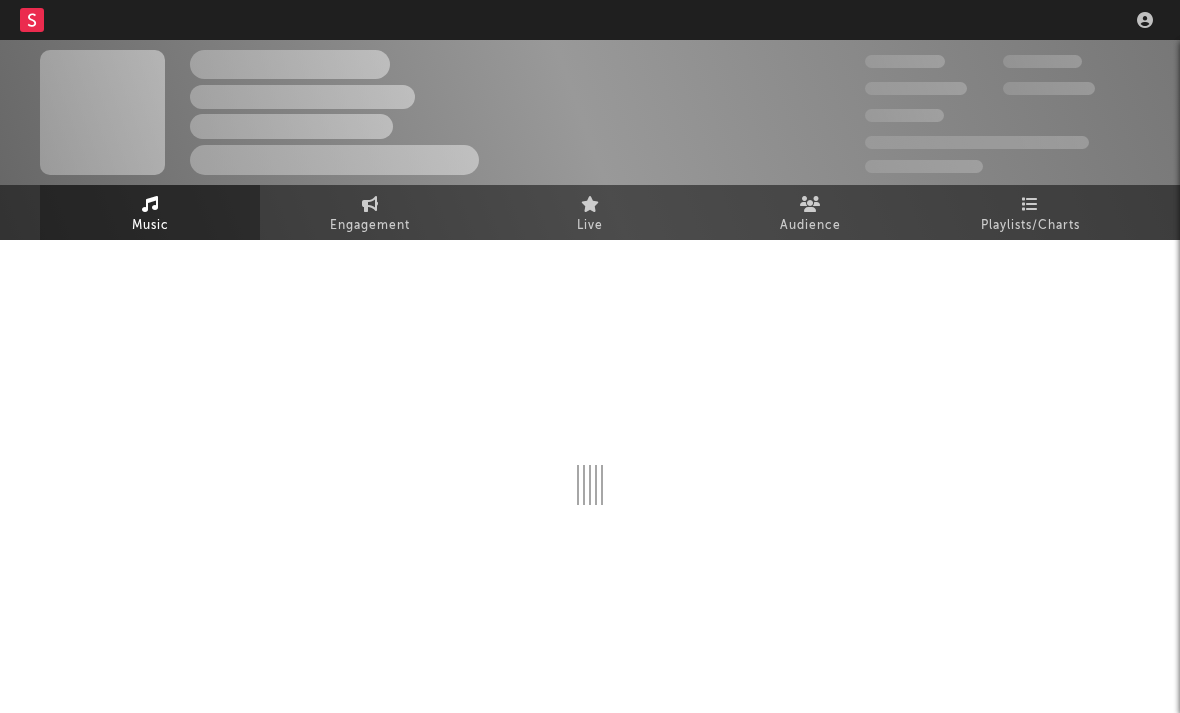 scroll, scrollTop: 0, scrollLeft: 0, axis: both 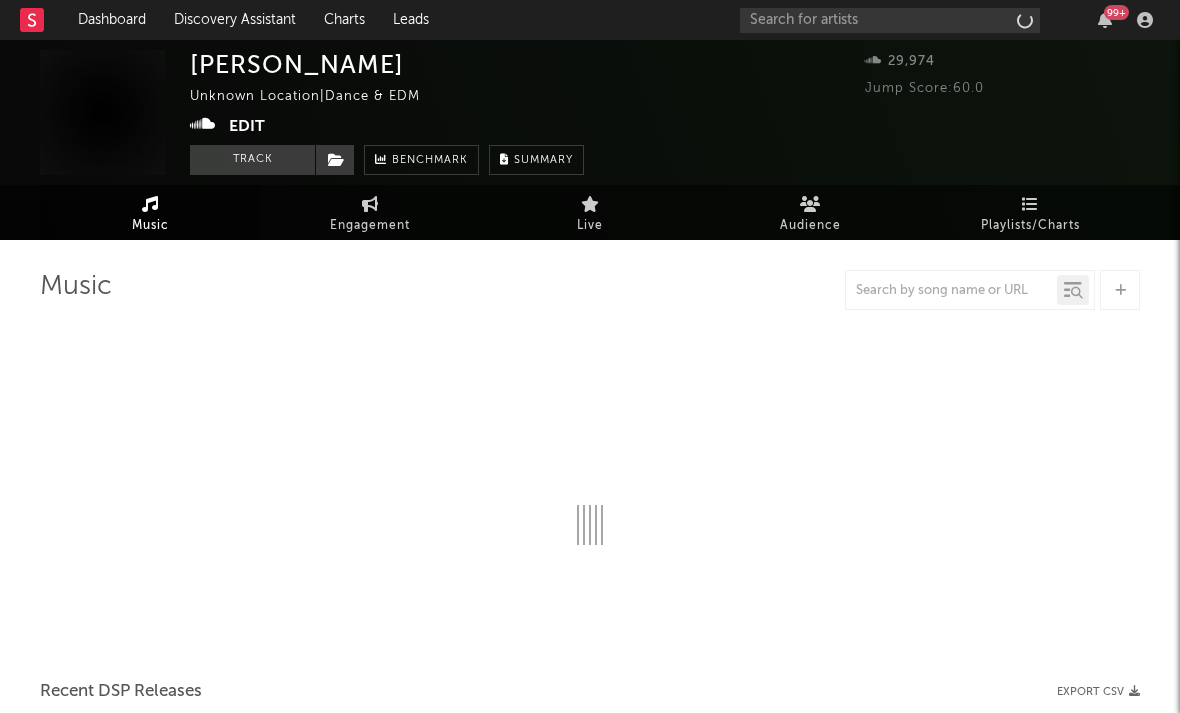 select on "1w" 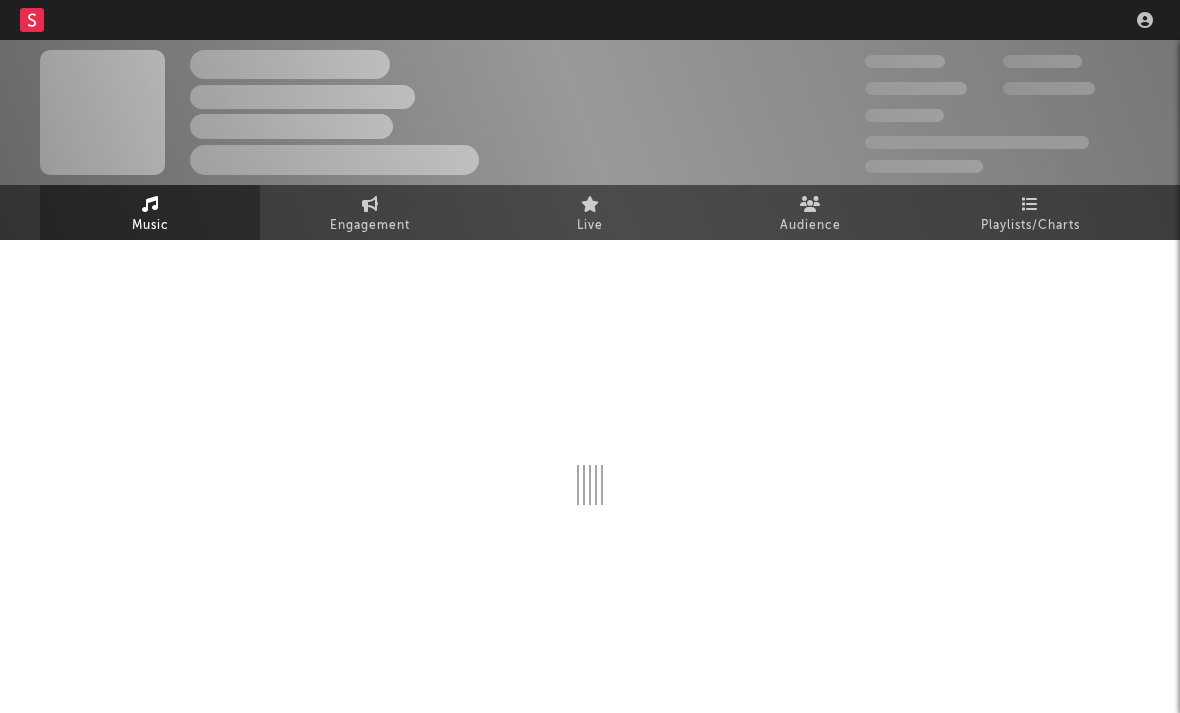 scroll, scrollTop: 0, scrollLeft: 0, axis: both 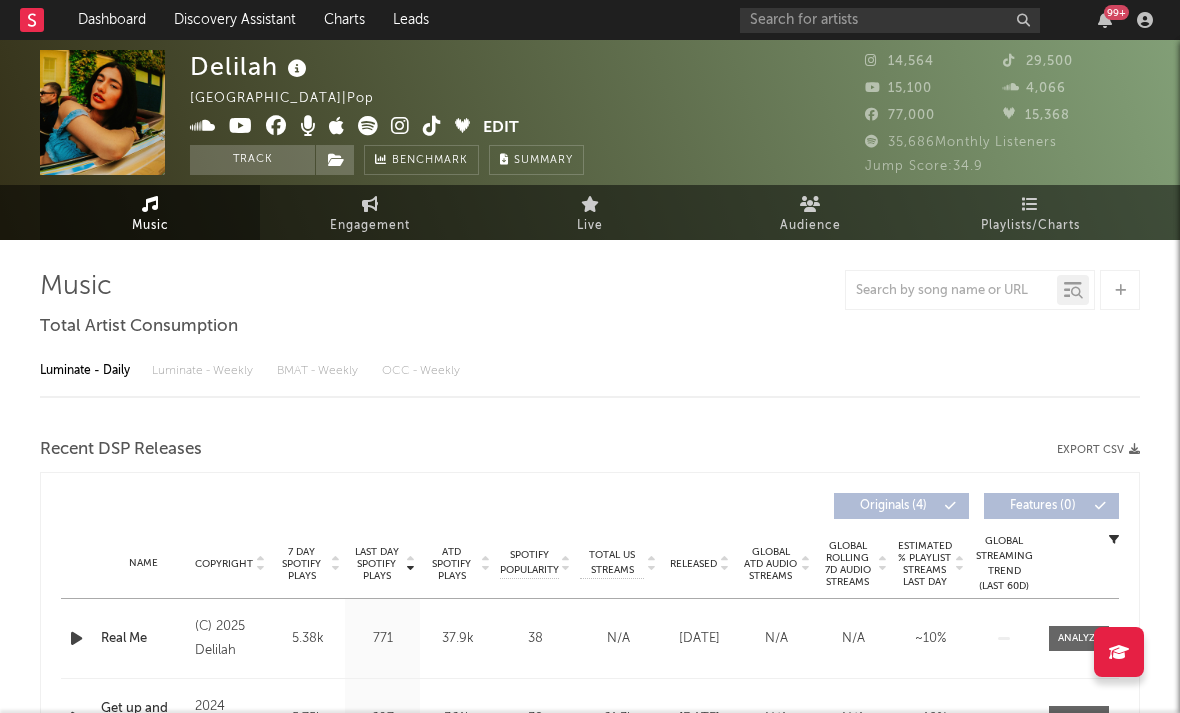 select on "1w" 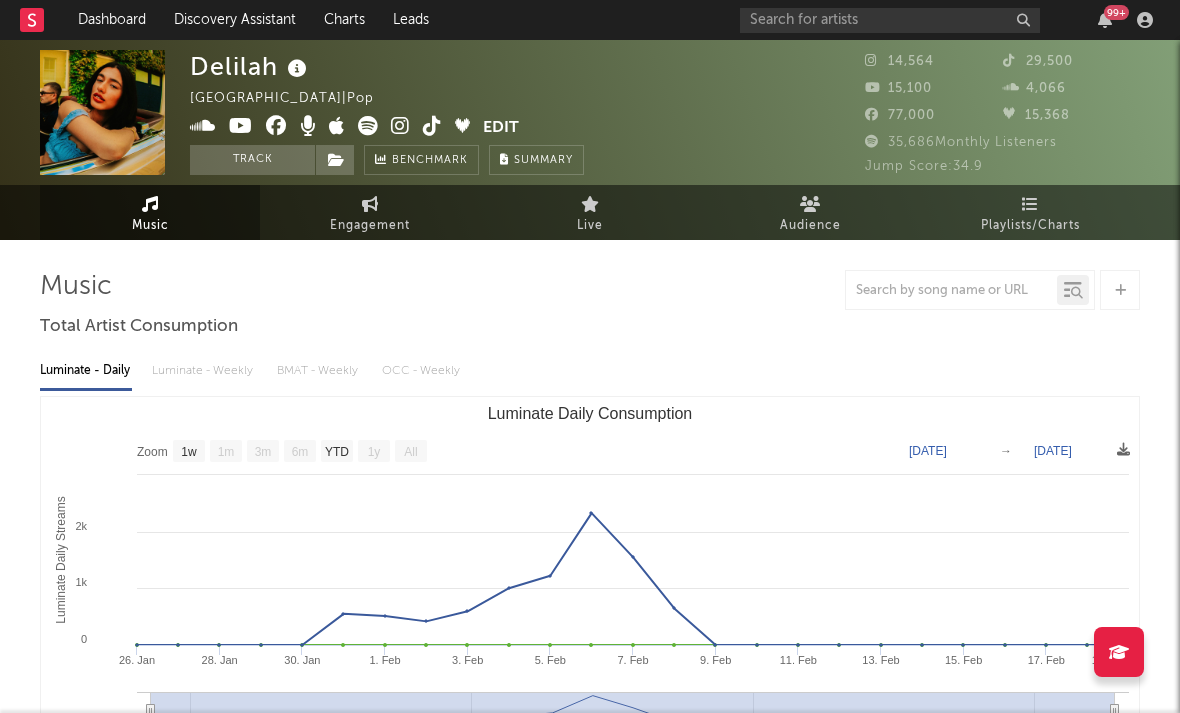 click at bounding box center [400, 126] 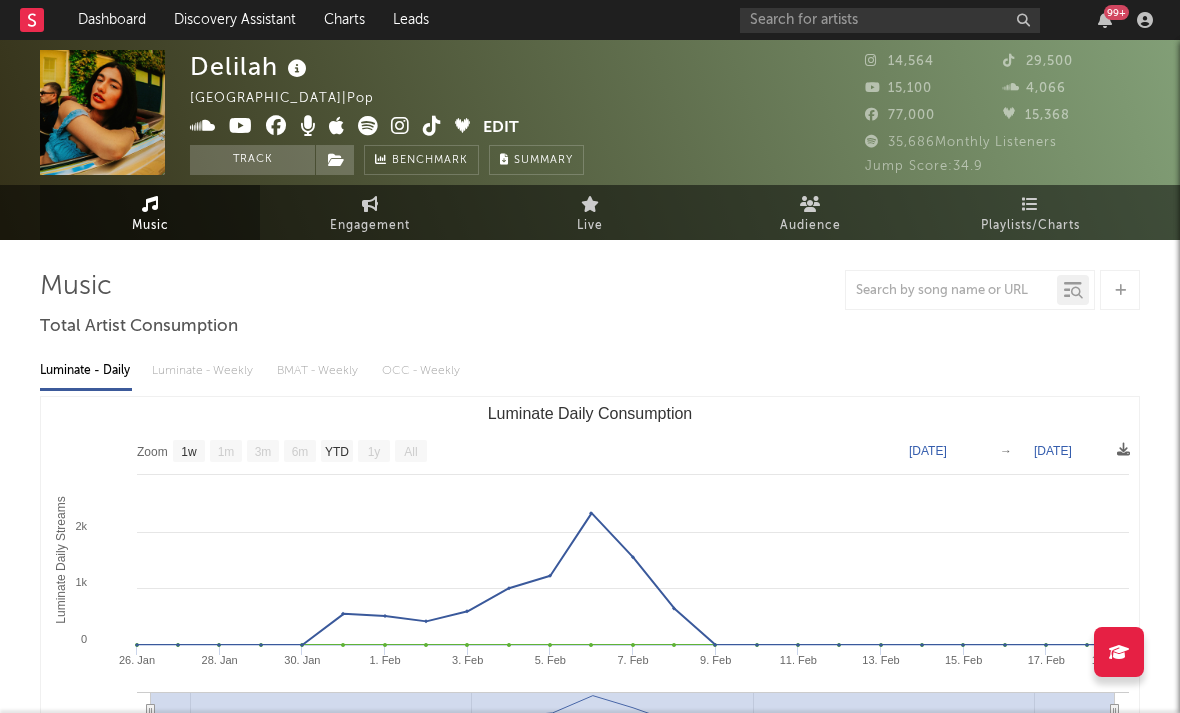 click at bounding box center (337, 126) 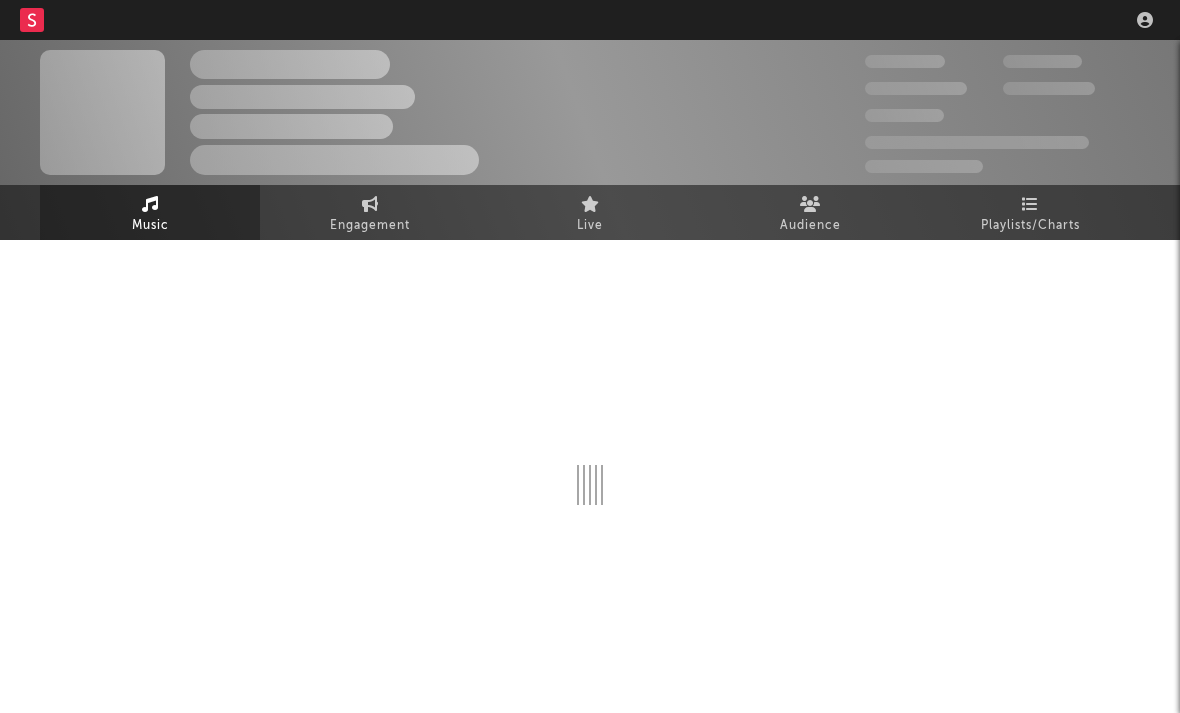 scroll, scrollTop: 0, scrollLeft: 0, axis: both 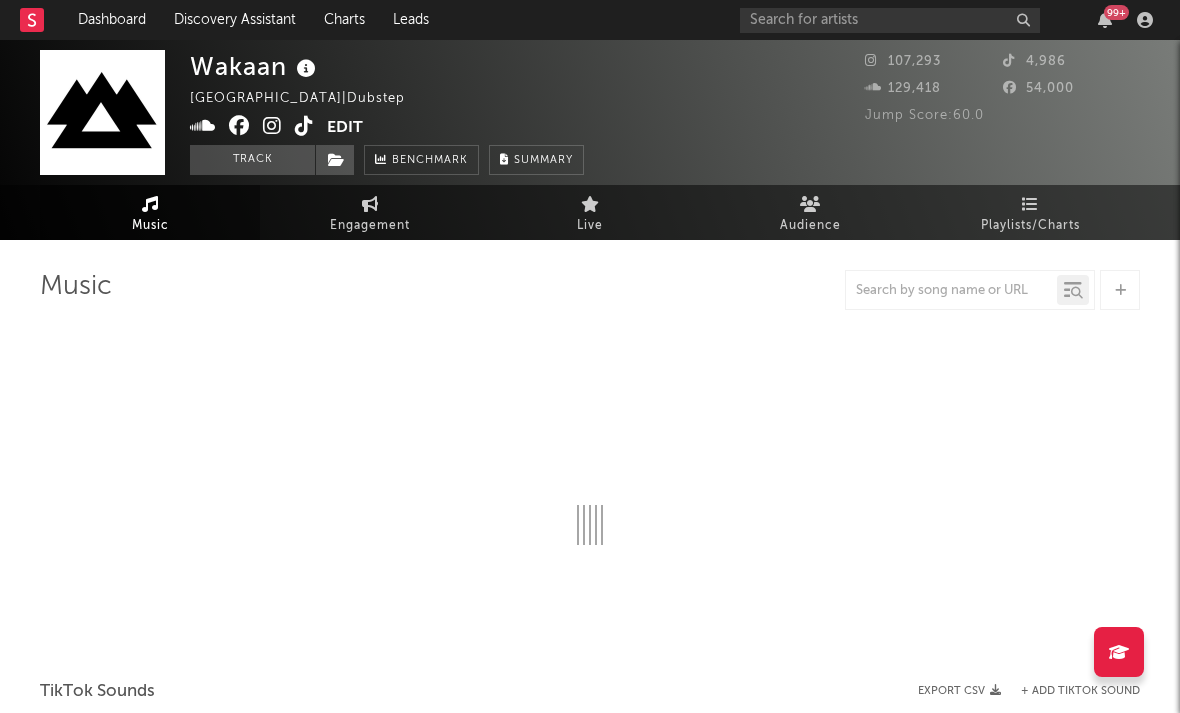 select on "1w" 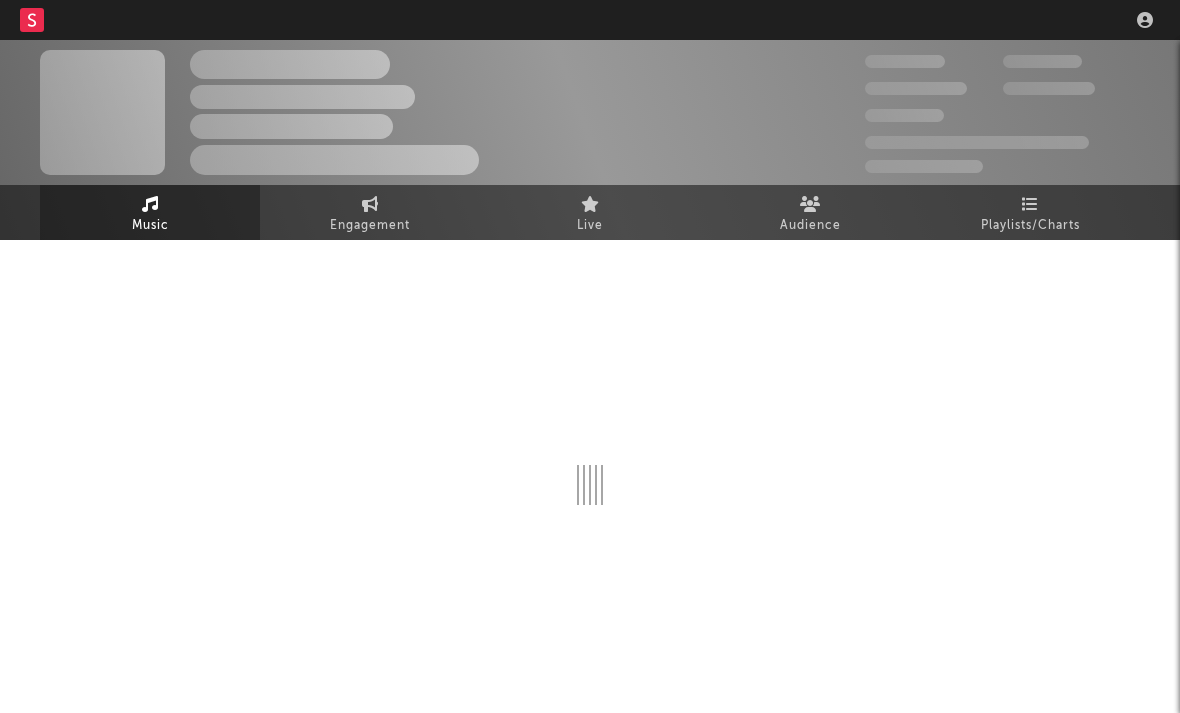 scroll, scrollTop: 0, scrollLeft: 0, axis: both 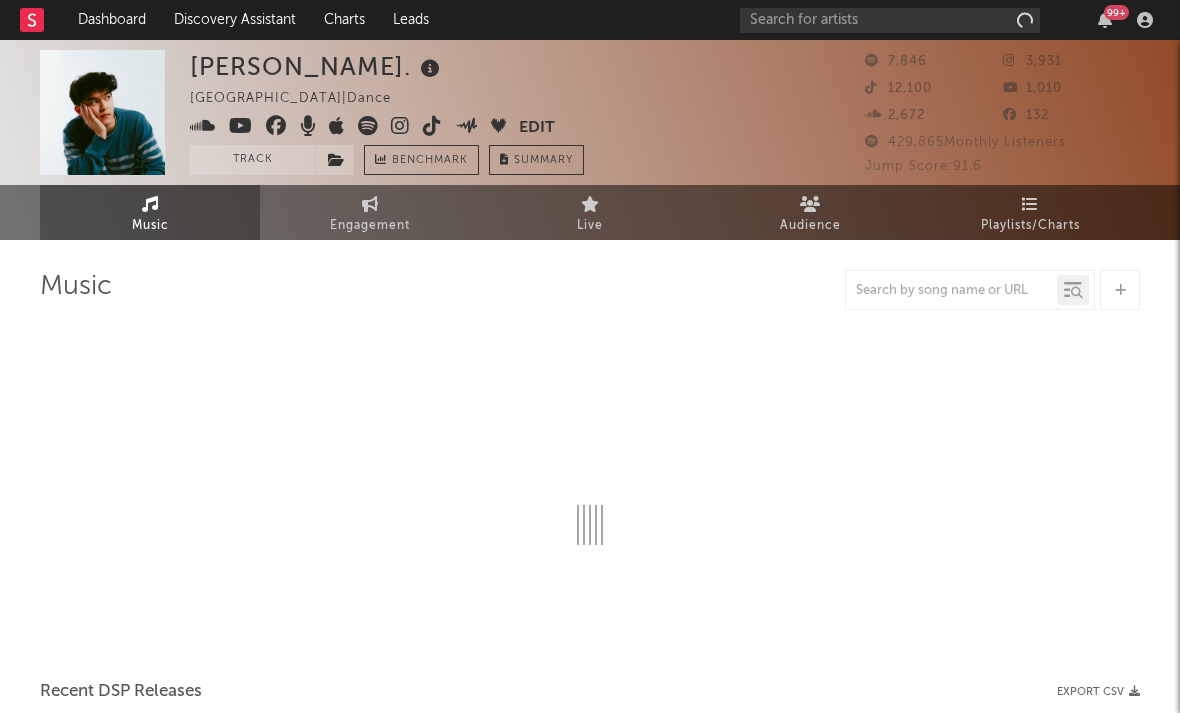 click at bounding box center (400, 126) 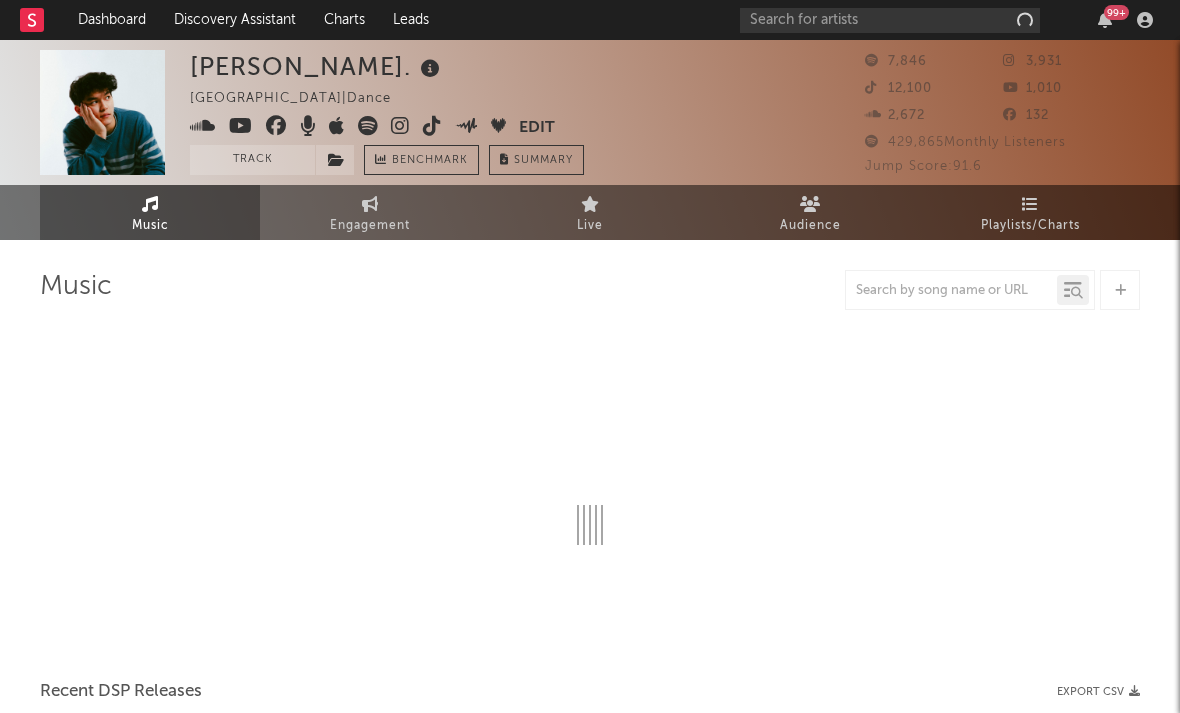 select on "6m" 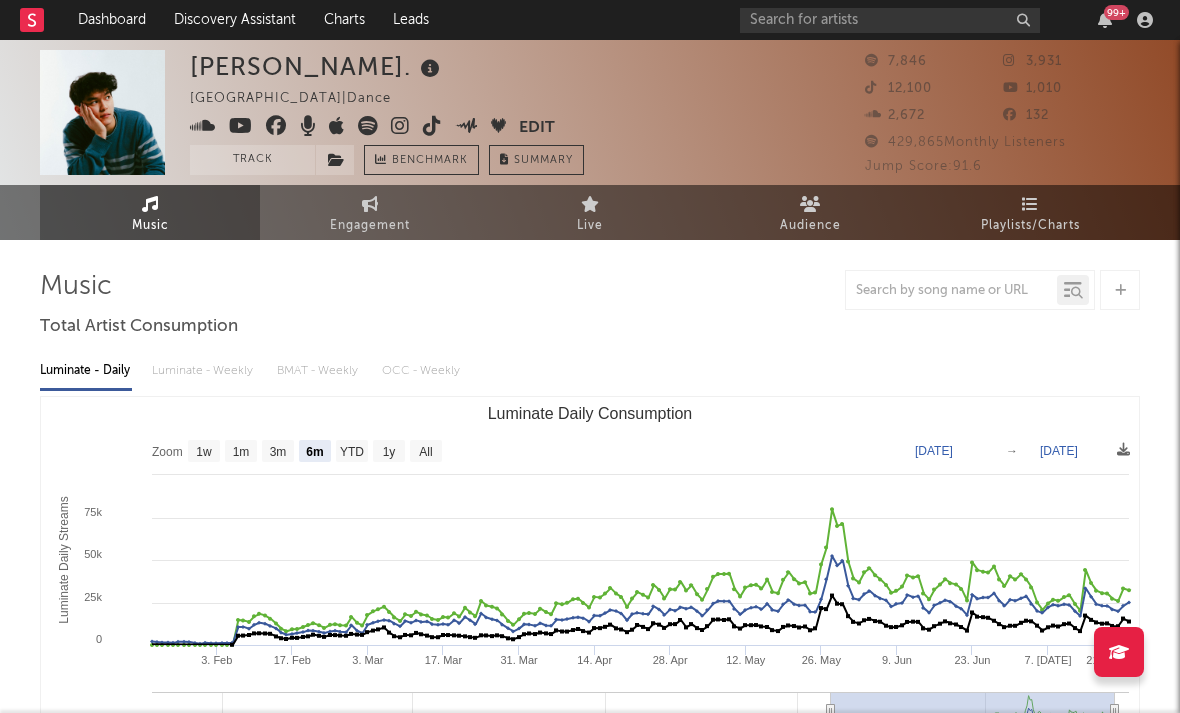 click at bounding box center (337, 126) 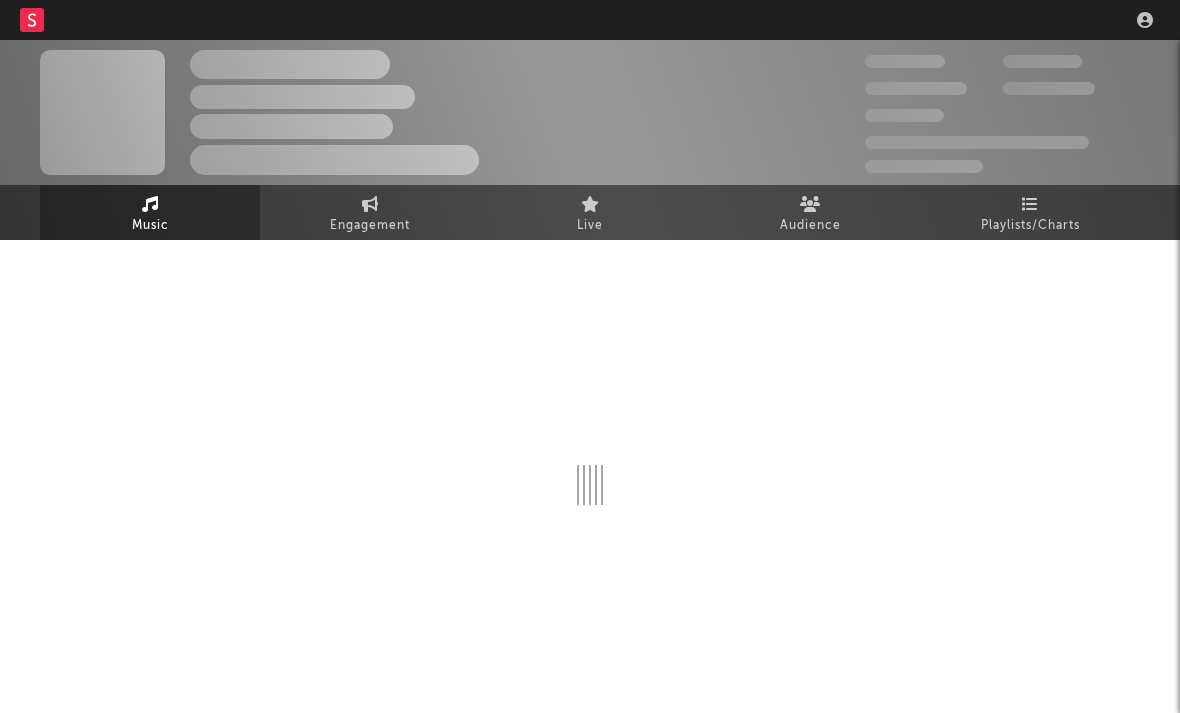 scroll, scrollTop: 0, scrollLeft: 0, axis: both 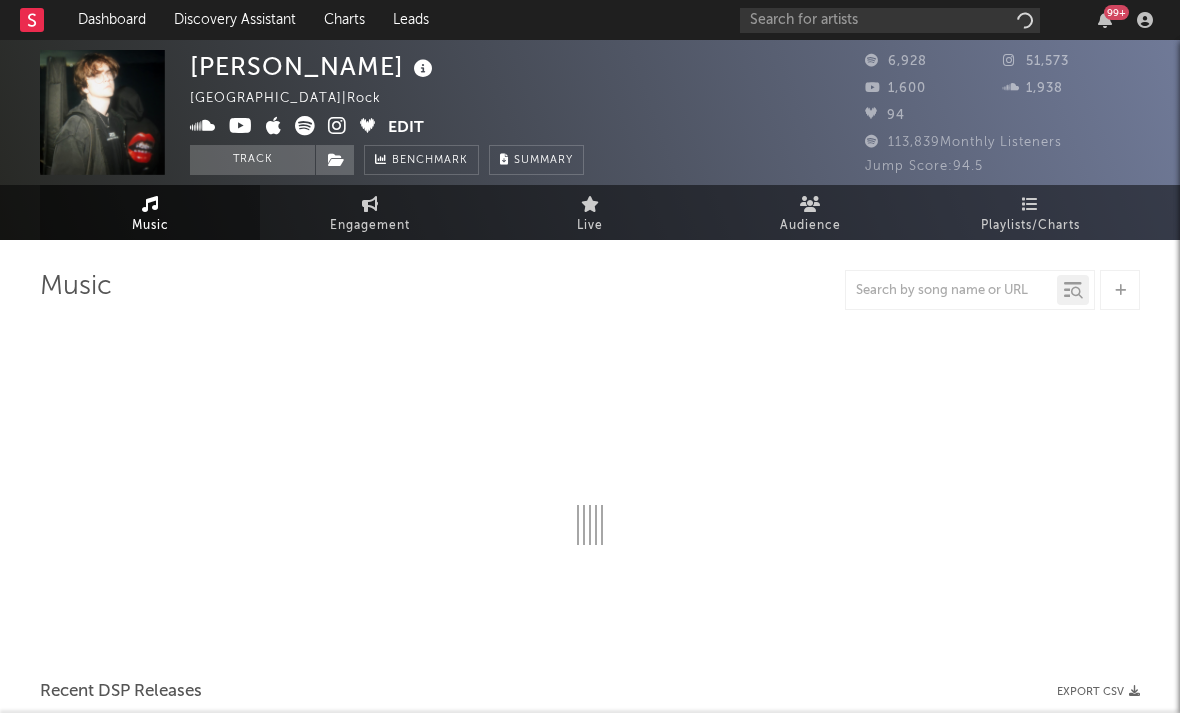 select on "6m" 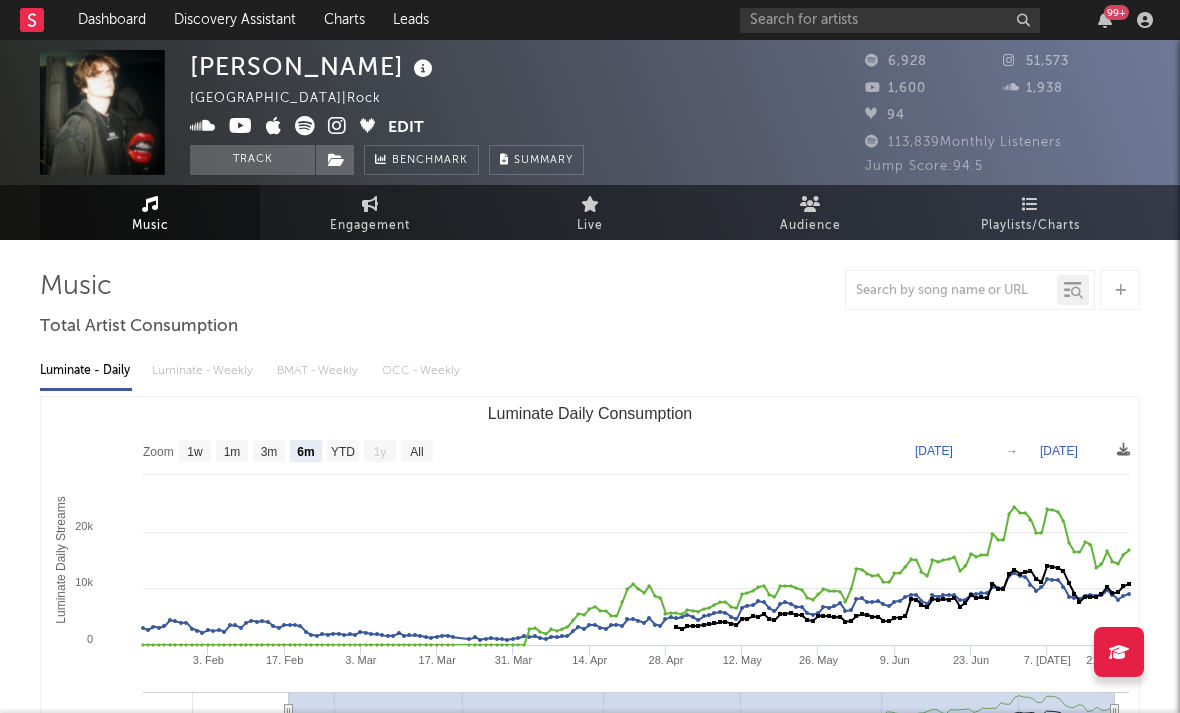 click at bounding box center [337, 126] 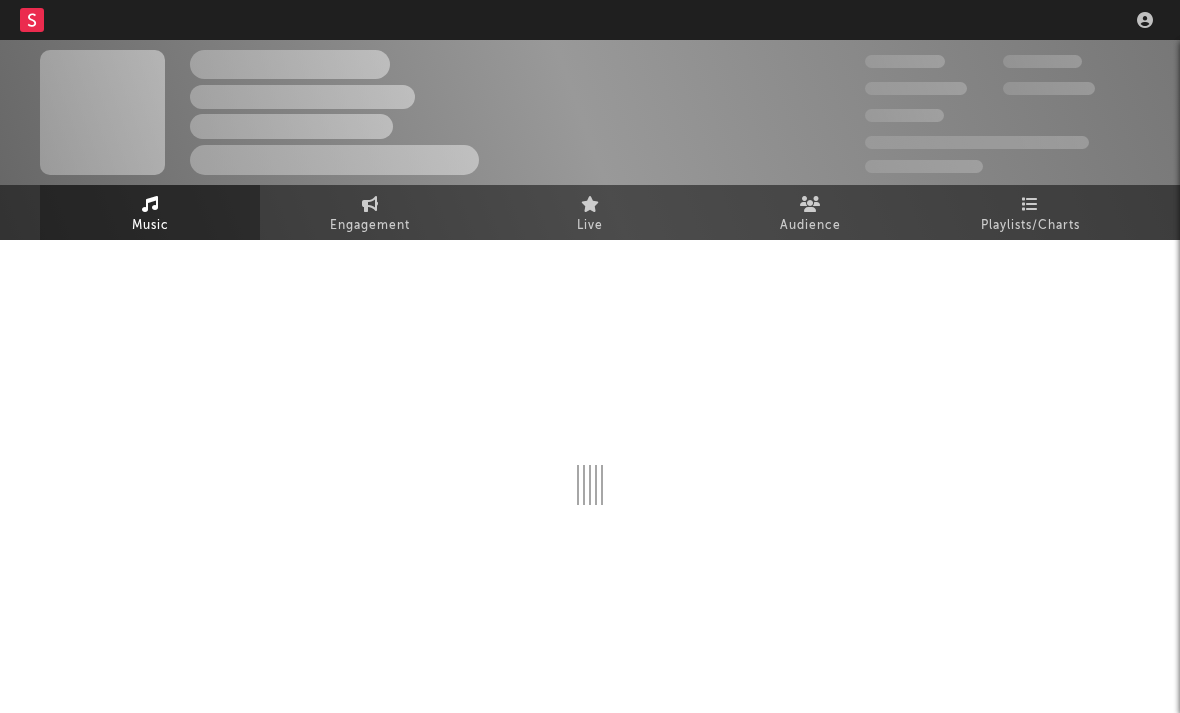 scroll, scrollTop: 0, scrollLeft: 0, axis: both 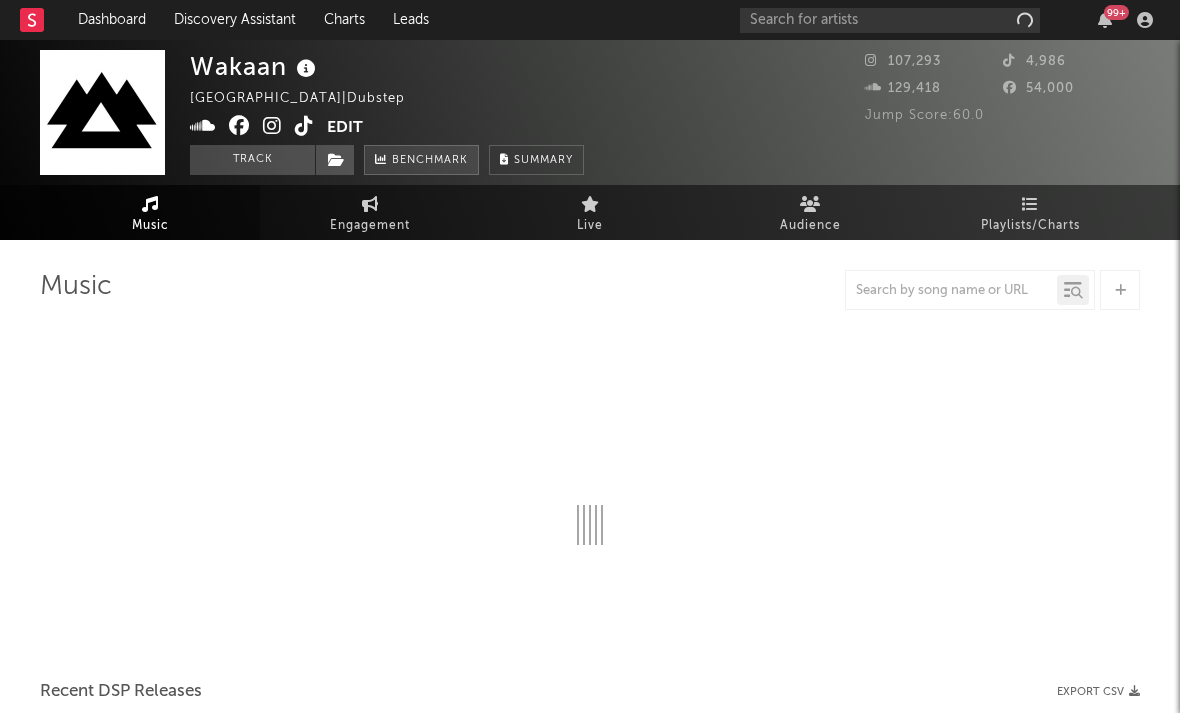select on "1w" 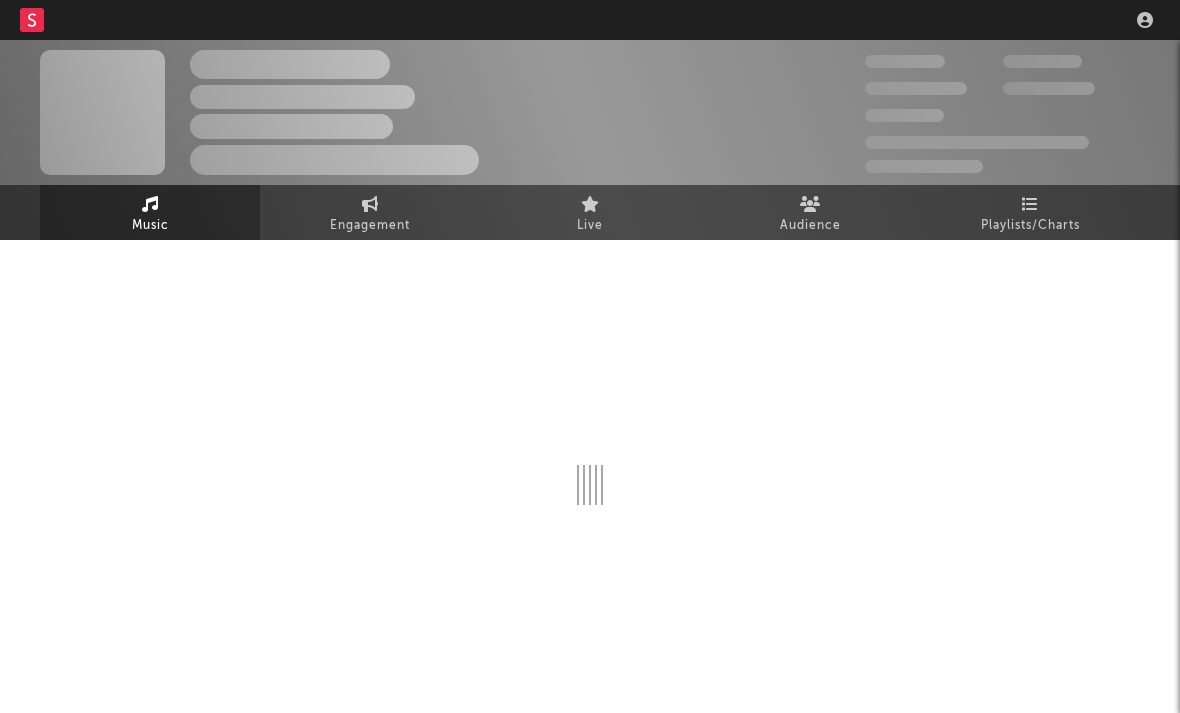 scroll, scrollTop: 0, scrollLeft: 0, axis: both 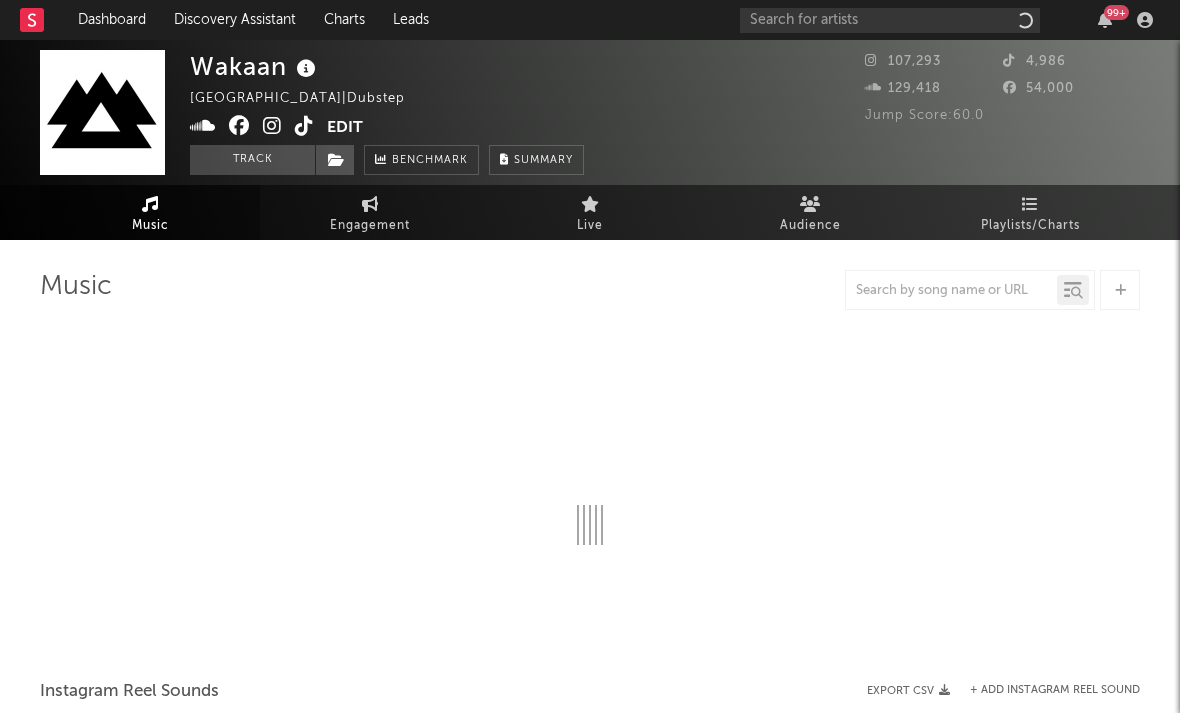 select on "1w" 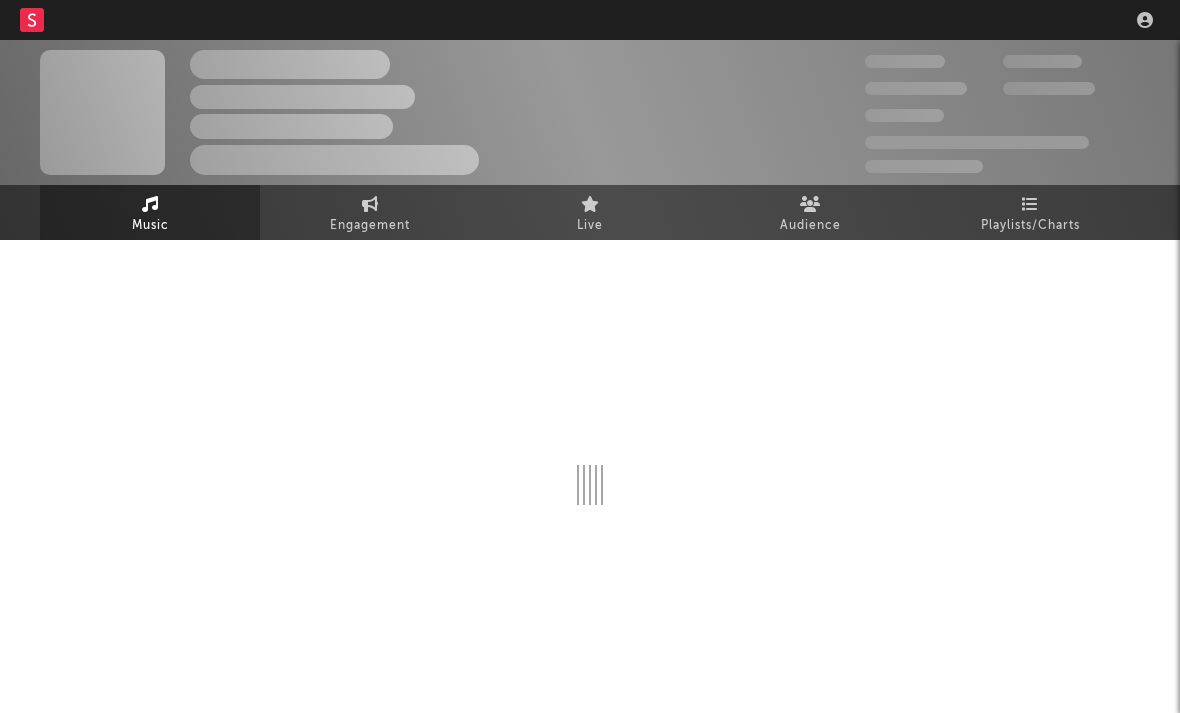 scroll, scrollTop: 0, scrollLeft: 0, axis: both 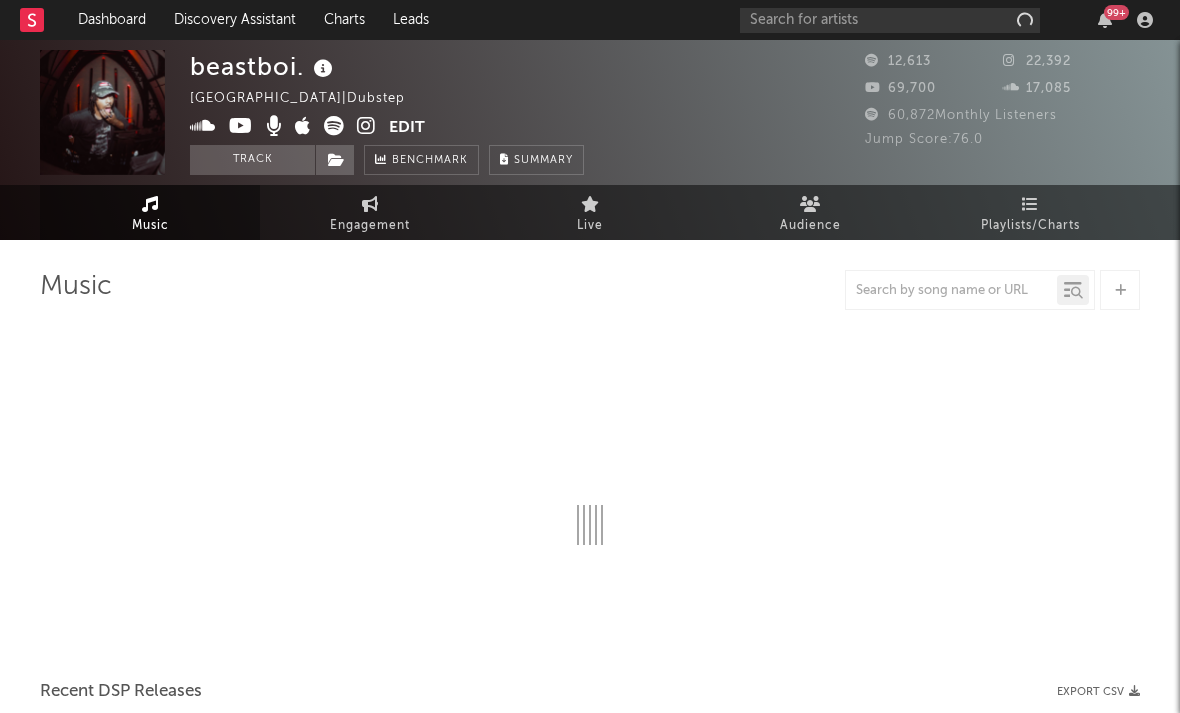 select on "6m" 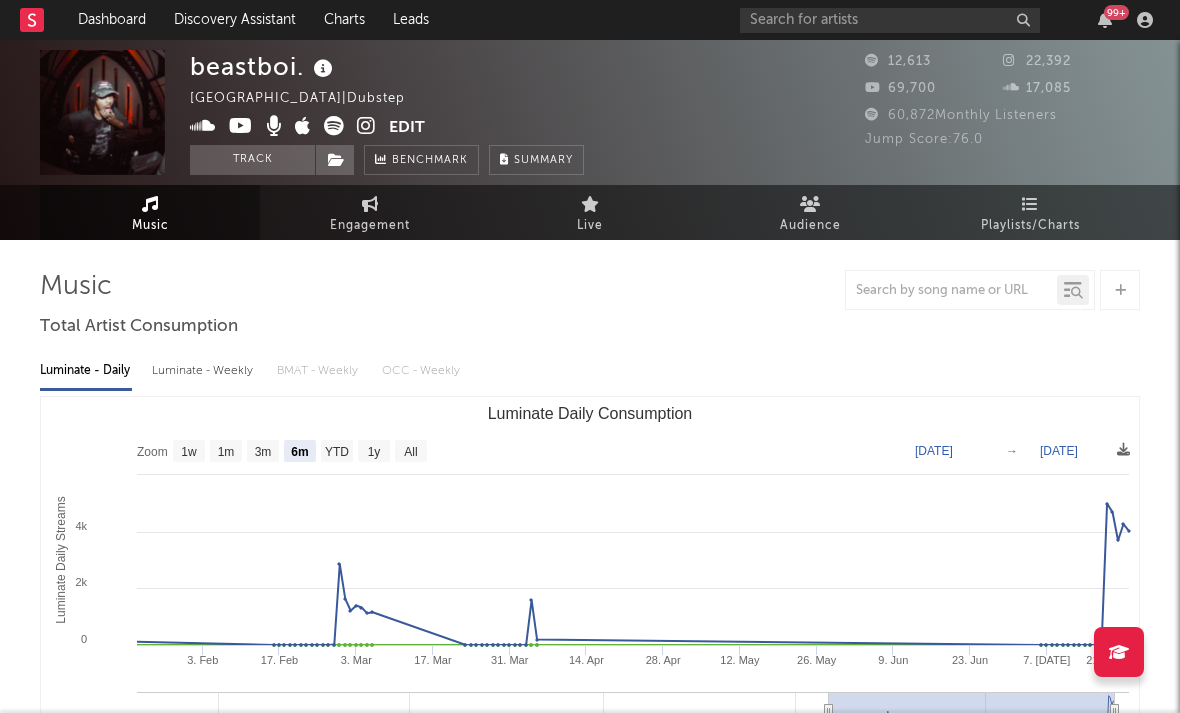 click at bounding box center [366, 126] 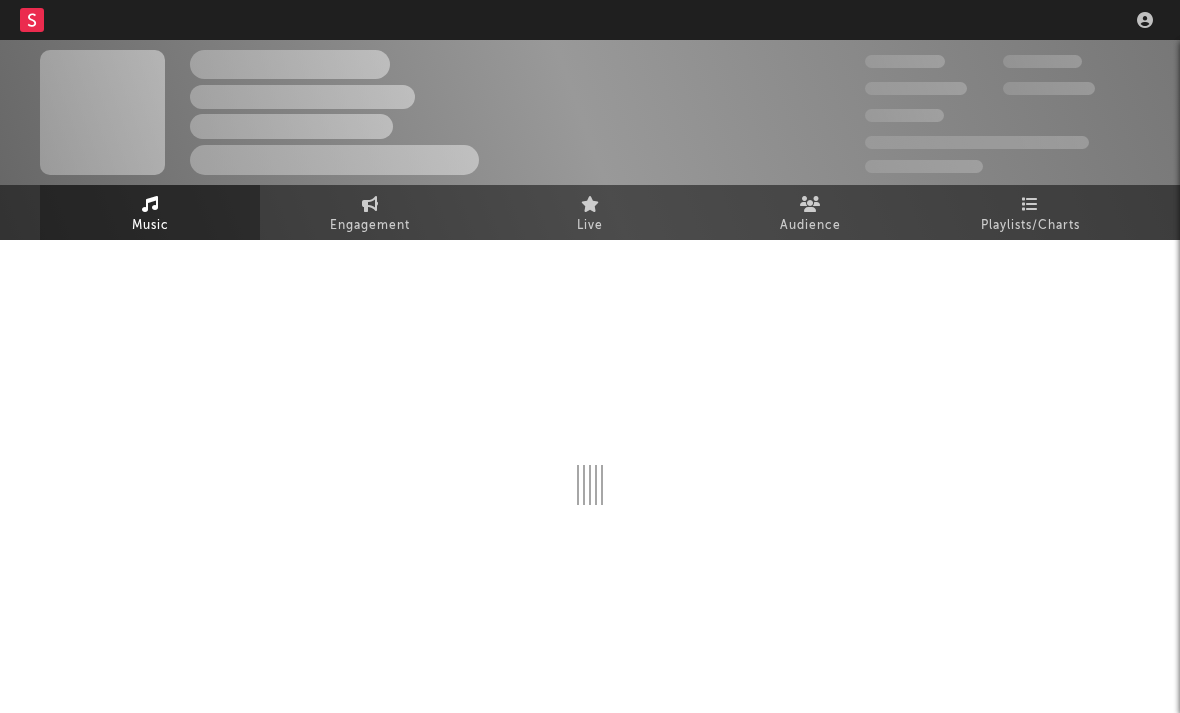 scroll, scrollTop: 0, scrollLeft: 0, axis: both 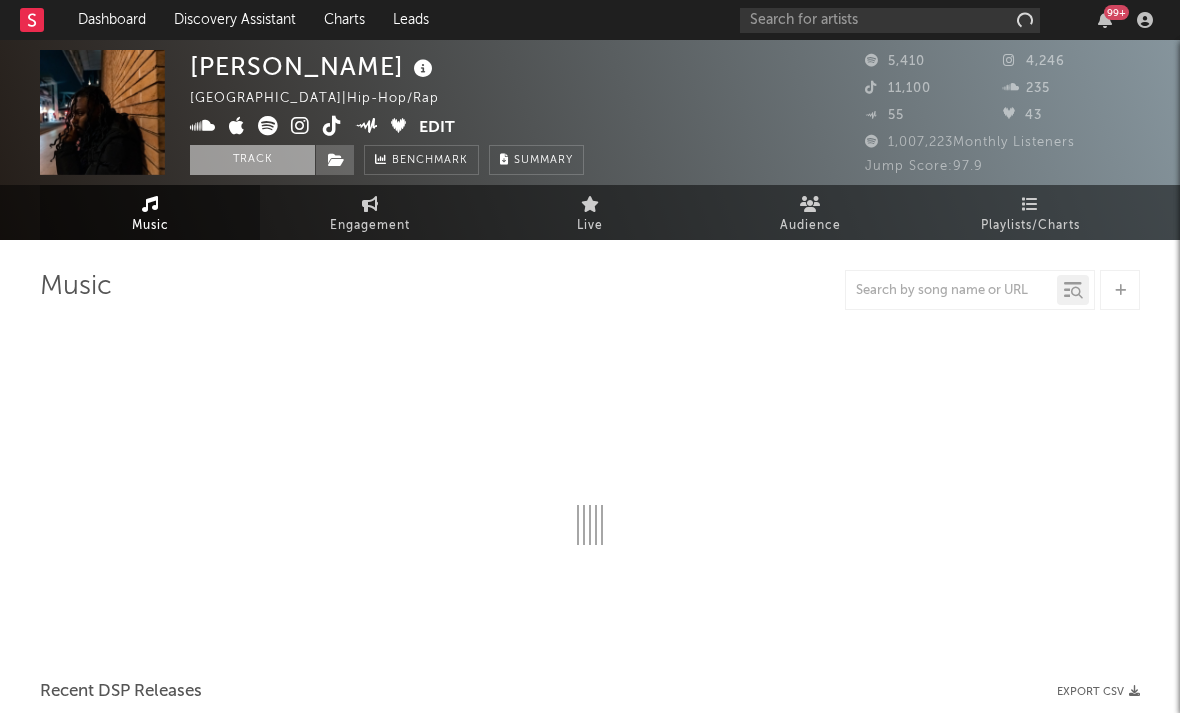 select on "1w" 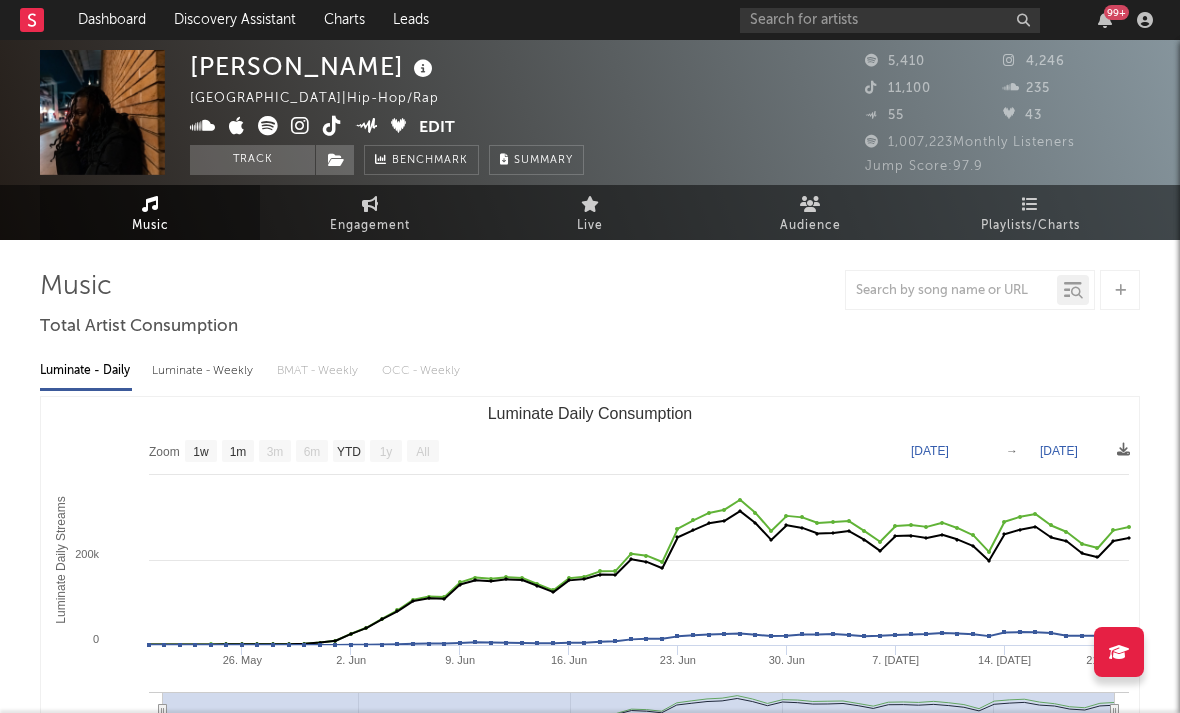 click at bounding box center [300, 126] 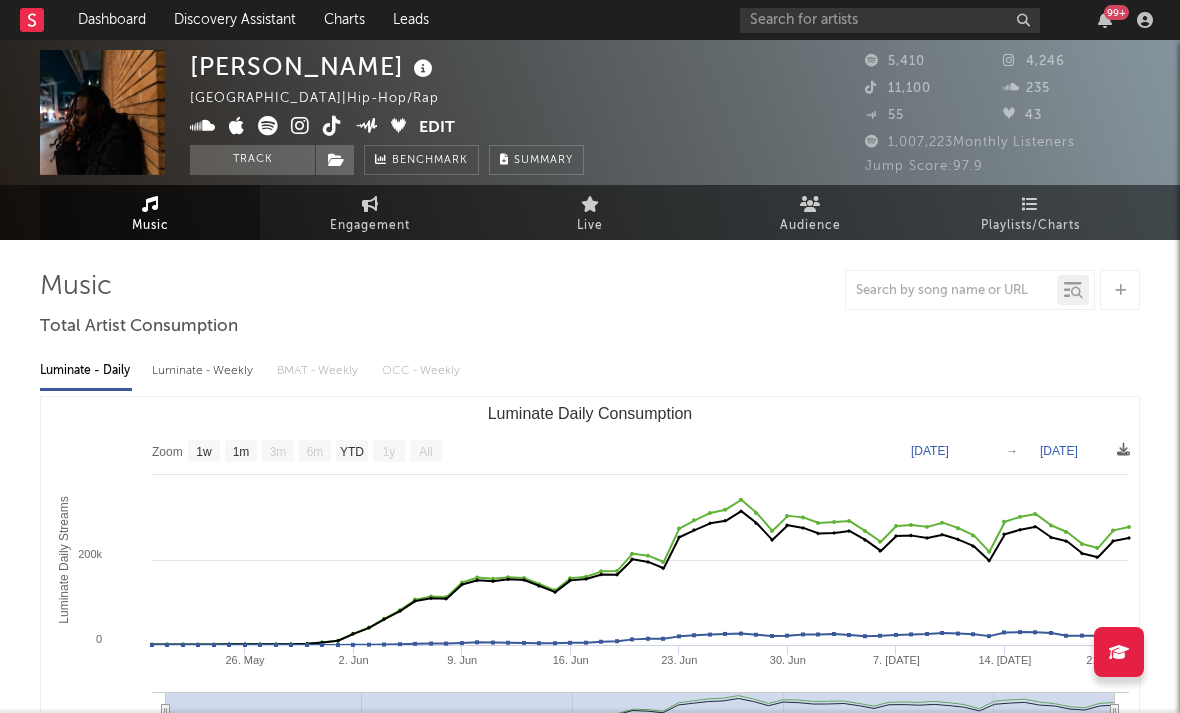 click at bounding box center (237, 126) 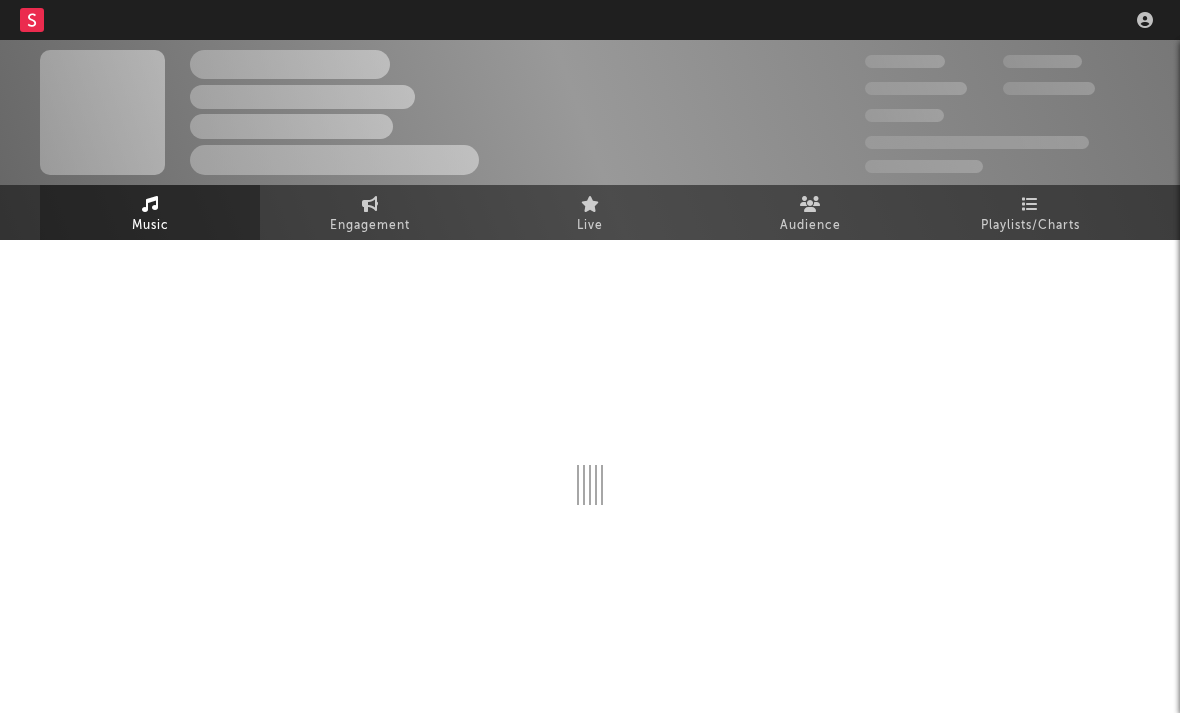 scroll, scrollTop: 0, scrollLeft: 0, axis: both 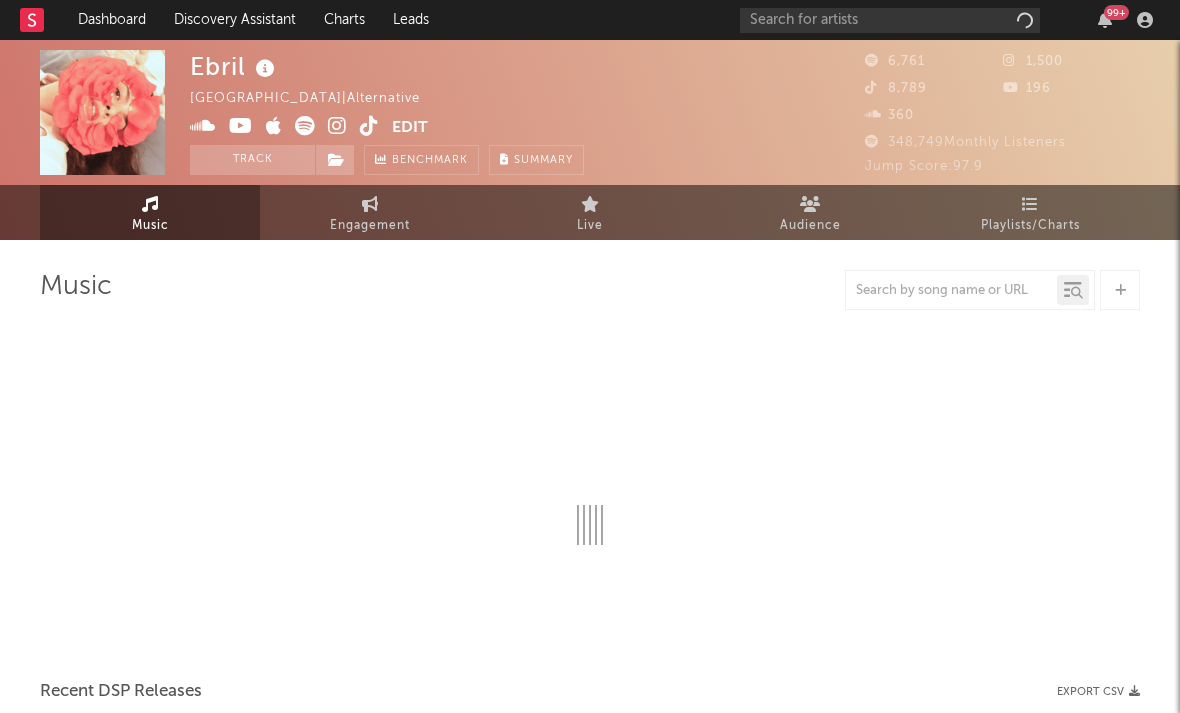 select on "1w" 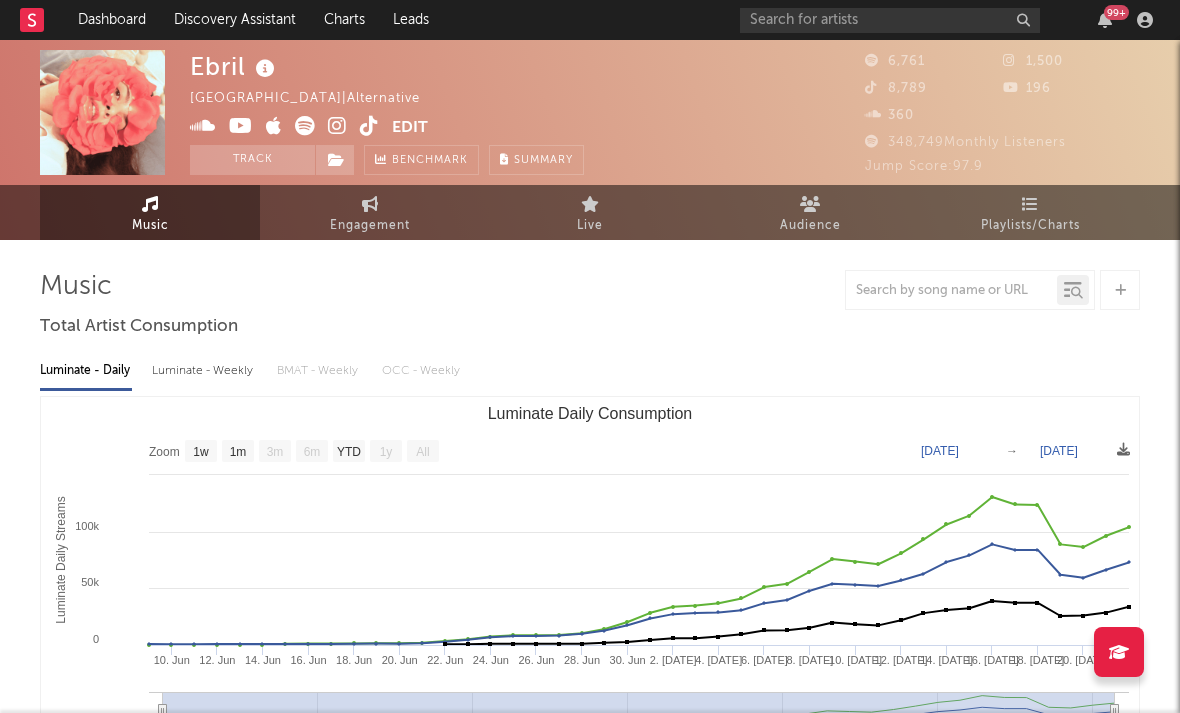 click at bounding box center (337, 126) 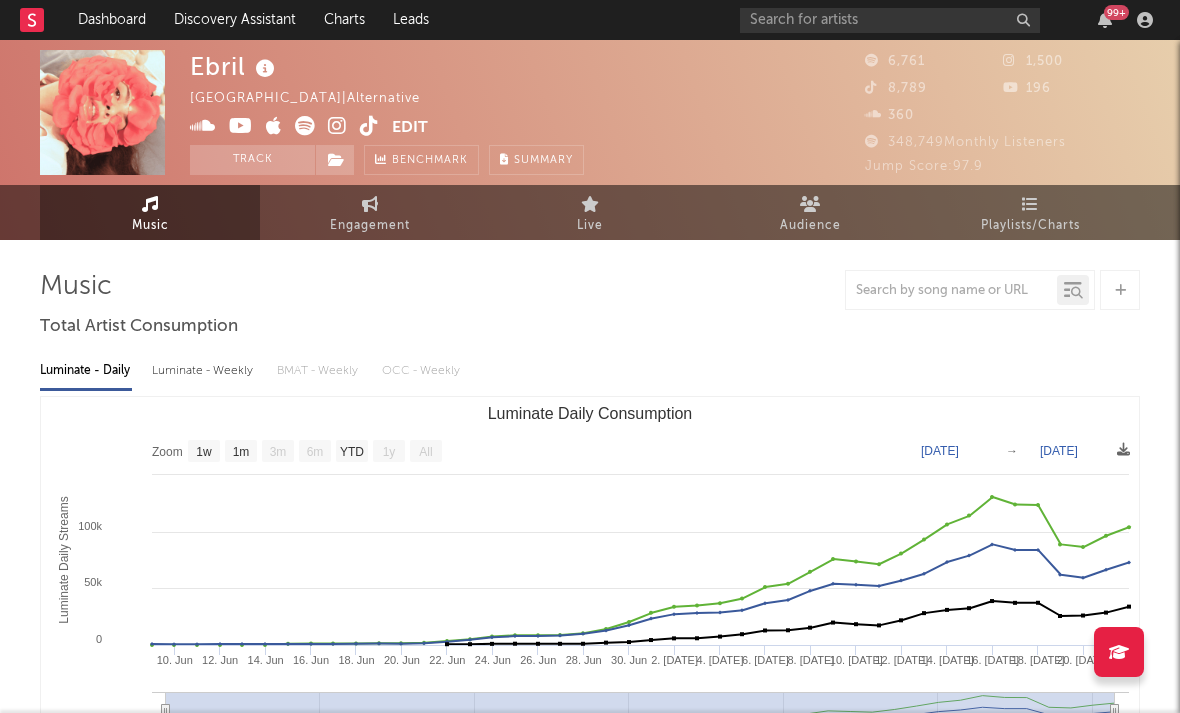 click at bounding box center (291, 128) 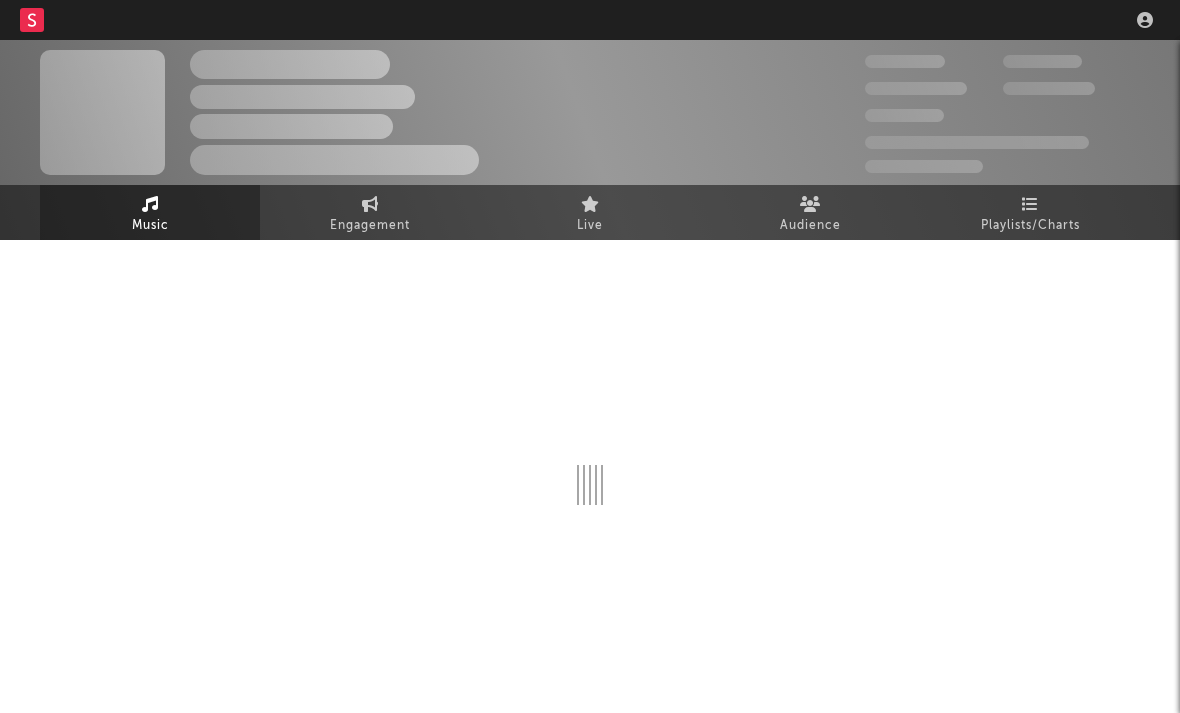 scroll, scrollTop: 0, scrollLeft: 0, axis: both 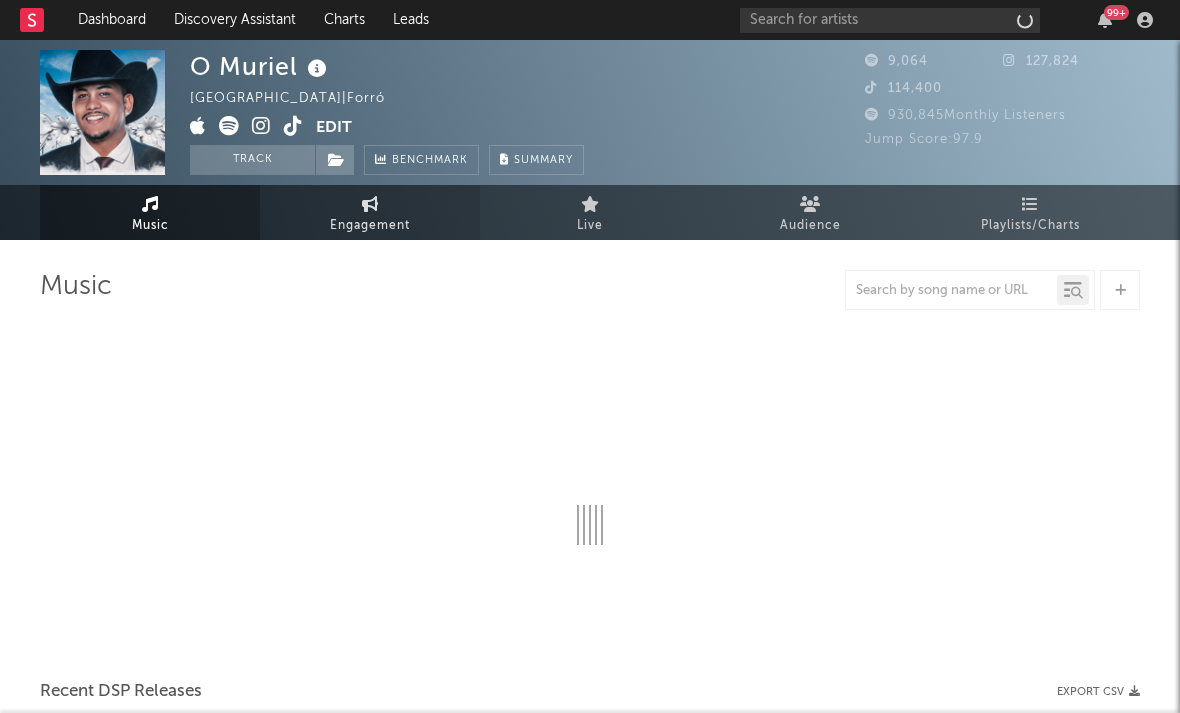 select on "6m" 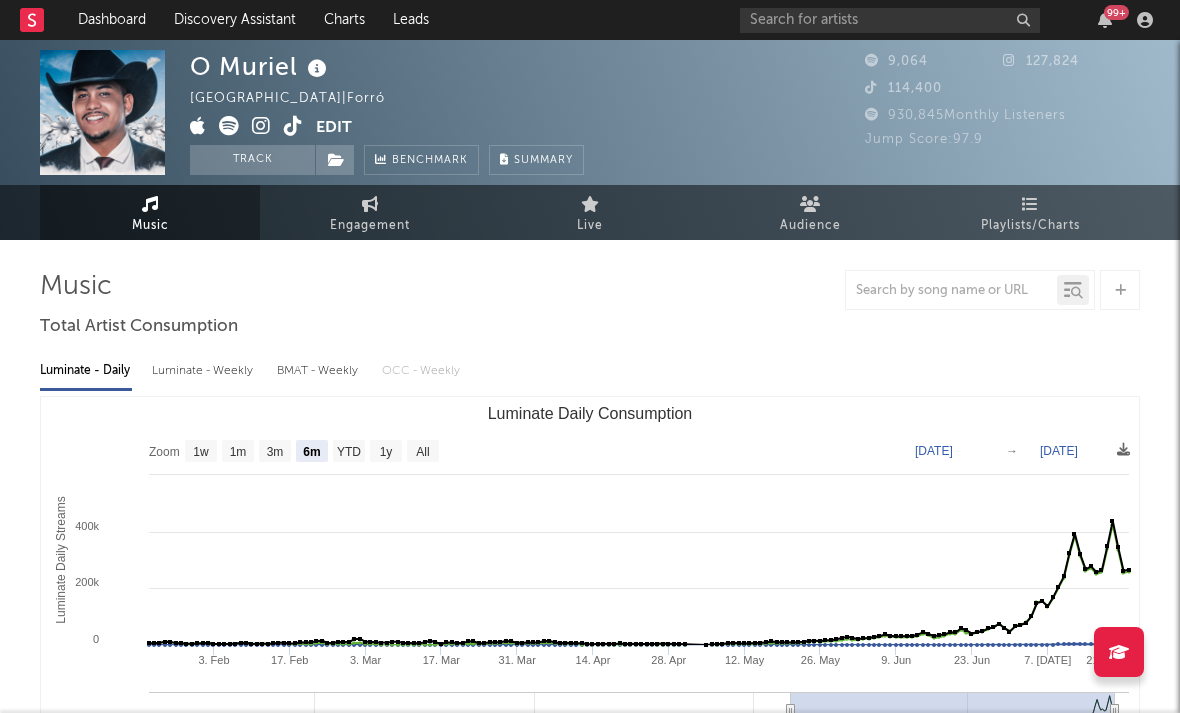 click at bounding box center (261, 126) 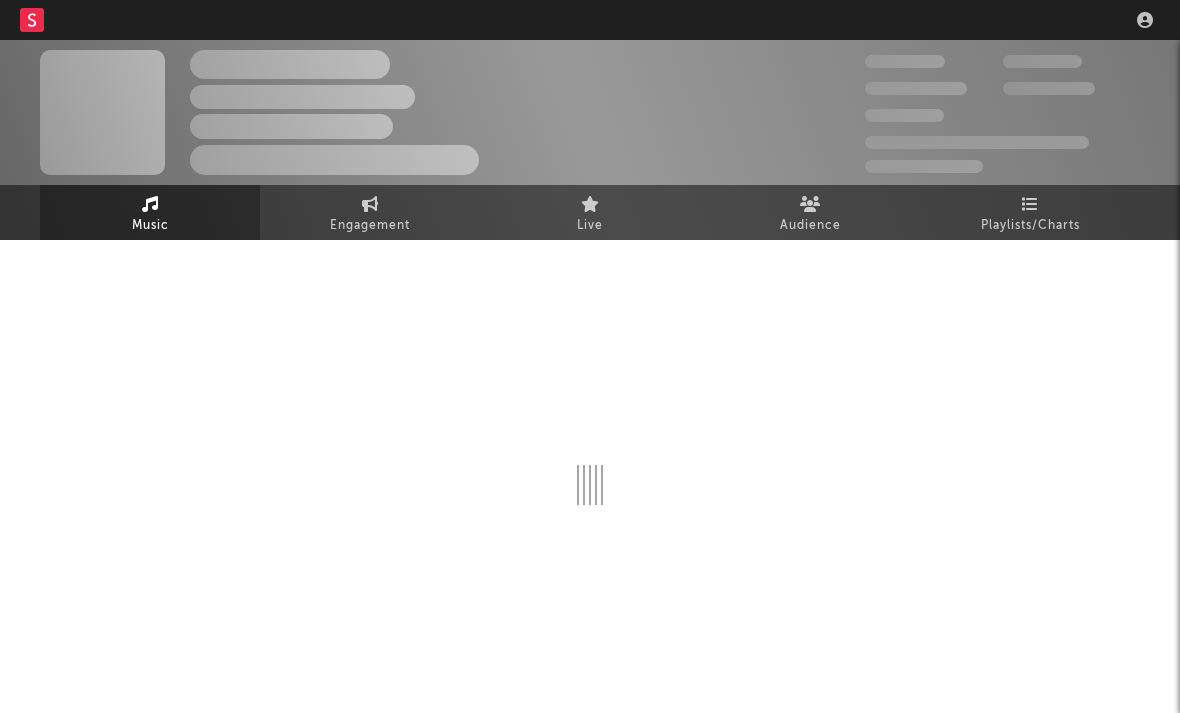 scroll, scrollTop: 0, scrollLeft: 0, axis: both 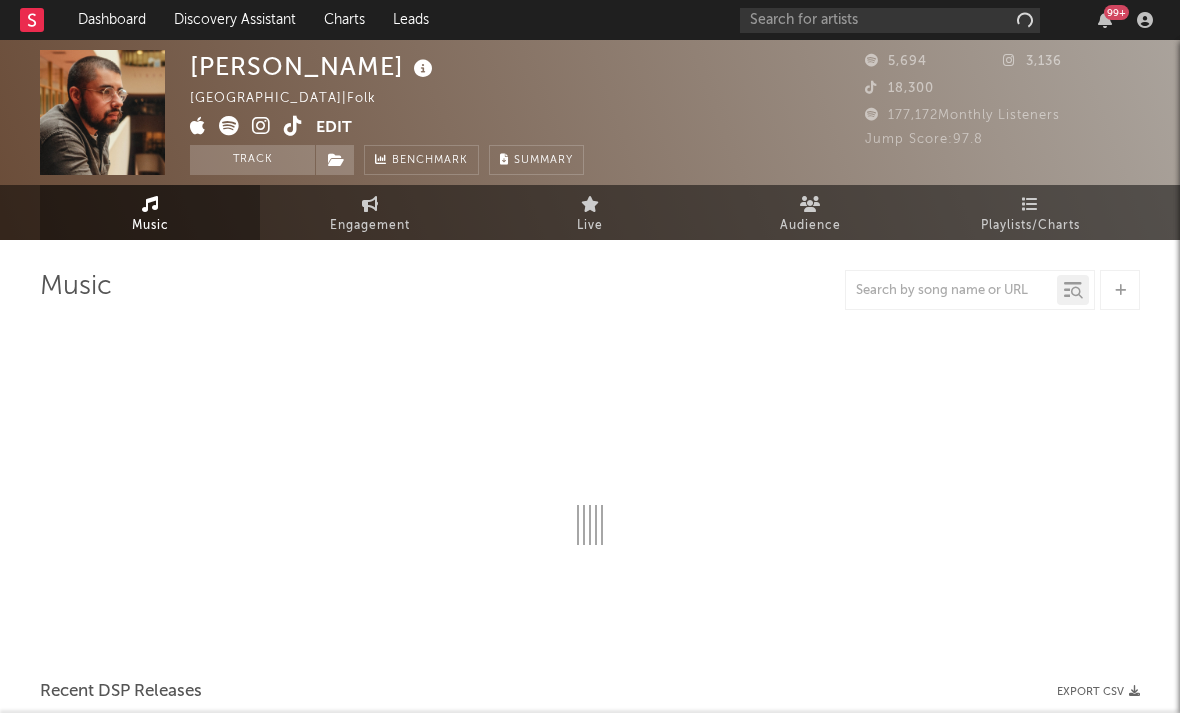 select on "1w" 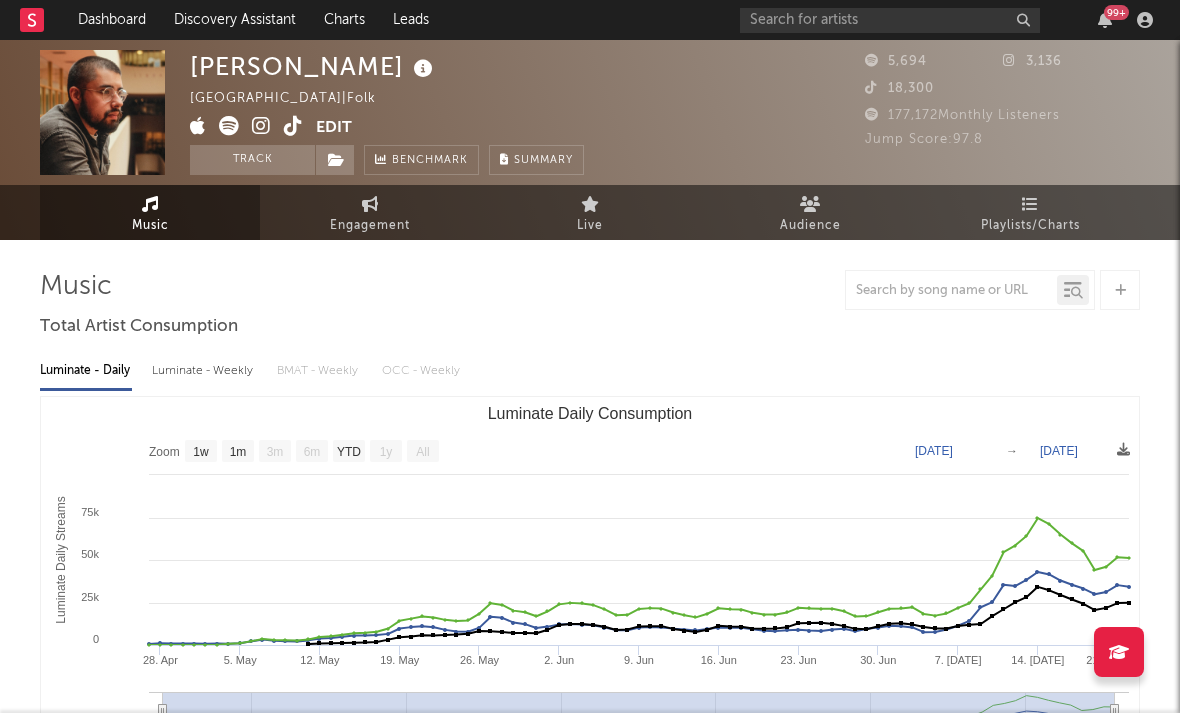 click at bounding box center [261, 126] 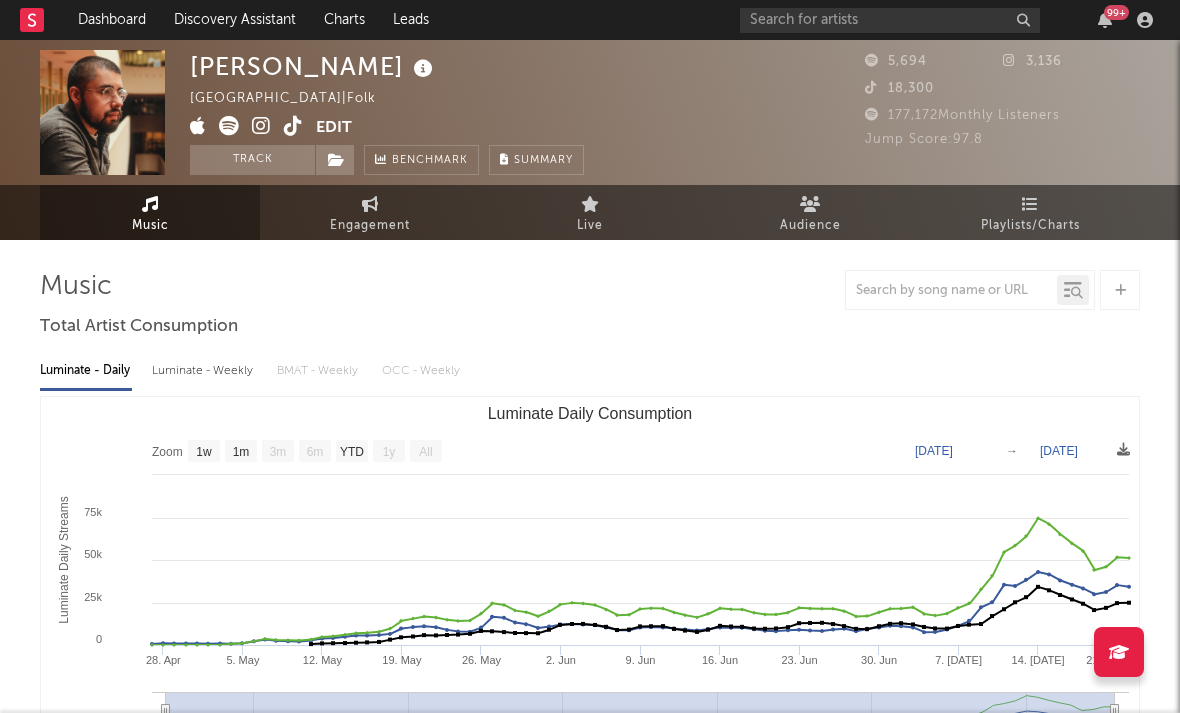 click on "Dashboard Discovery Assistant Charts Leads 99 +" at bounding box center (590, 20) 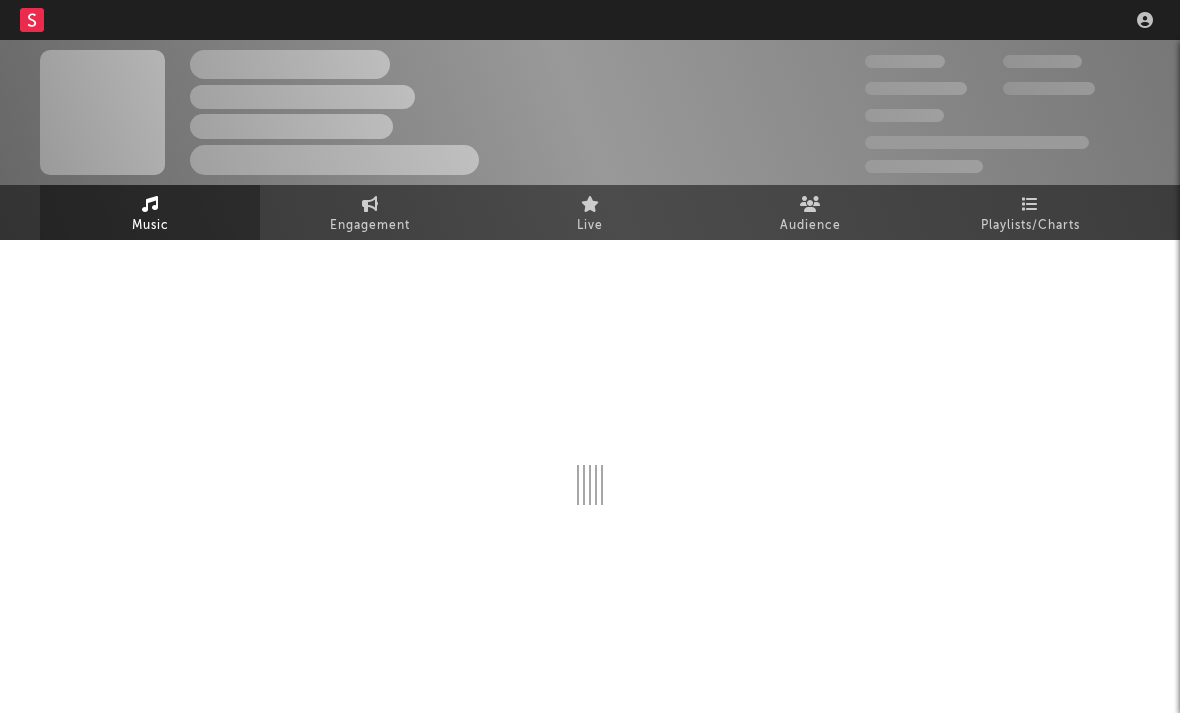 scroll, scrollTop: 0, scrollLeft: 0, axis: both 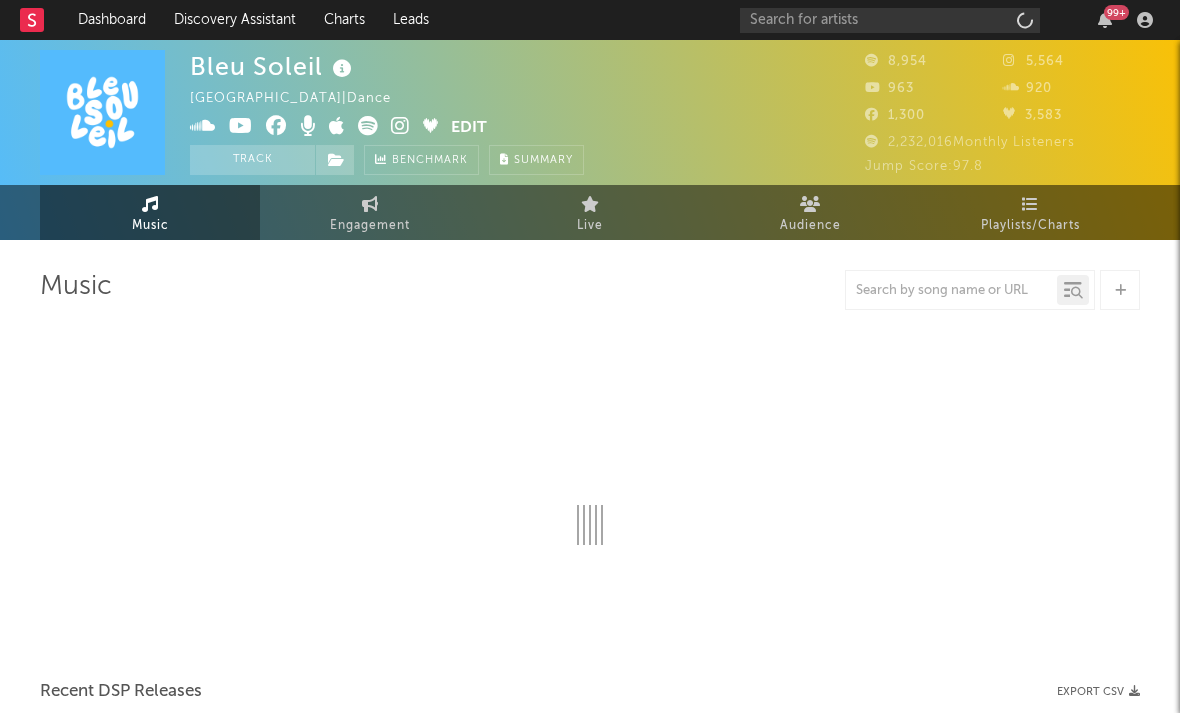 select on "1w" 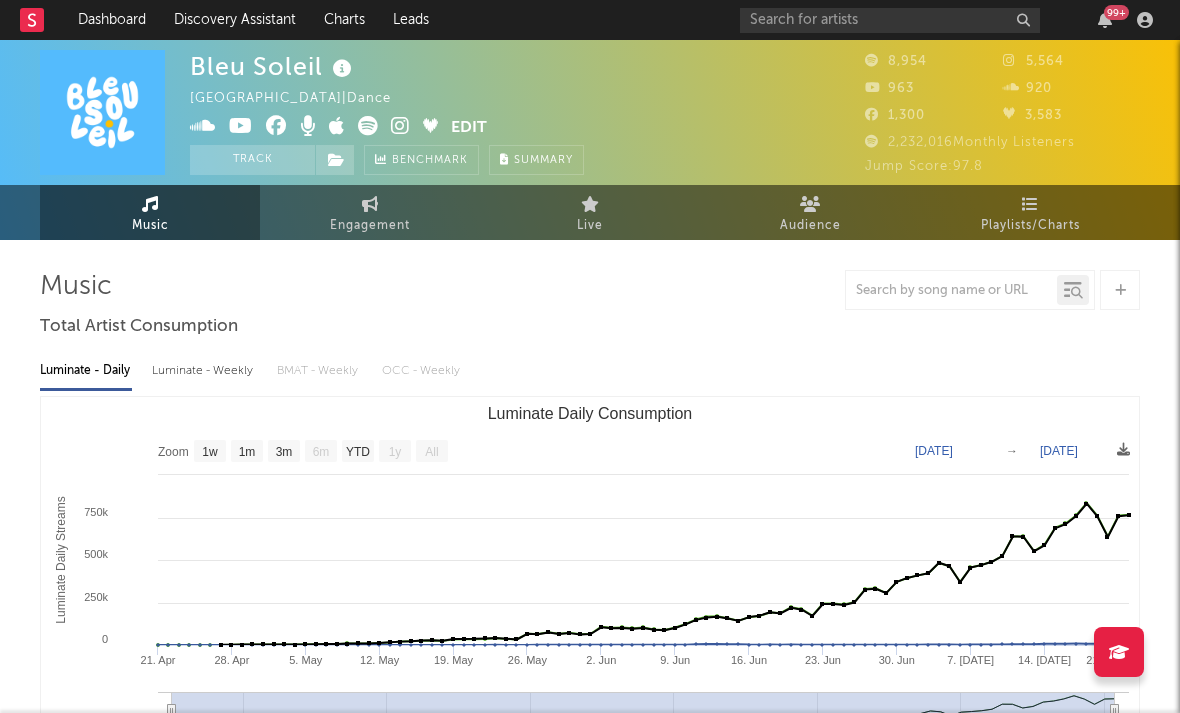 click at bounding box center [400, 126] 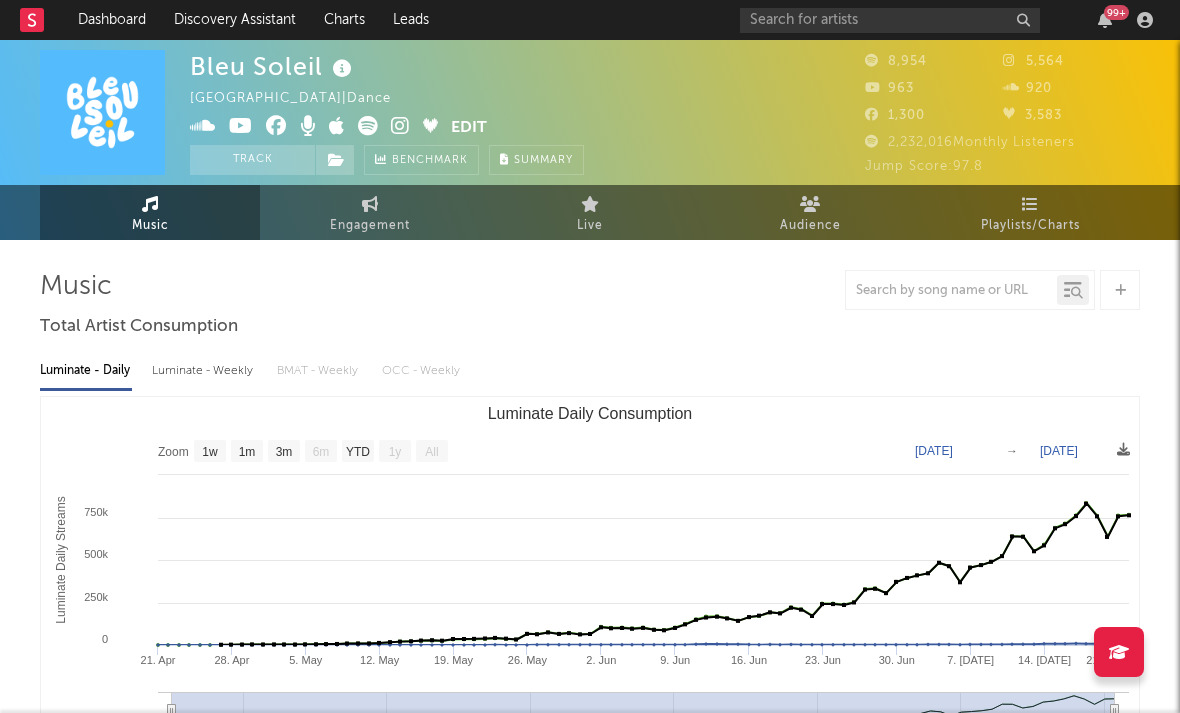 click at bounding box center (400, 126) 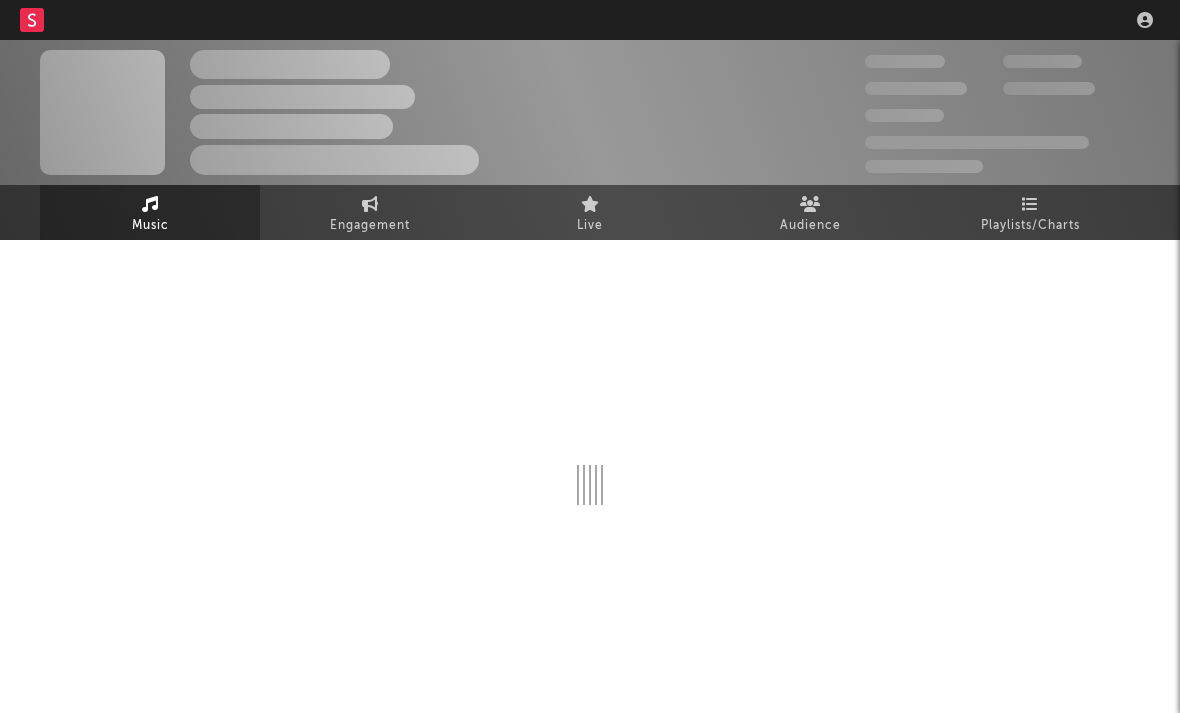 scroll, scrollTop: 0, scrollLeft: 0, axis: both 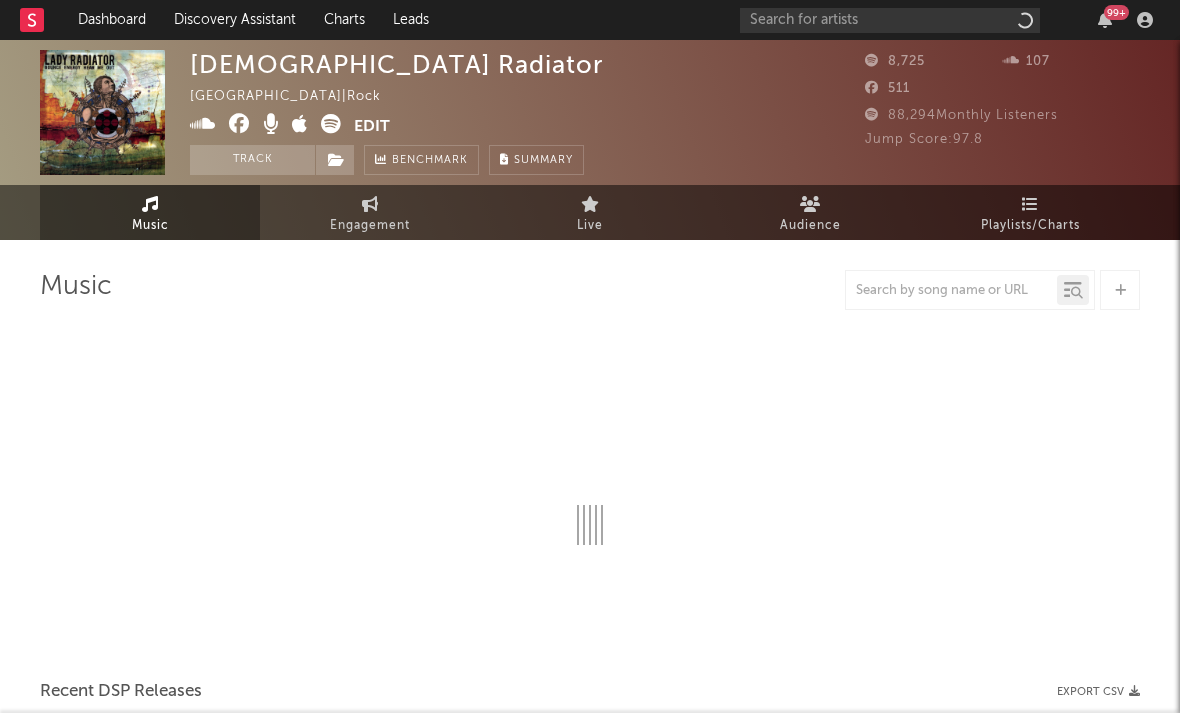 select on "1w" 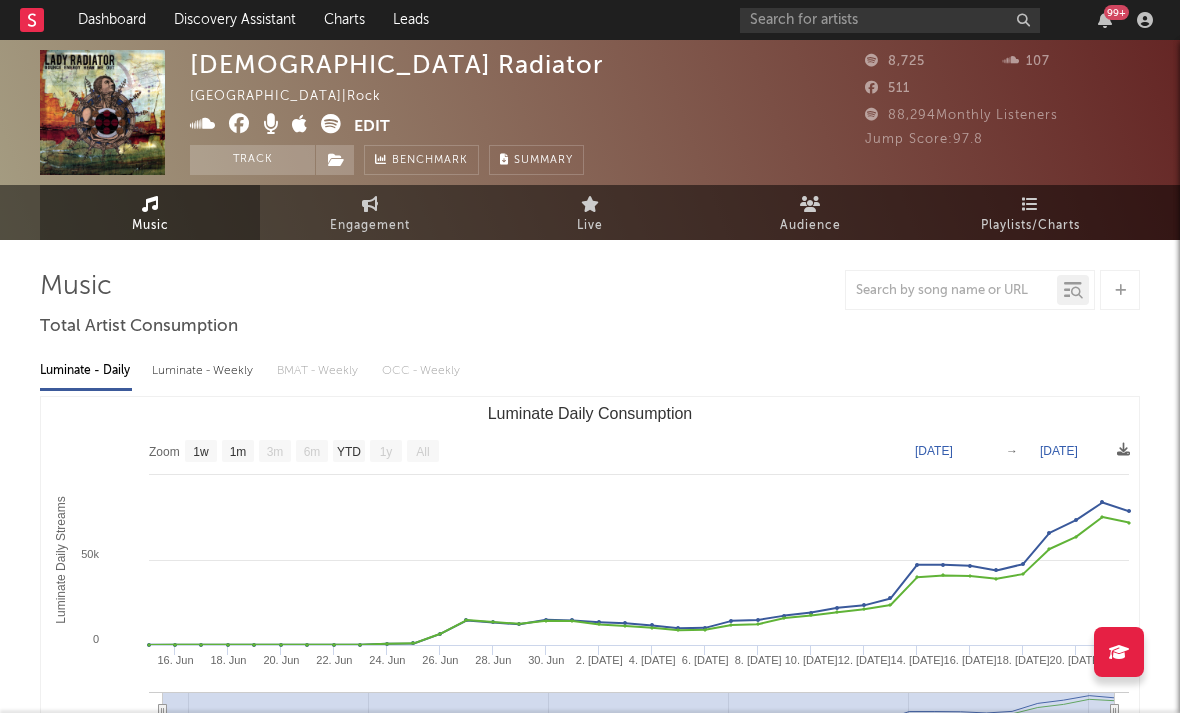 click at bounding box center [300, 124] 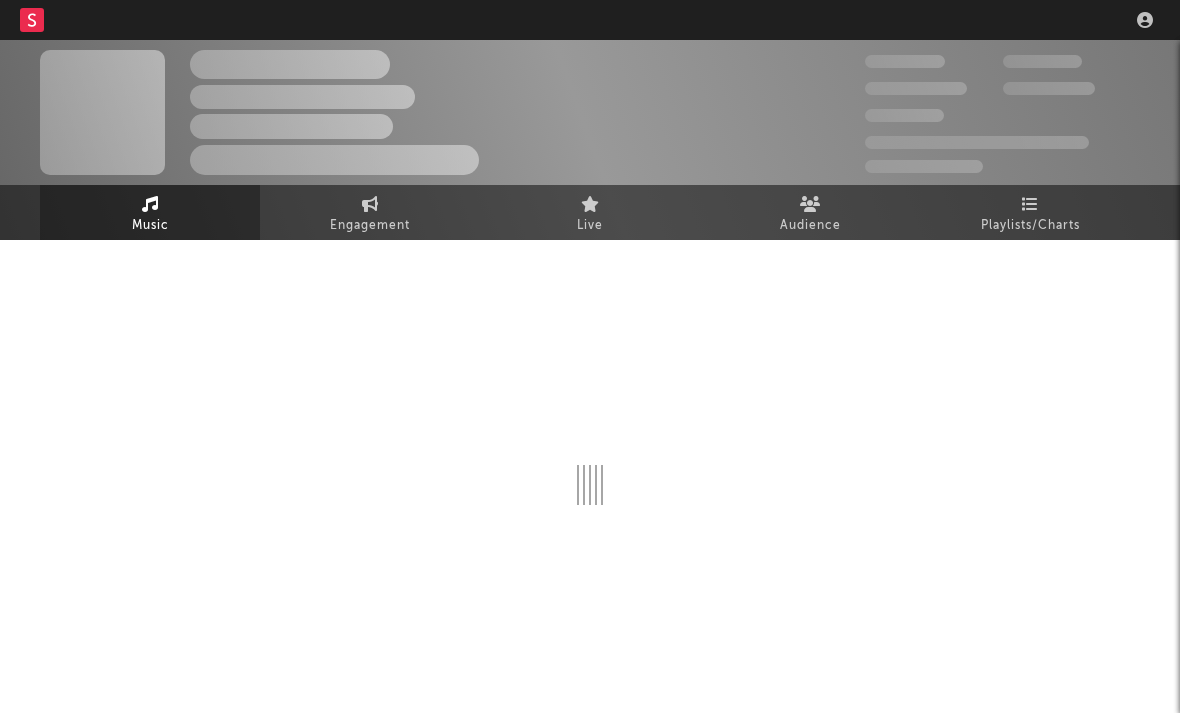 scroll, scrollTop: 0, scrollLeft: 0, axis: both 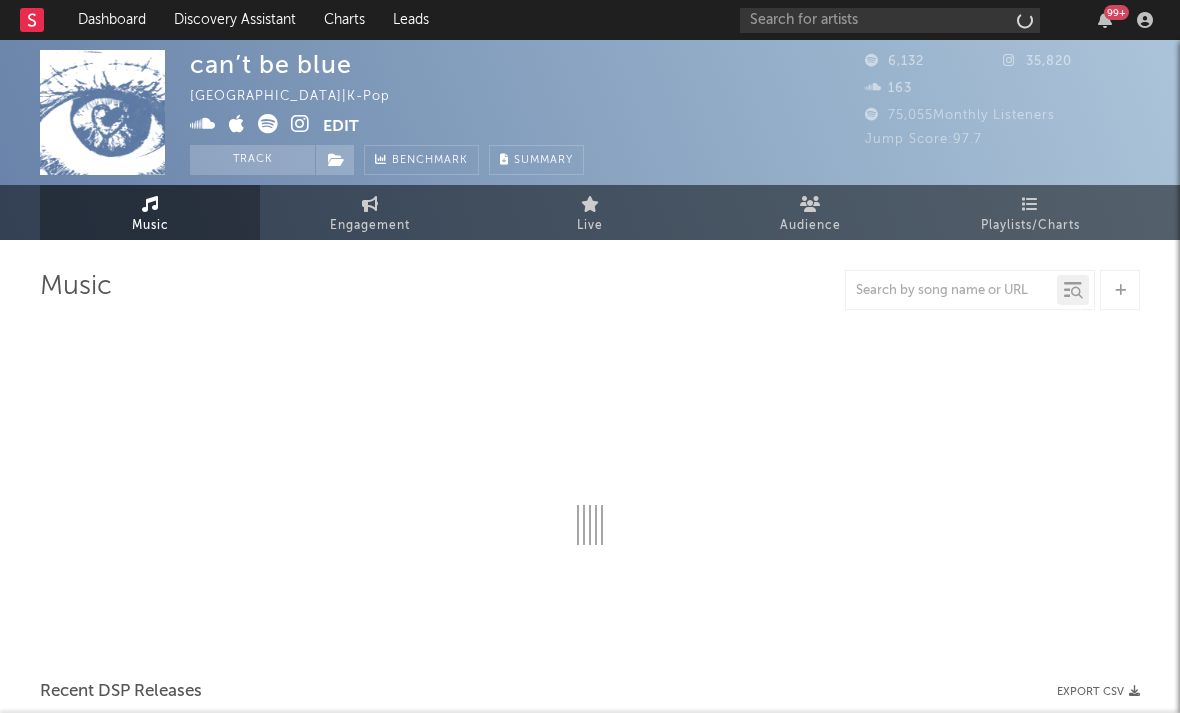 click at bounding box center [300, 124] 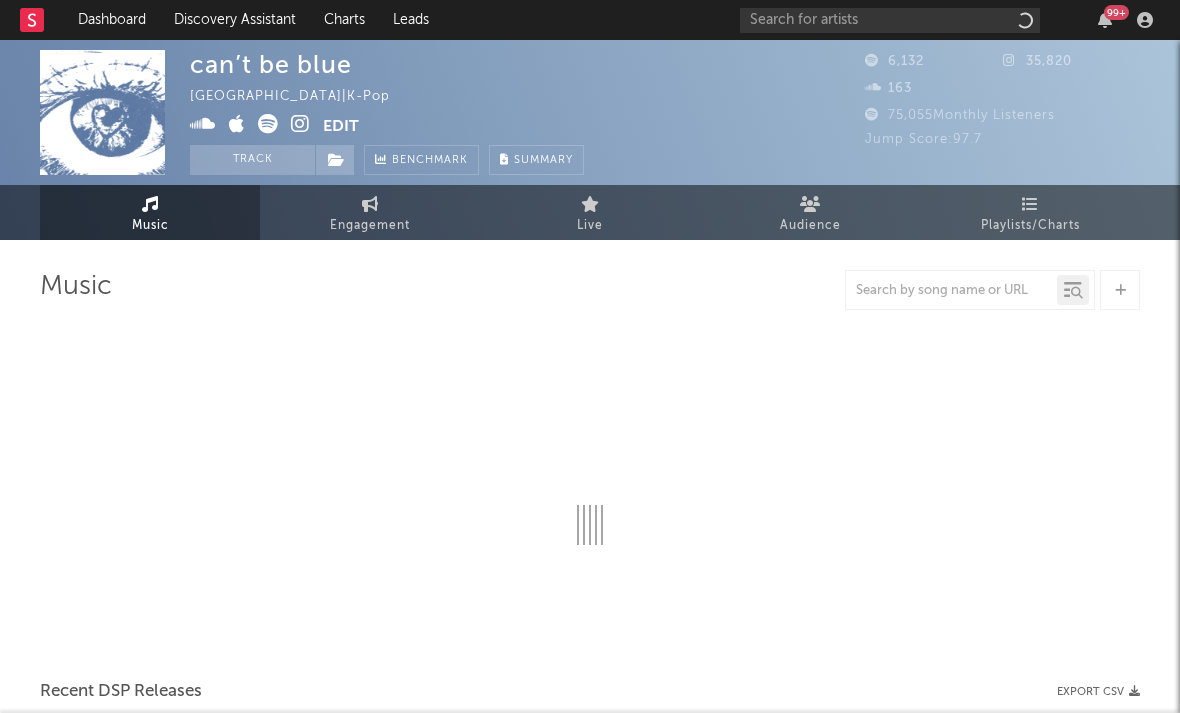 select on "6m" 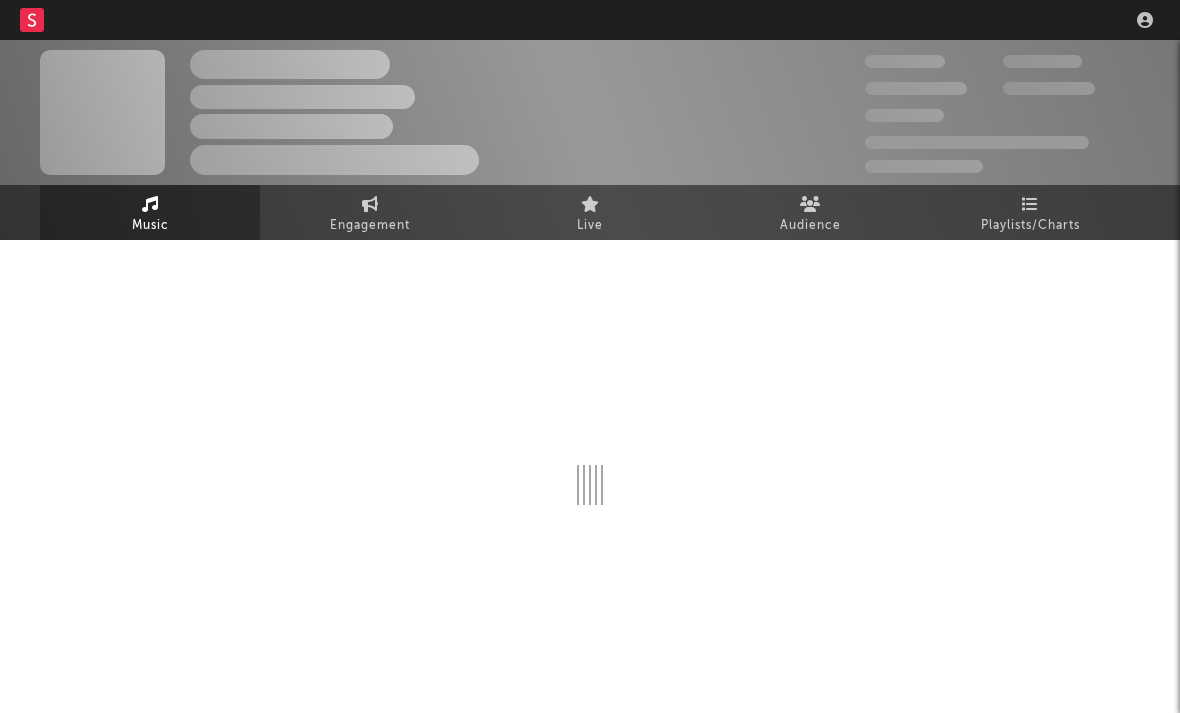 scroll, scrollTop: 0, scrollLeft: 0, axis: both 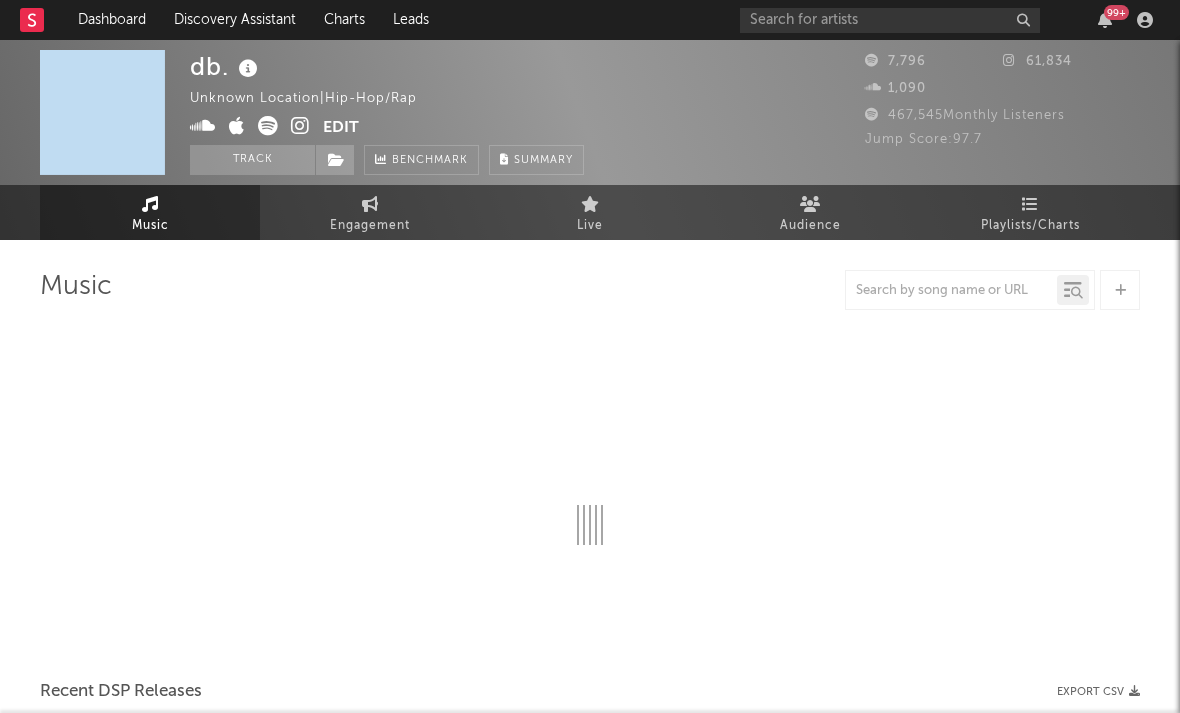 select on "1w" 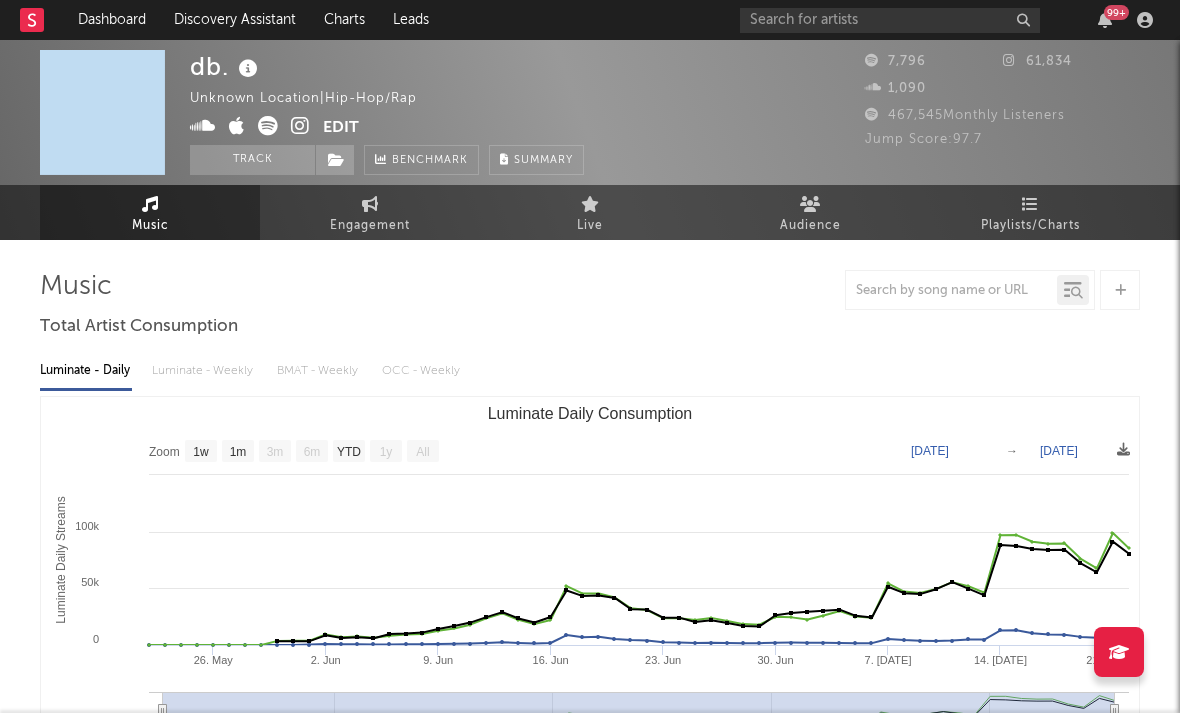 click at bounding box center [300, 126] 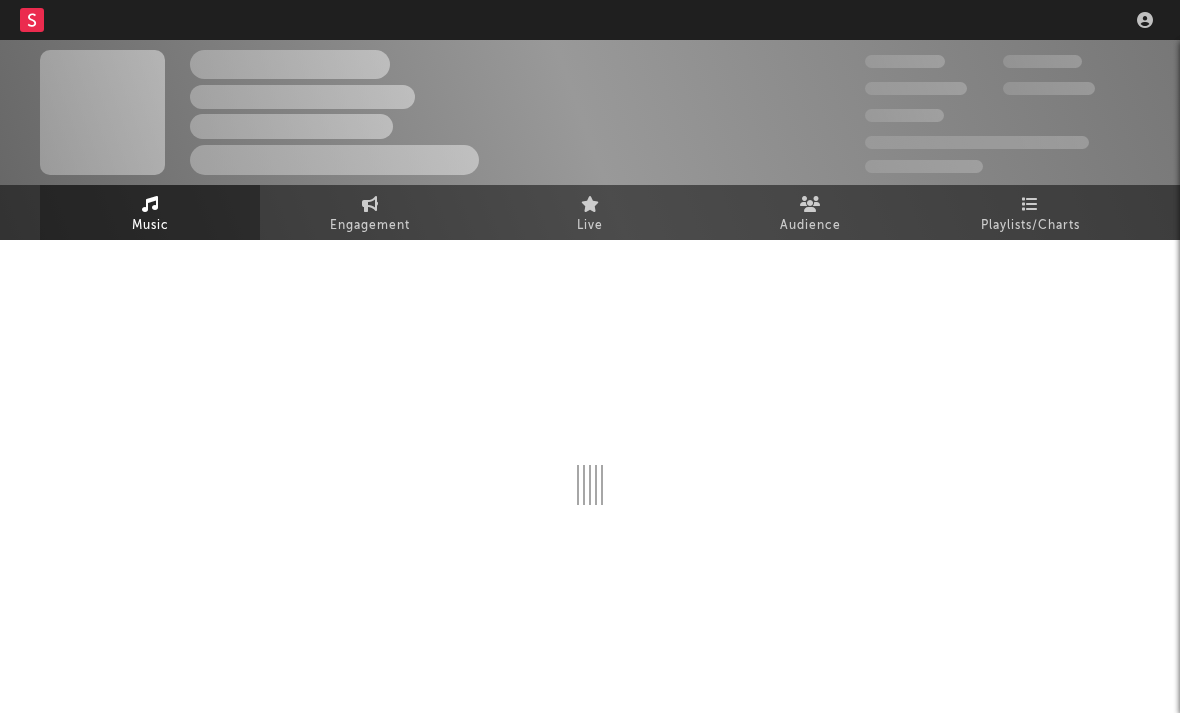 scroll, scrollTop: 0, scrollLeft: 0, axis: both 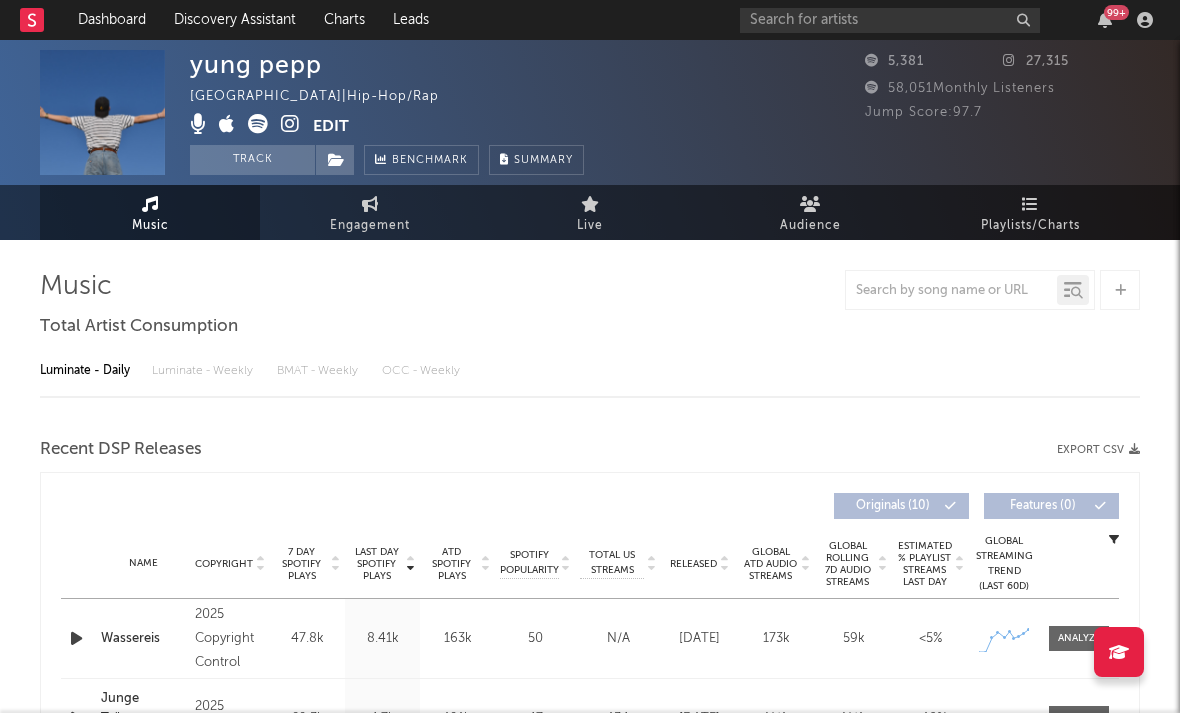 select on "1w" 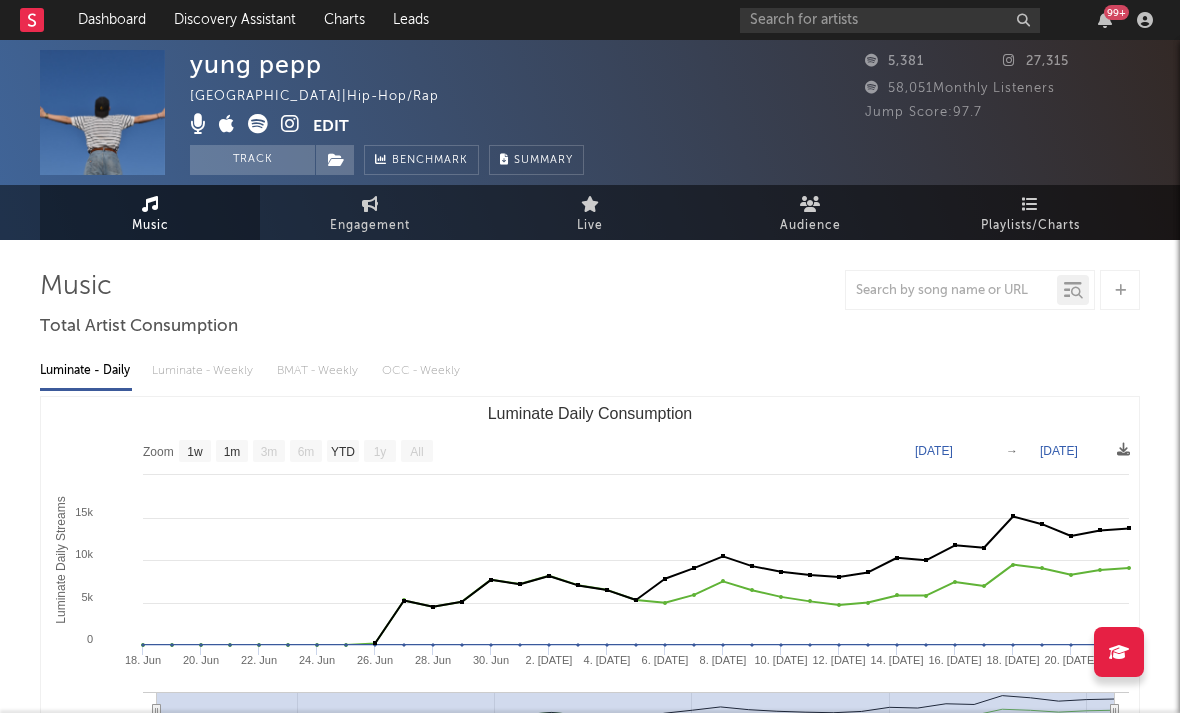 click at bounding box center (290, 124) 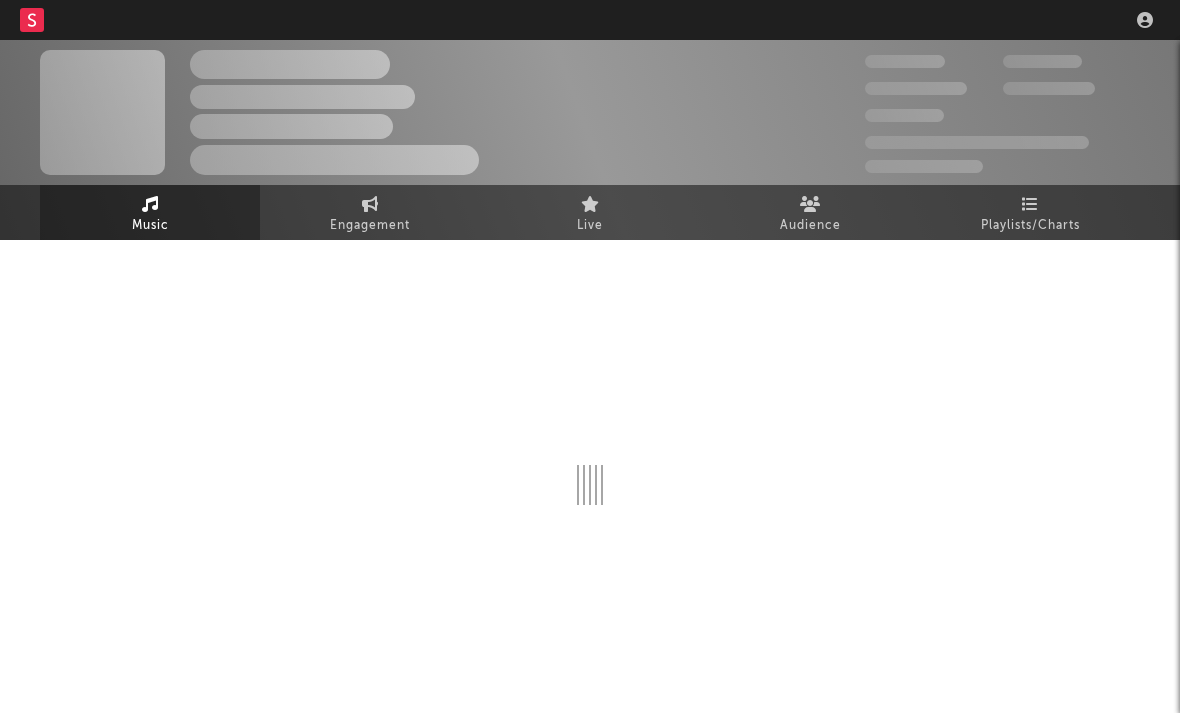 scroll, scrollTop: 0, scrollLeft: 0, axis: both 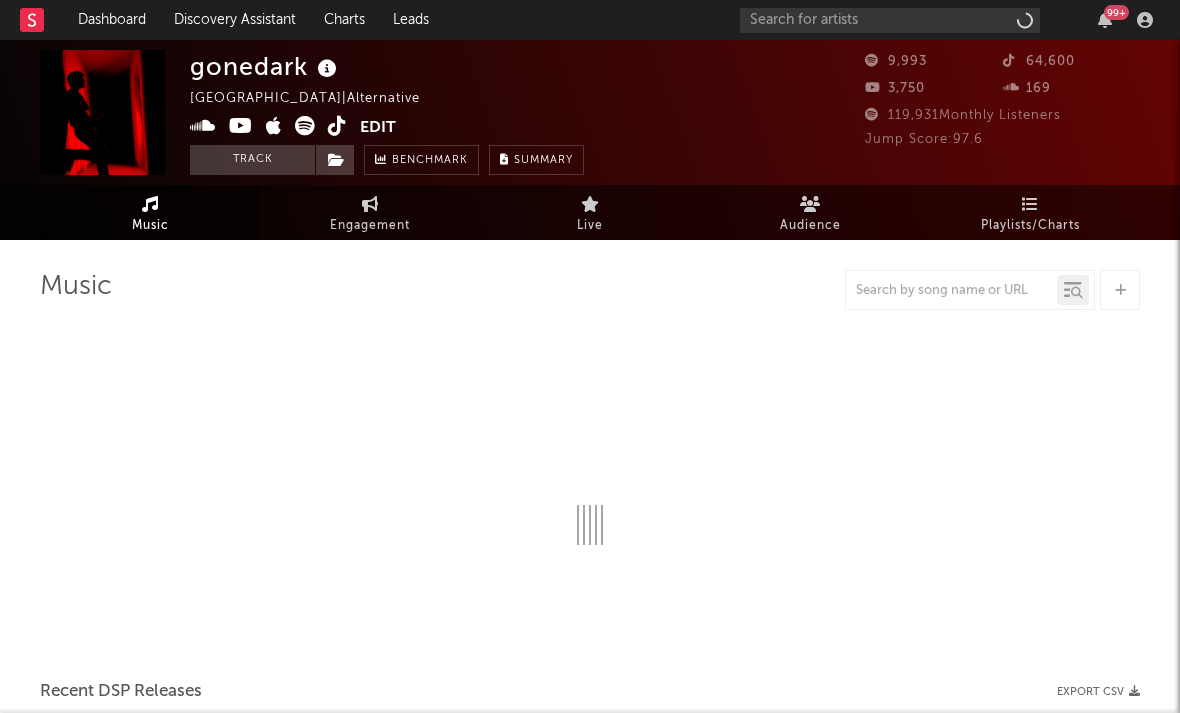 select on "1w" 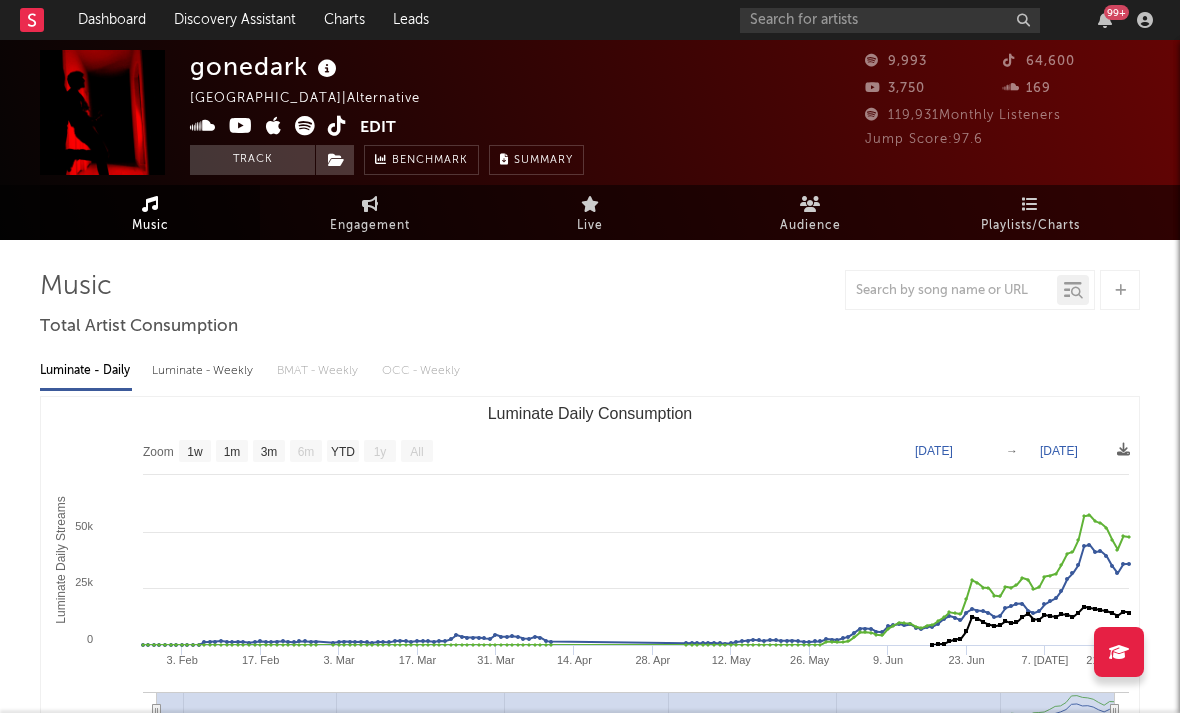 click at bounding box center [241, 126] 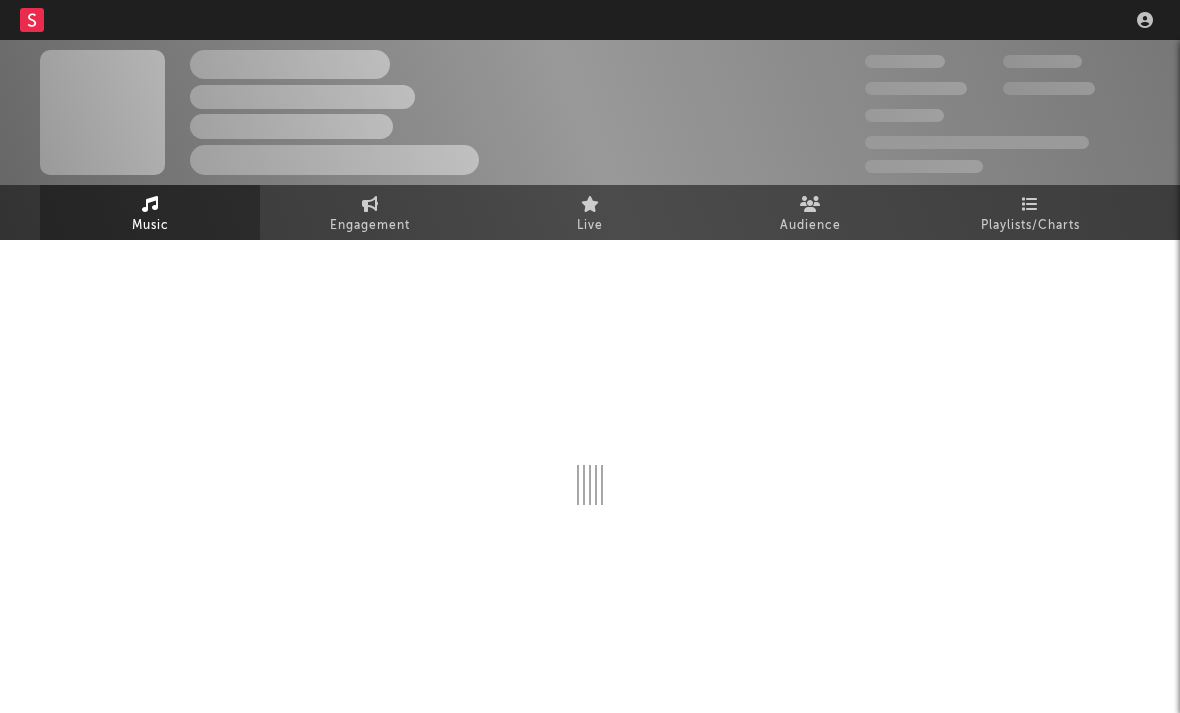 scroll, scrollTop: 0, scrollLeft: 0, axis: both 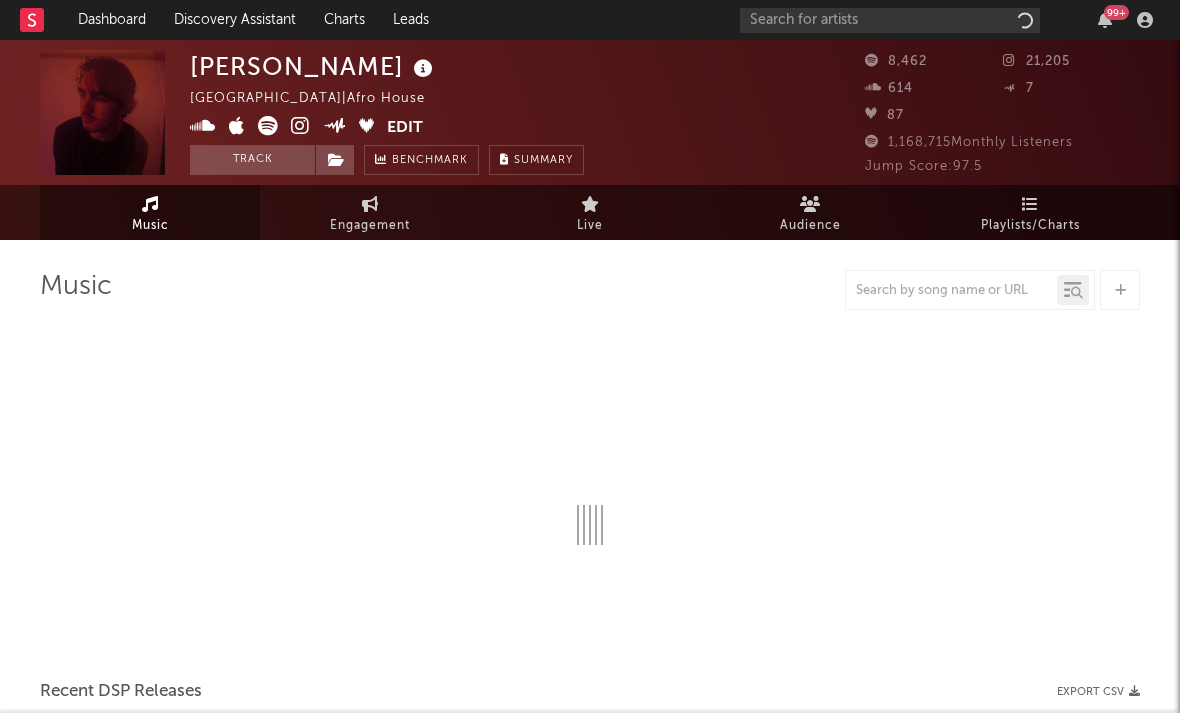 select on "1w" 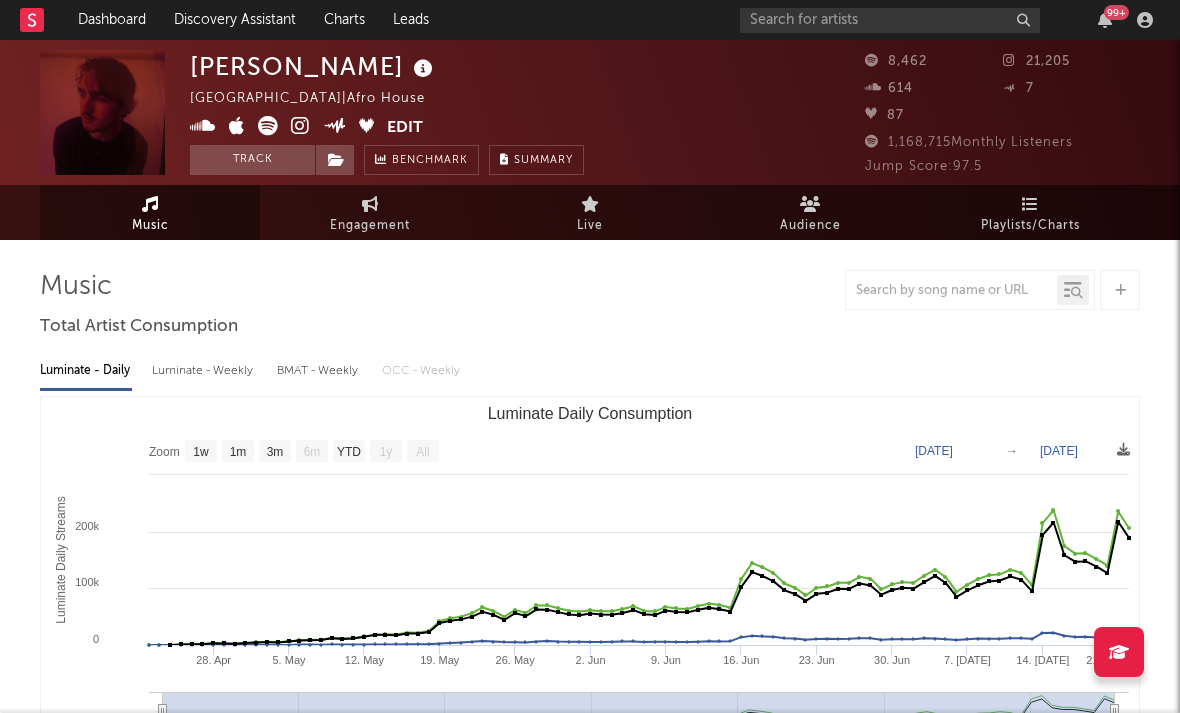 click at bounding box center [300, 126] 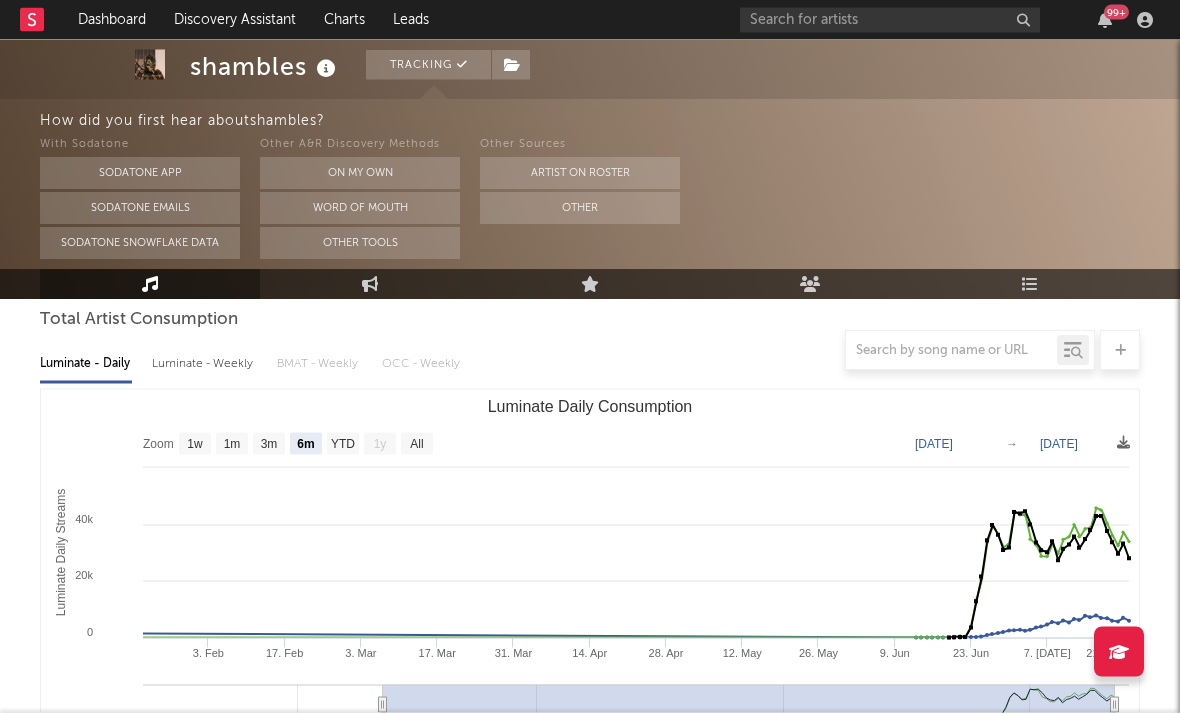 scroll, scrollTop: 188, scrollLeft: 0, axis: vertical 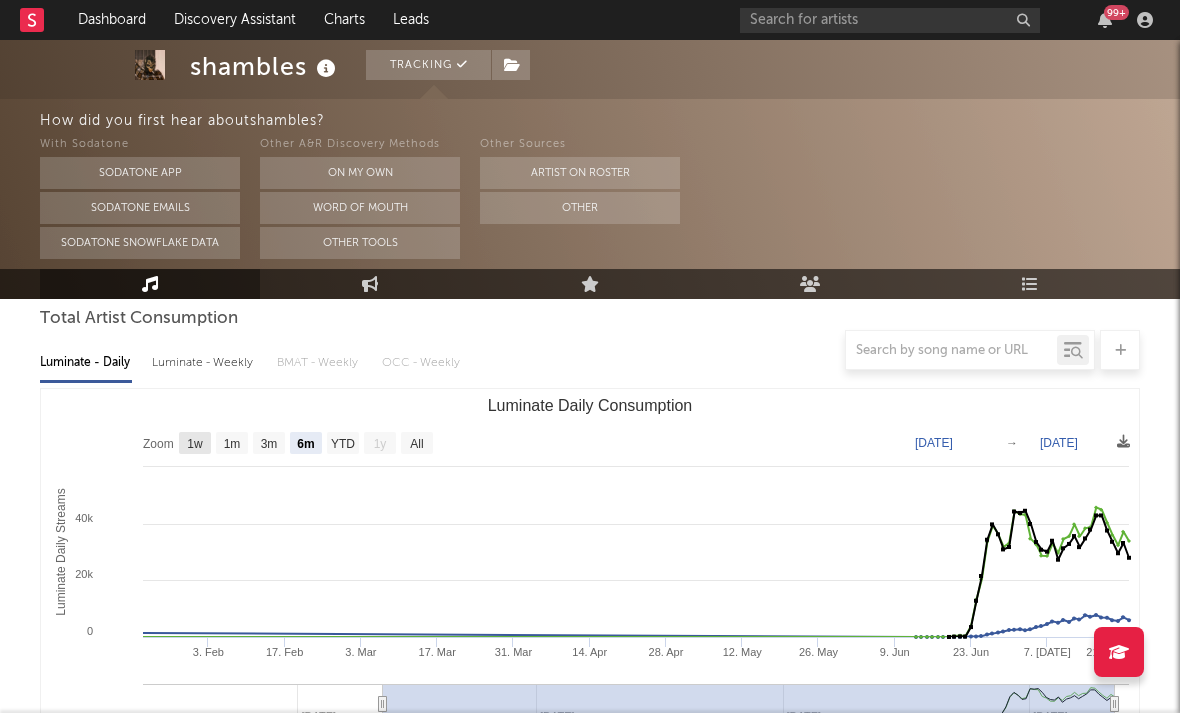 click 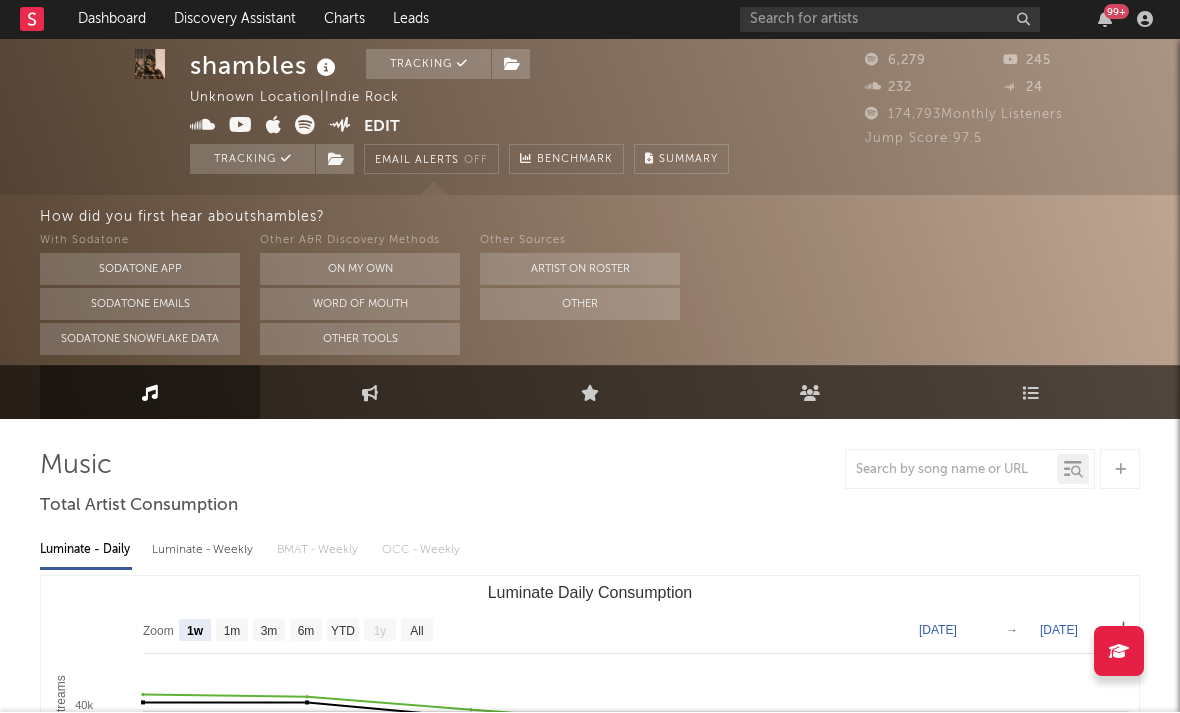 scroll, scrollTop: 0, scrollLeft: 0, axis: both 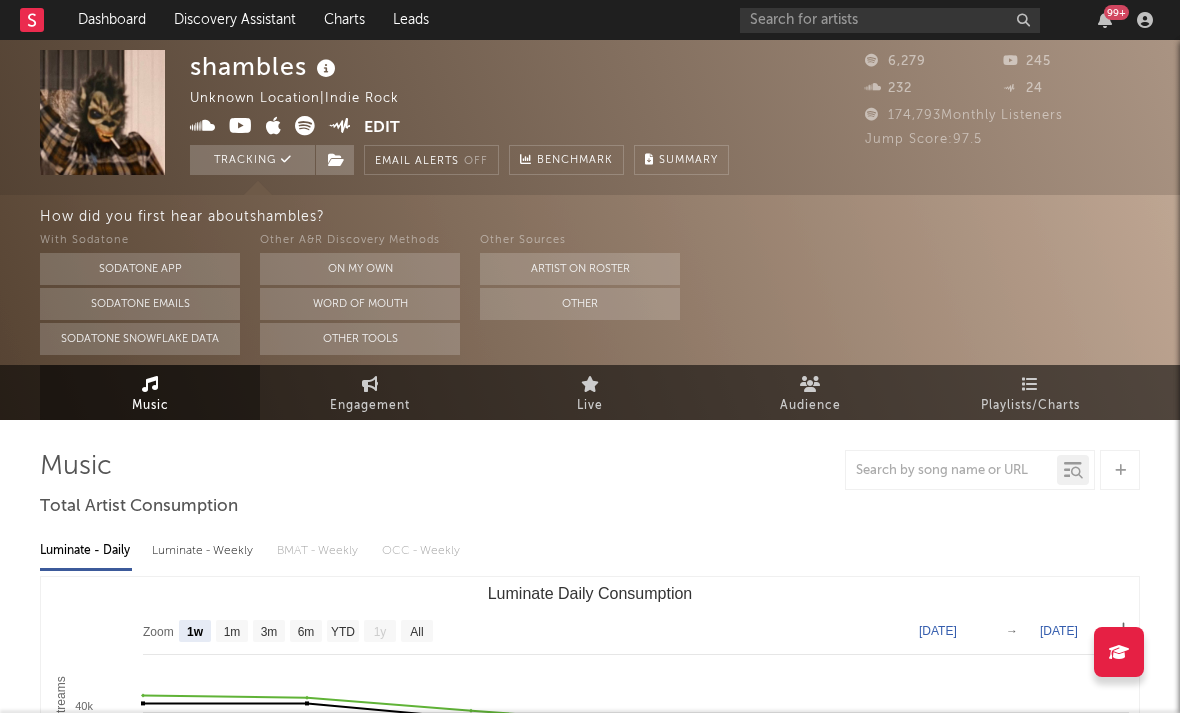click at bounding box center [241, 126] 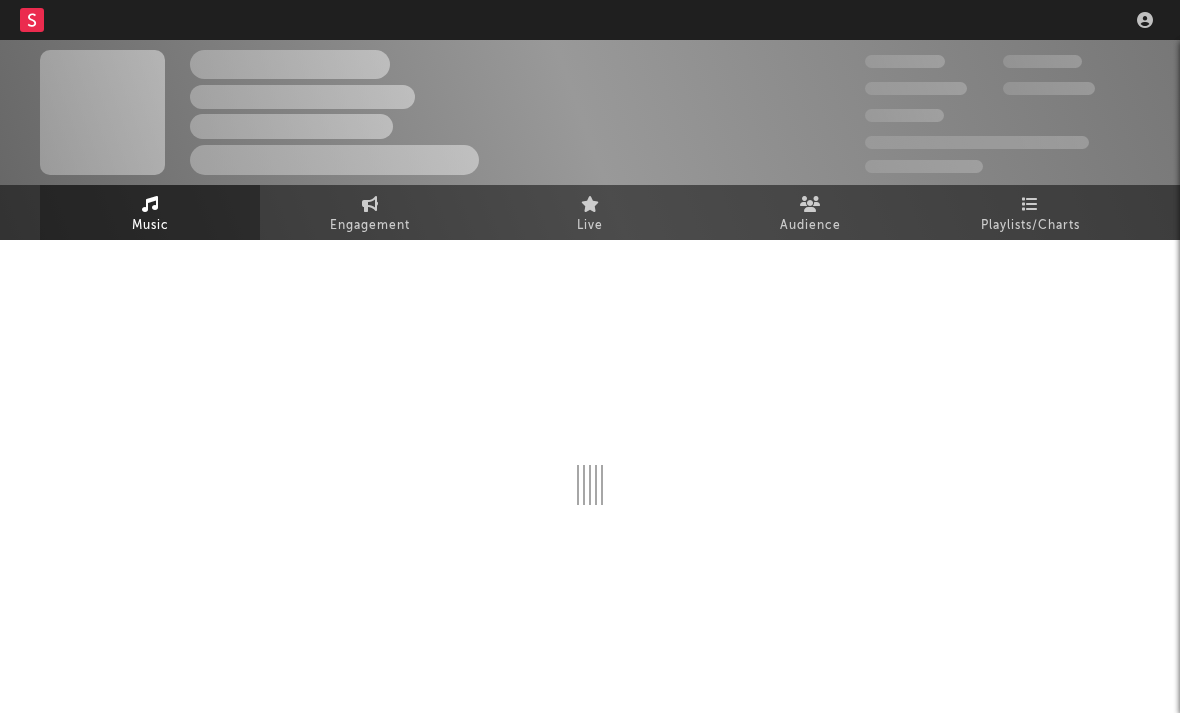 scroll, scrollTop: 0, scrollLeft: 0, axis: both 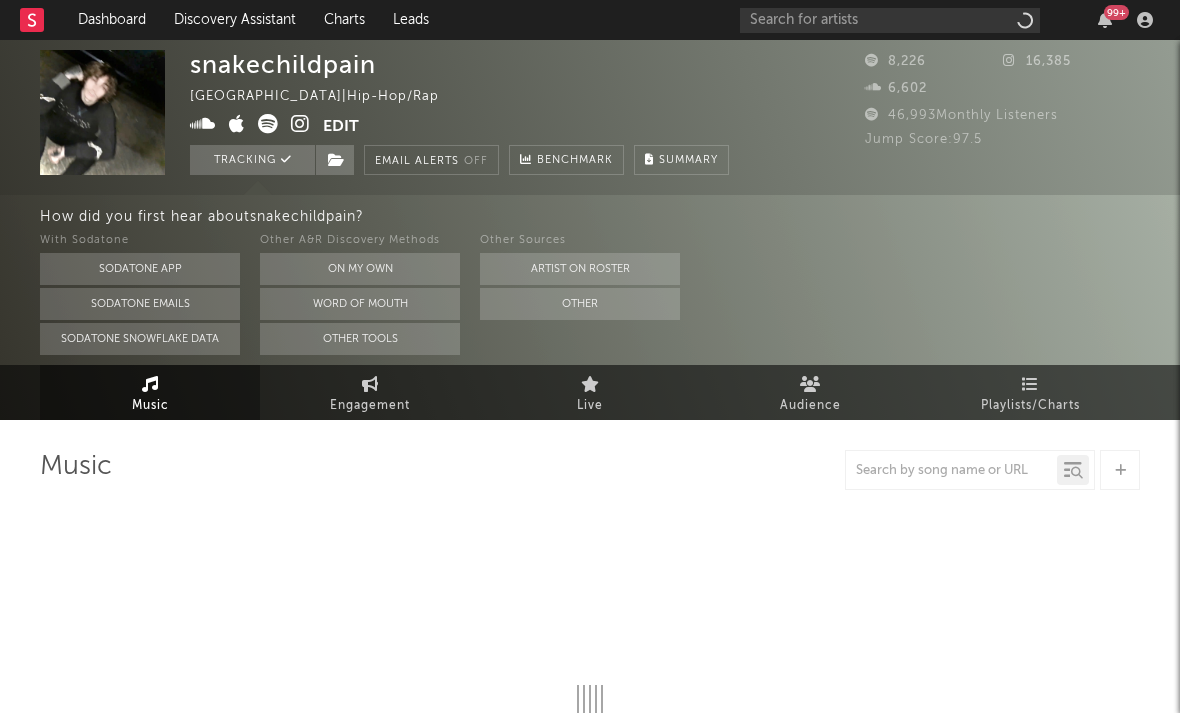 select on "1w" 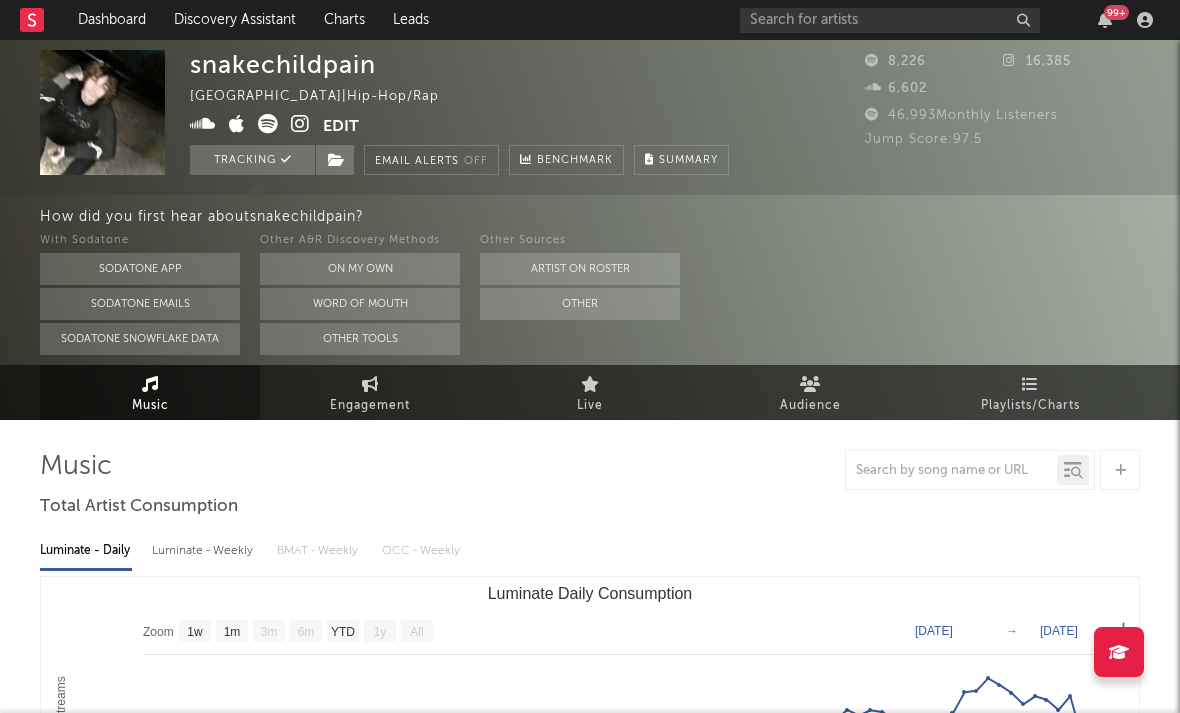 click at bounding box center [300, 124] 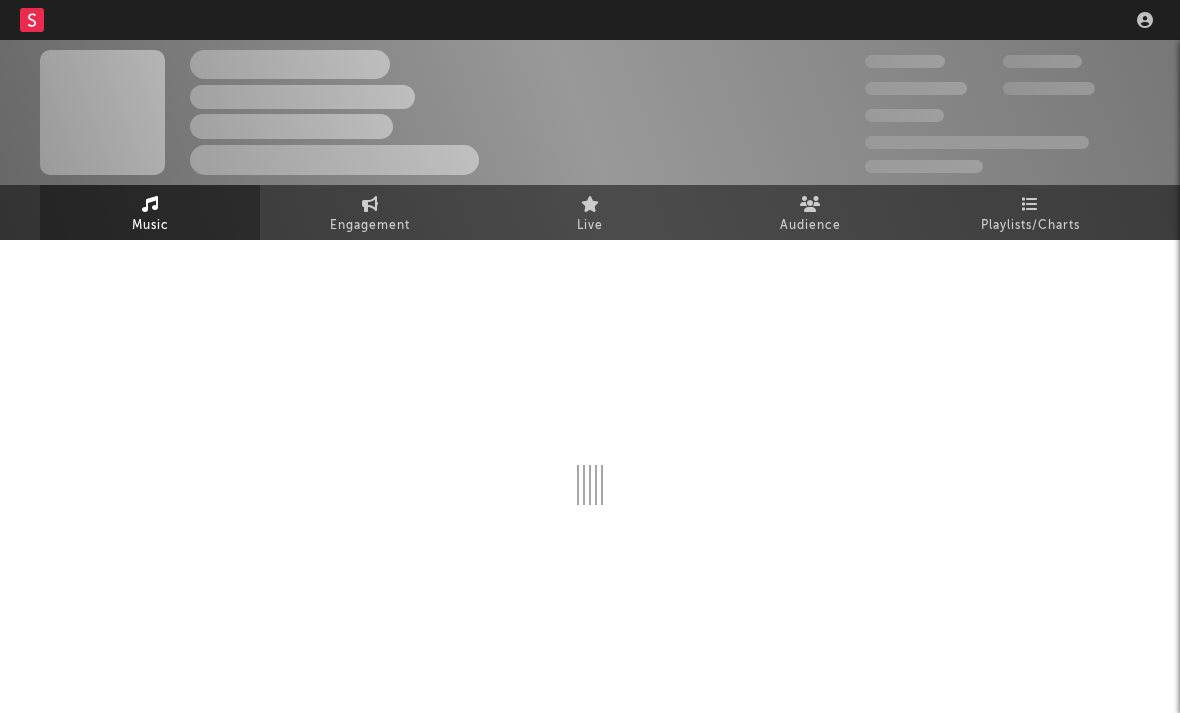 scroll, scrollTop: 0, scrollLeft: 0, axis: both 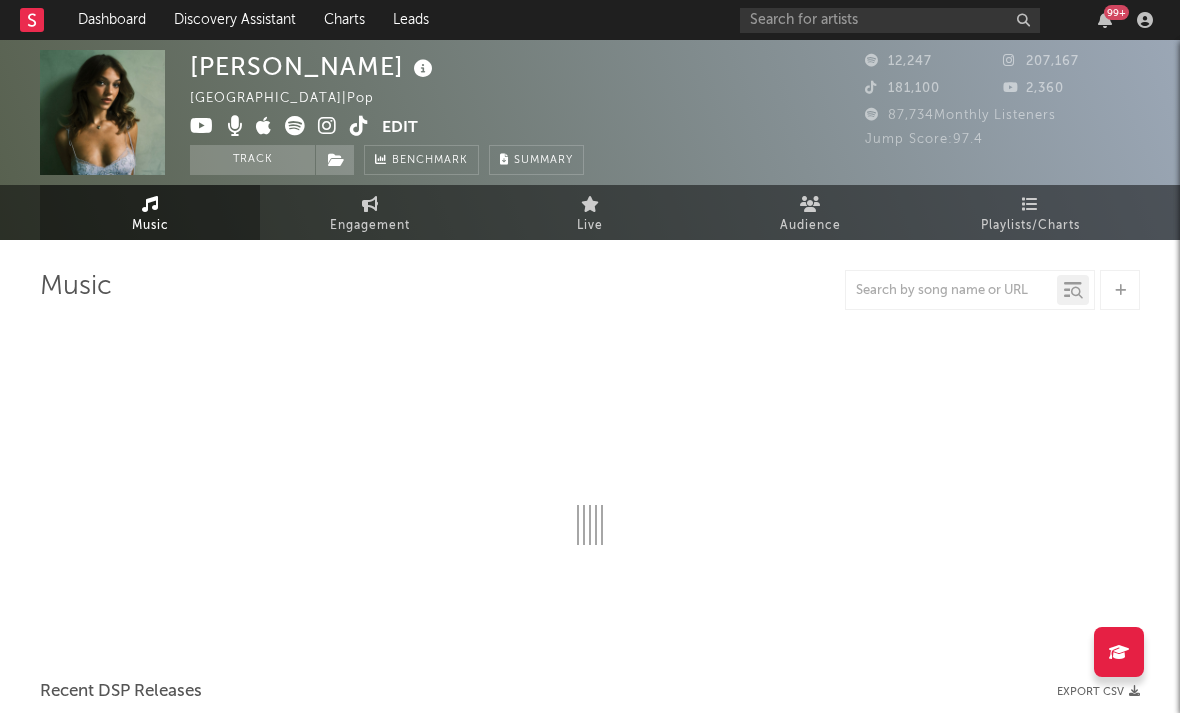 select on "1w" 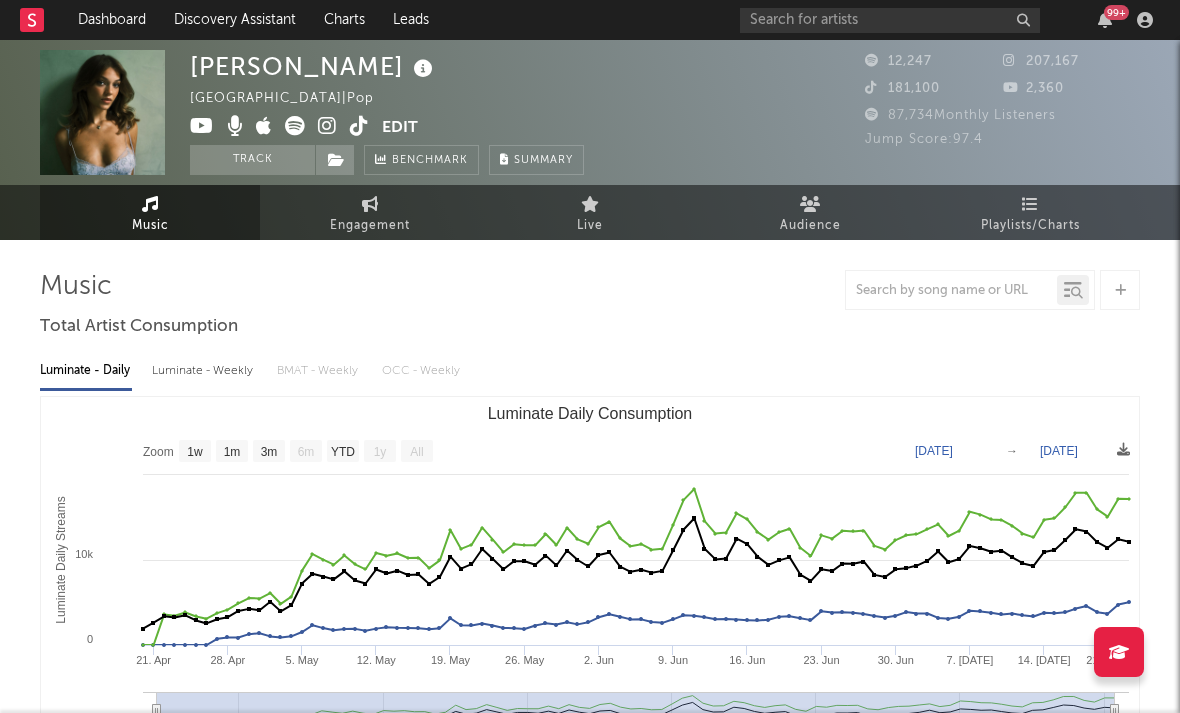 click at bounding box center (327, 126) 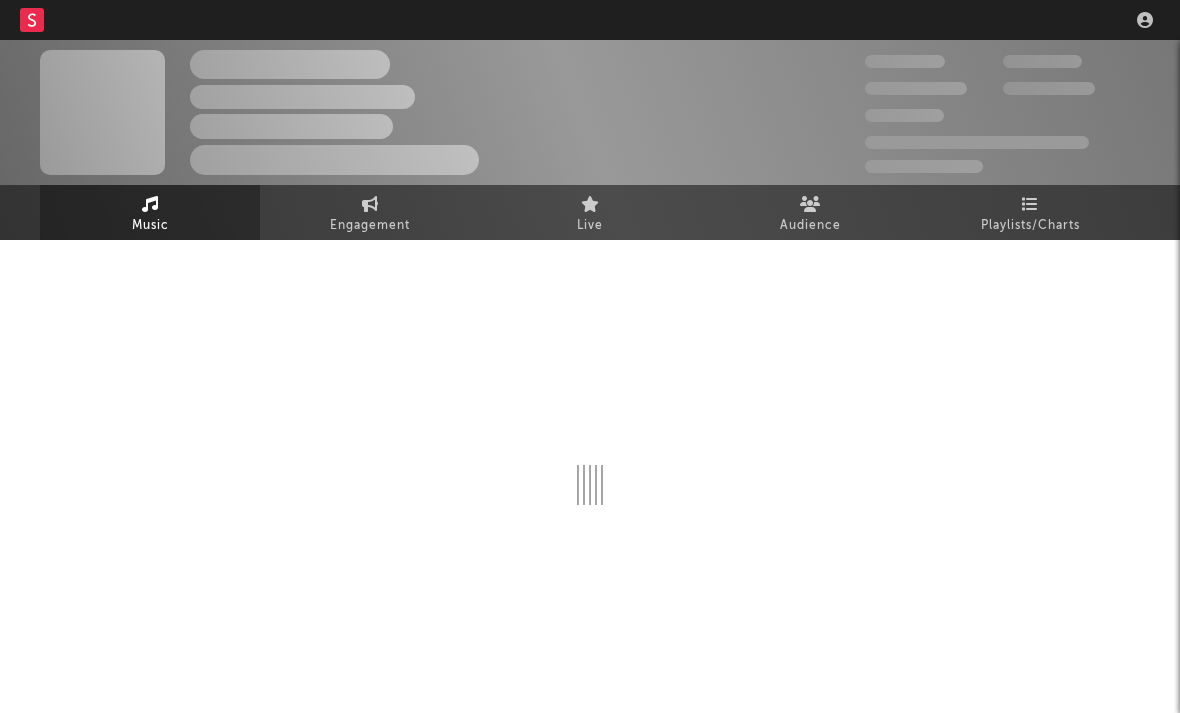 scroll, scrollTop: 0, scrollLeft: 0, axis: both 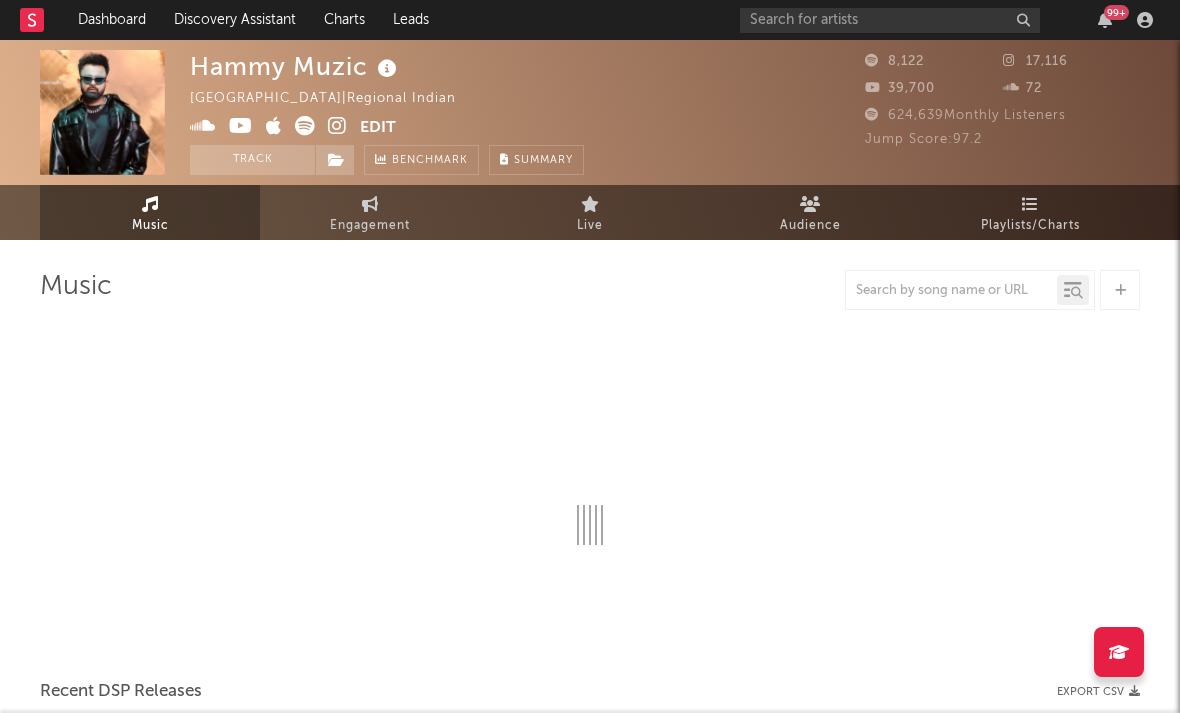 select on "6m" 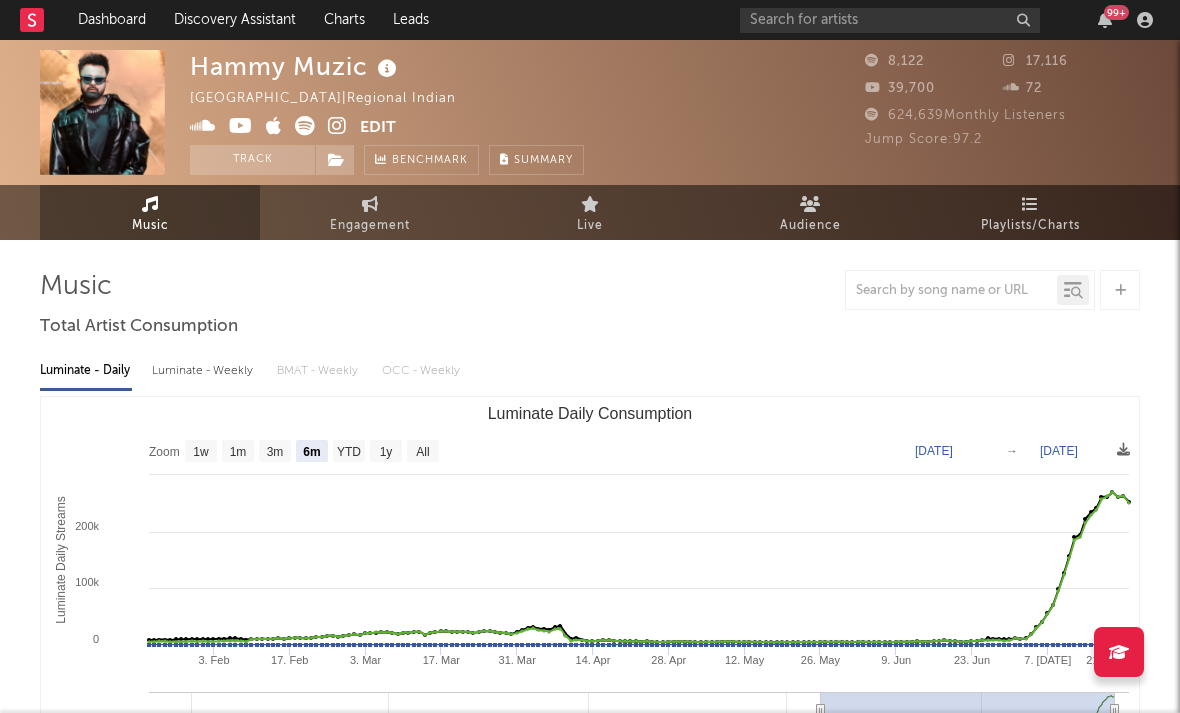 click at bounding box center [337, 126] 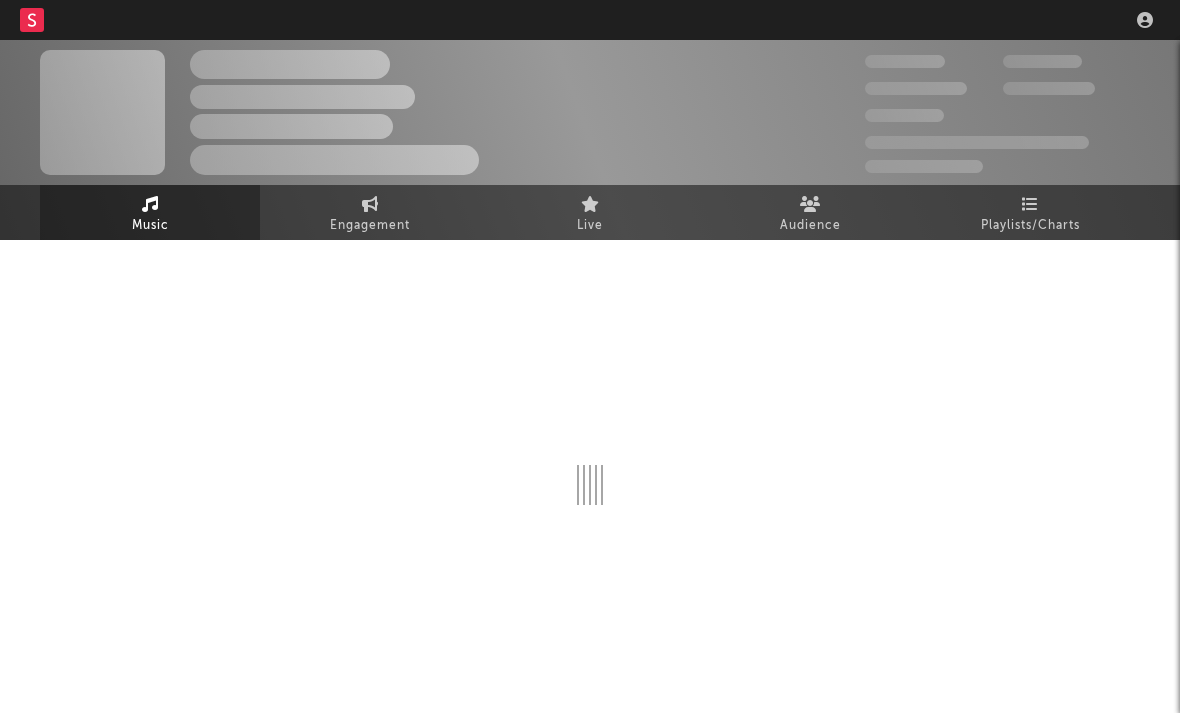 scroll, scrollTop: 0, scrollLeft: 0, axis: both 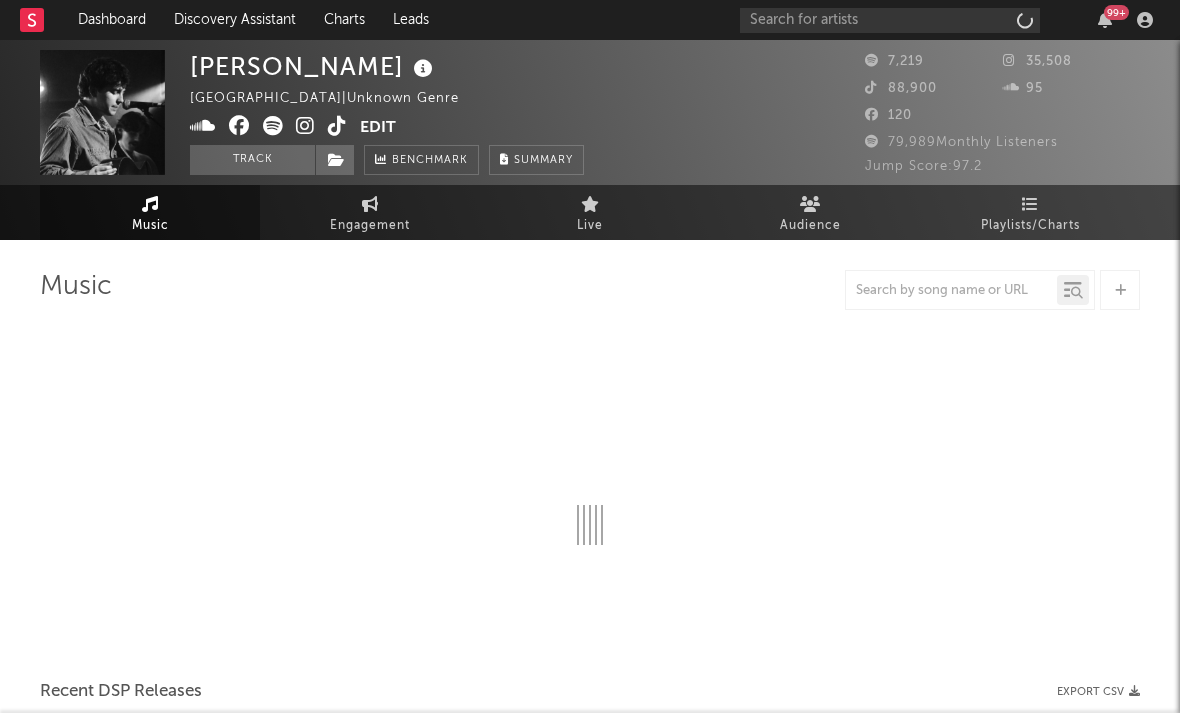 select on "6m" 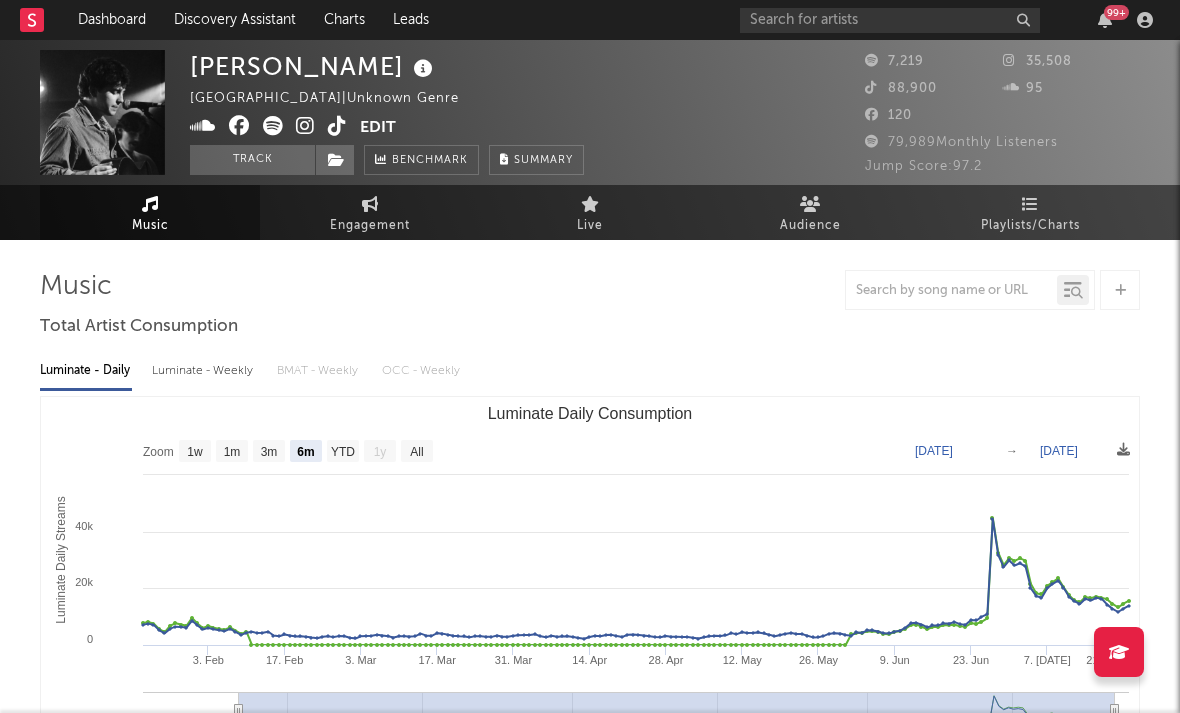 click at bounding box center [305, 126] 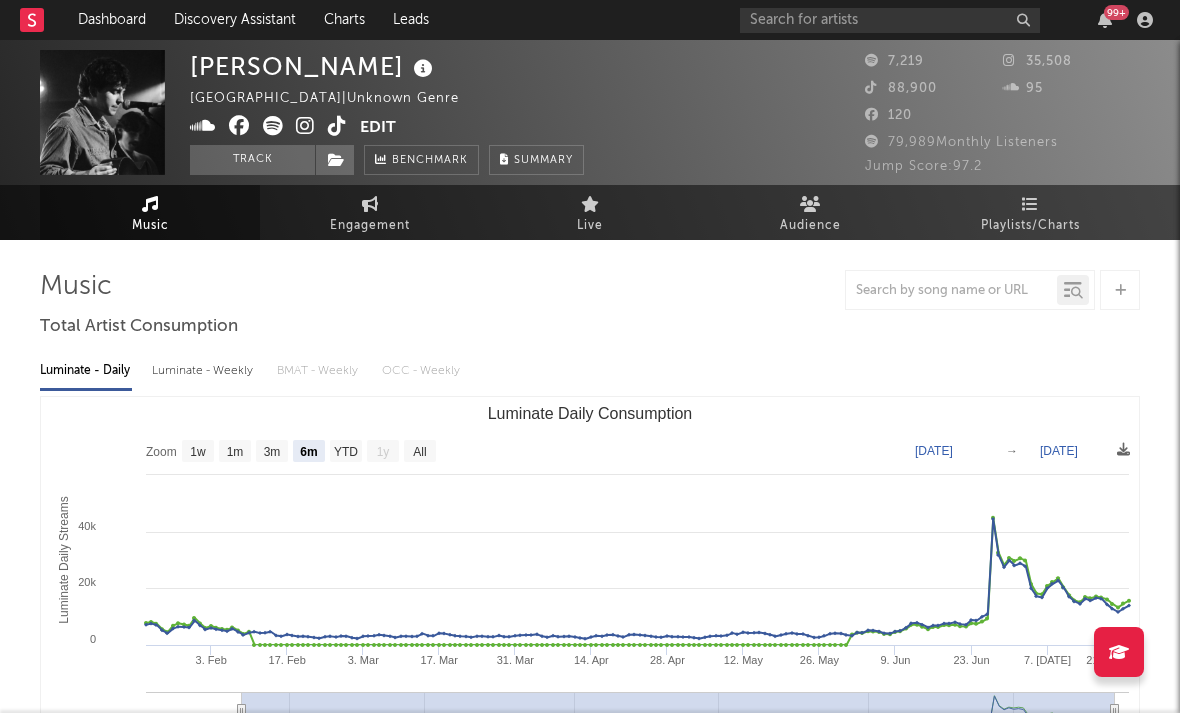 click at bounding box center (305, 126) 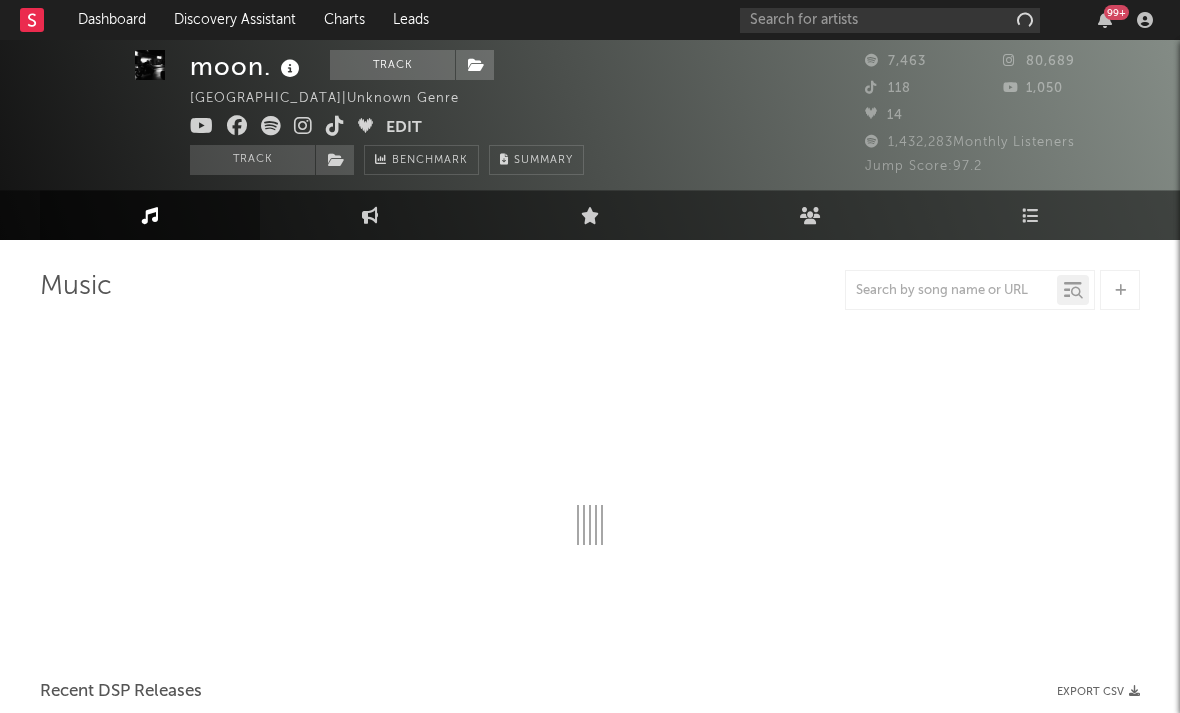 scroll, scrollTop: 13, scrollLeft: 0, axis: vertical 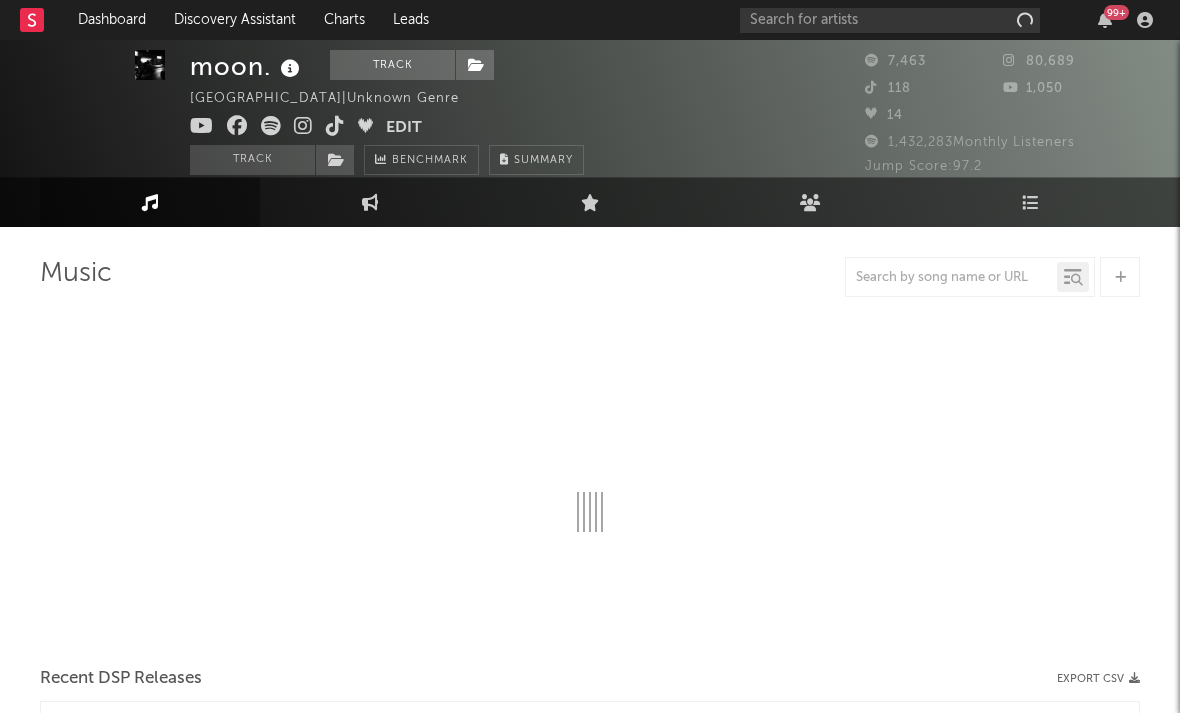 select on "6m" 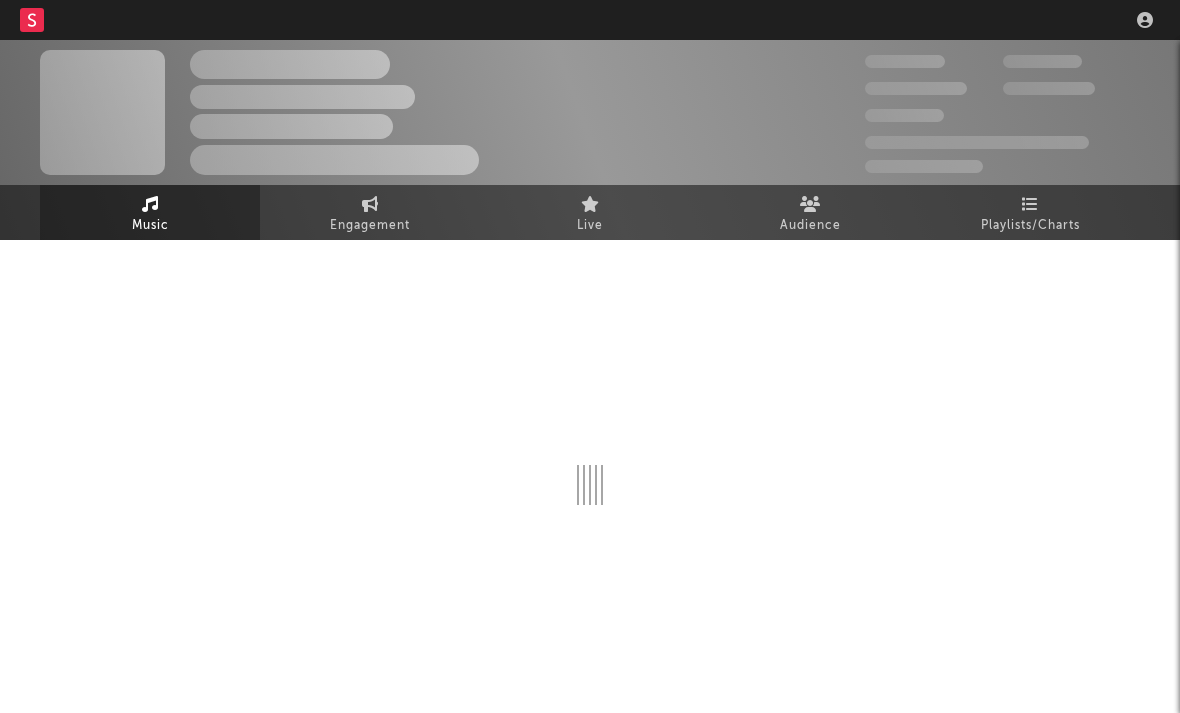 scroll, scrollTop: 0, scrollLeft: 0, axis: both 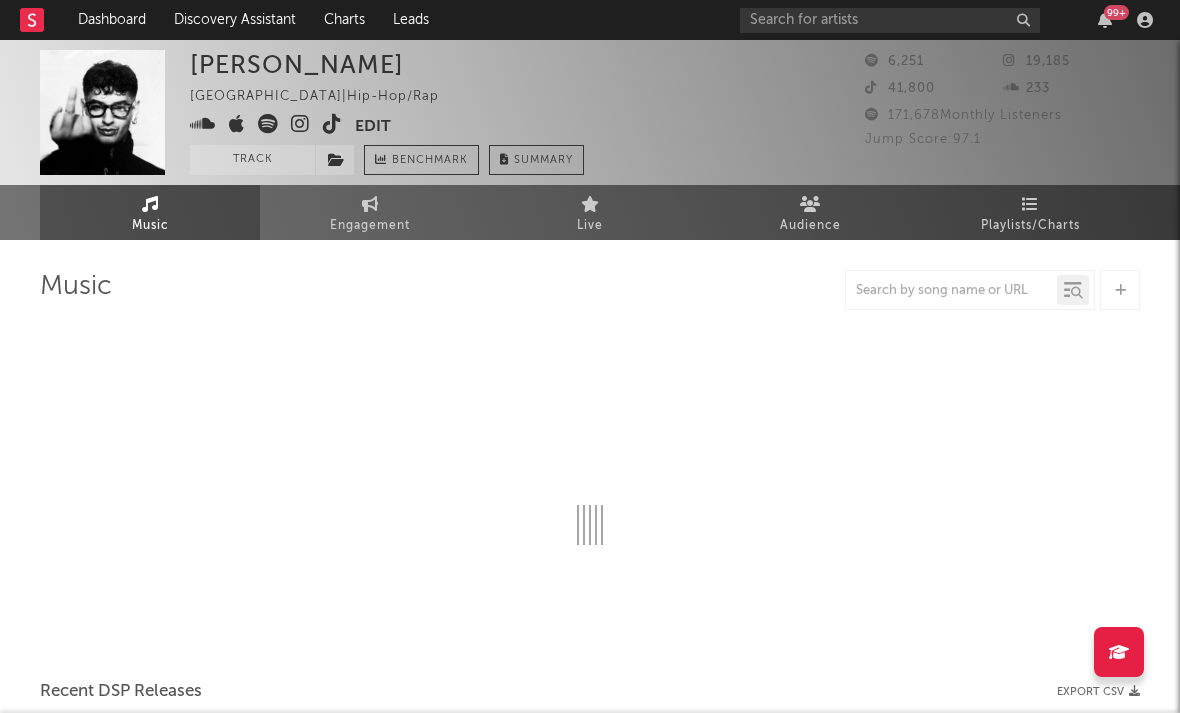 click at bounding box center (300, 124) 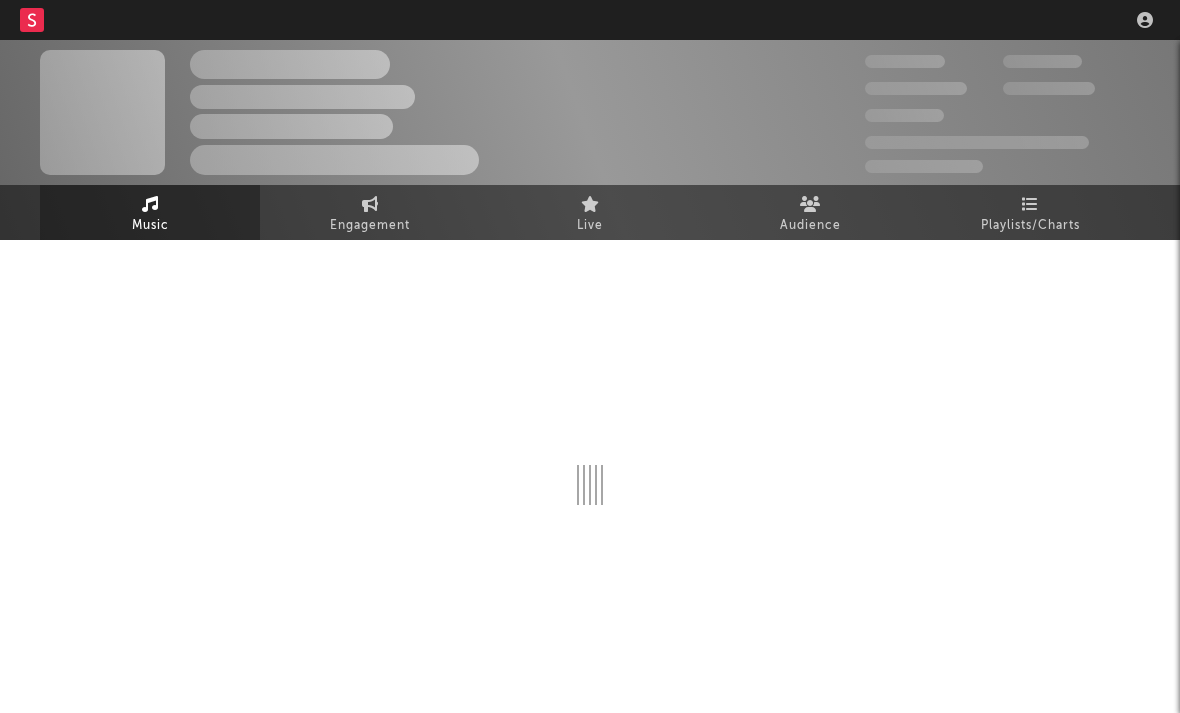 scroll, scrollTop: 0, scrollLeft: 0, axis: both 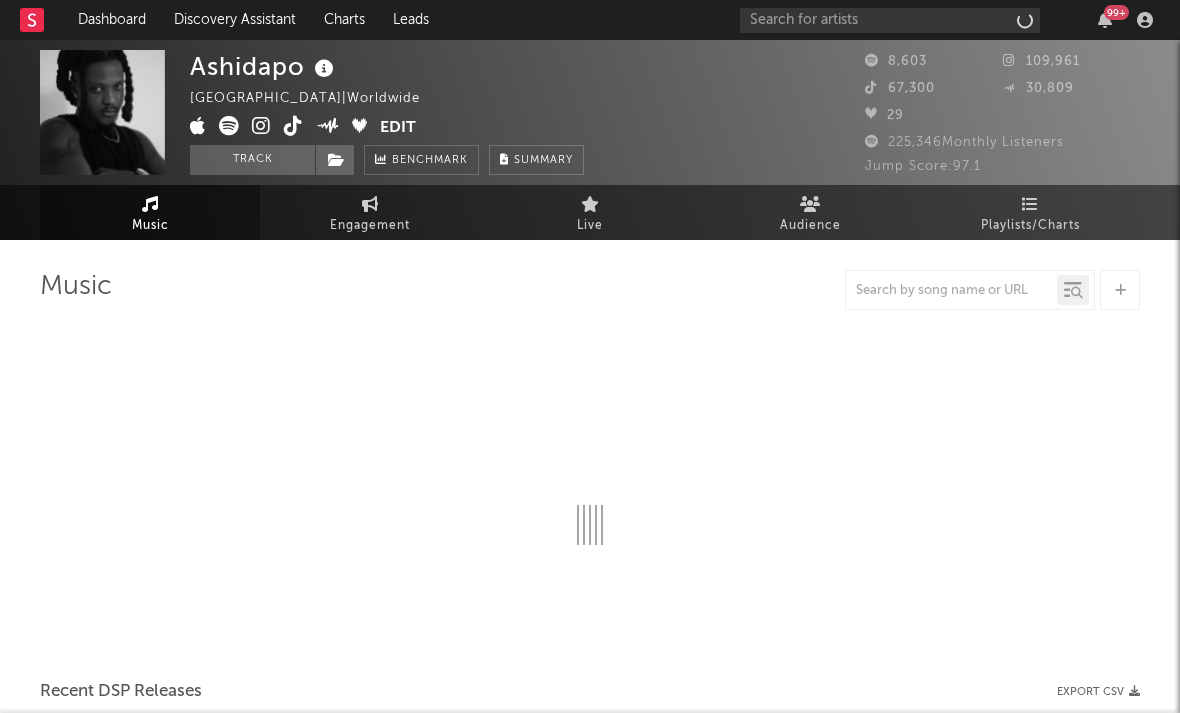 select on "6m" 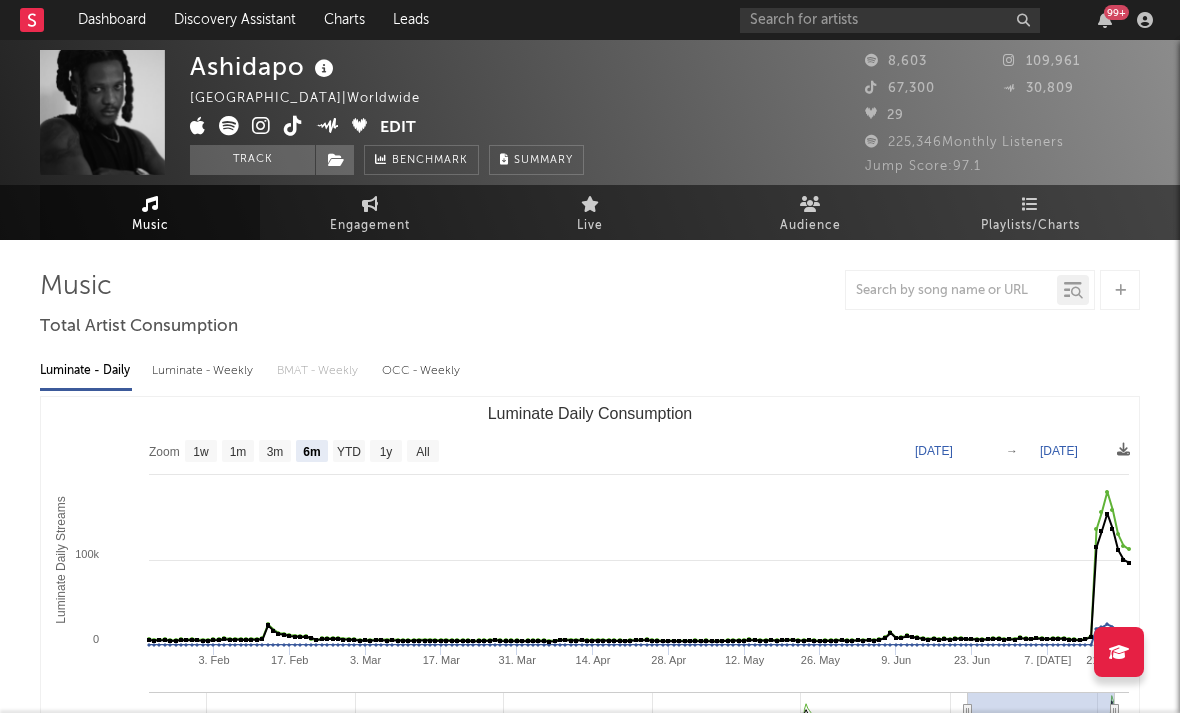 click at bounding box center [261, 126] 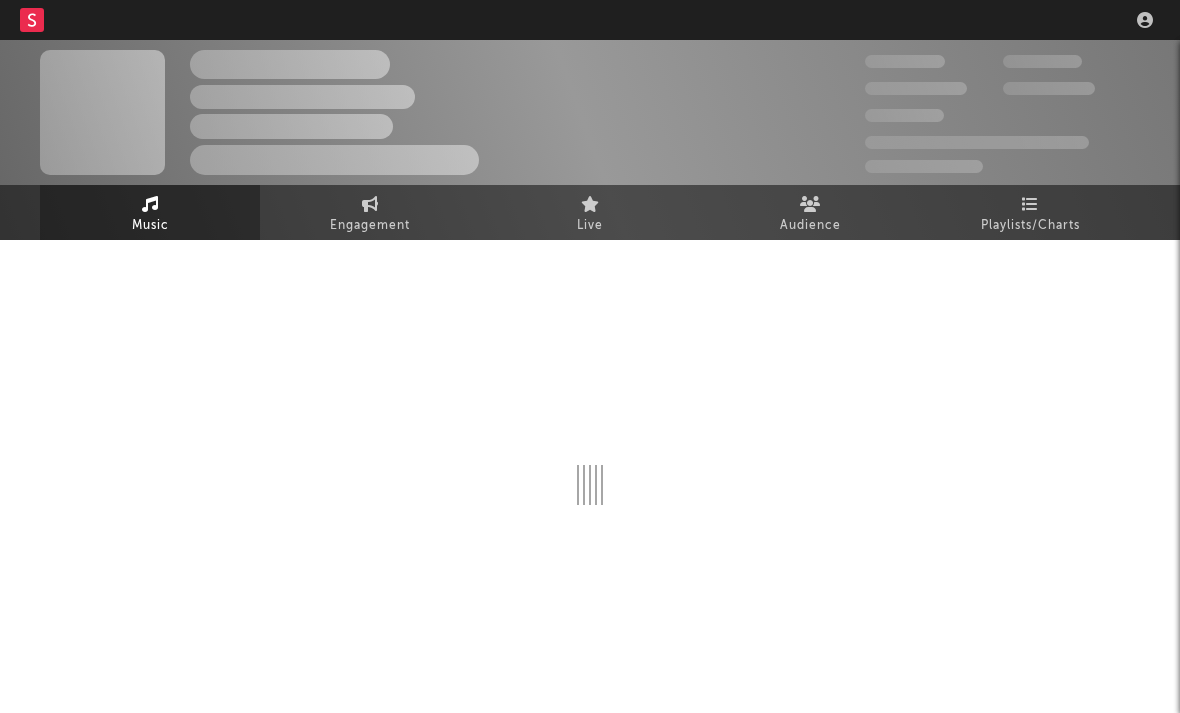 scroll, scrollTop: 0, scrollLeft: 0, axis: both 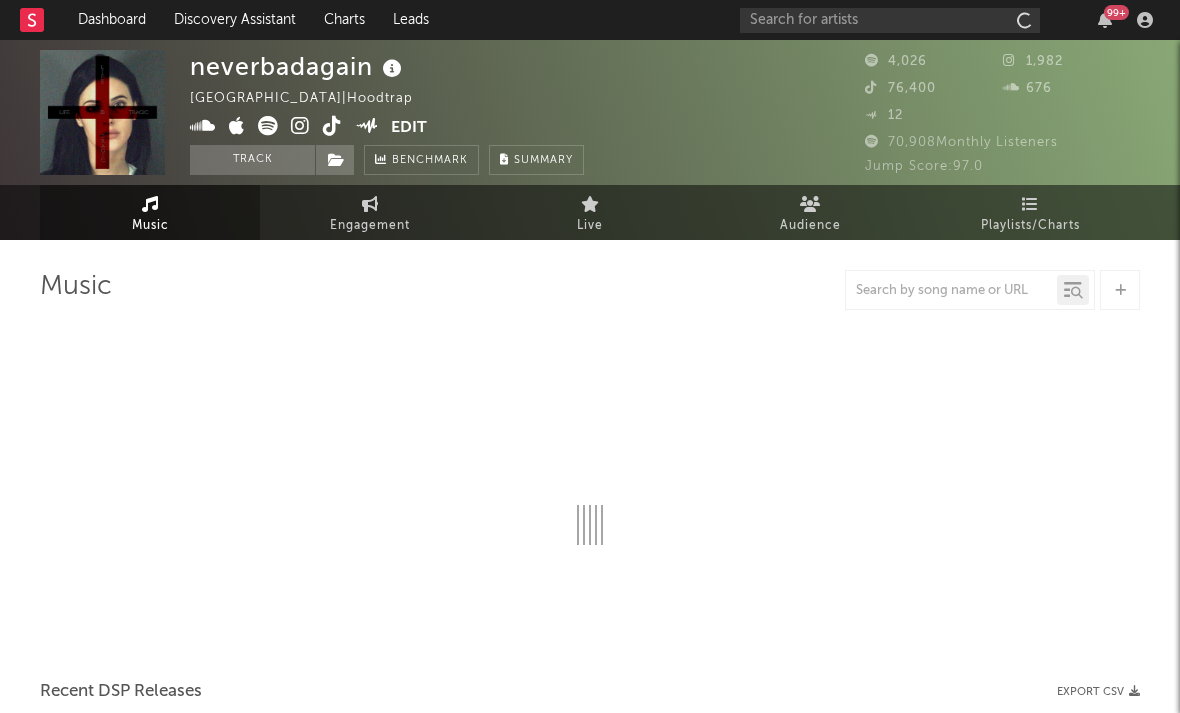 select on "1w" 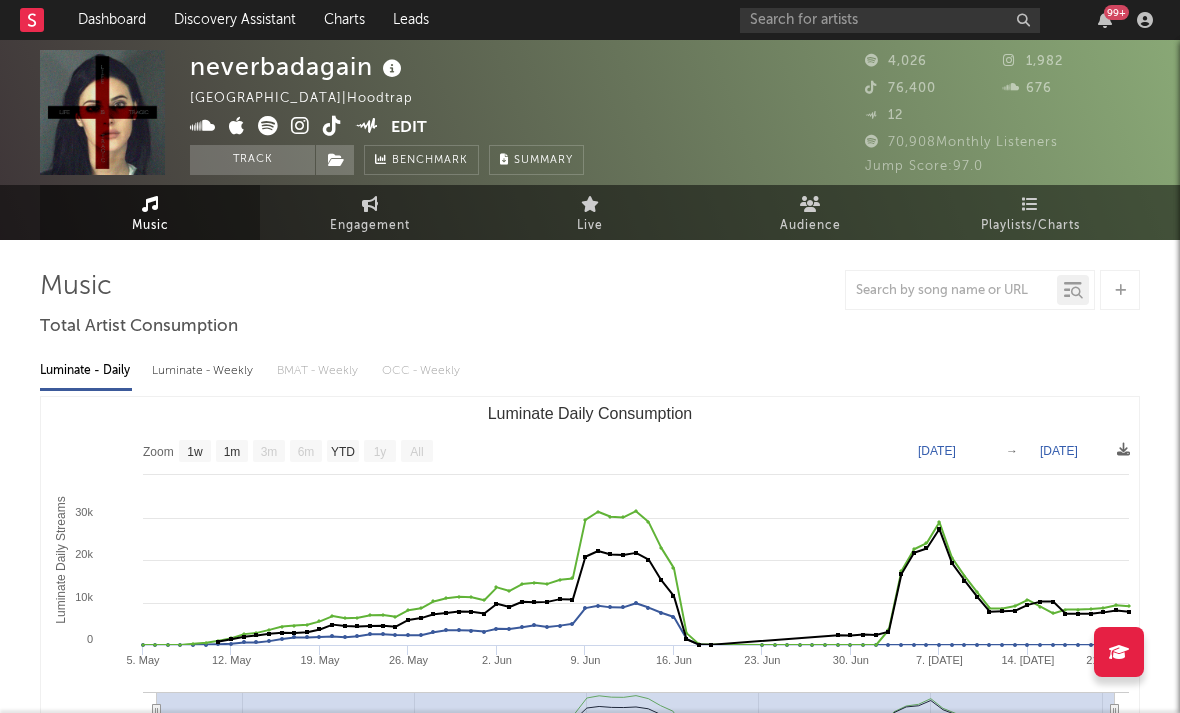click at bounding box center (300, 126) 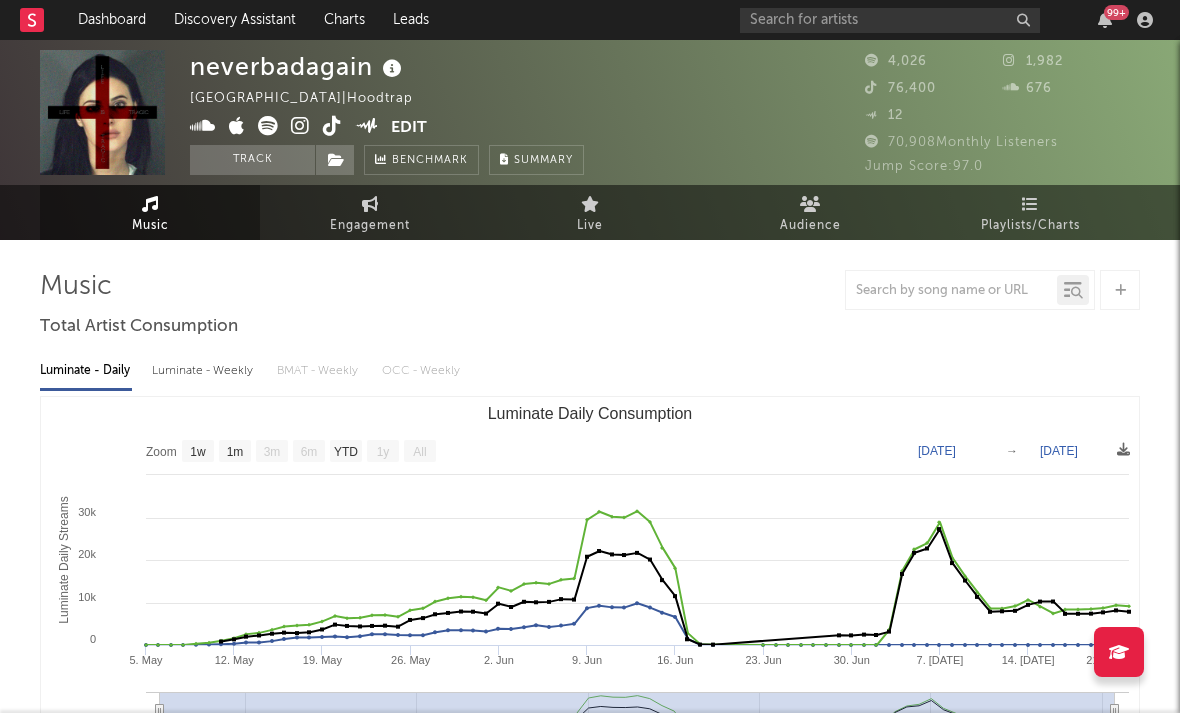 click at bounding box center (237, 126) 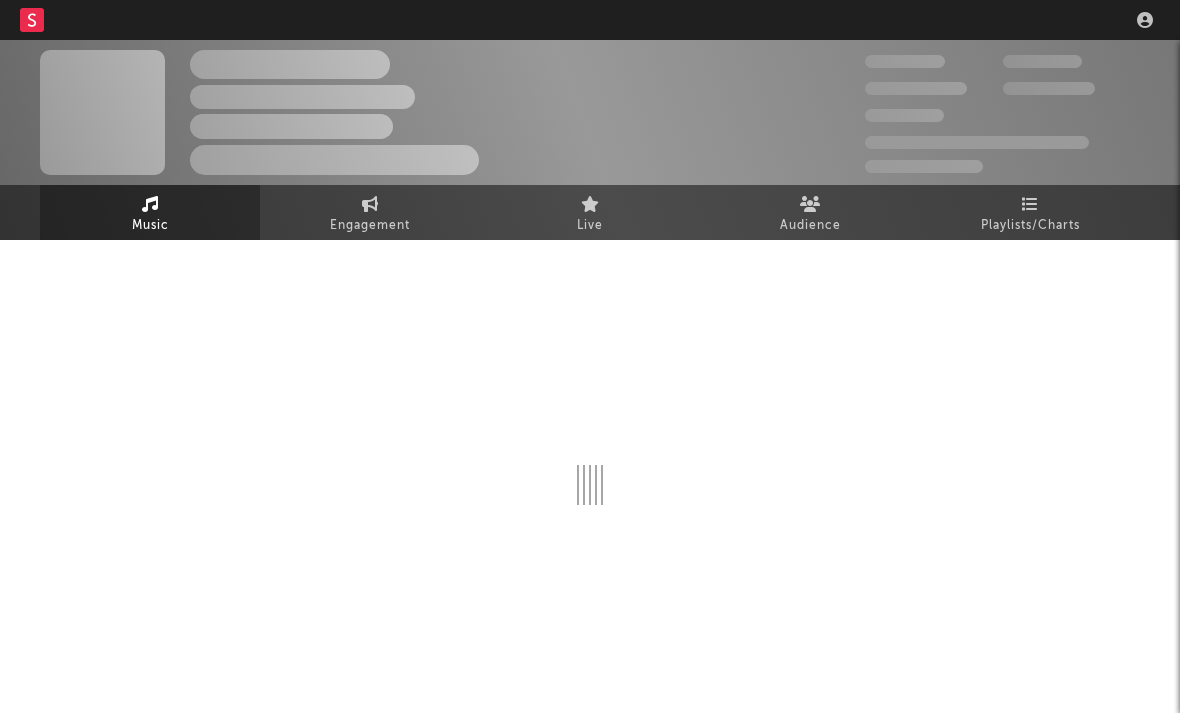 scroll, scrollTop: 0, scrollLeft: 0, axis: both 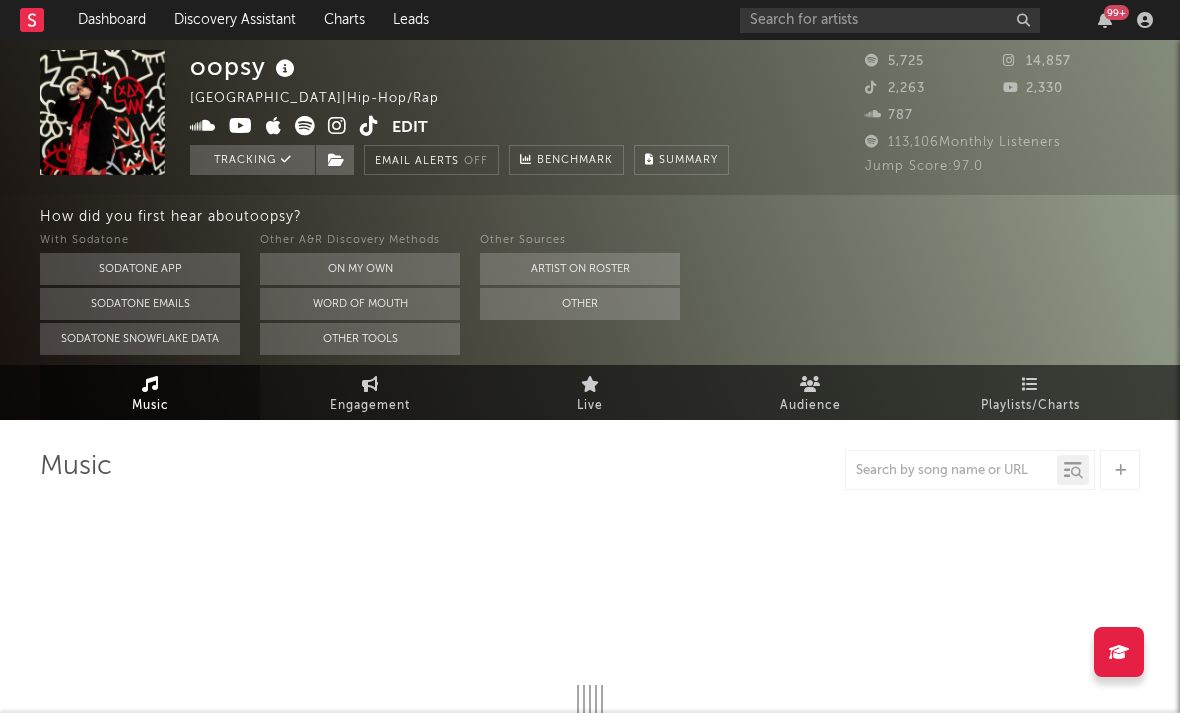 select on "6m" 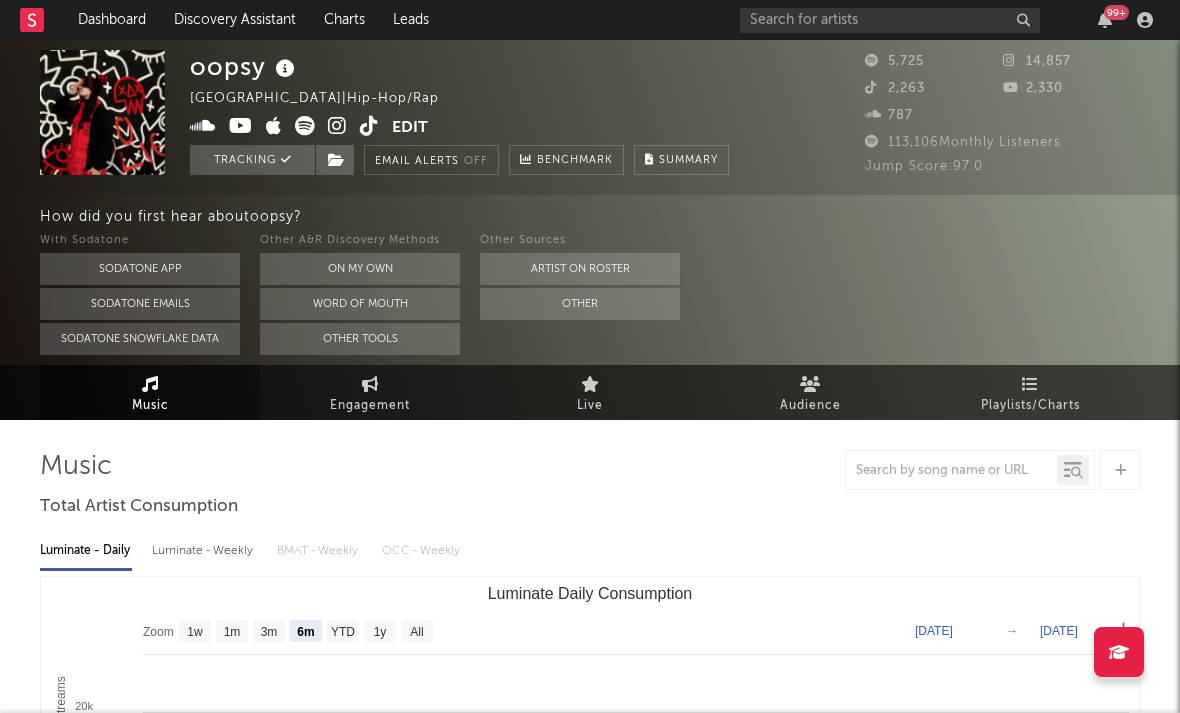 click at bounding box center (337, 126) 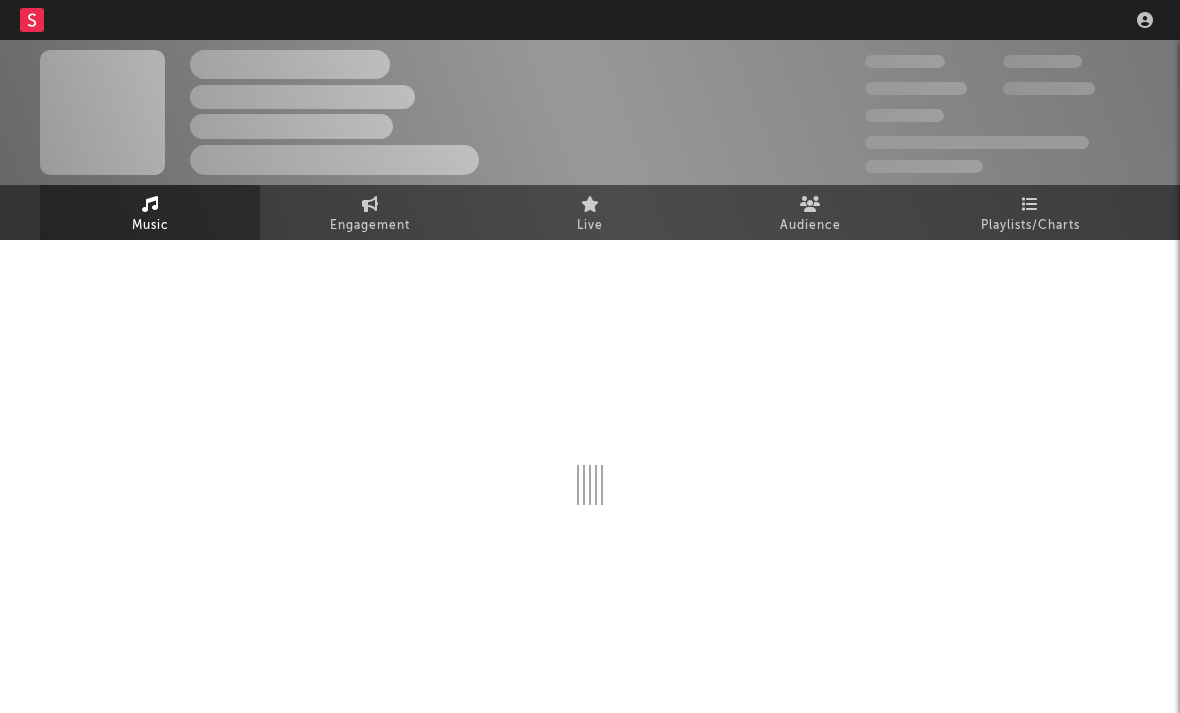 scroll, scrollTop: 0, scrollLeft: 0, axis: both 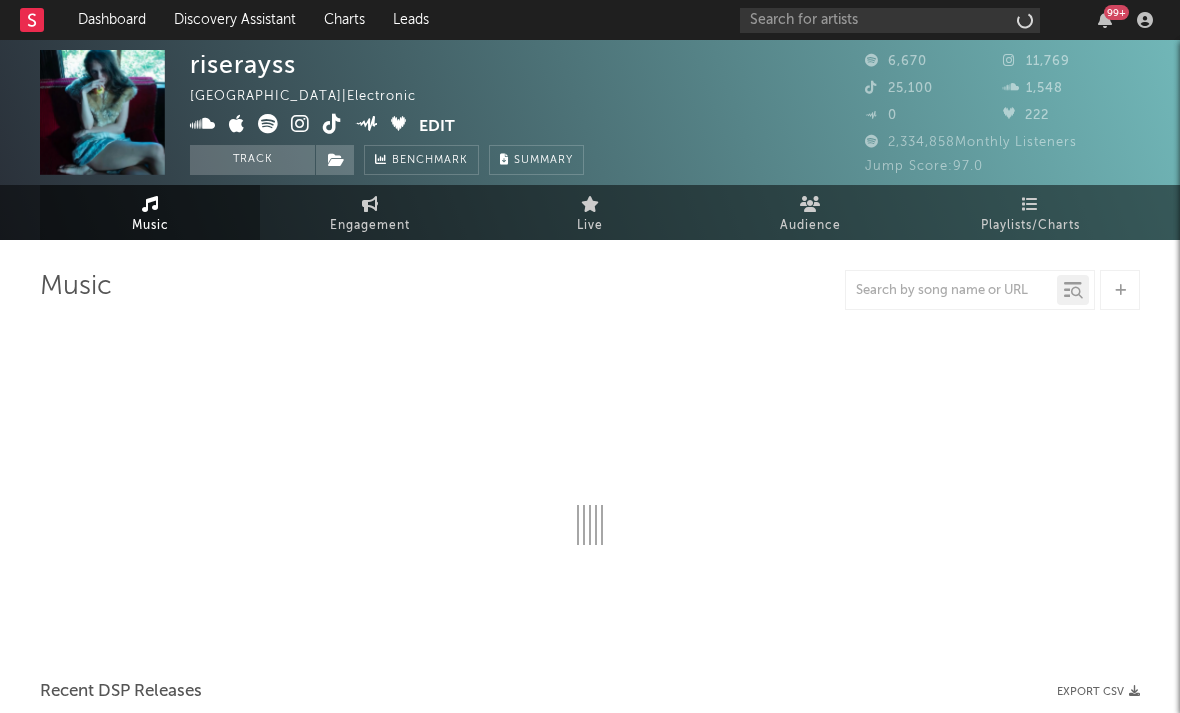 select on "1w" 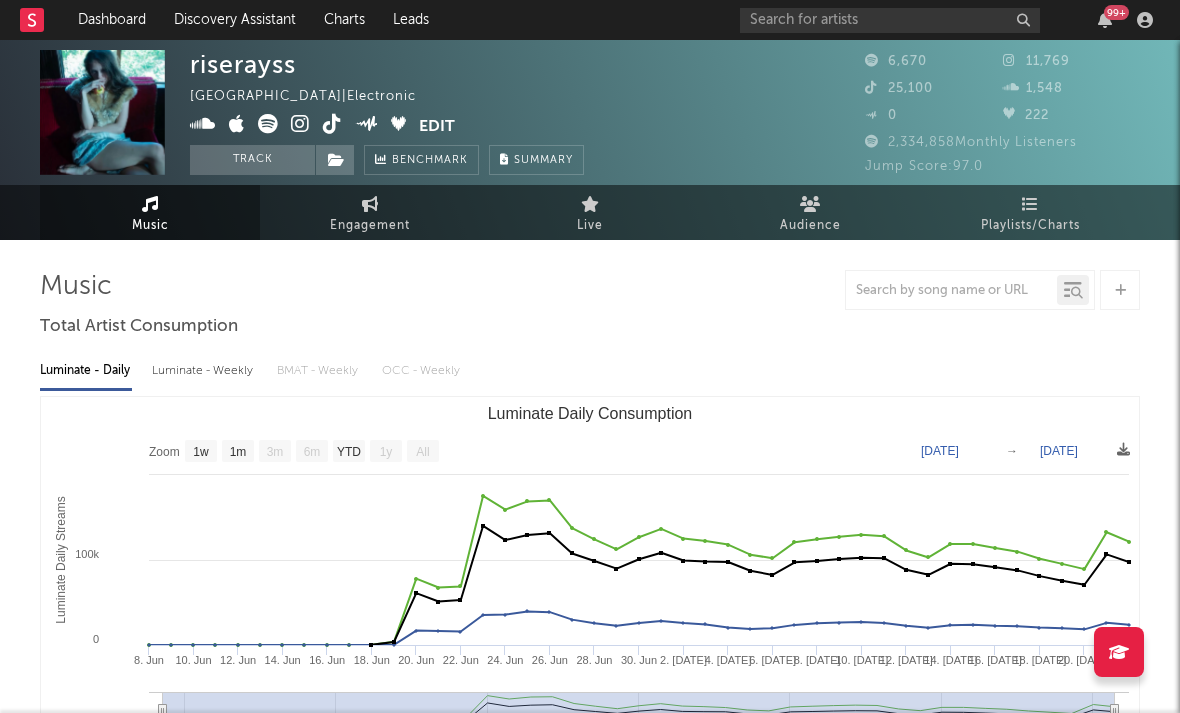 click at bounding box center [300, 124] 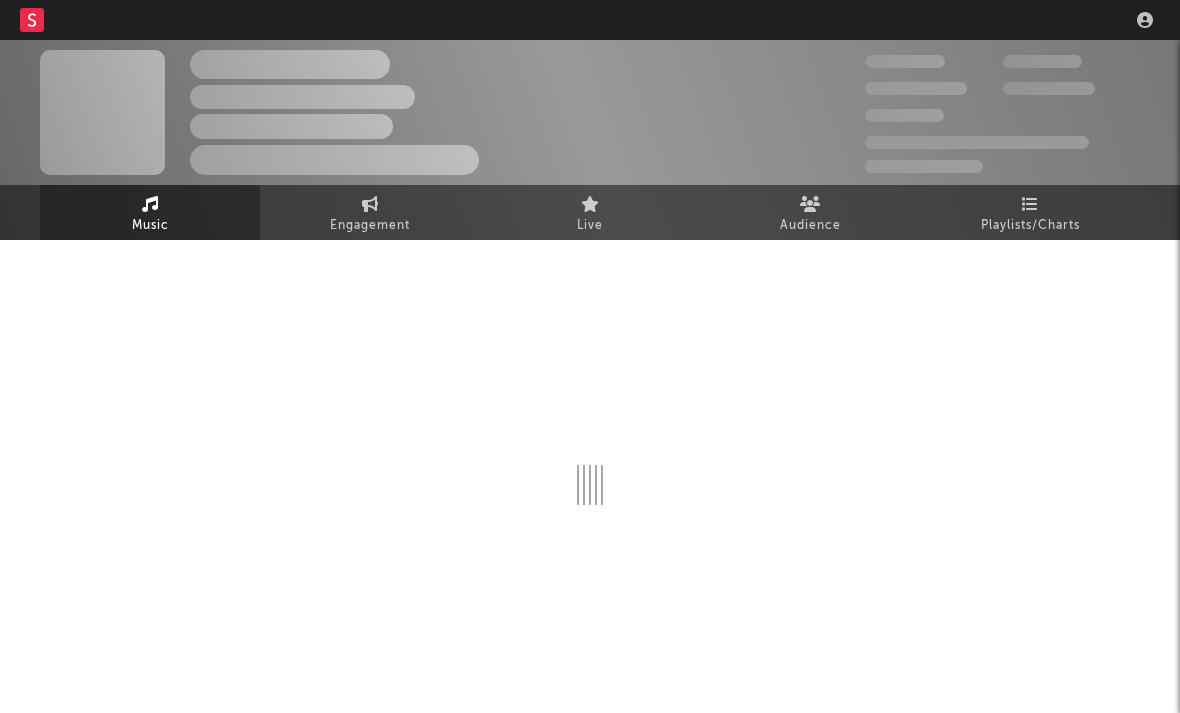 scroll, scrollTop: 0, scrollLeft: 0, axis: both 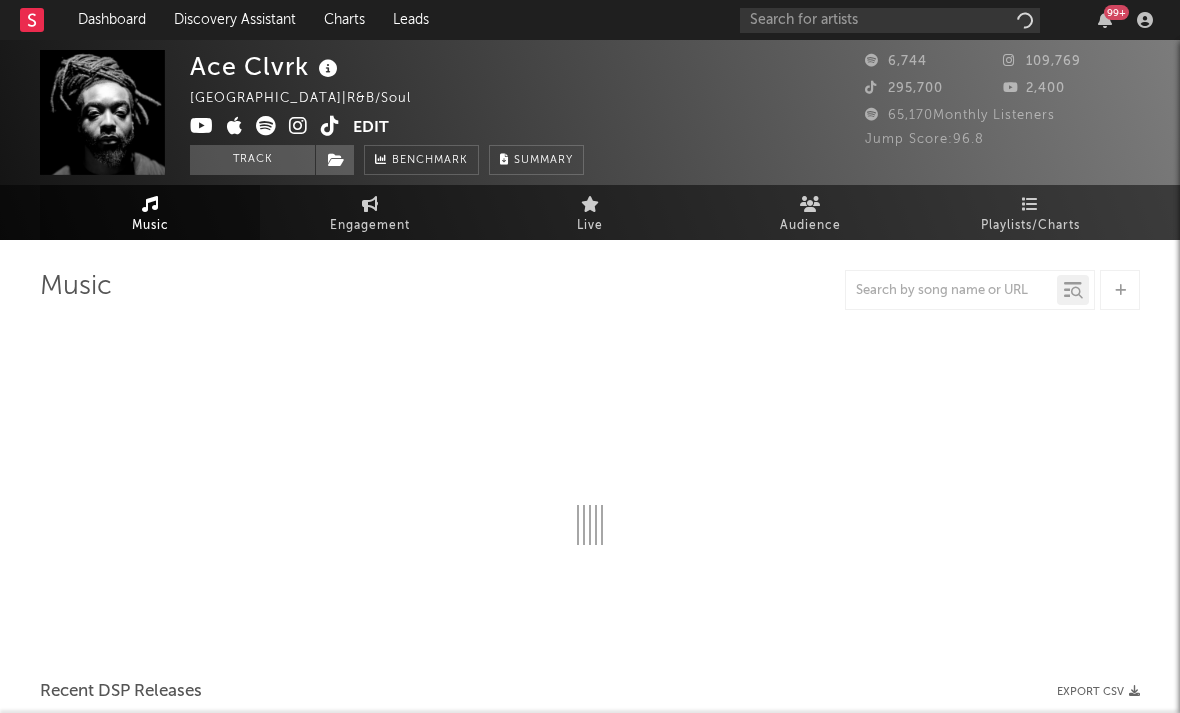 select on "6m" 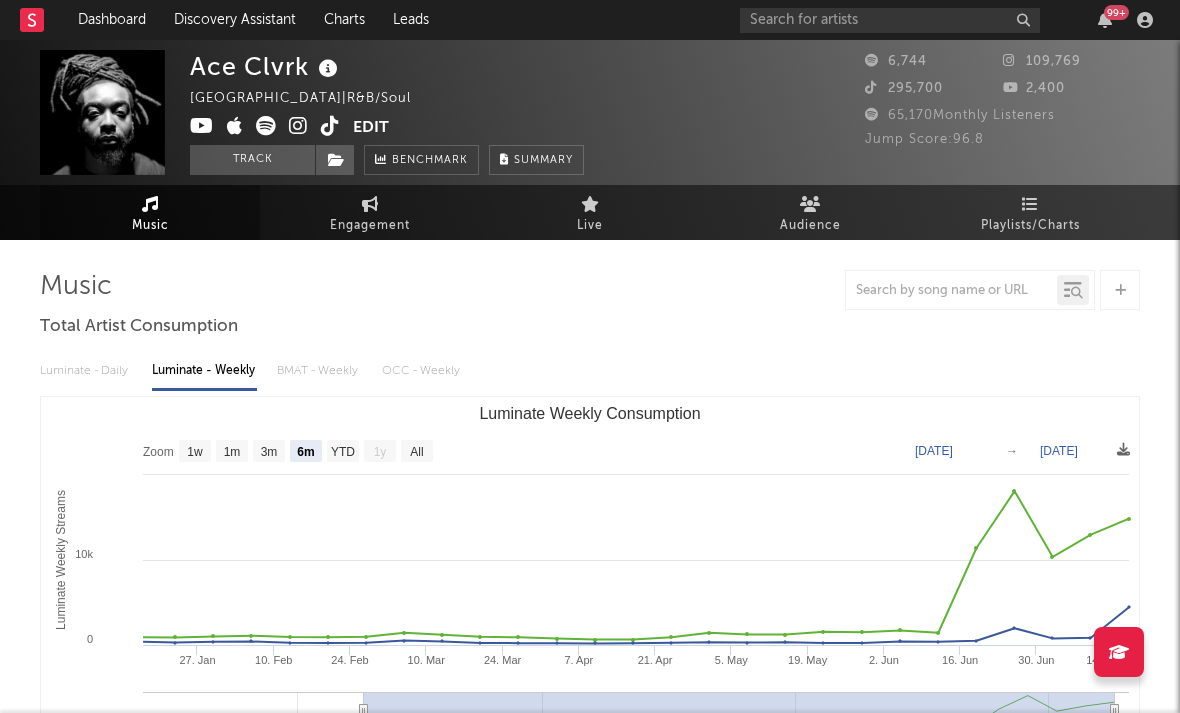 click at bounding box center [298, 126] 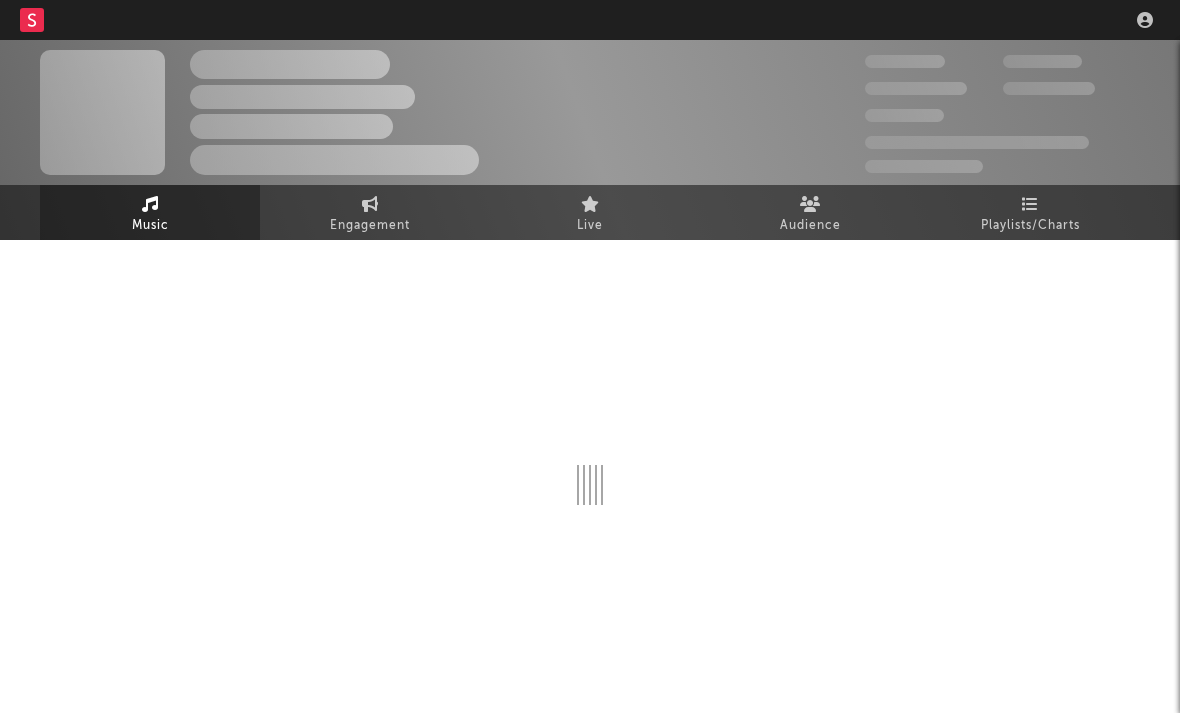 scroll, scrollTop: 0, scrollLeft: 0, axis: both 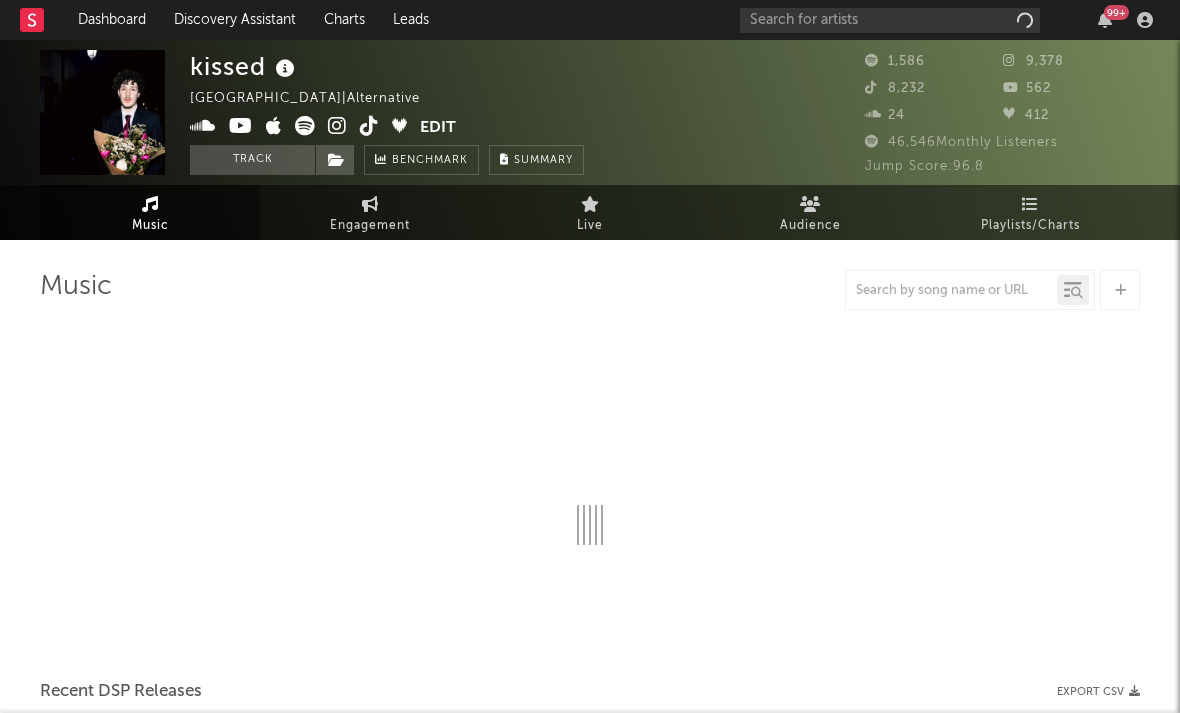 select on "1w" 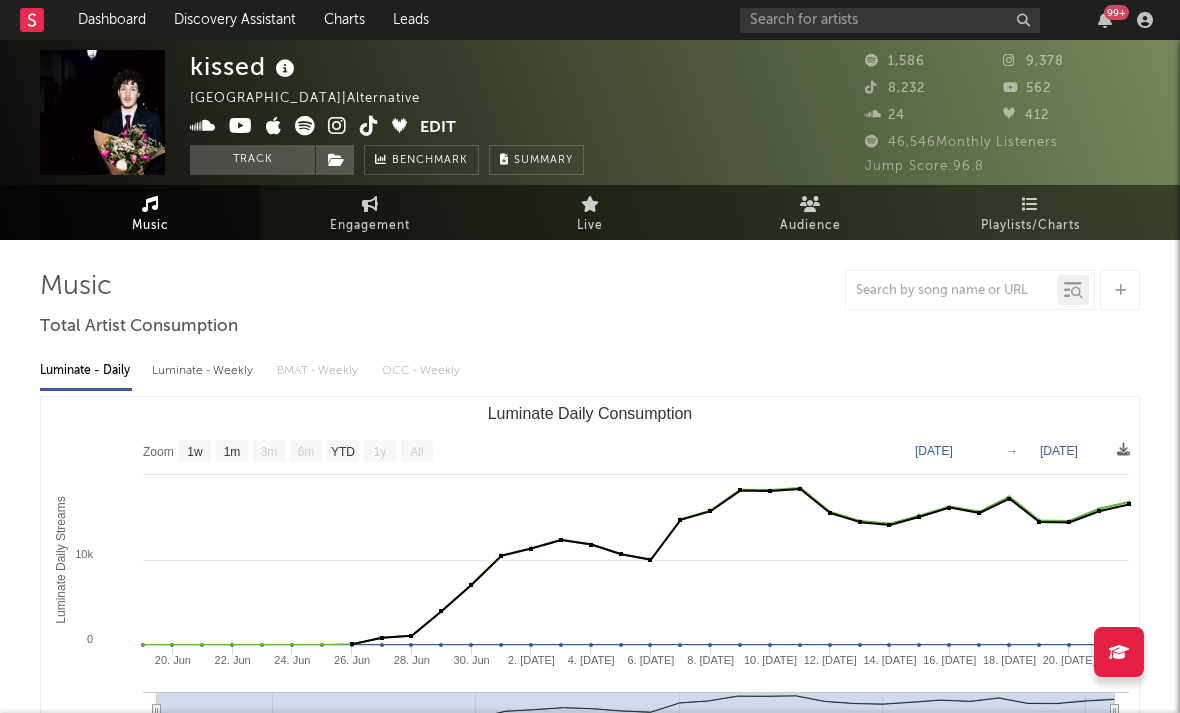 click at bounding box center [337, 126] 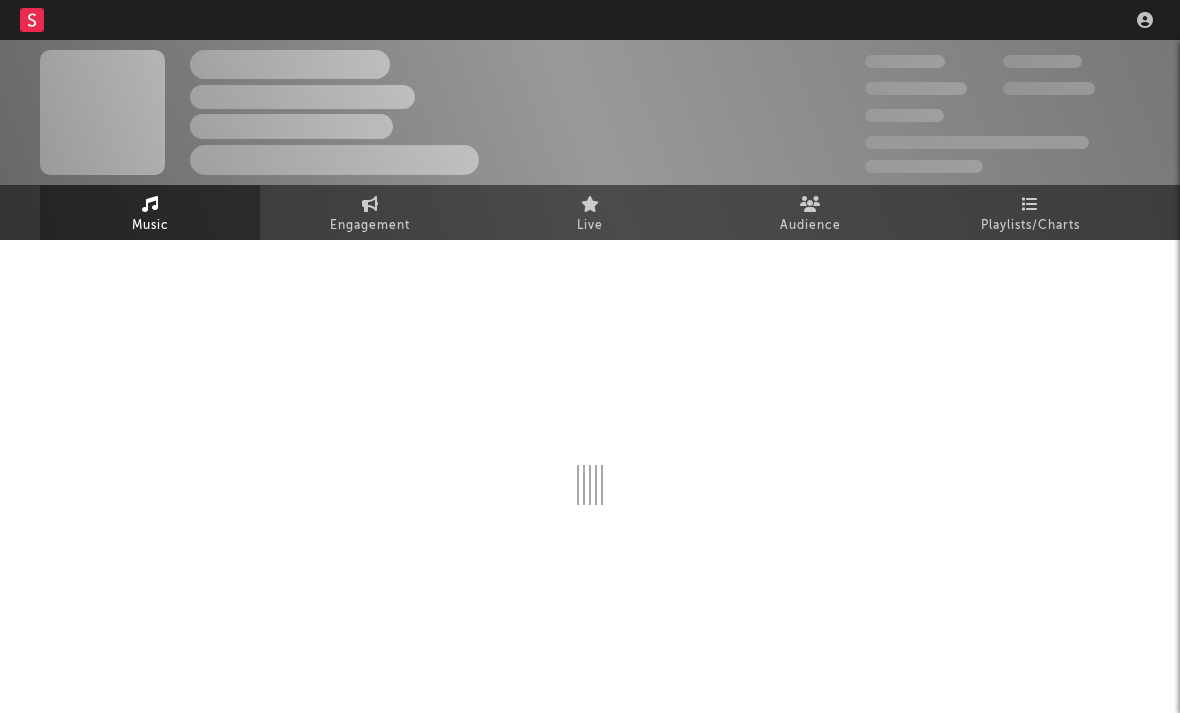 scroll, scrollTop: 0, scrollLeft: 0, axis: both 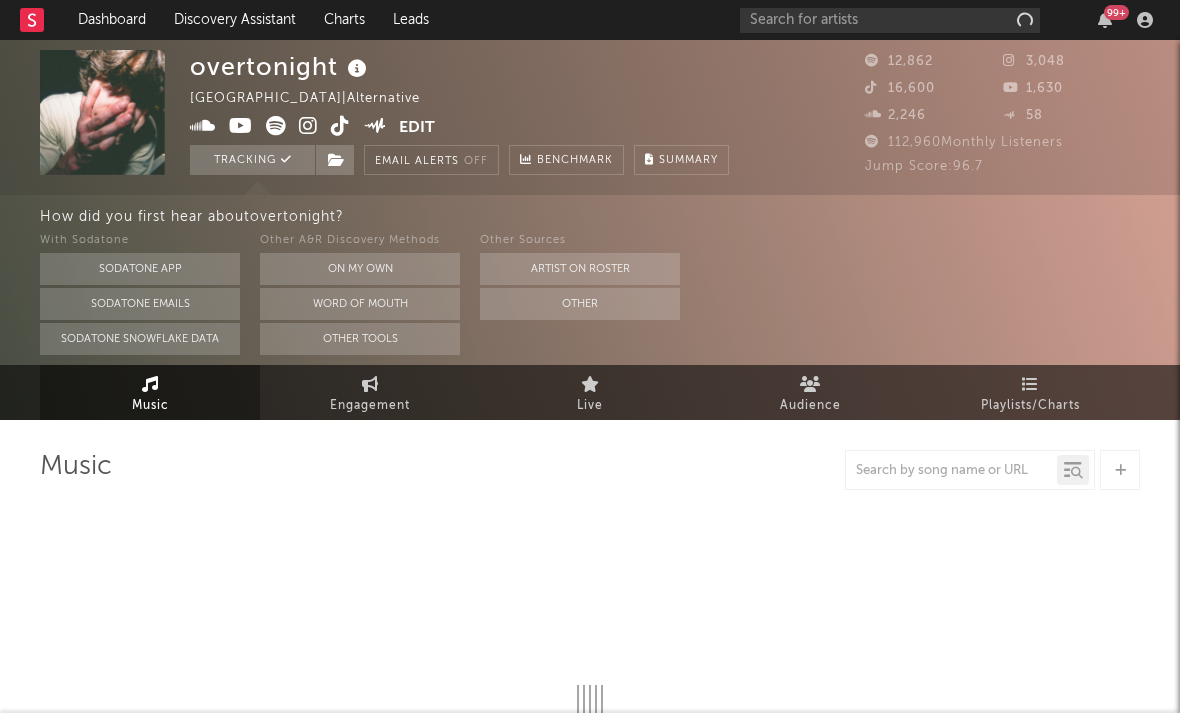 select on "1w" 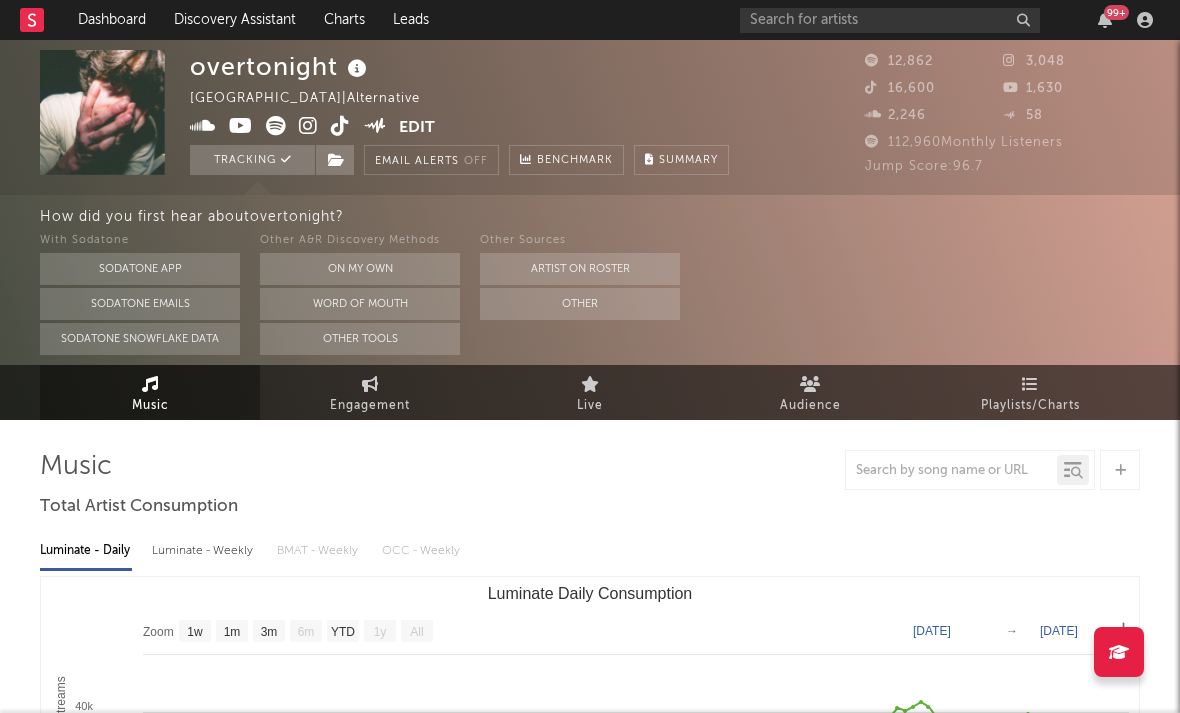 click at bounding box center [308, 126] 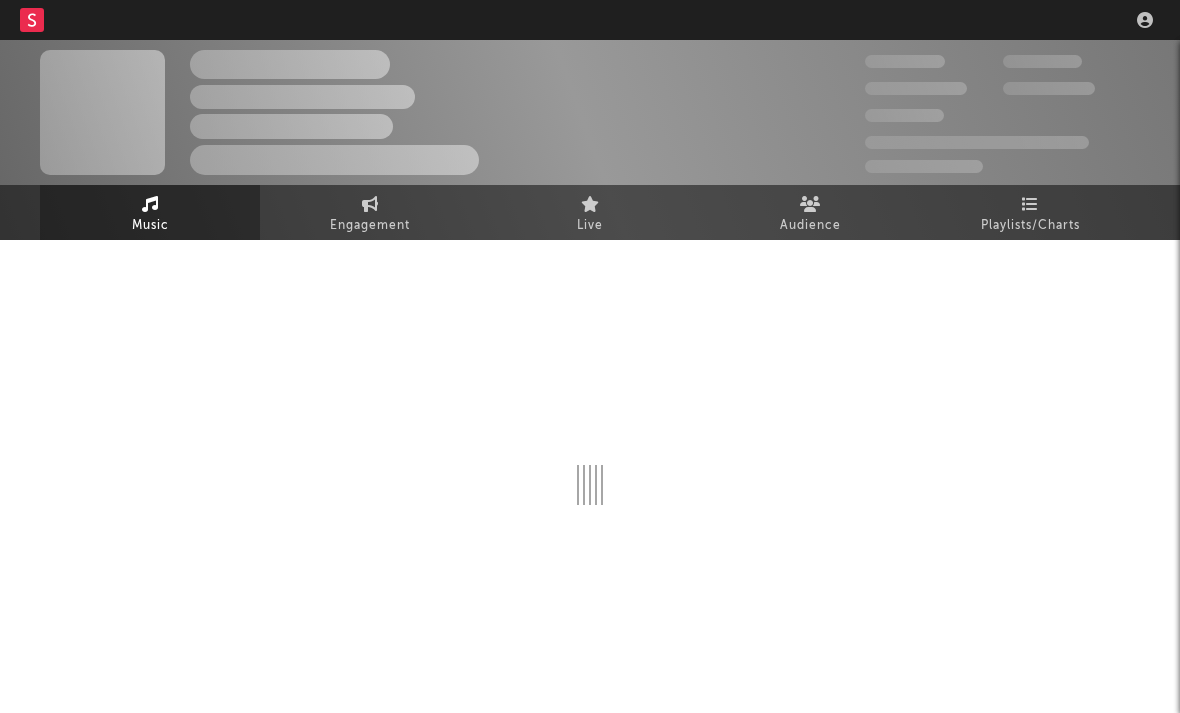 scroll, scrollTop: 0, scrollLeft: 0, axis: both 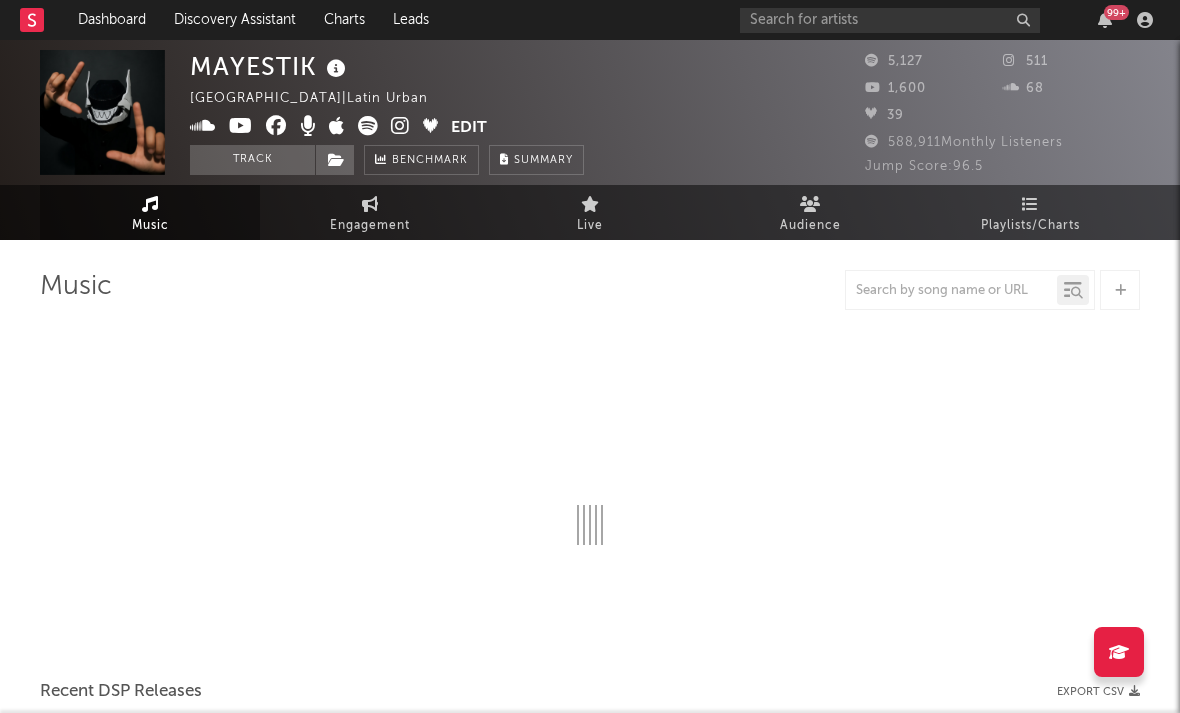 select on "1w" 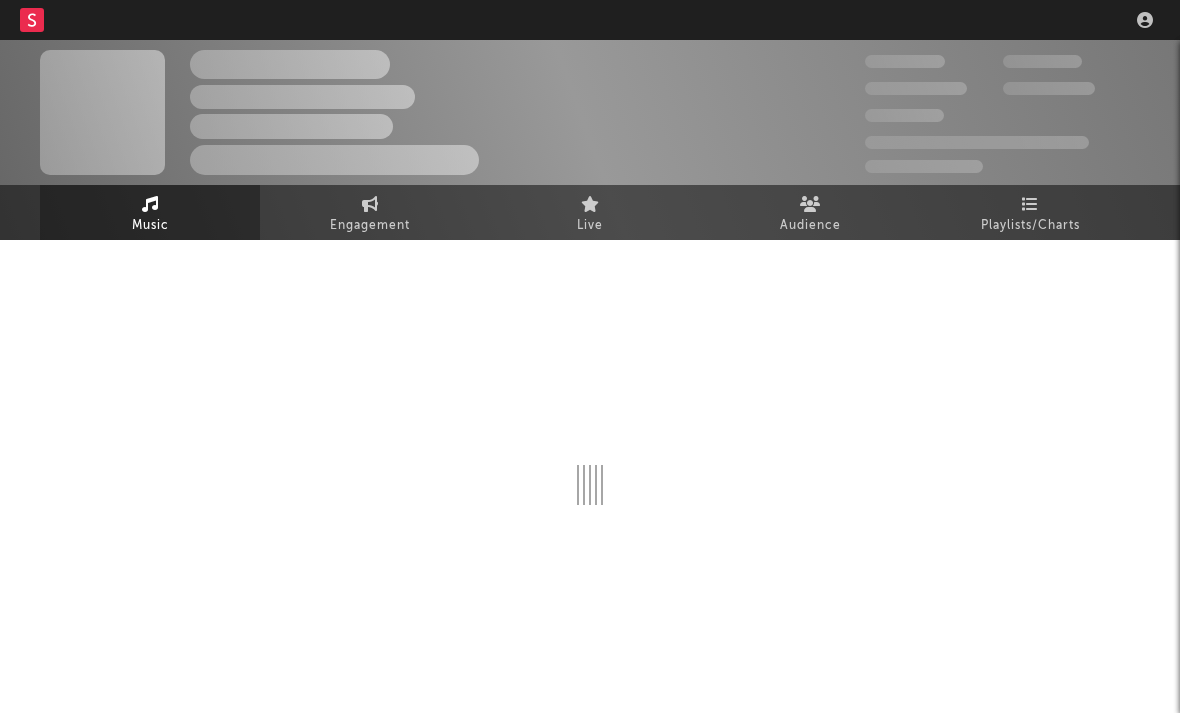 scroll, scrollTop: 0, scrollLeft: 0, axis: both 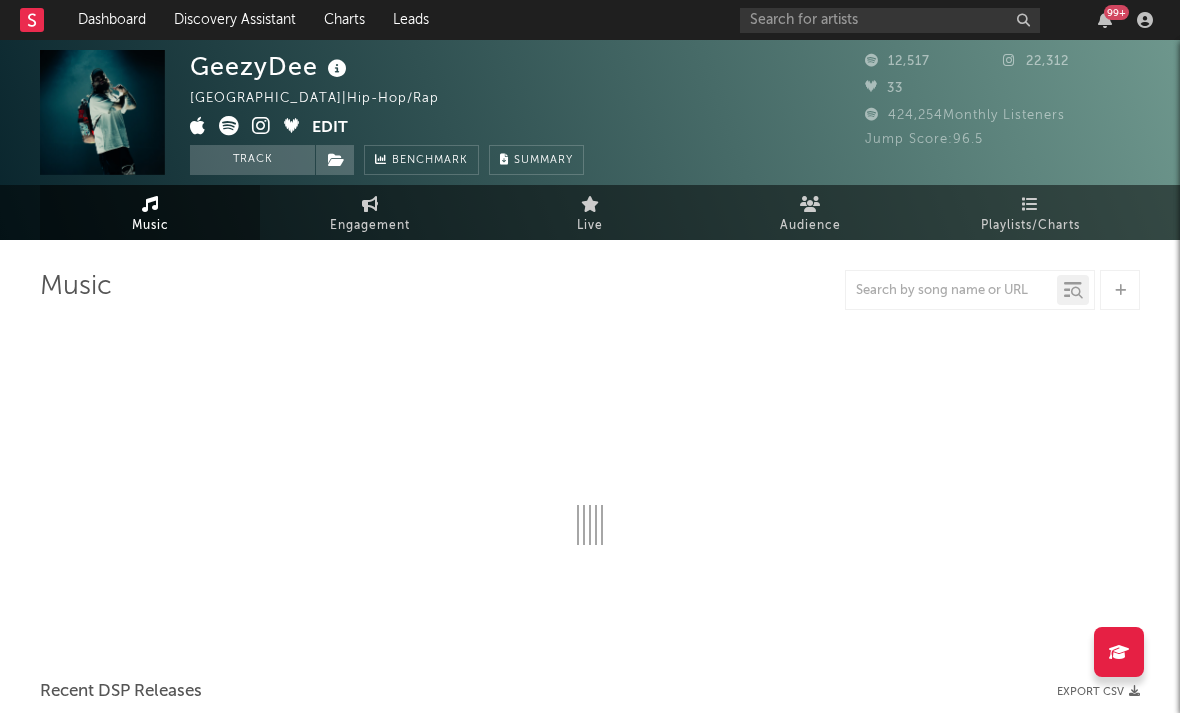 click at bounding box center (261, 126) 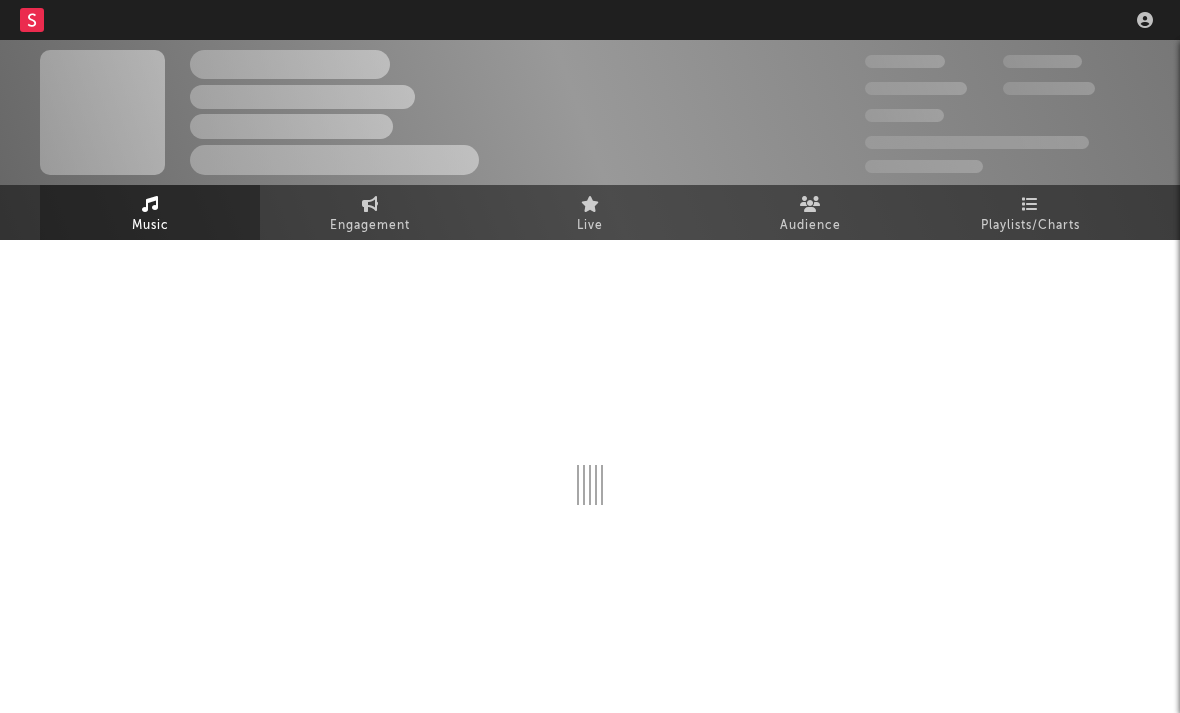 scroll, scrollTop: 0, scrollLeft: 0, axis: both 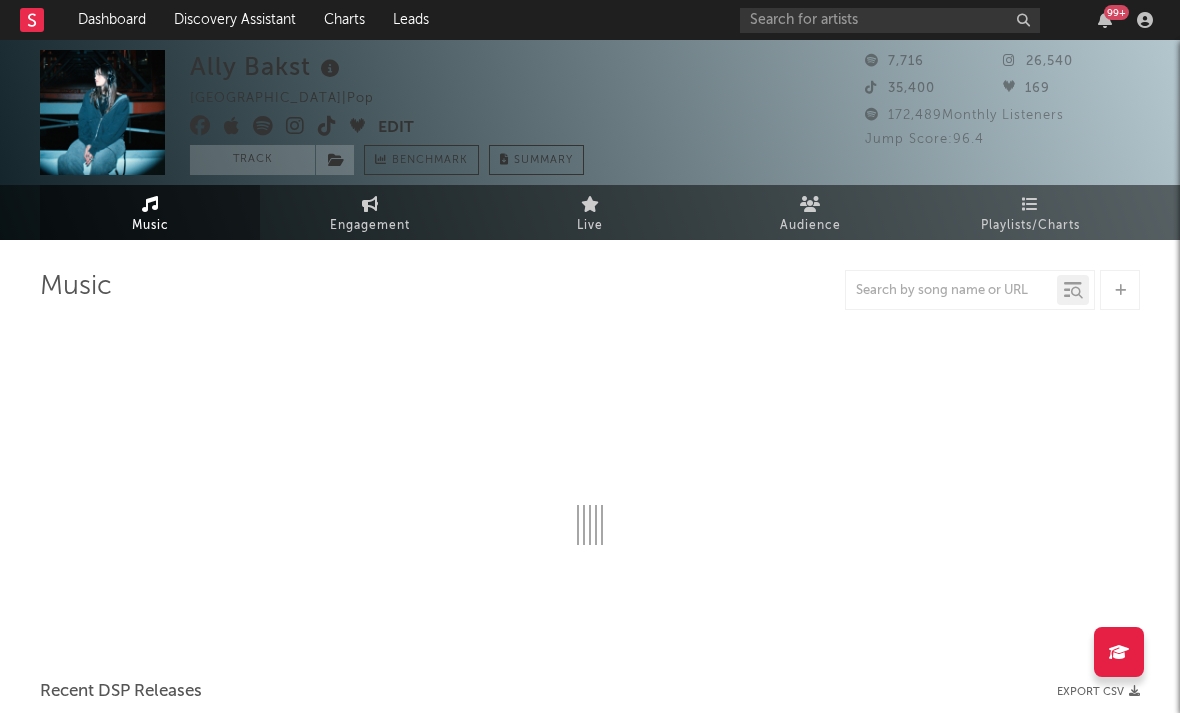 select on "1w" 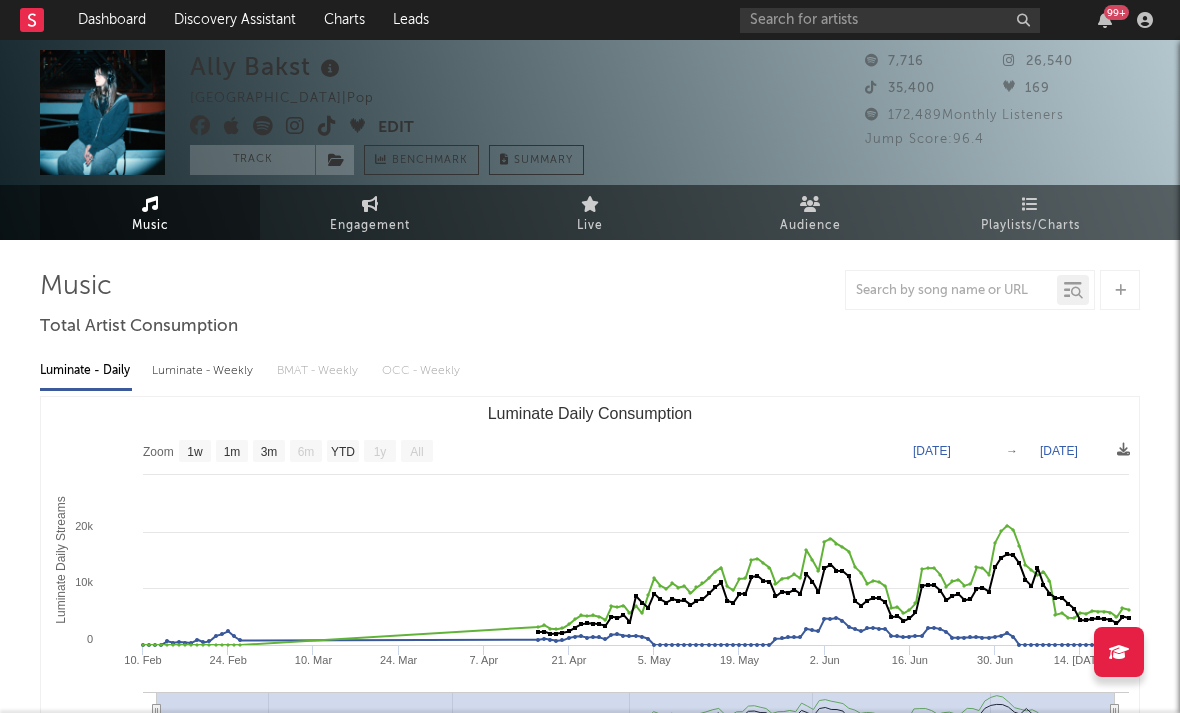 click at bounding box center [295, 126] 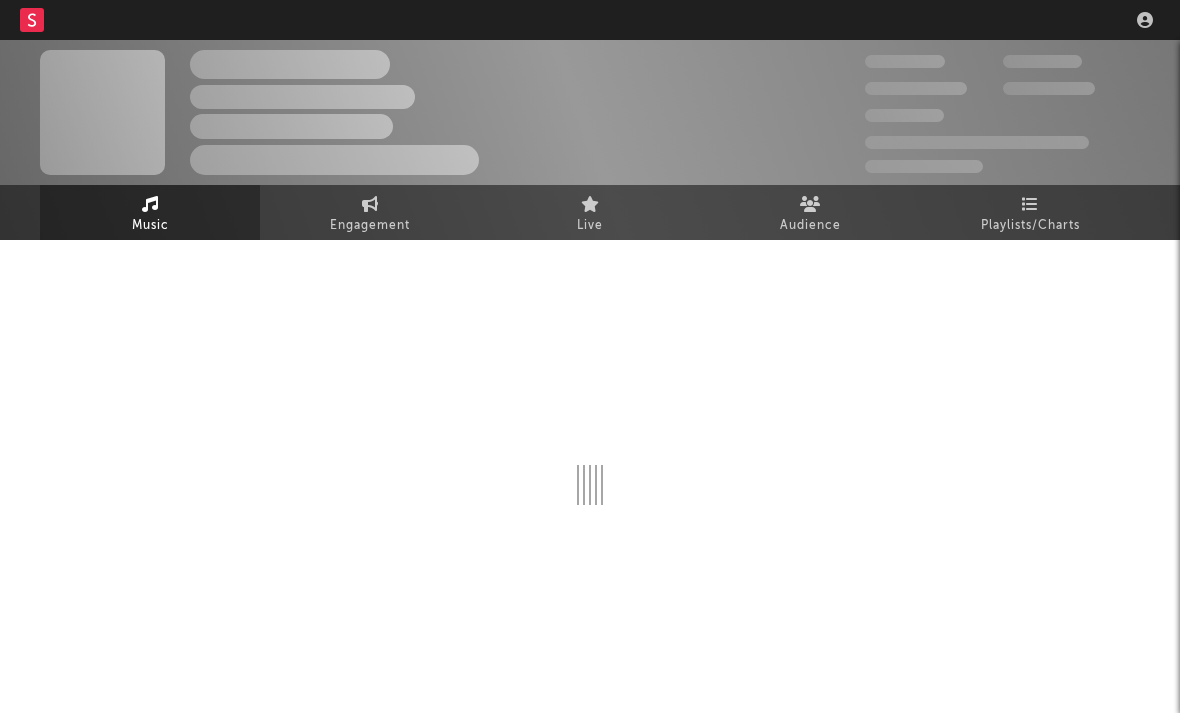 scroll, scrollTop: 0, scrollLeft: 0, axis: both 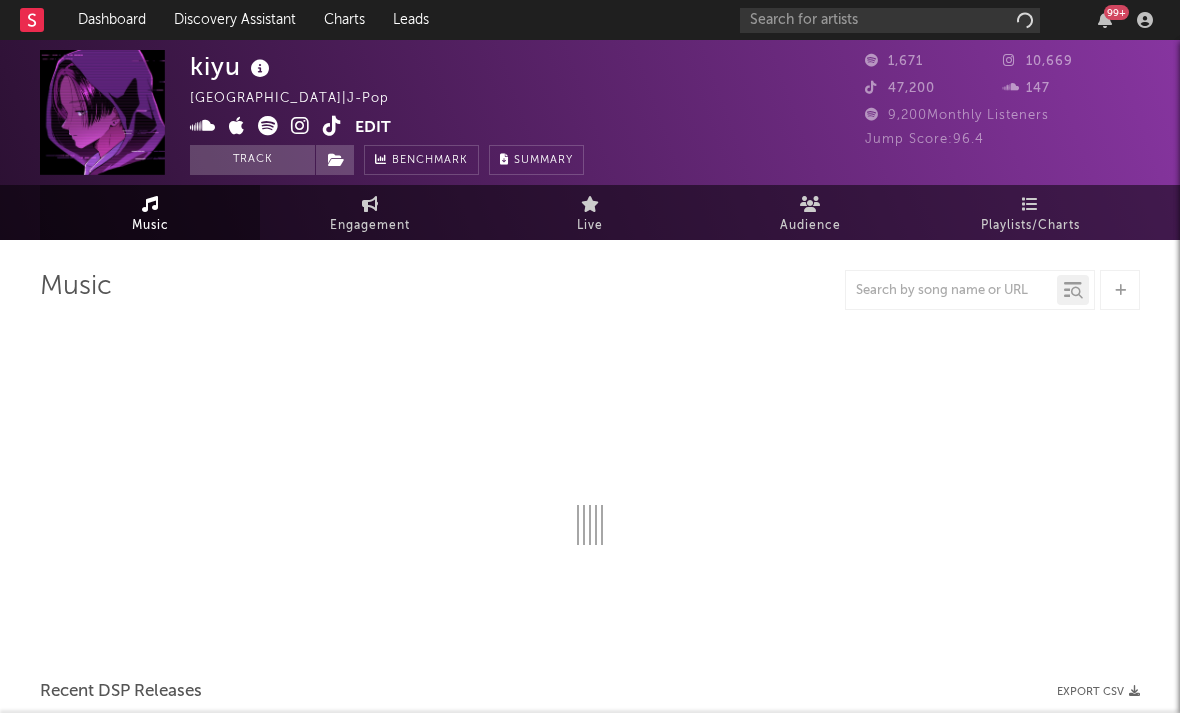 select on "1w" 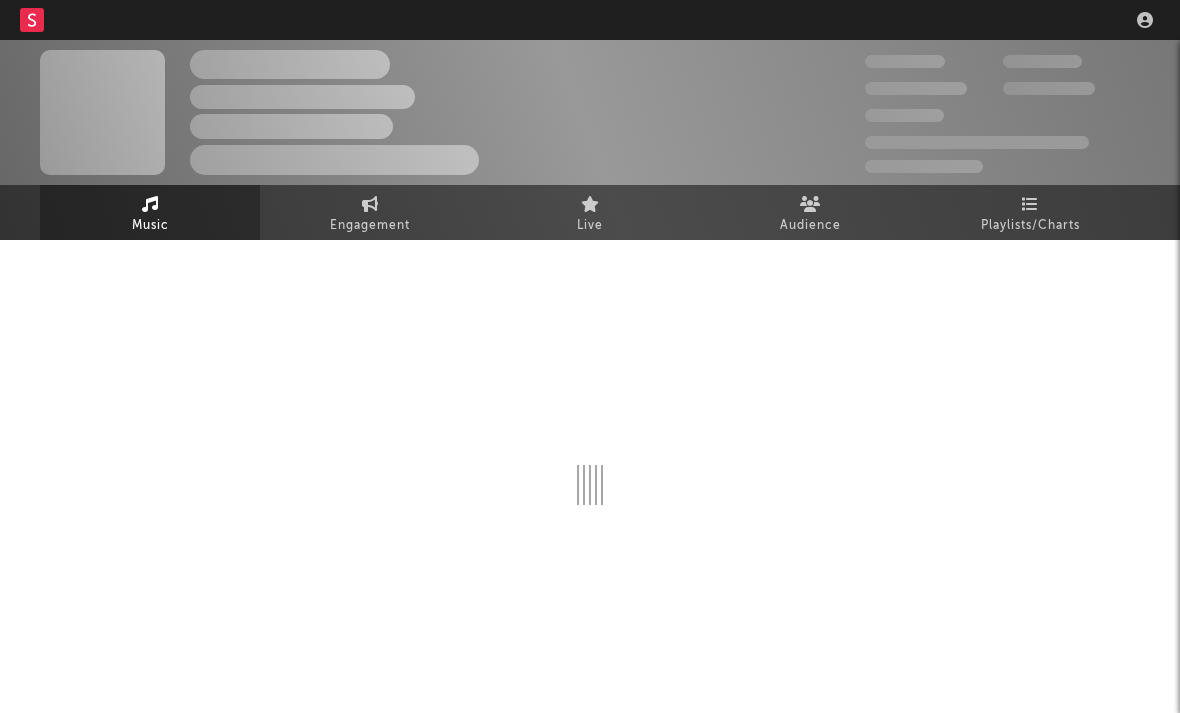 scroll, scrollTop: 0, scrollLeft: 0, axis: both 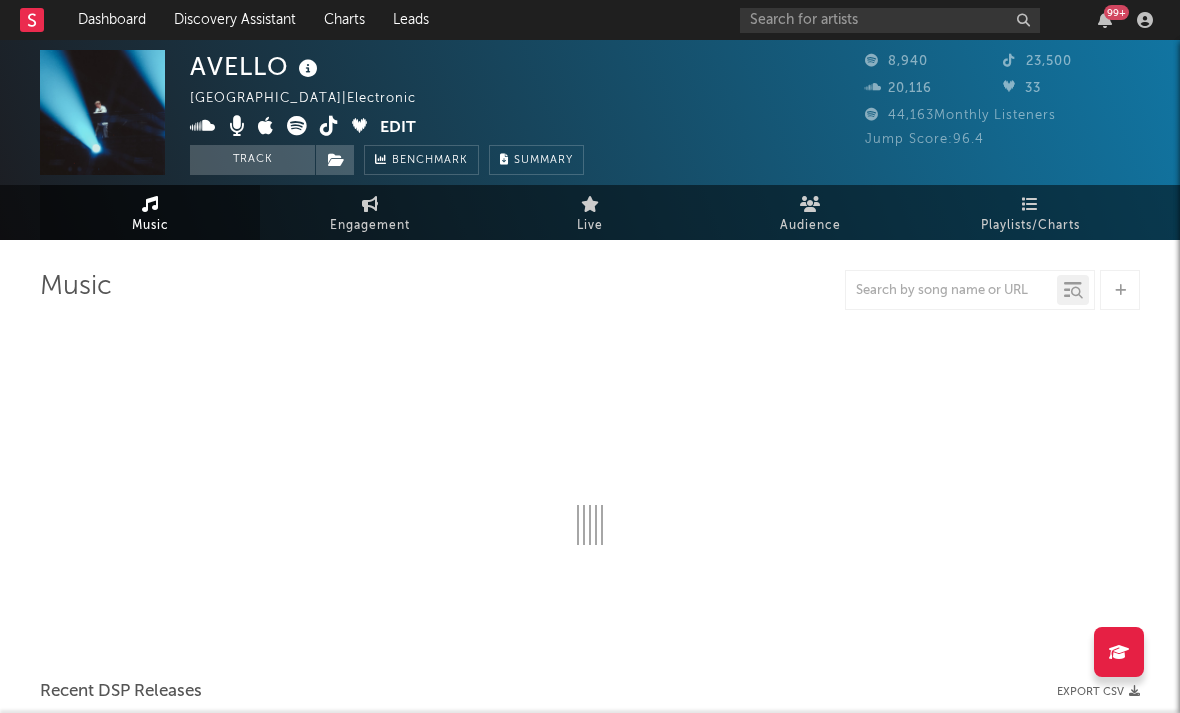 select on "6m" 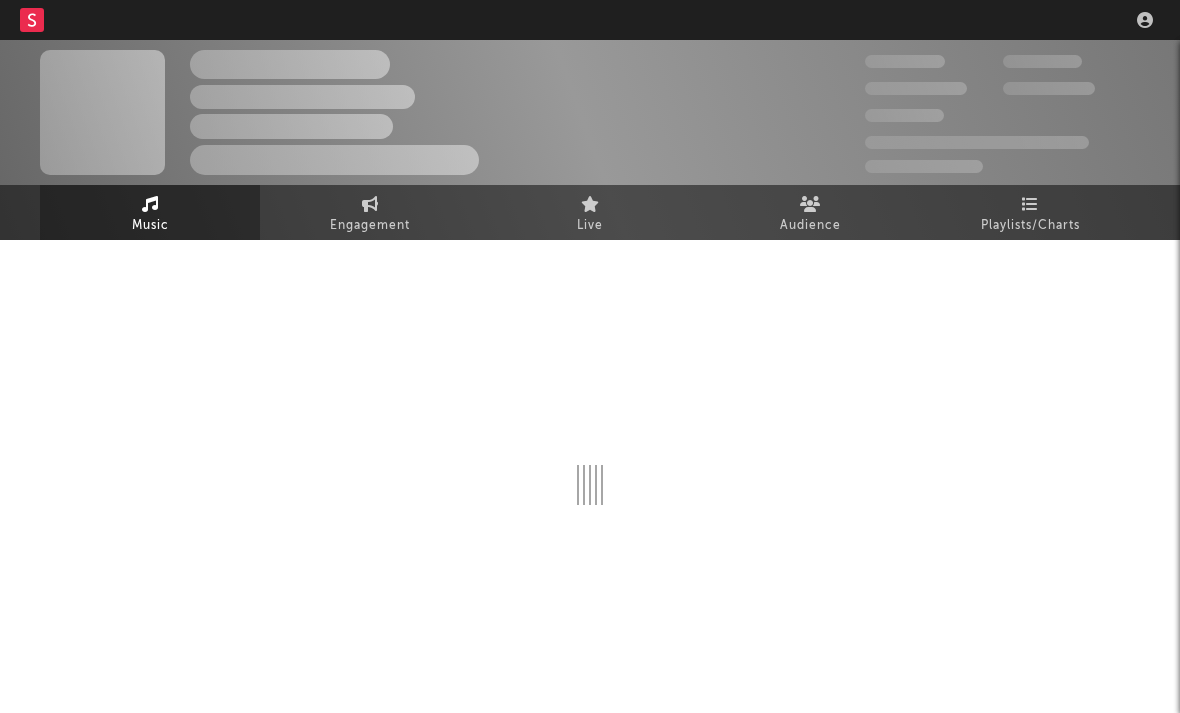 scroll, scrollTop: 0, scrollLeft: 0, axis: both 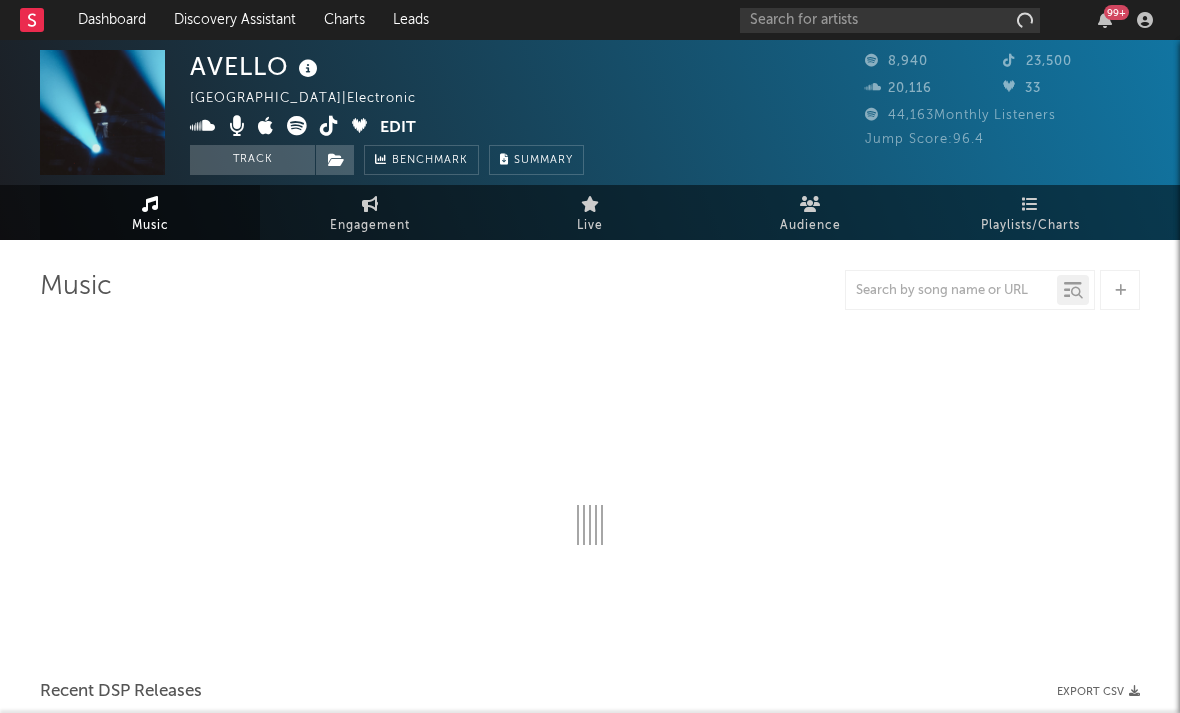select on "6m" 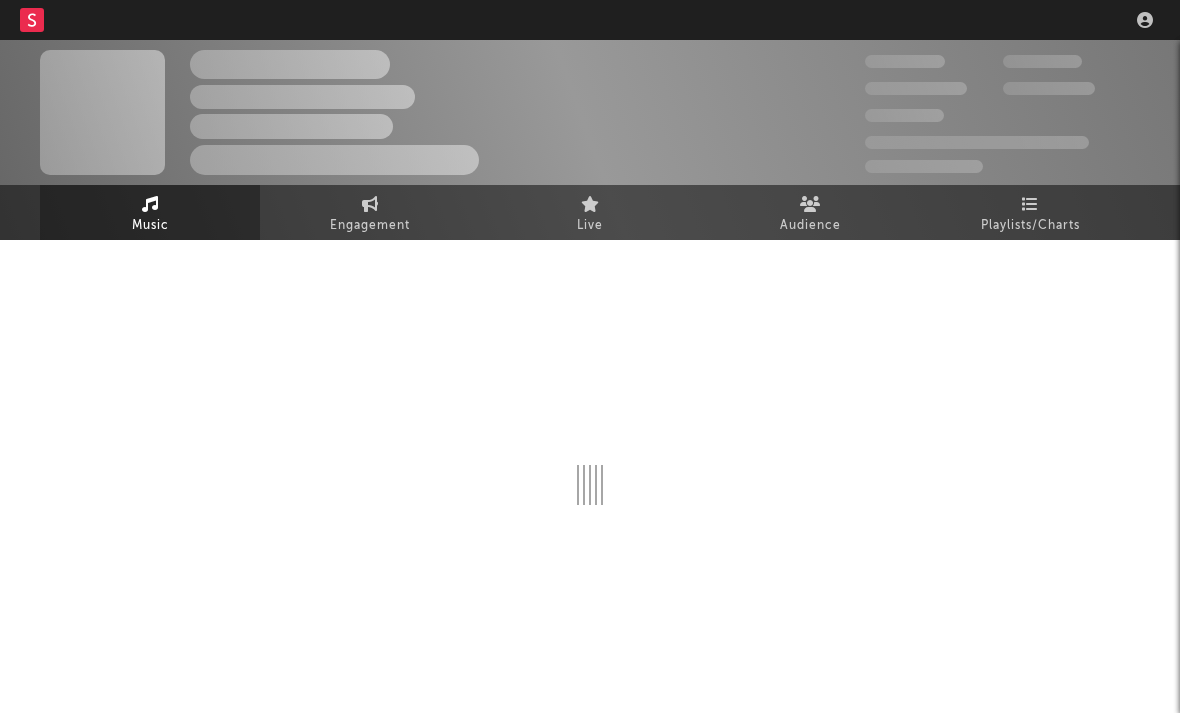 scroll, scrollTop: 0, scrollLeft: 0, axis: both 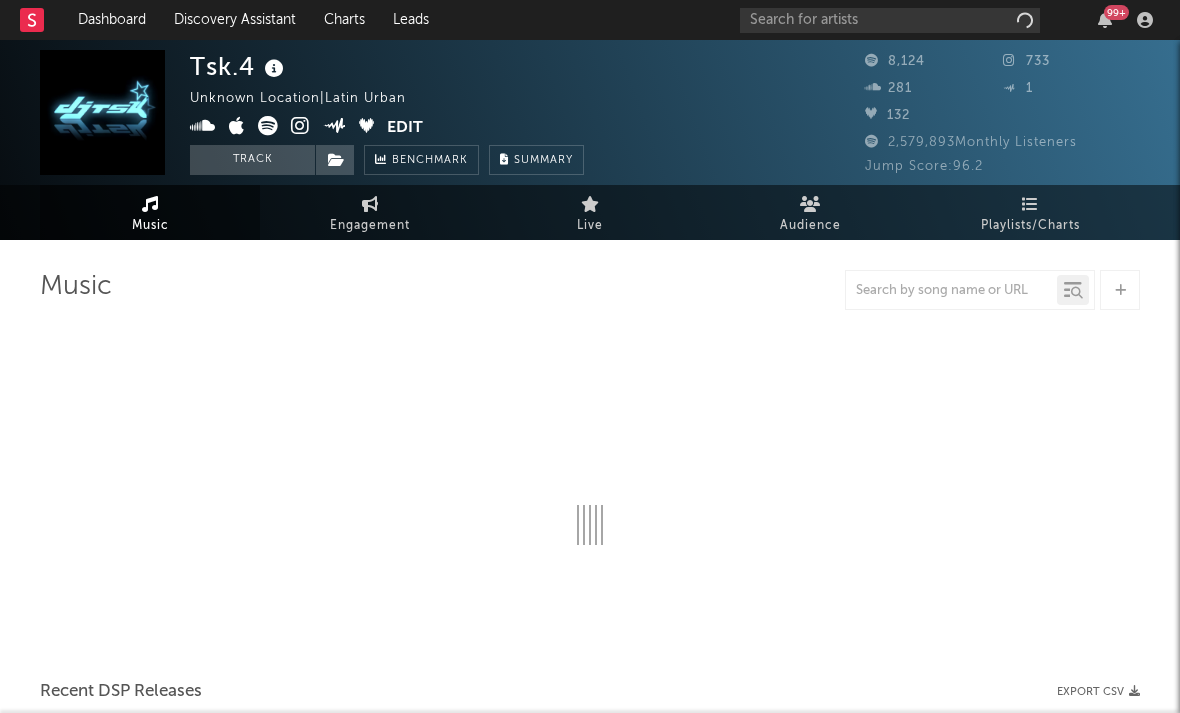 select on "1w" 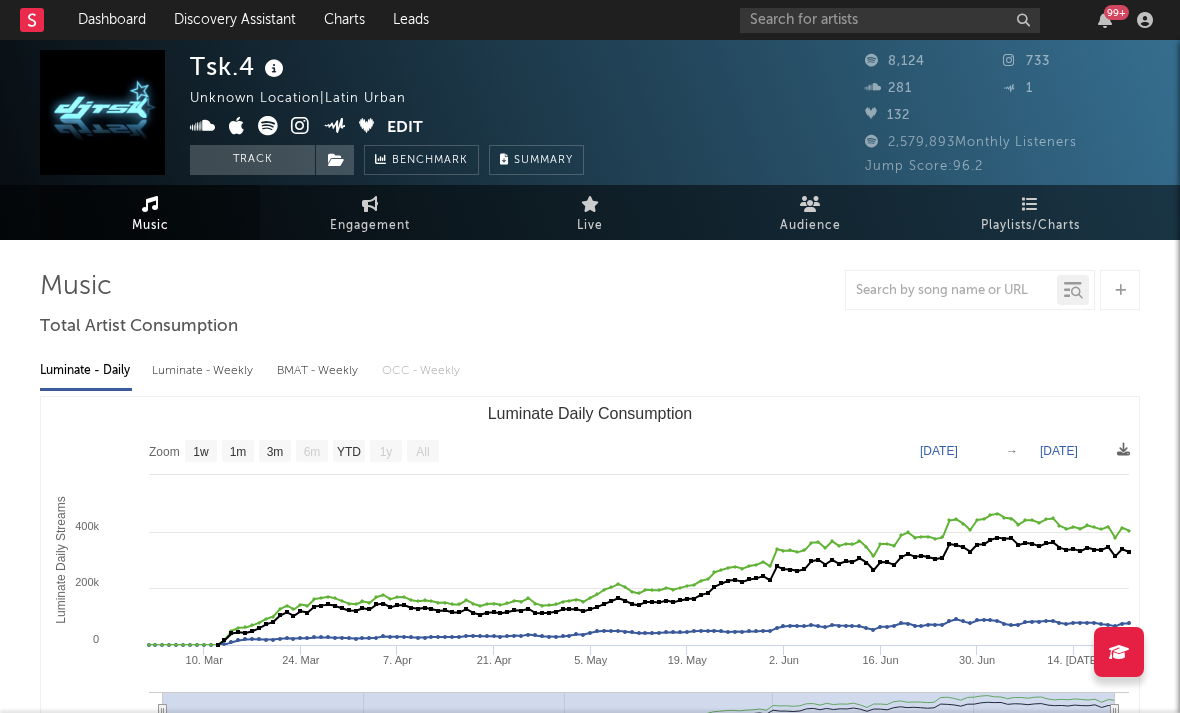 click at bounding box center [300, 126] 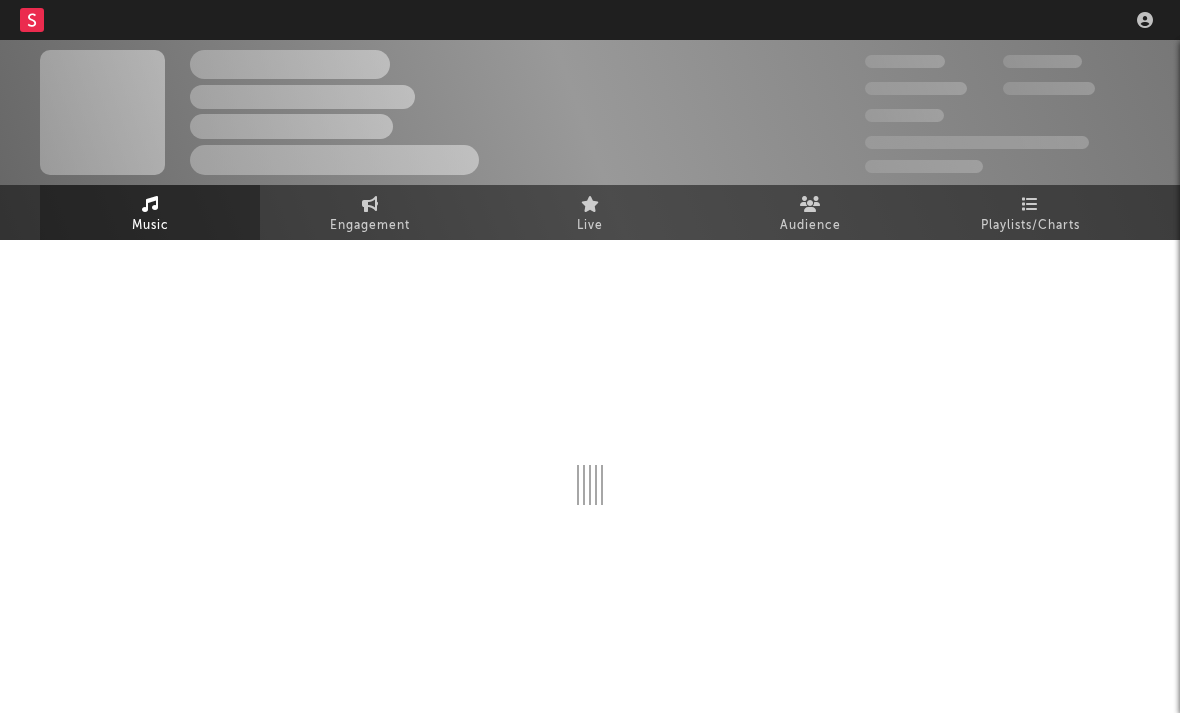 scroll, scrollTop: 0, scrollLeft: 0, axis: both 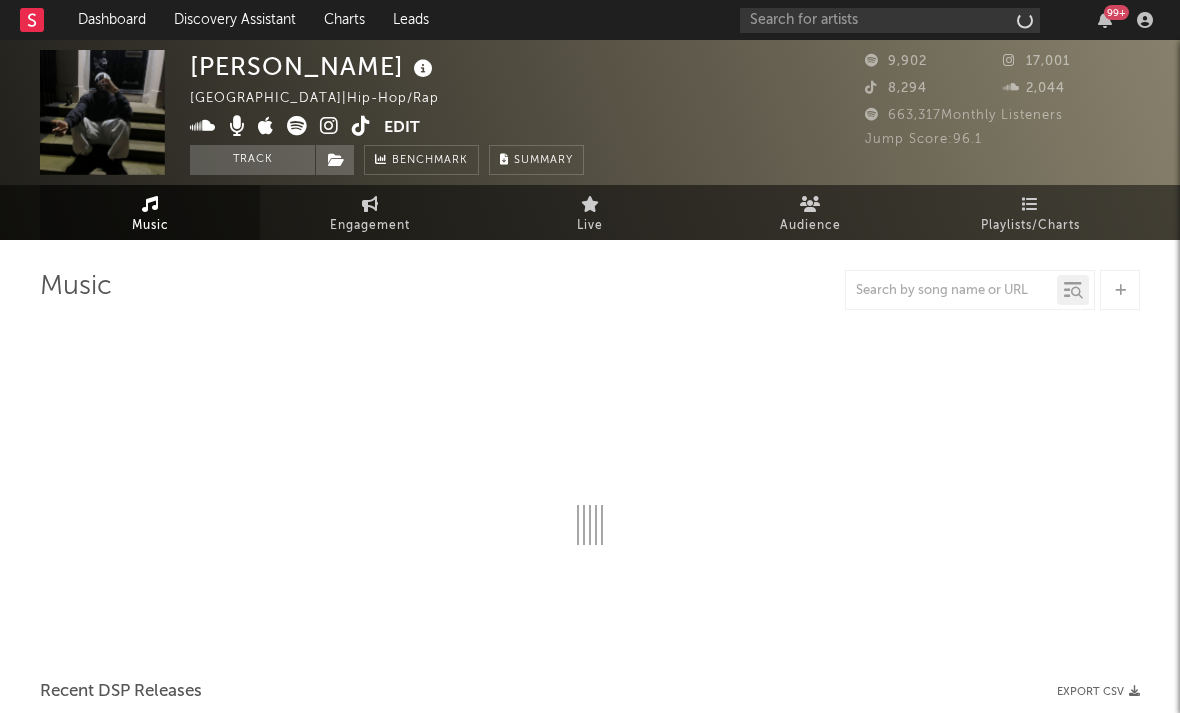 select on "6m" 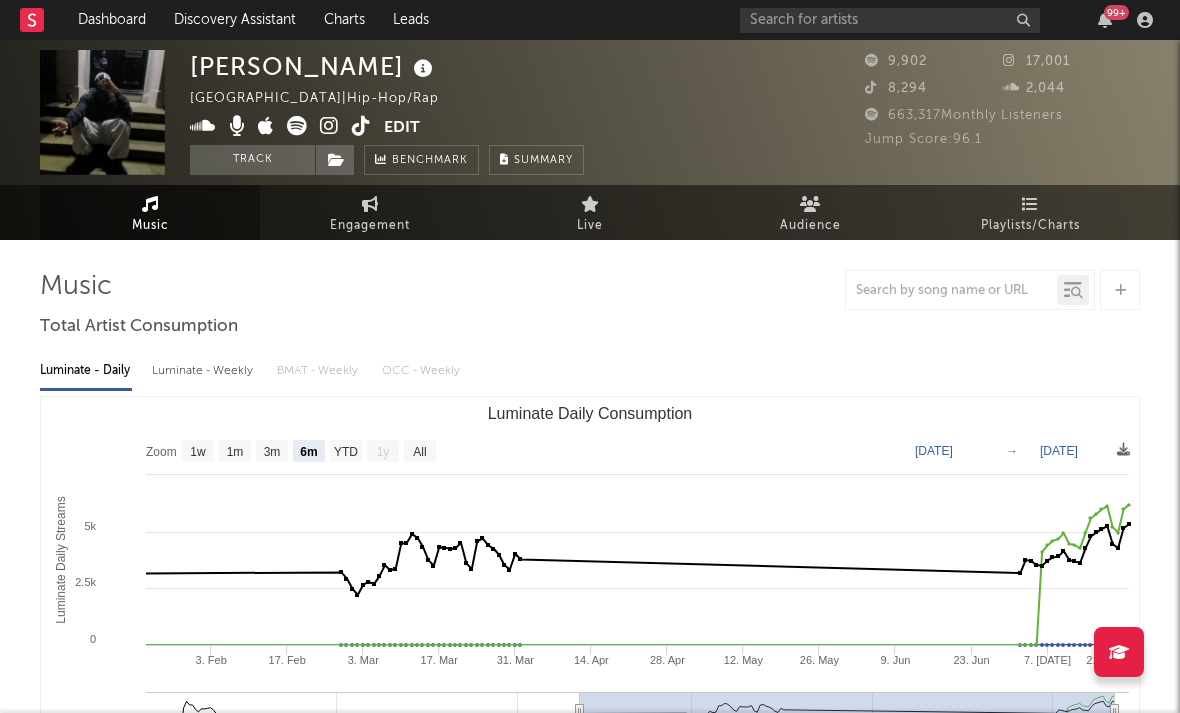 click at bounding box center [329, 126] 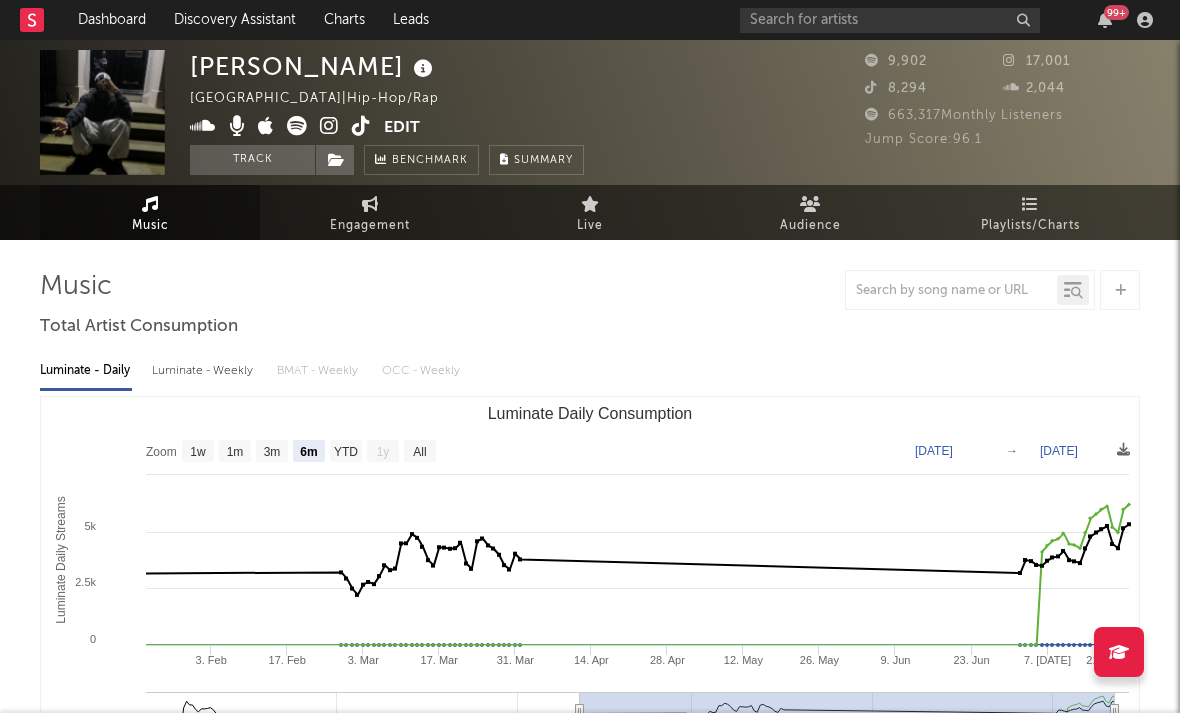 click at bounding box center (329, 126) 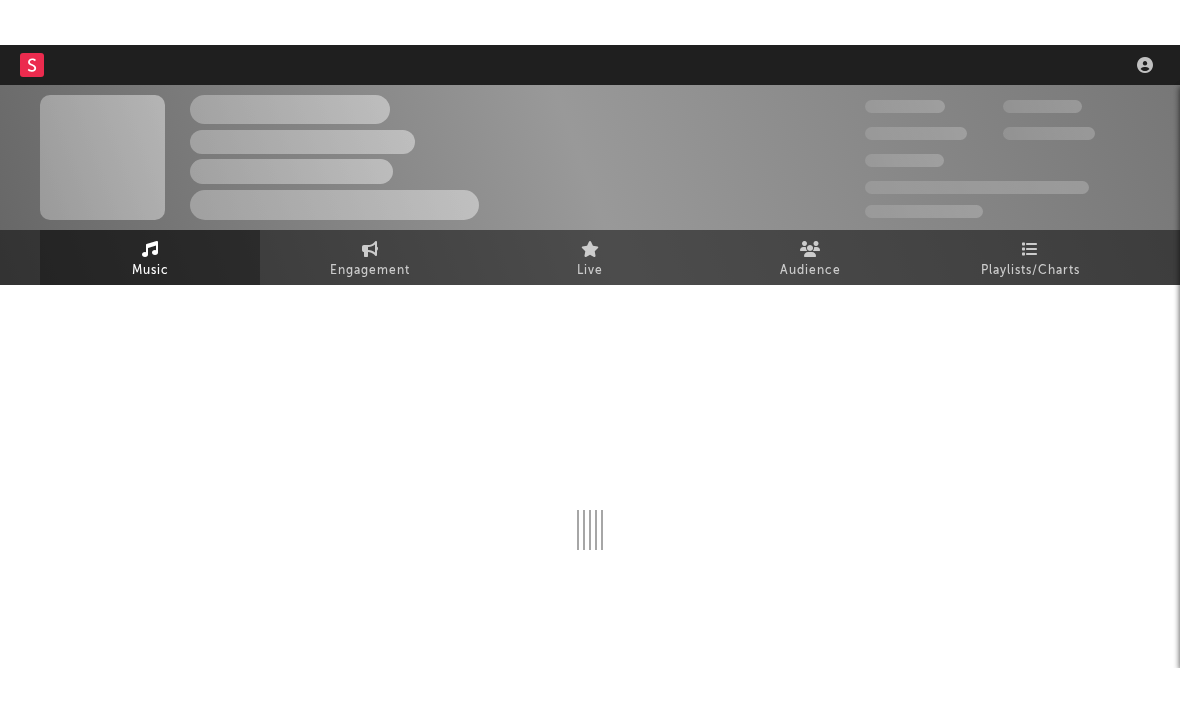scroll, scrollTop: 0, scrollLeft: 0, axis: both 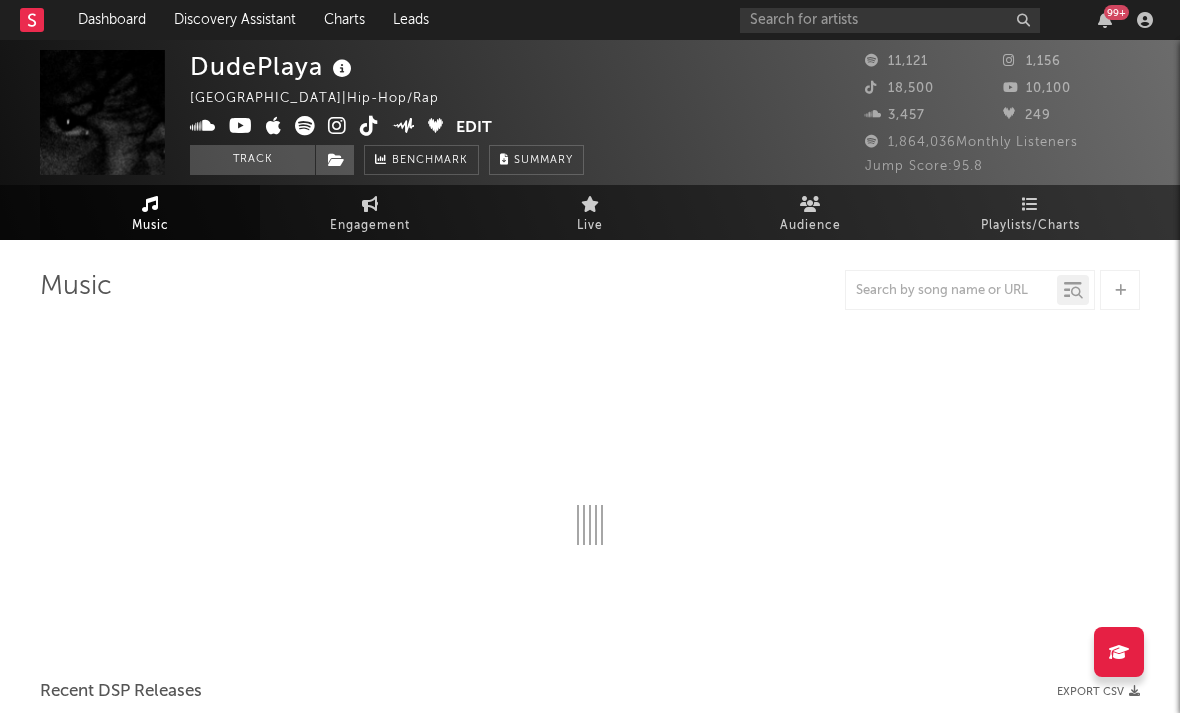 select on "6m" 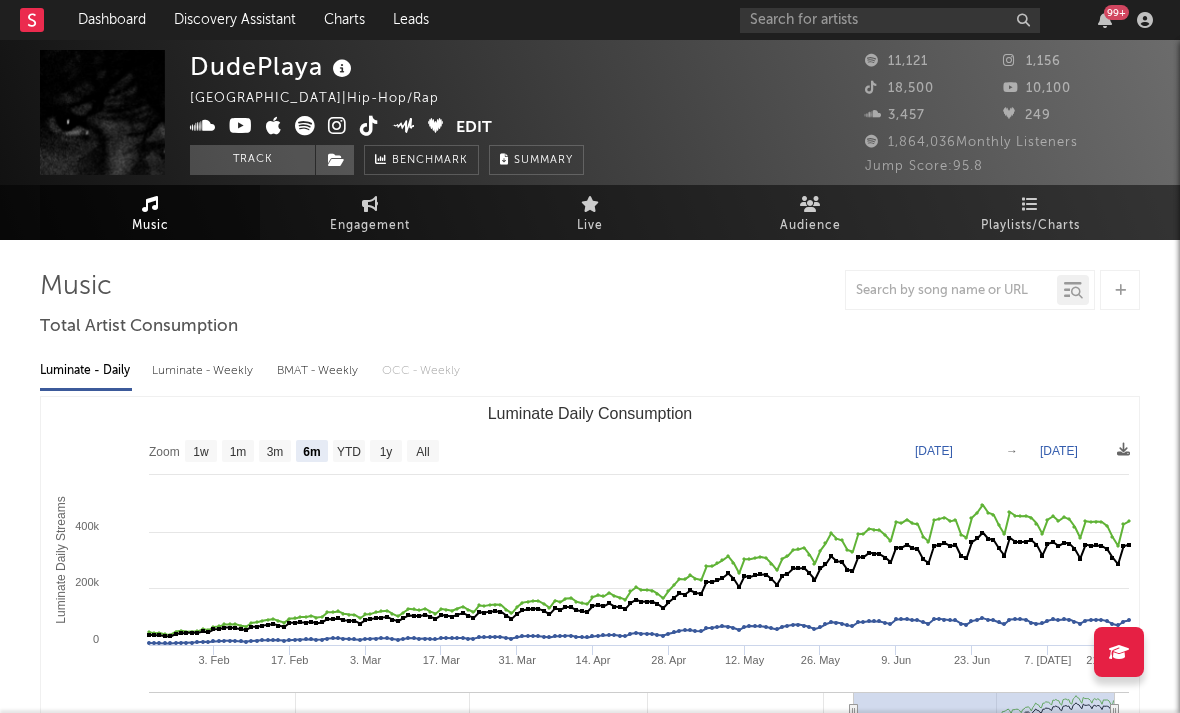 click at bounding box center (337, 126) 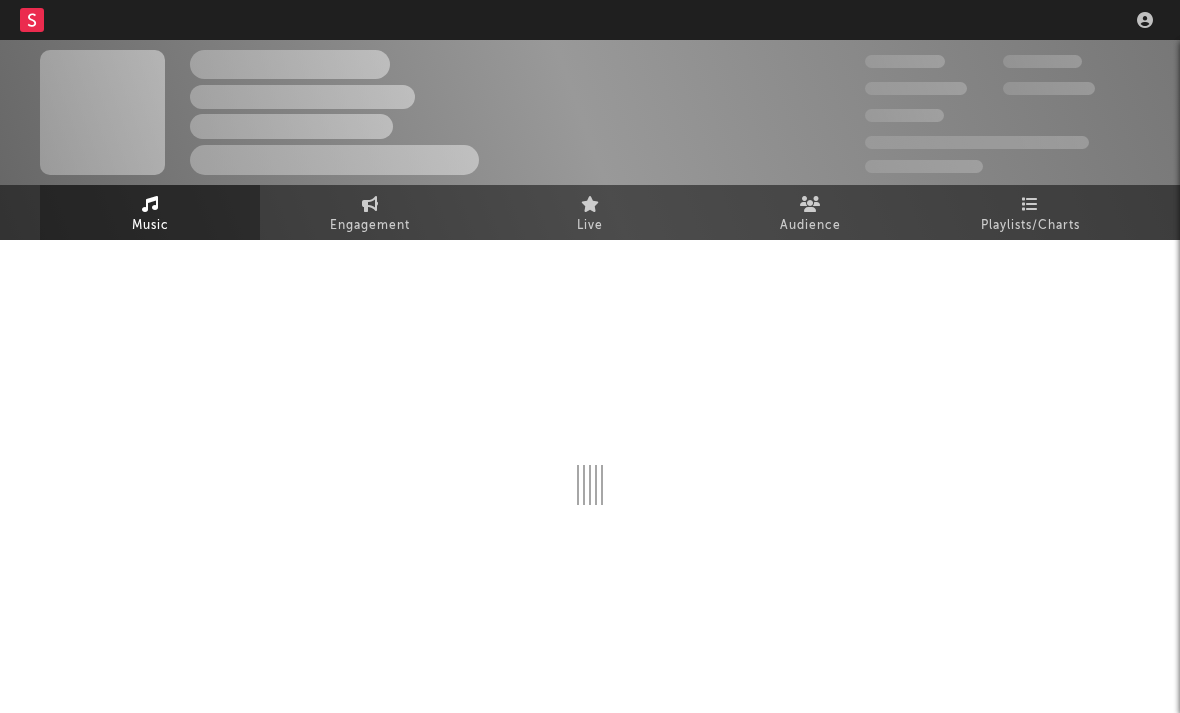 scroll, scrollTop: 0, scrollLeft: 0, axis: both 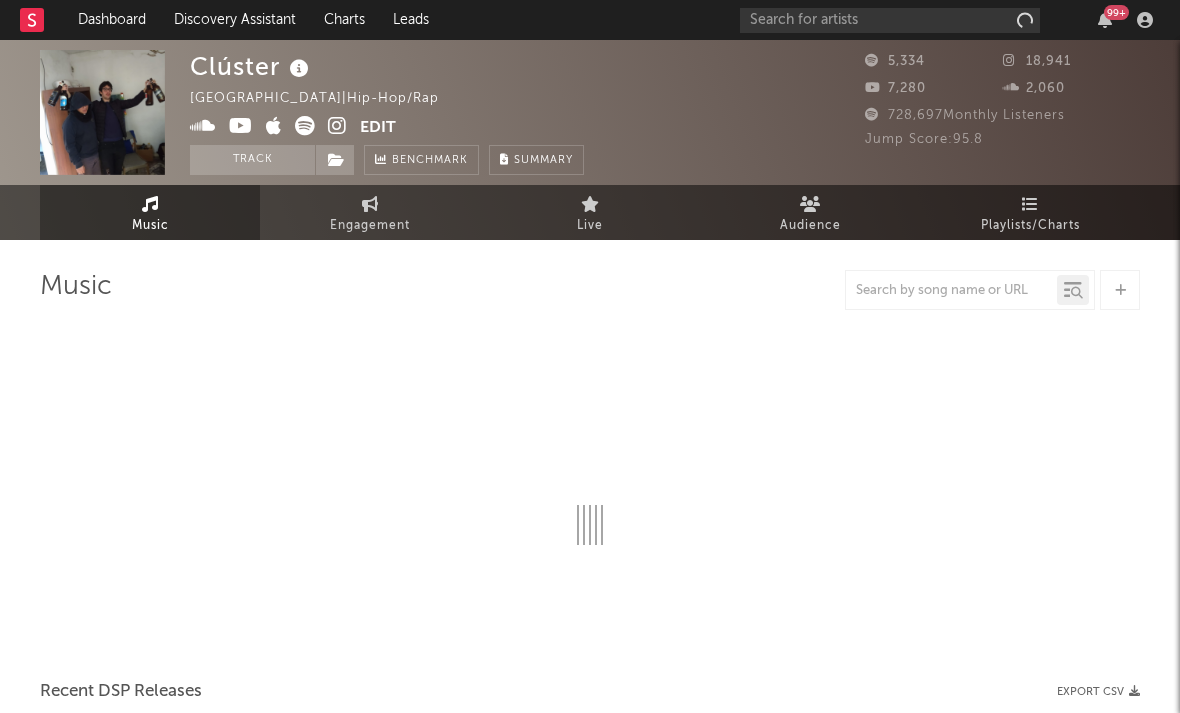 select on "1w" 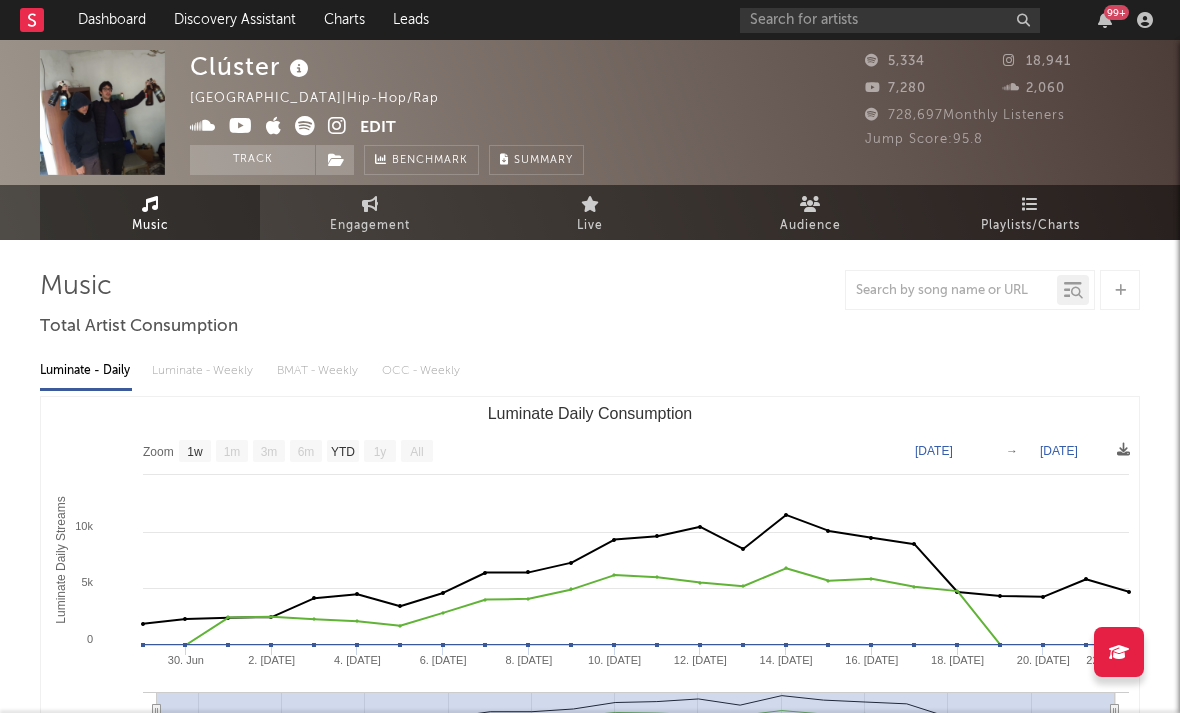 click at bounding box center (337, 126) 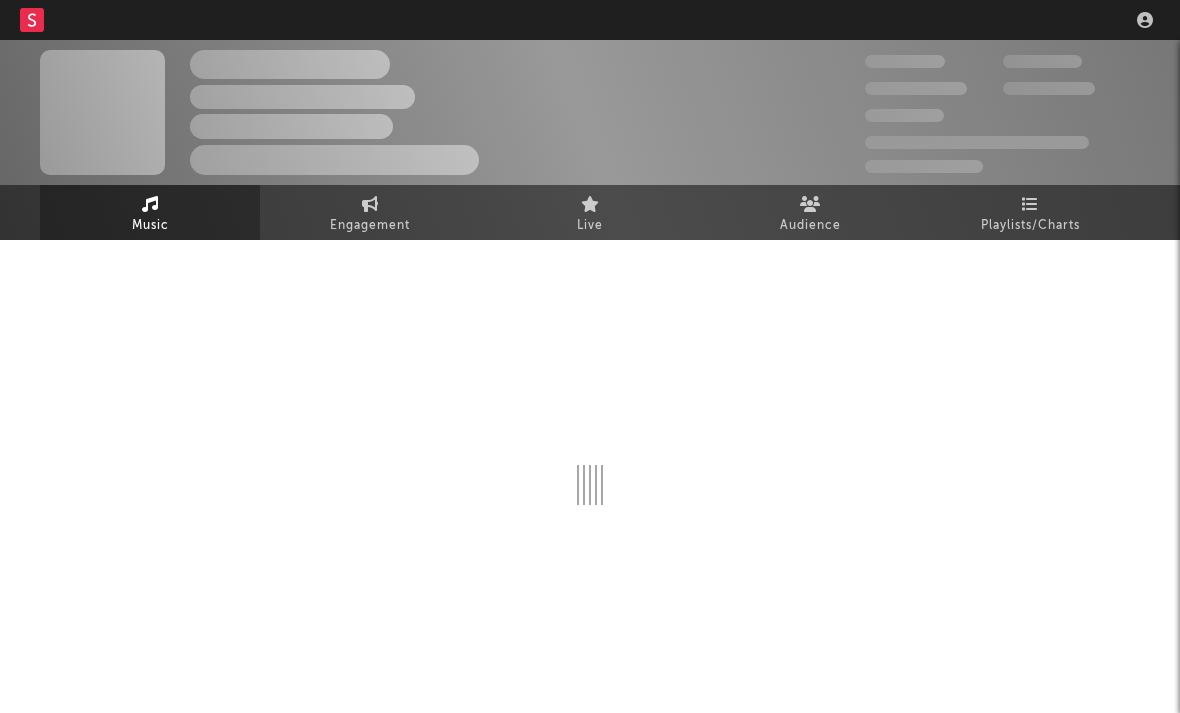 scroll, scrollTop: 0, scrollLeft: 0, axis: both 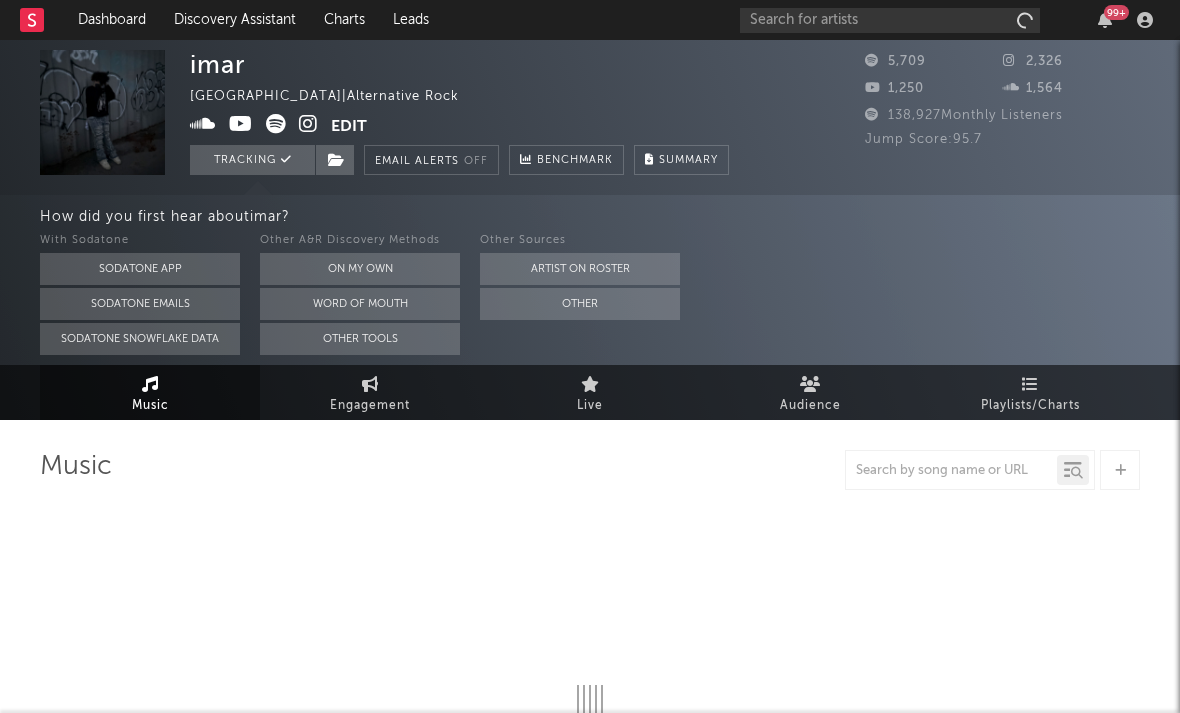 select on "6m" 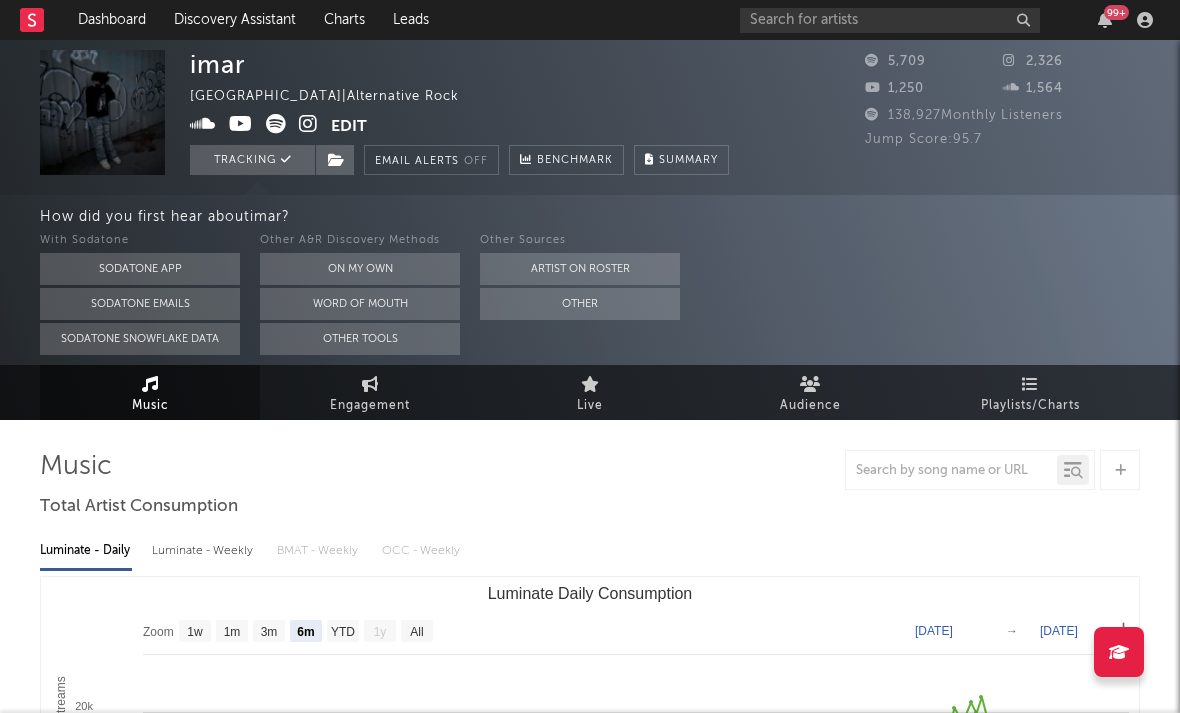 click at bounding box center [308, 126] 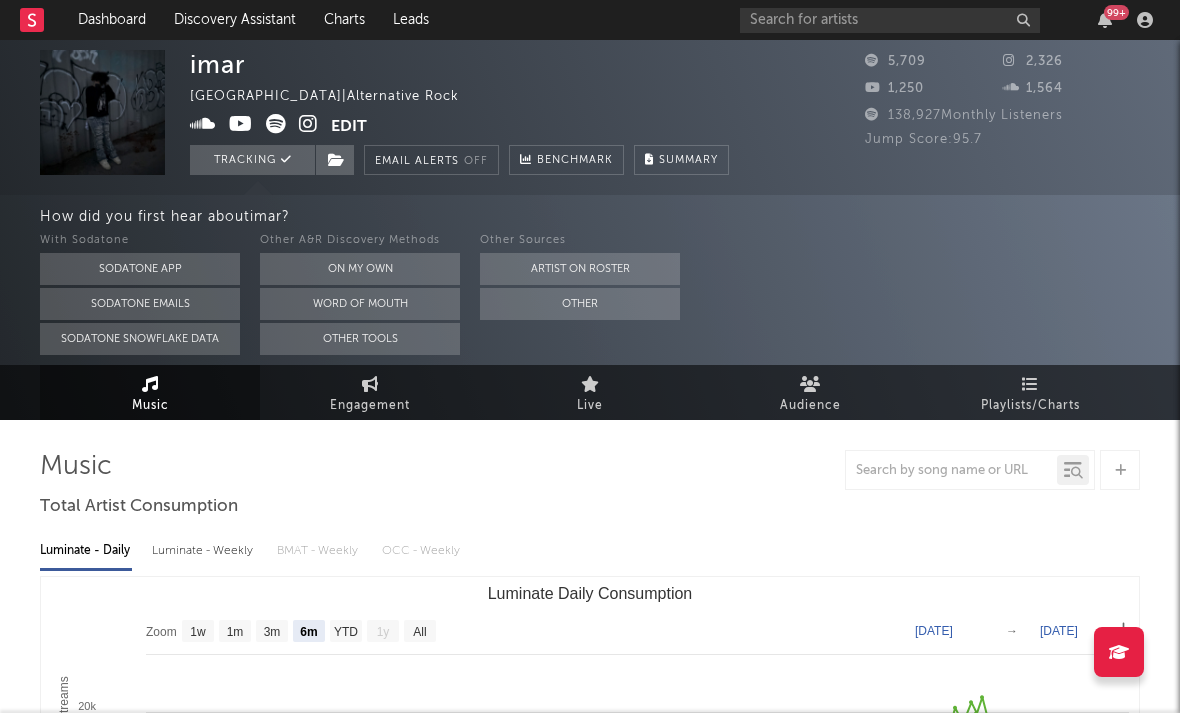 click at bounding box center (241, 124) 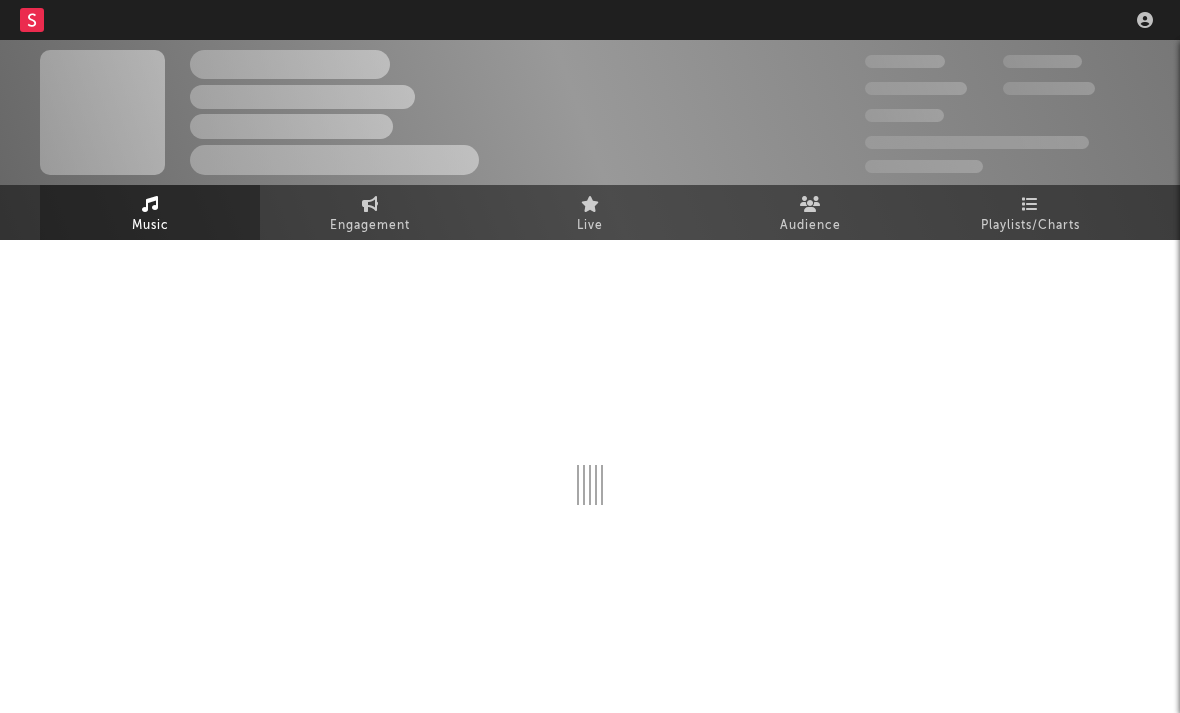 scroll, scrollTop: 0, scrollLeft: 0, axis: both 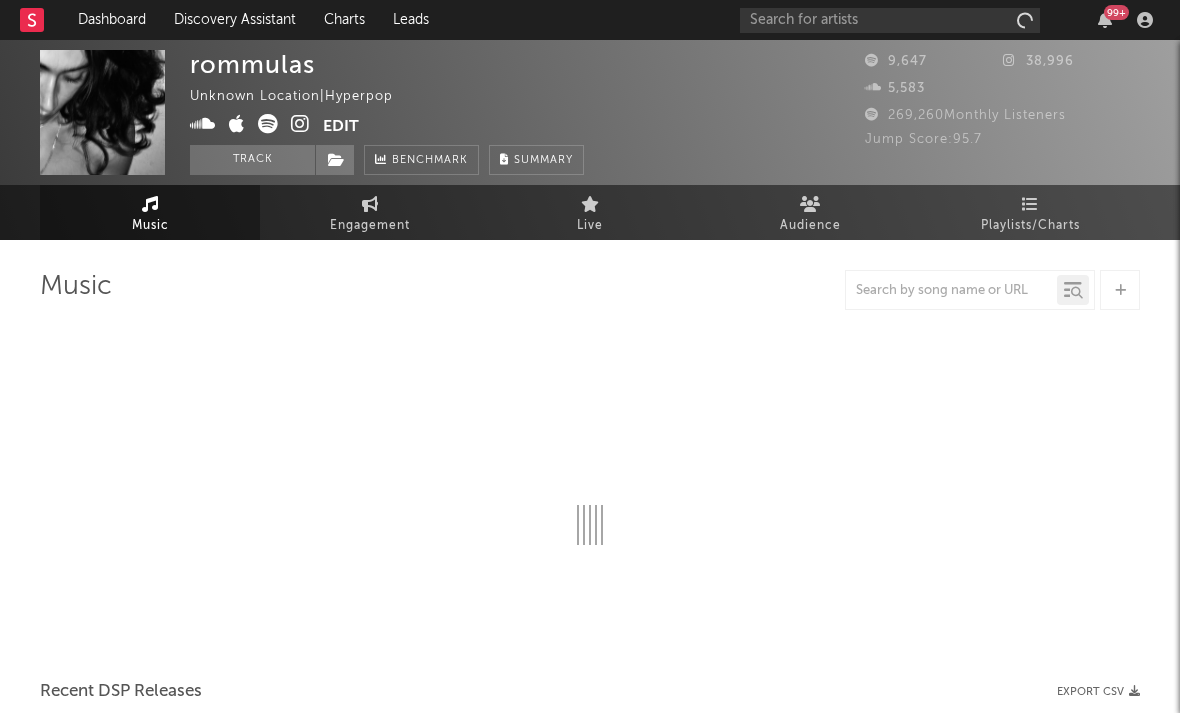 select on "1w" 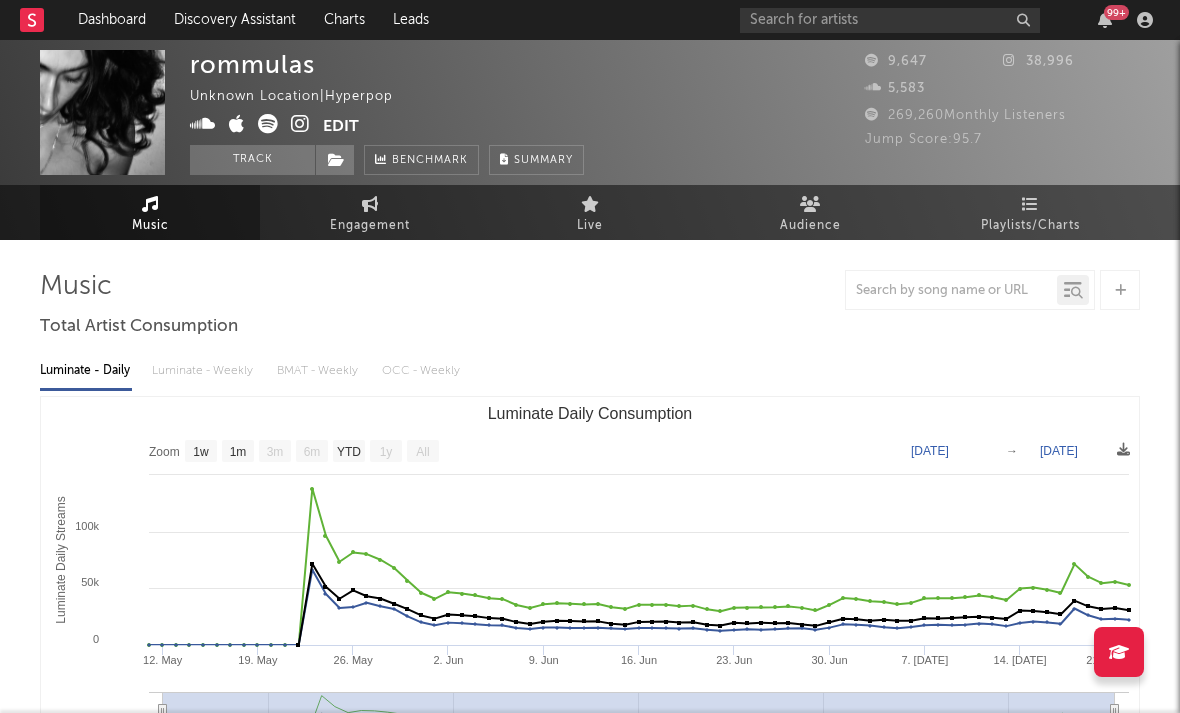 click at bounding box center [300, 124] 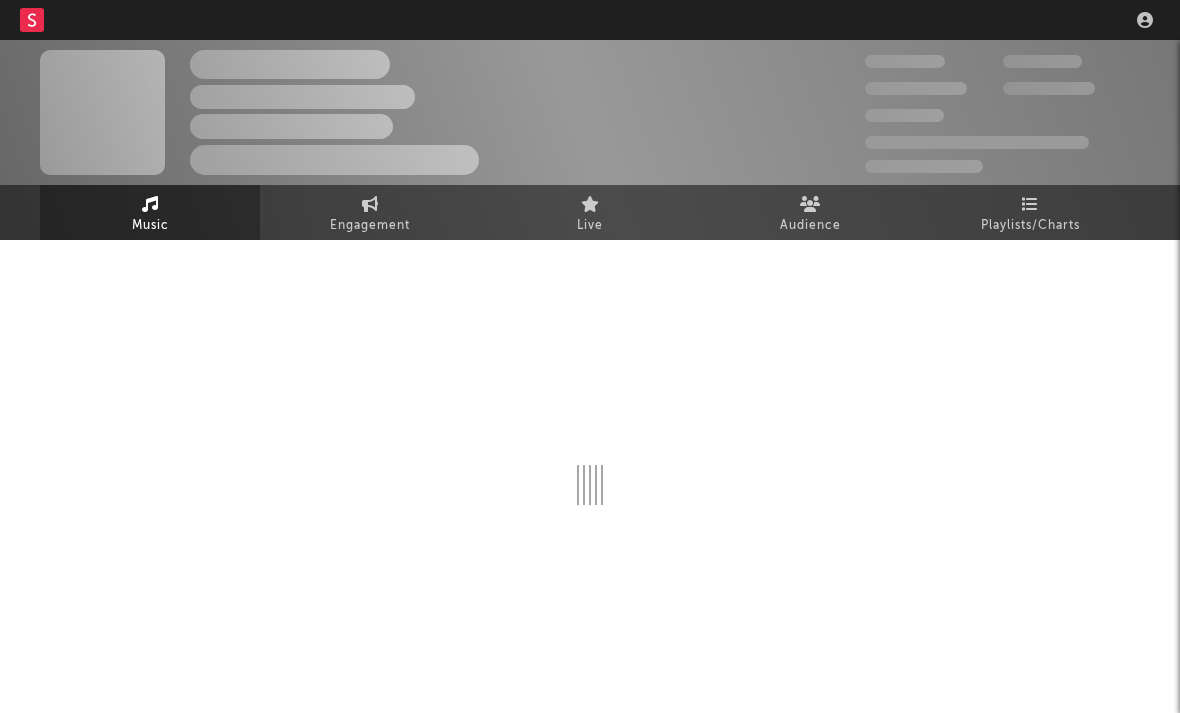 scroll, scrollTop: 0, scrollLeft: 0, axis: both 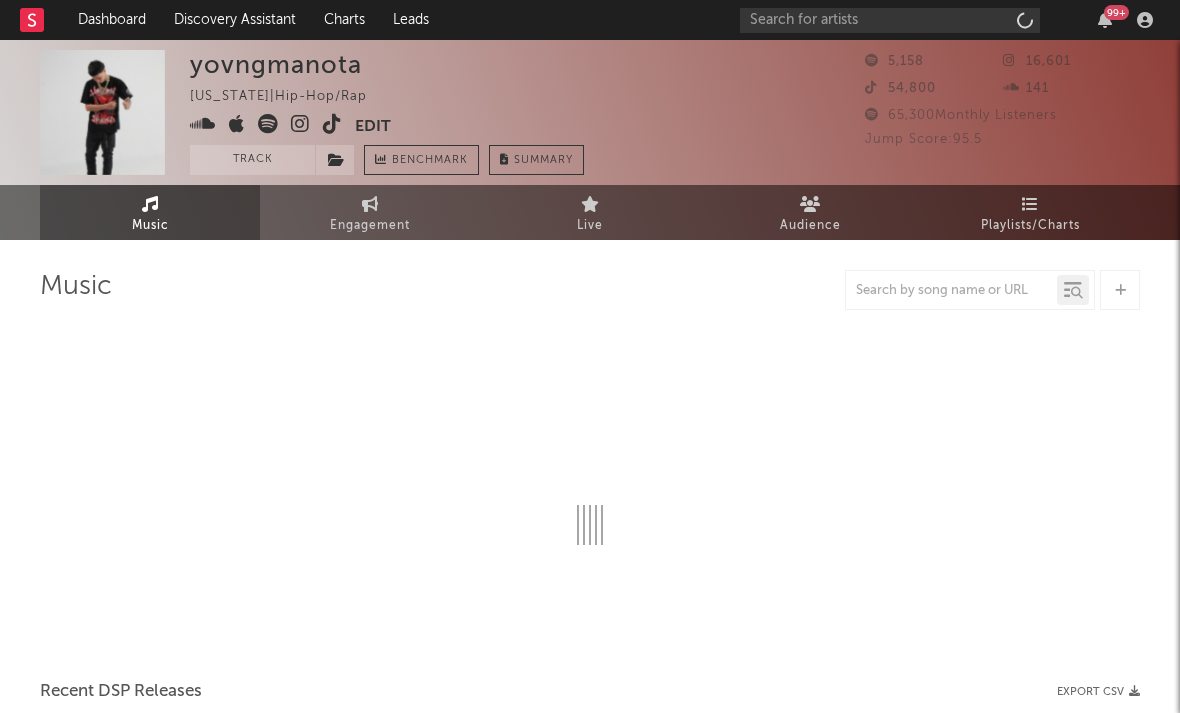 select on "1w" 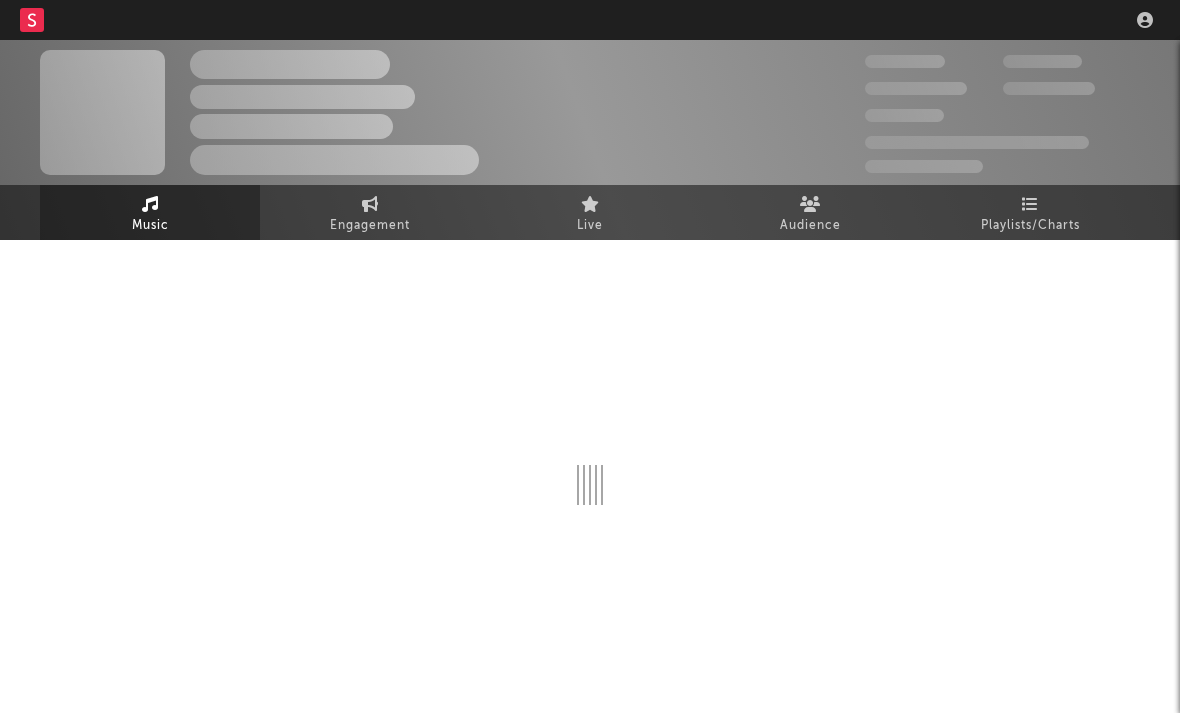 scroll, scrollTop: 0, scrollLeft: 0, axis: both 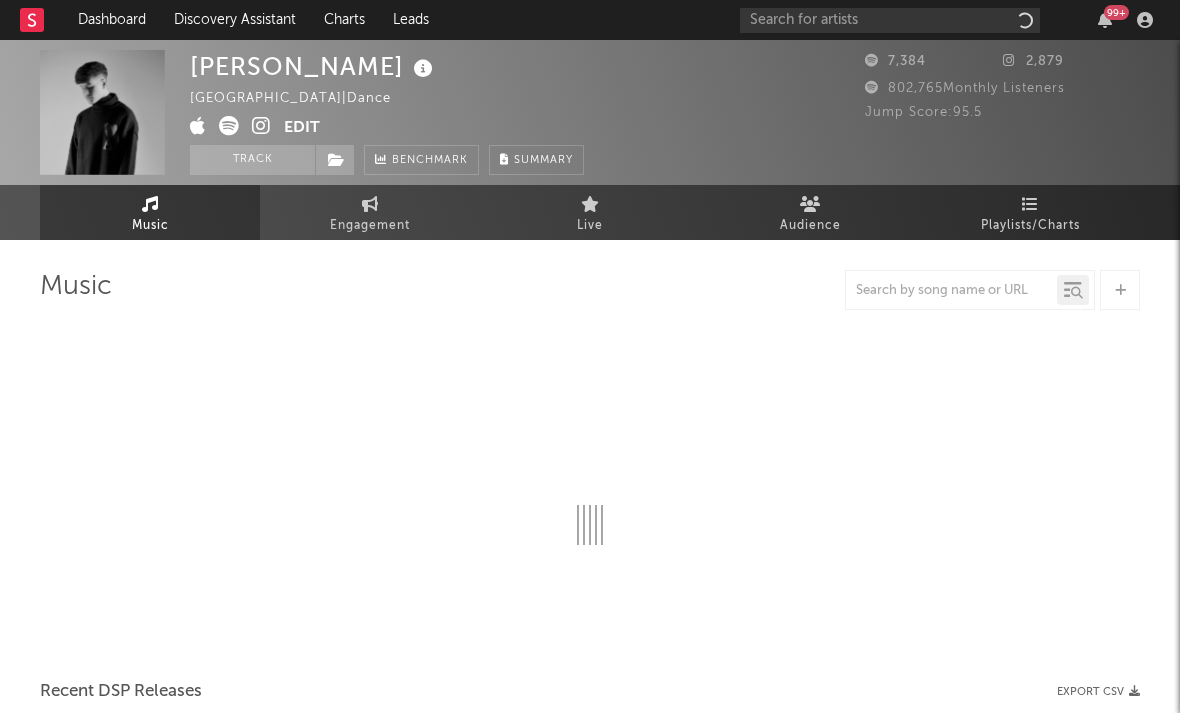 select on "1w" 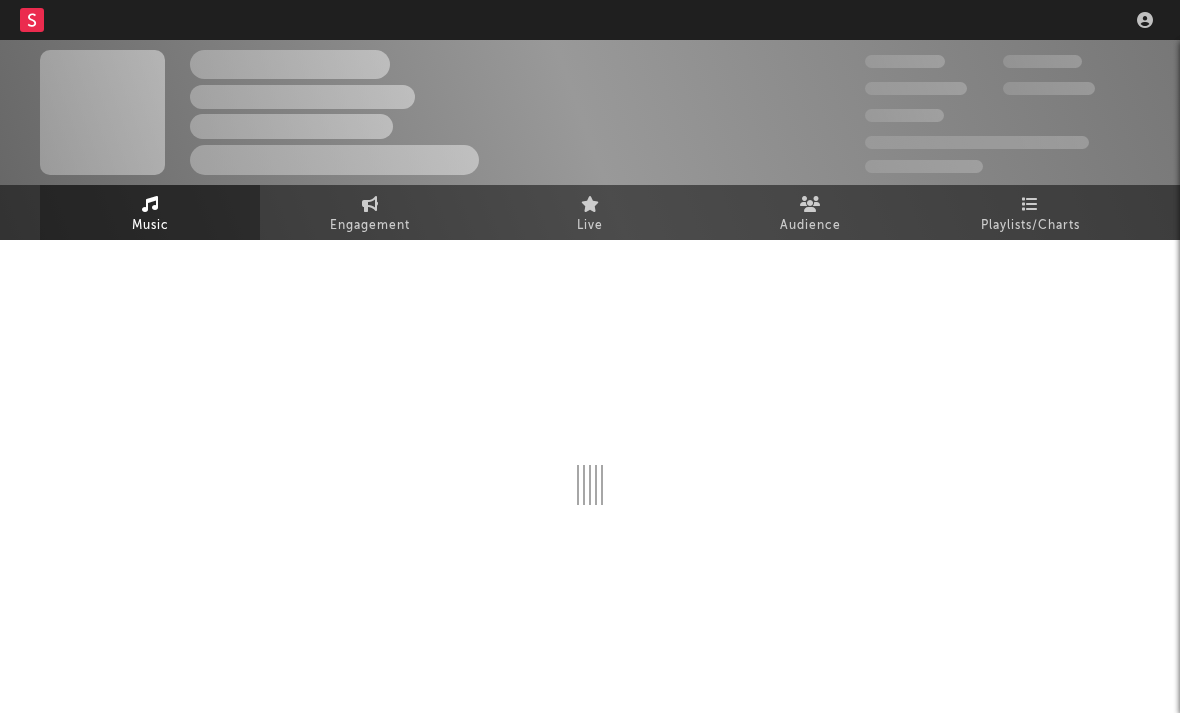 scroll, scrollTop: 0, scrollLeft: 0, axis: both 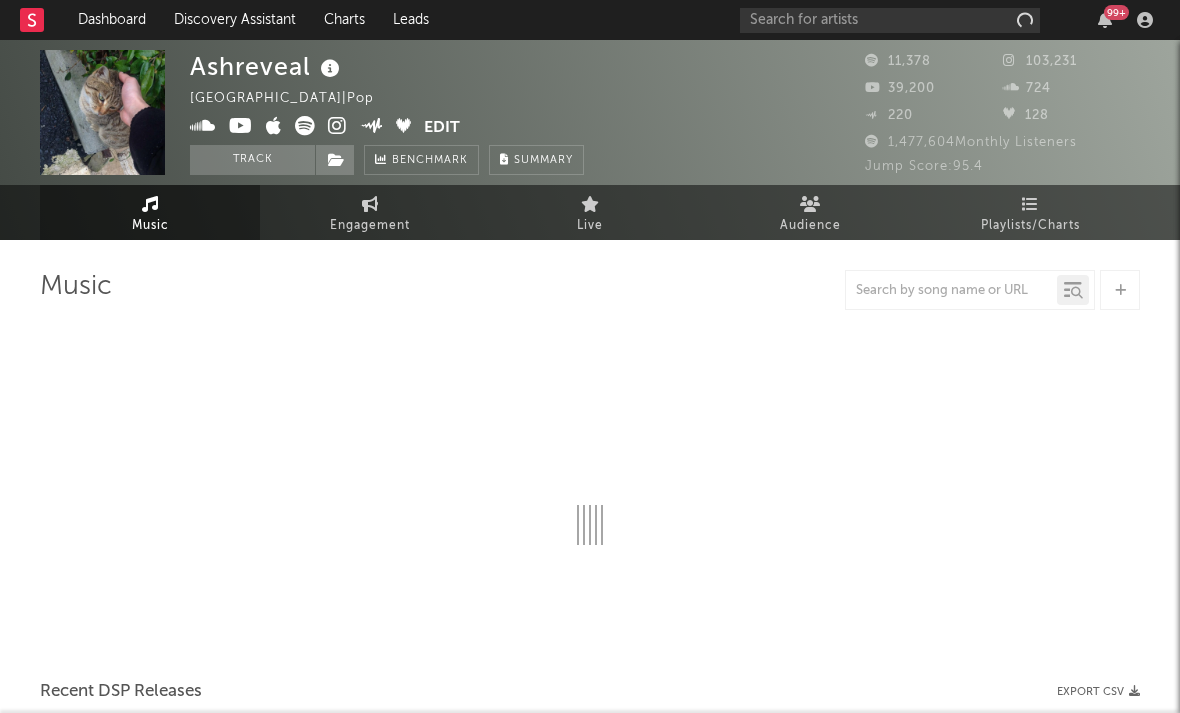 select on "6m" 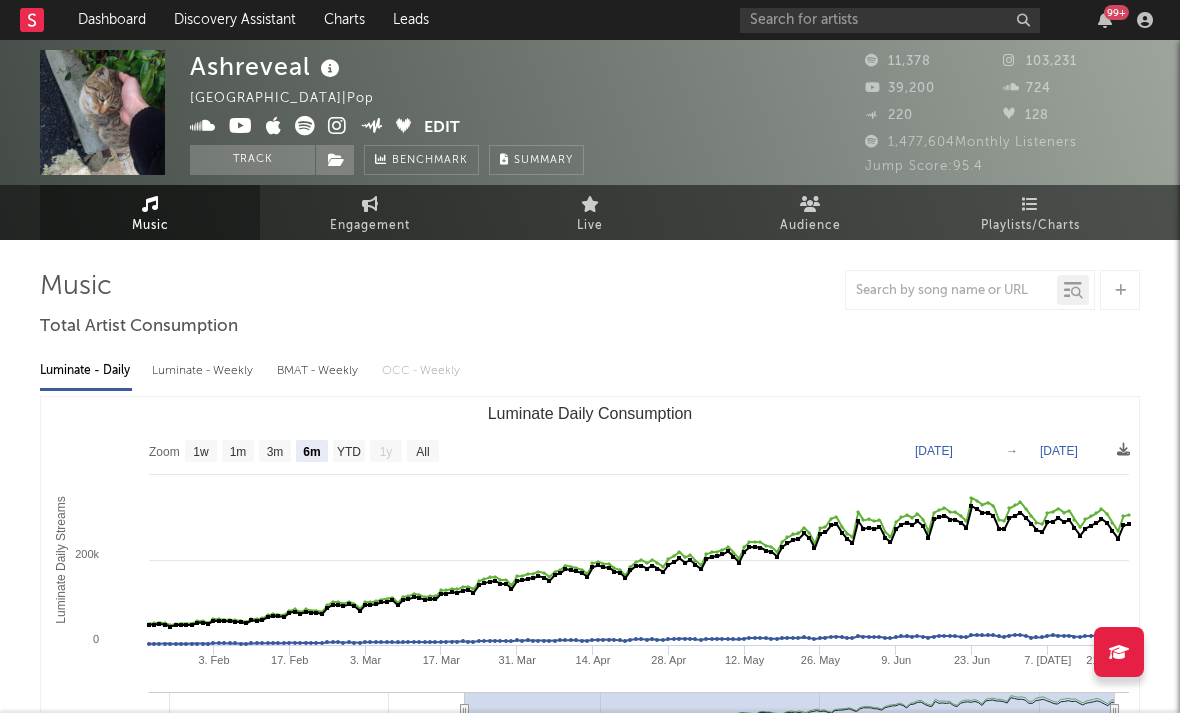 click at bounding box center [337, 126] 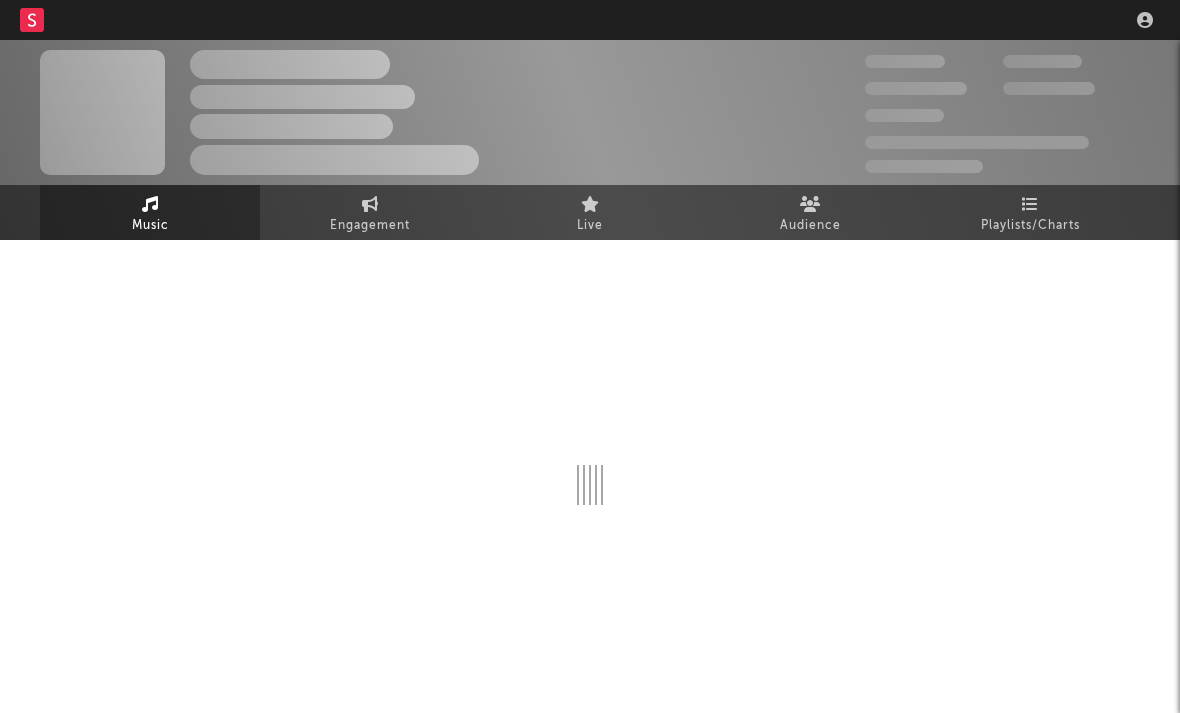 scroll, scrollTop: 0, scrollLeft: 0, axis: both 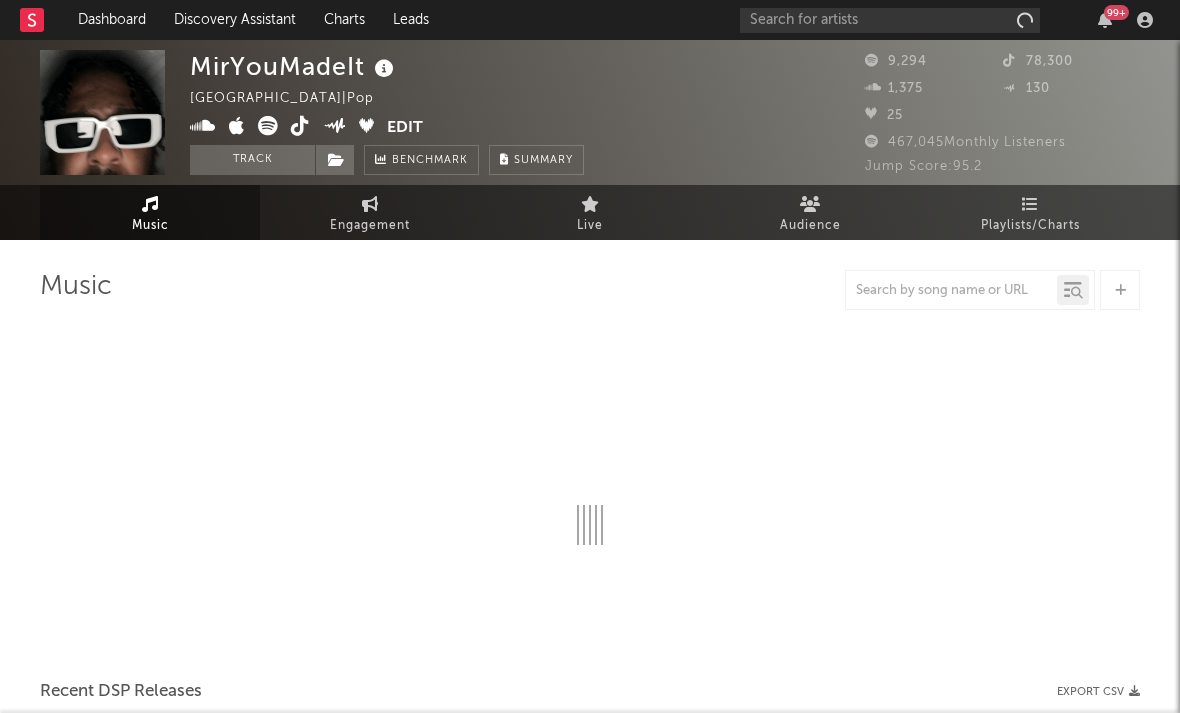 select on "6m" 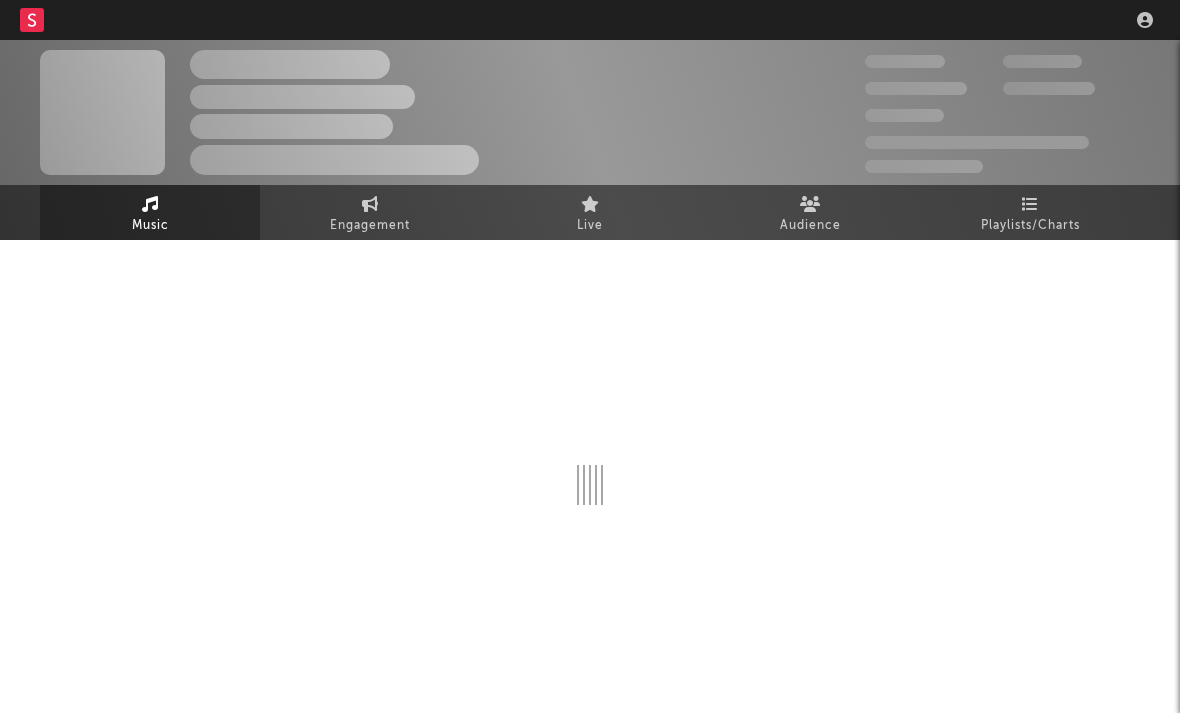 scroll, scrollTop: 0, scrollLeft: 0, axis: both 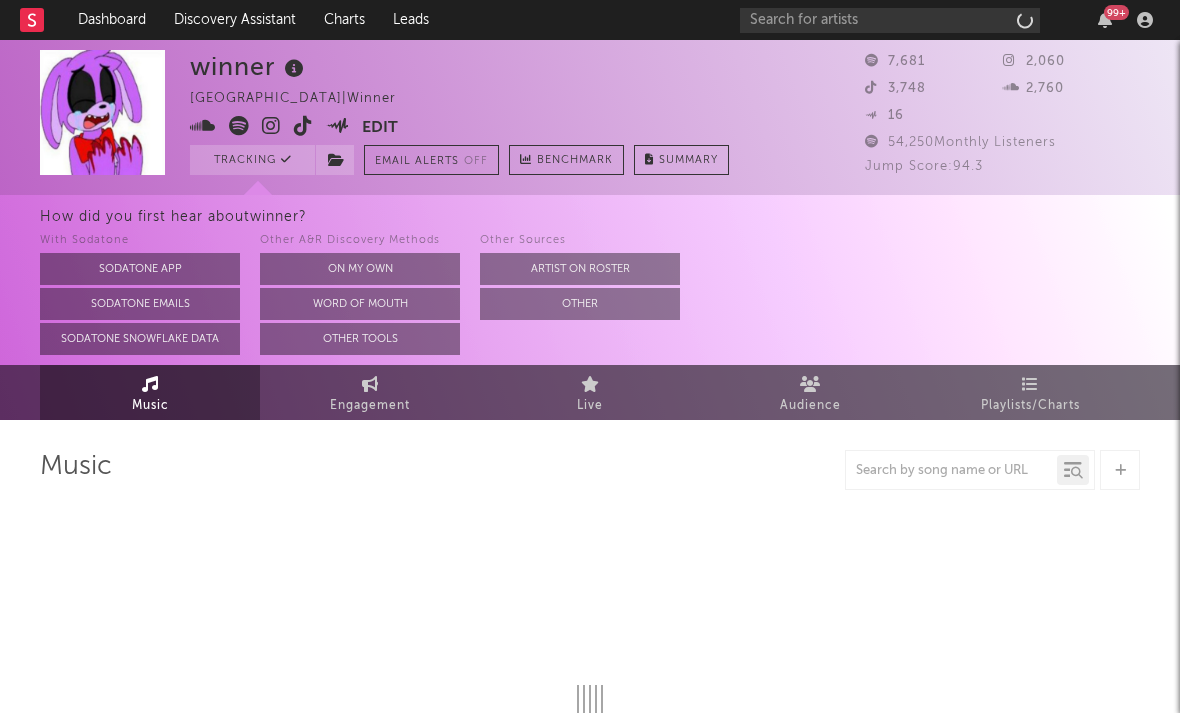 select on "6m" 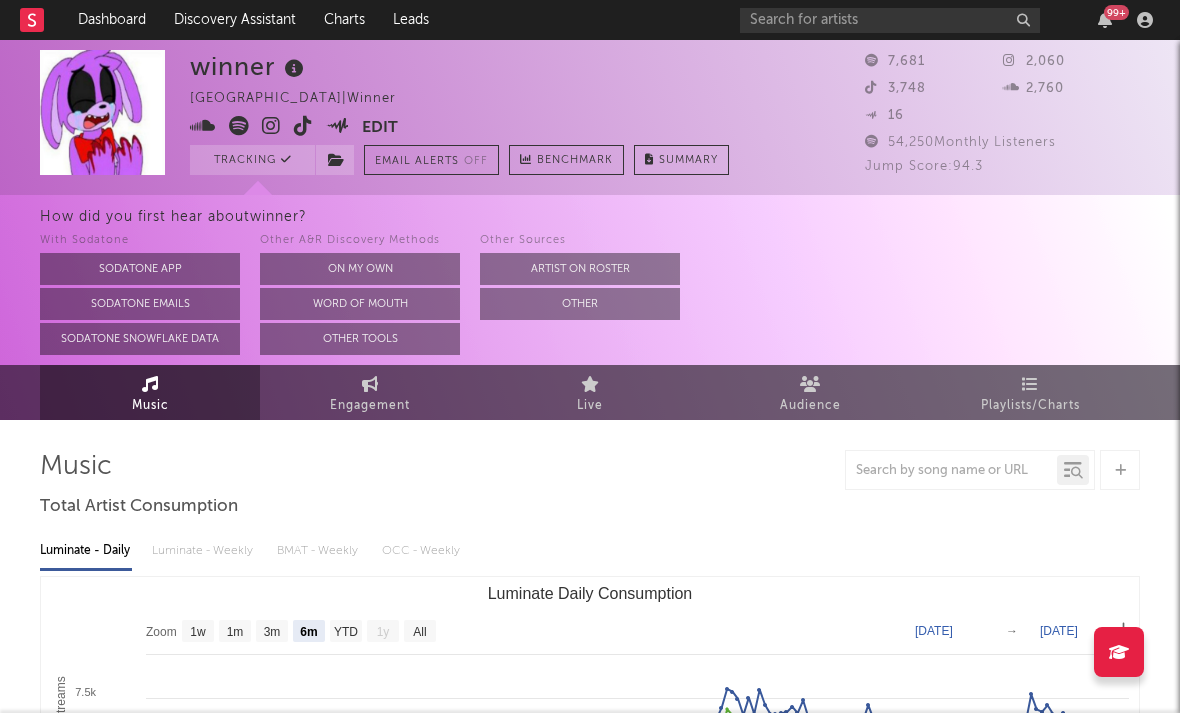 click at bounding box center (271, 126) 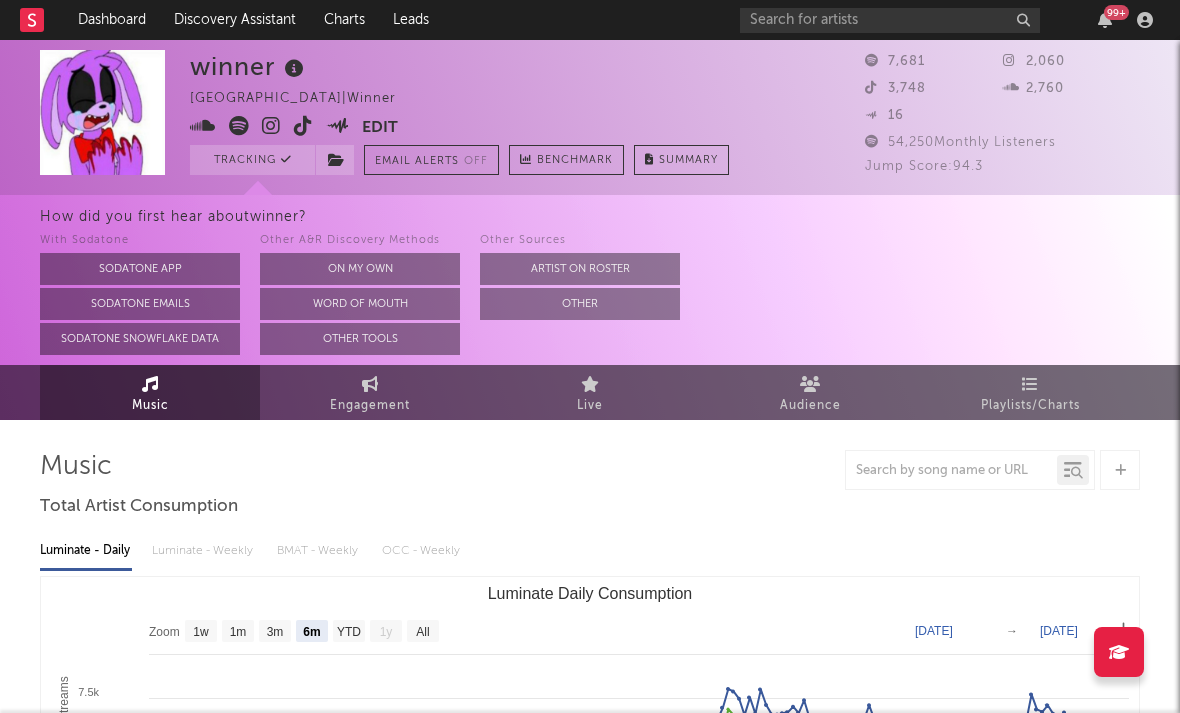 click at bounding box center [239, 126] 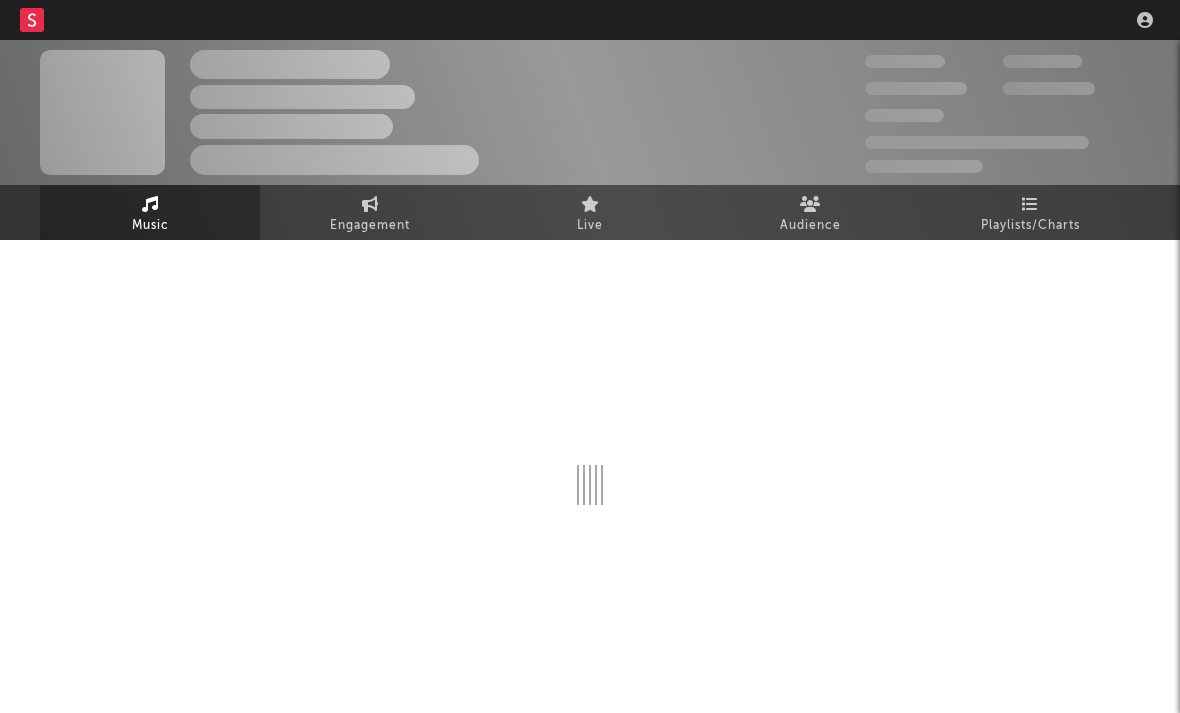 scroll, scrollTop: 0, scrollLeft: 0, axis: both 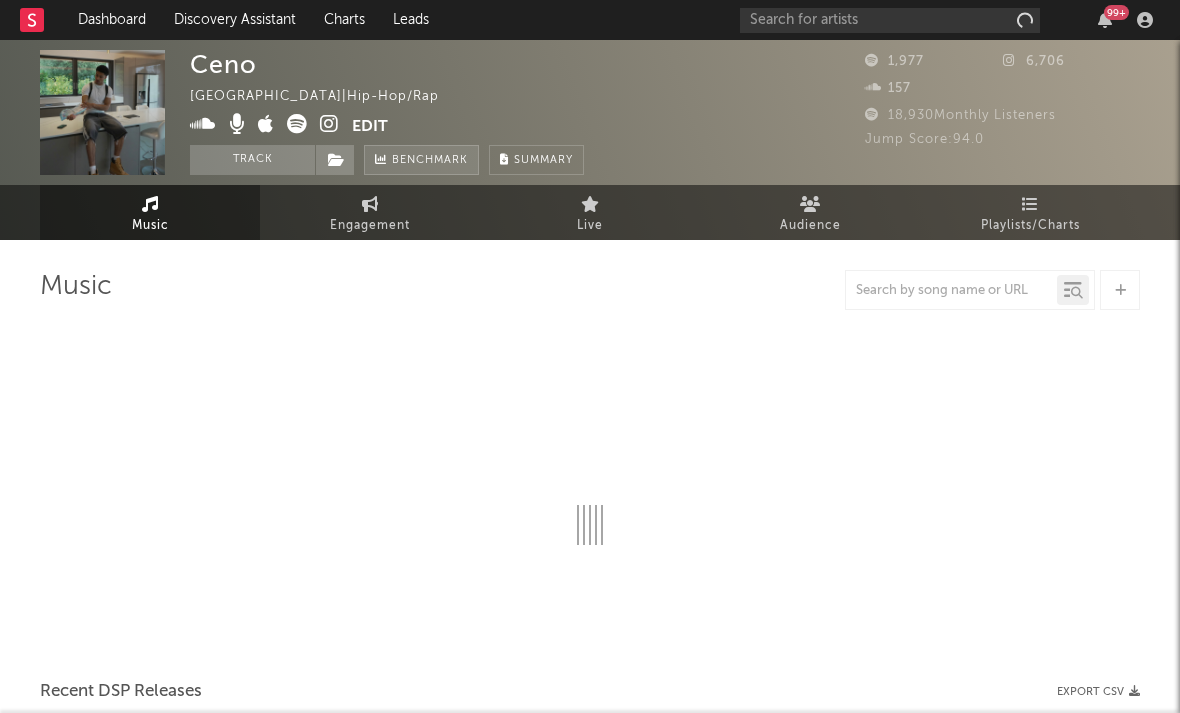 select on "1w" 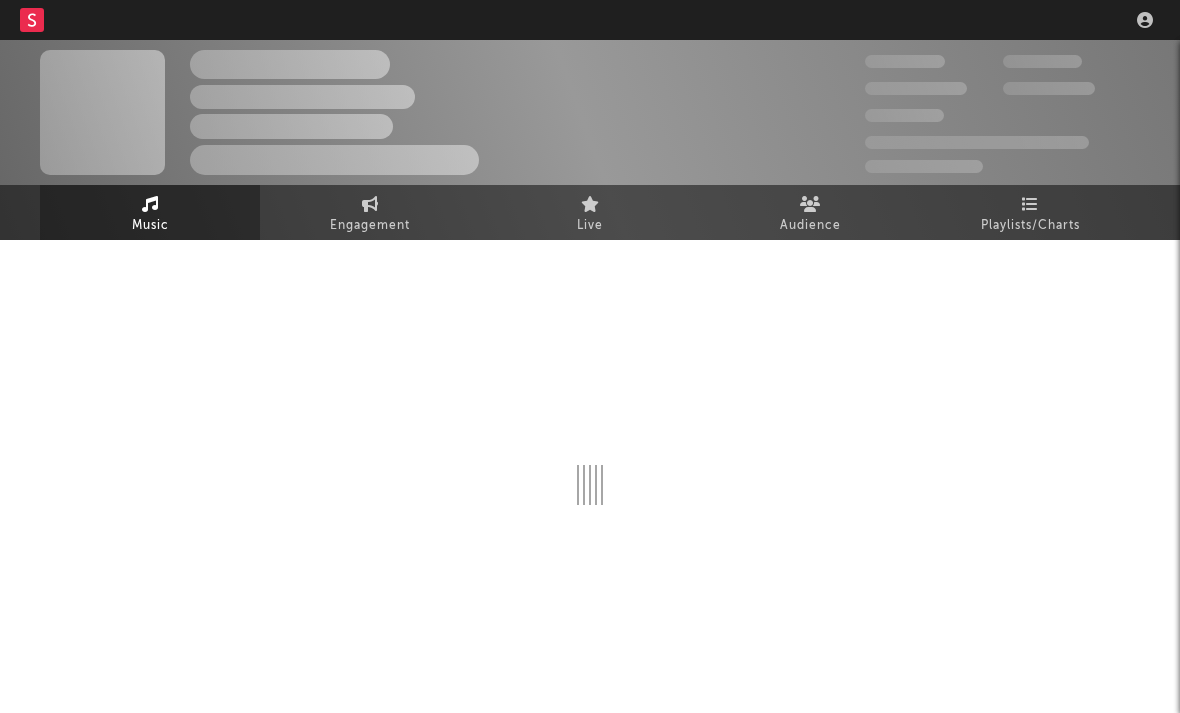 scroll, scrollTop: 0, scrollLeft: 0, axis: both 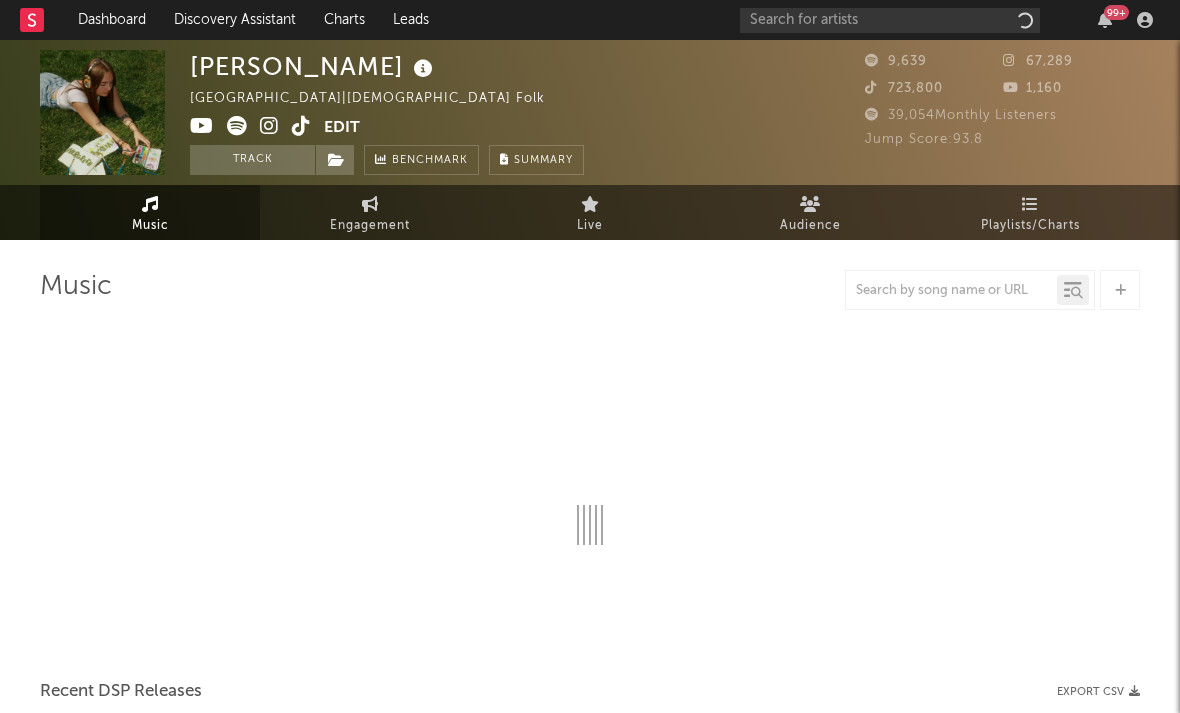 select on "1w" 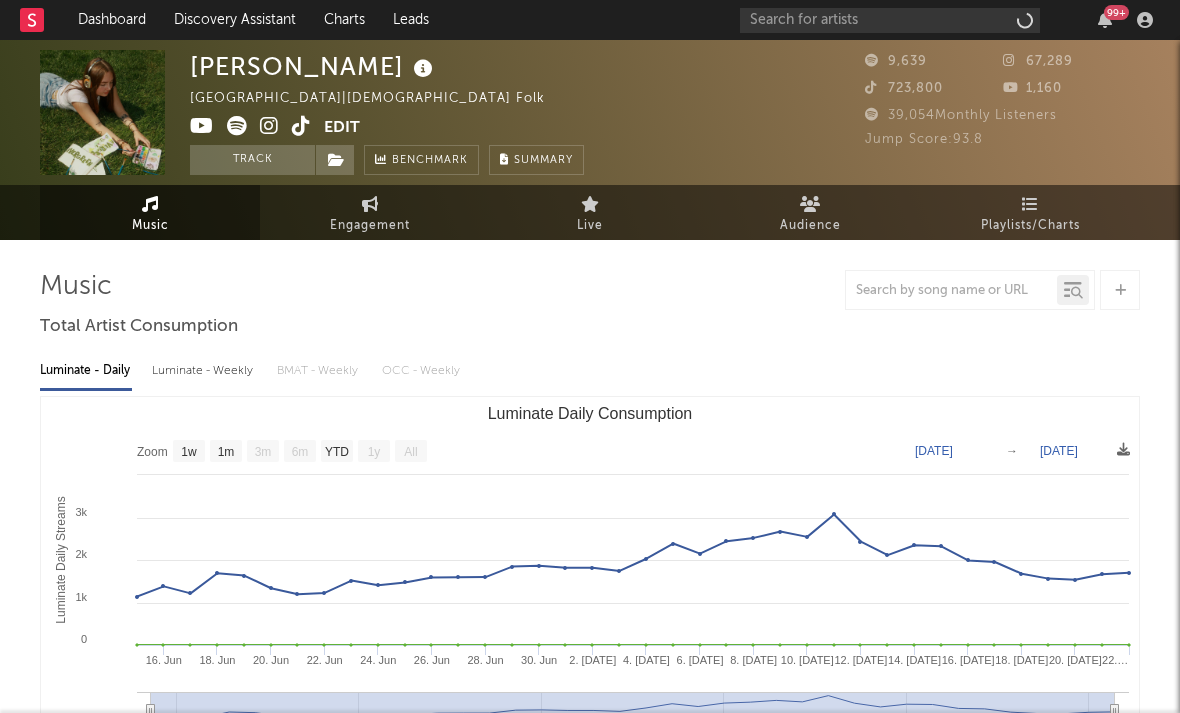 click at bounding box center [269, 126] 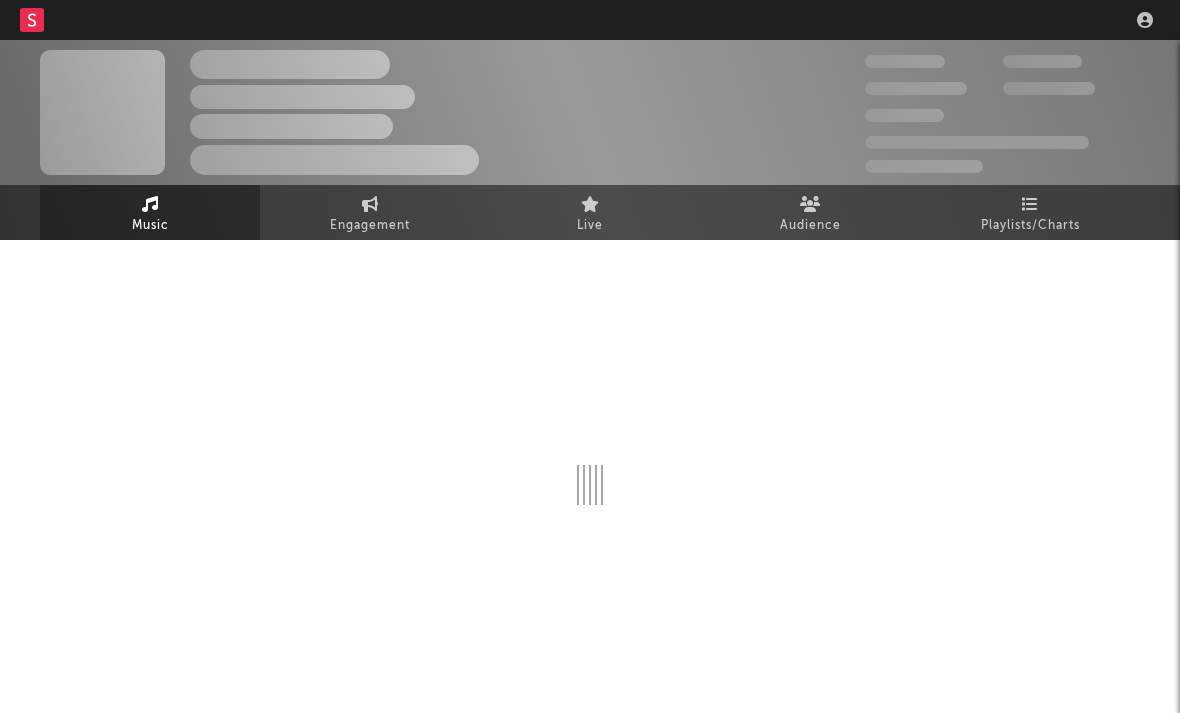 scroll, scrollTop: 0, scrollLeft: 0, axis: both 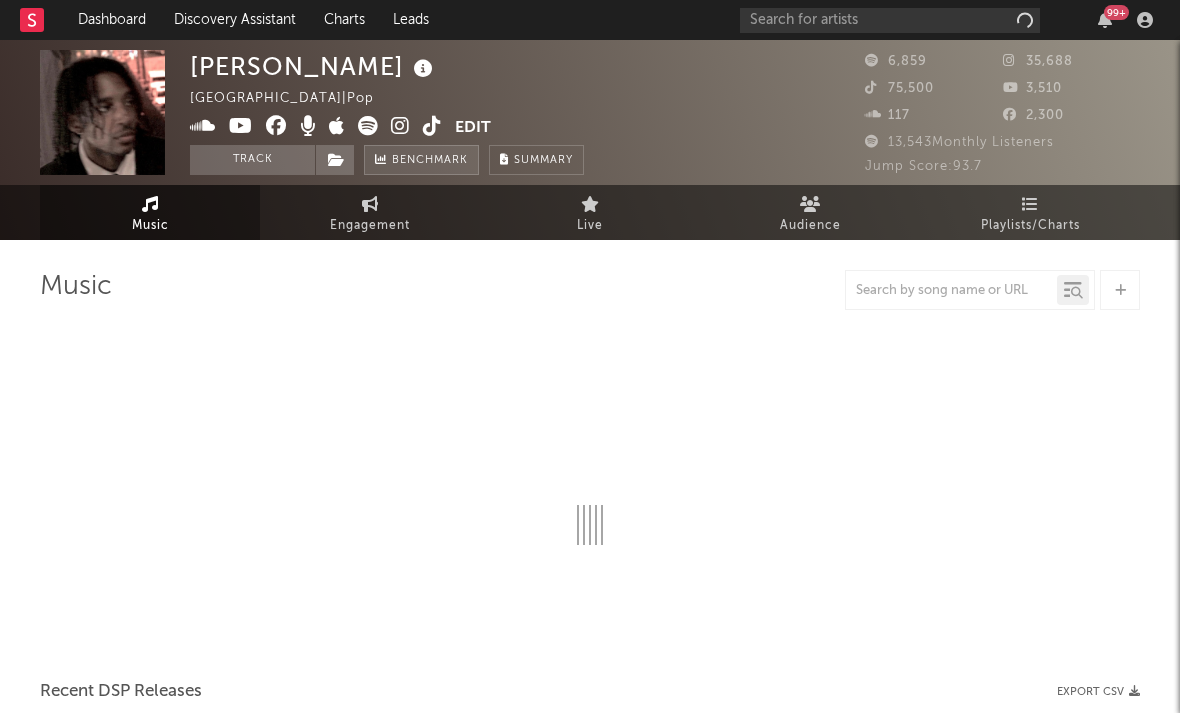 select on "1w" 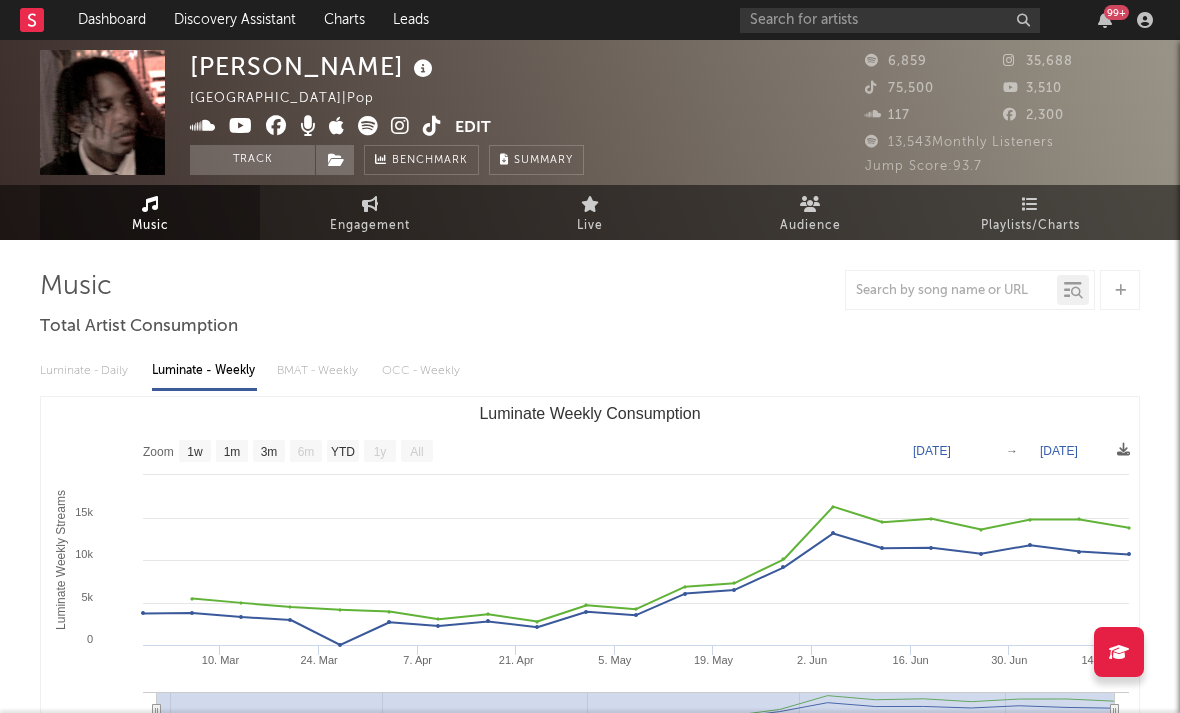 click at bounding box center (400, 126) 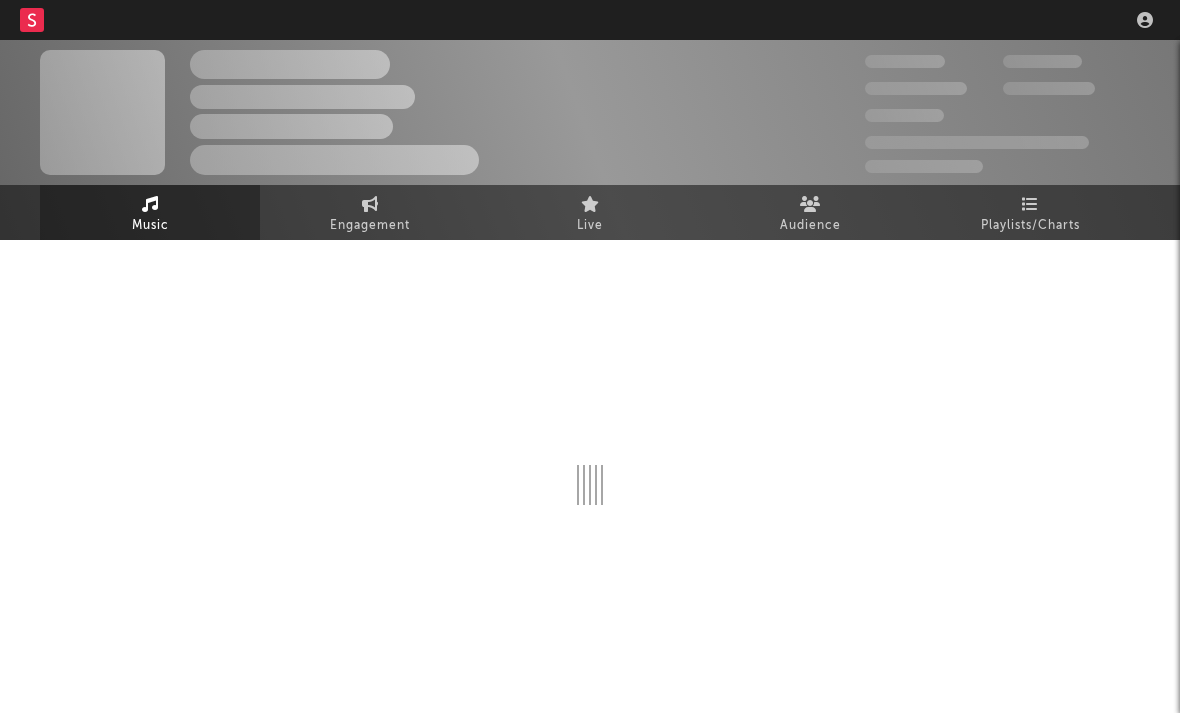 scroll, scrollTop: 0, scrollLeft: 0, axis: both 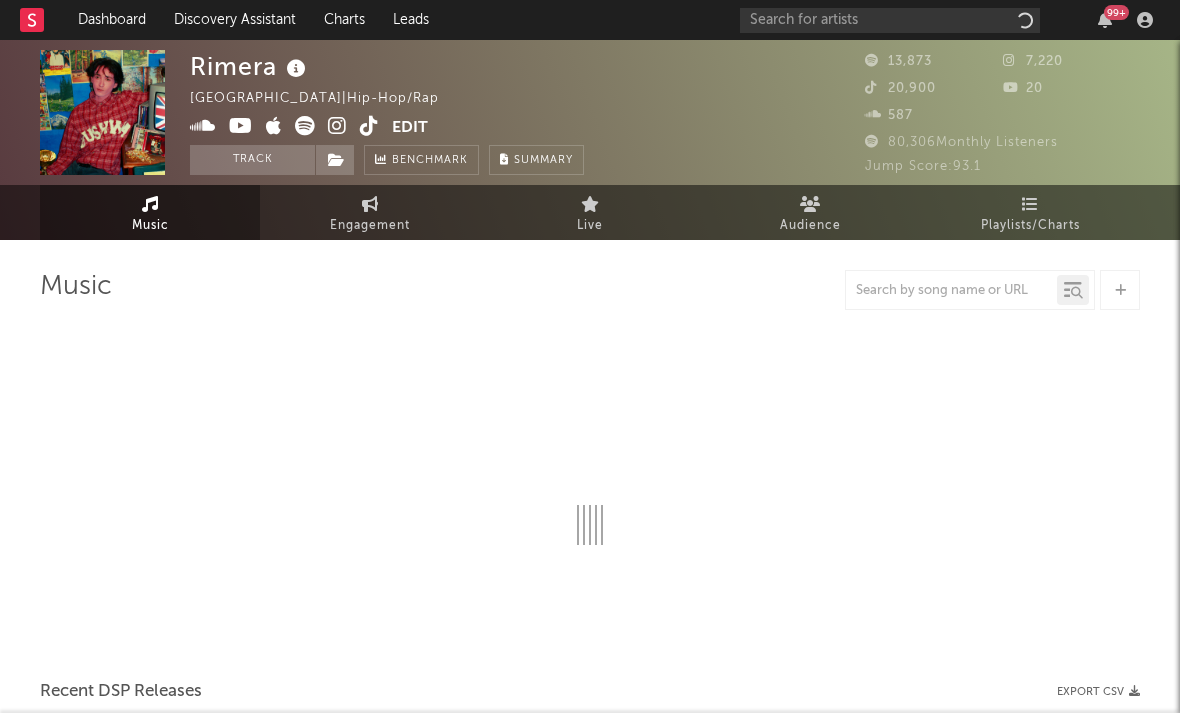 click at bounding box center [337, 126] 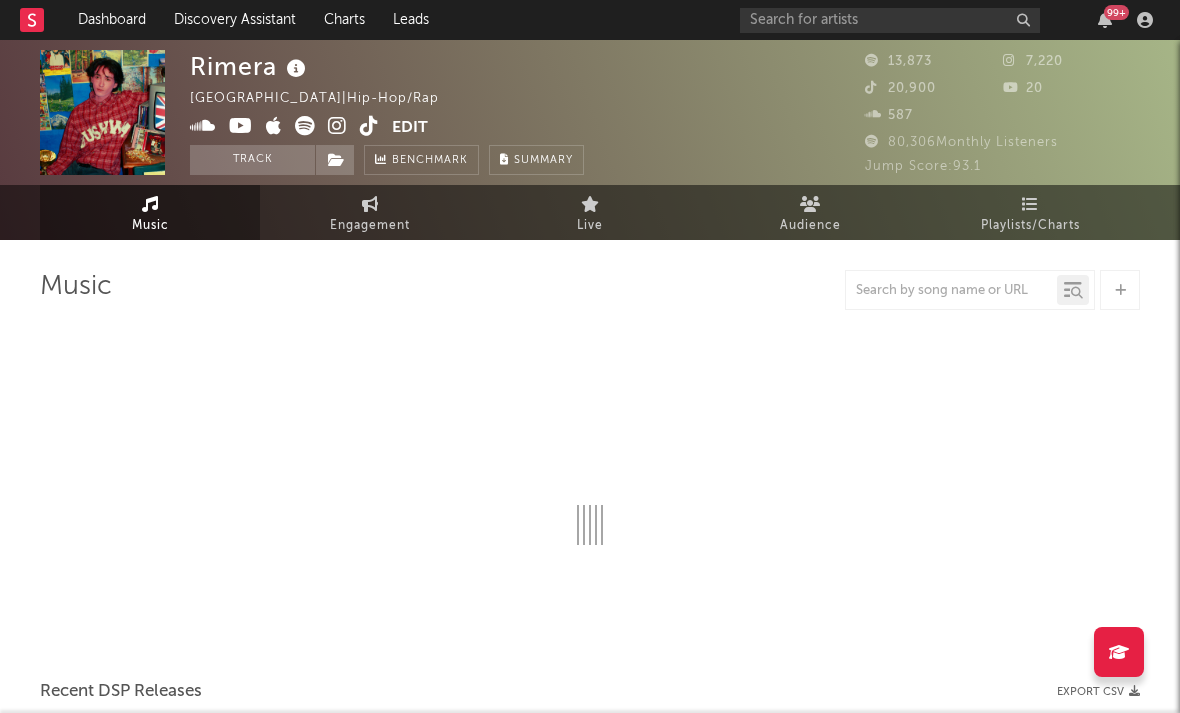 select on "6m" 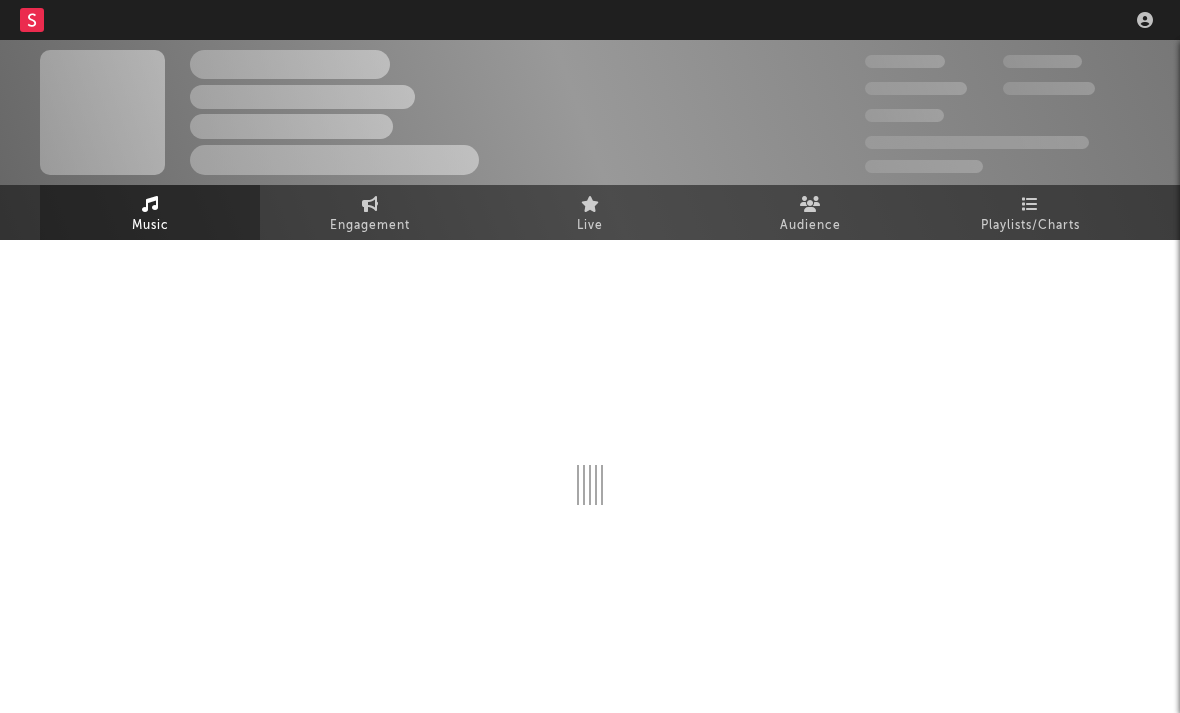 scroll, scrollTop: 0, scrollLeft: 0, axis: both 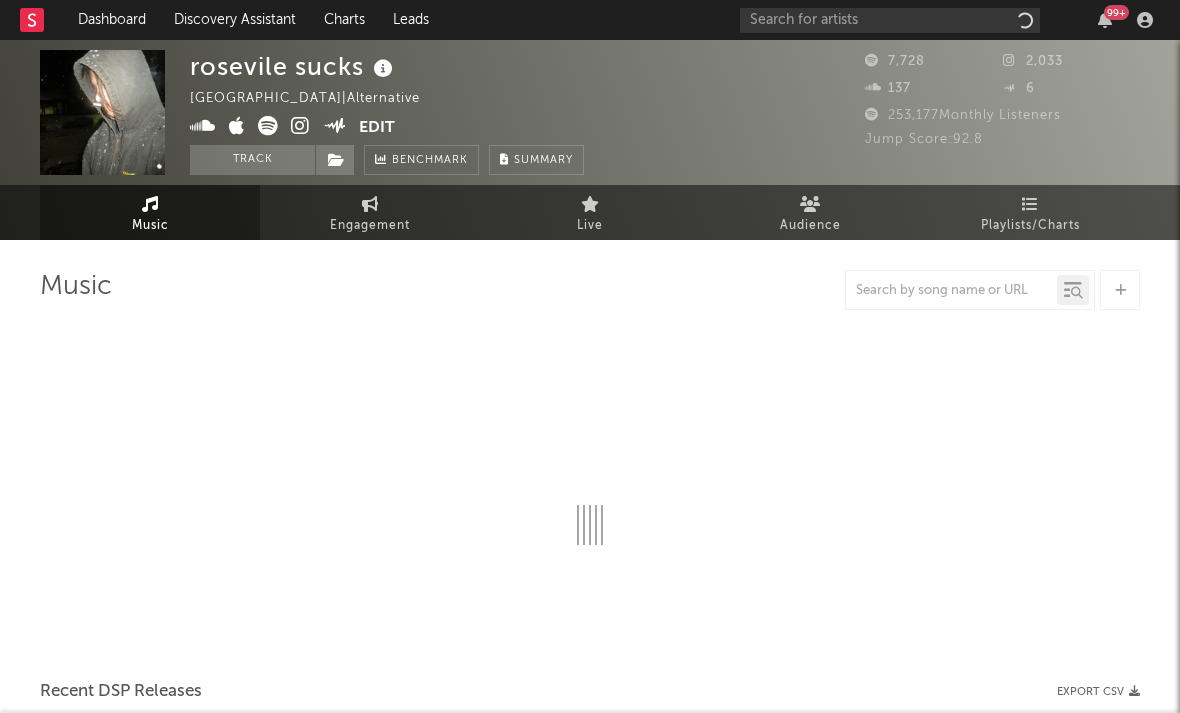 select on "6m" 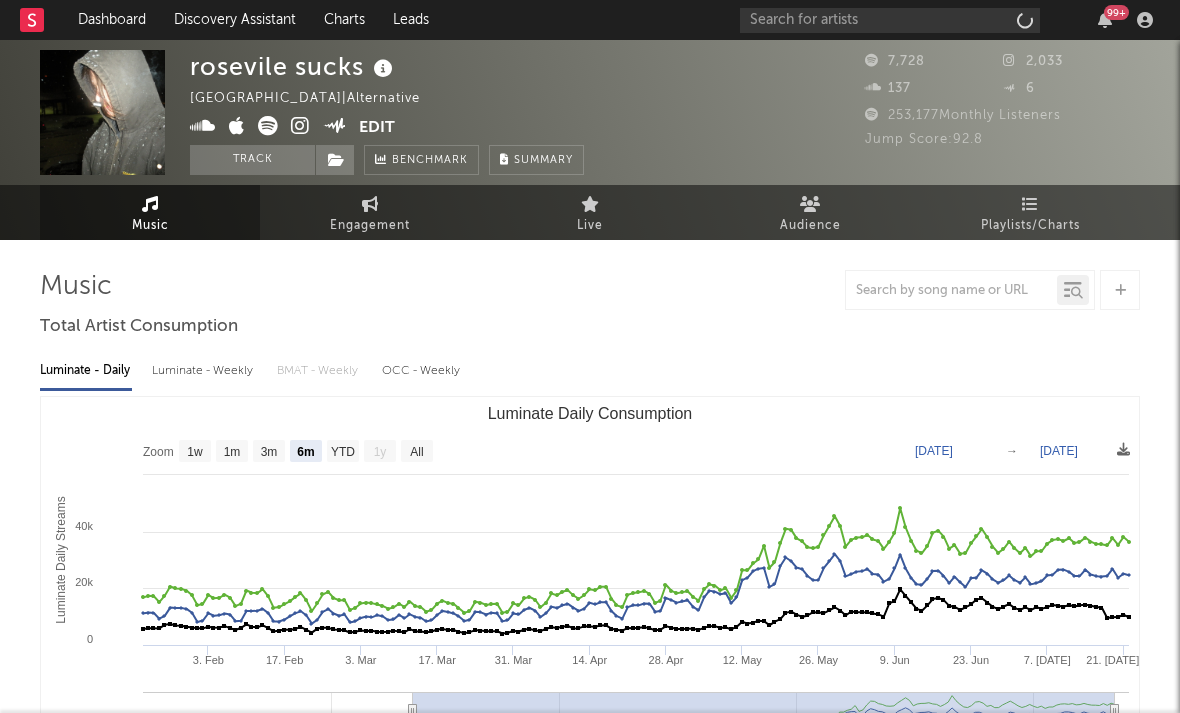 click at bounding box center [300, 128] 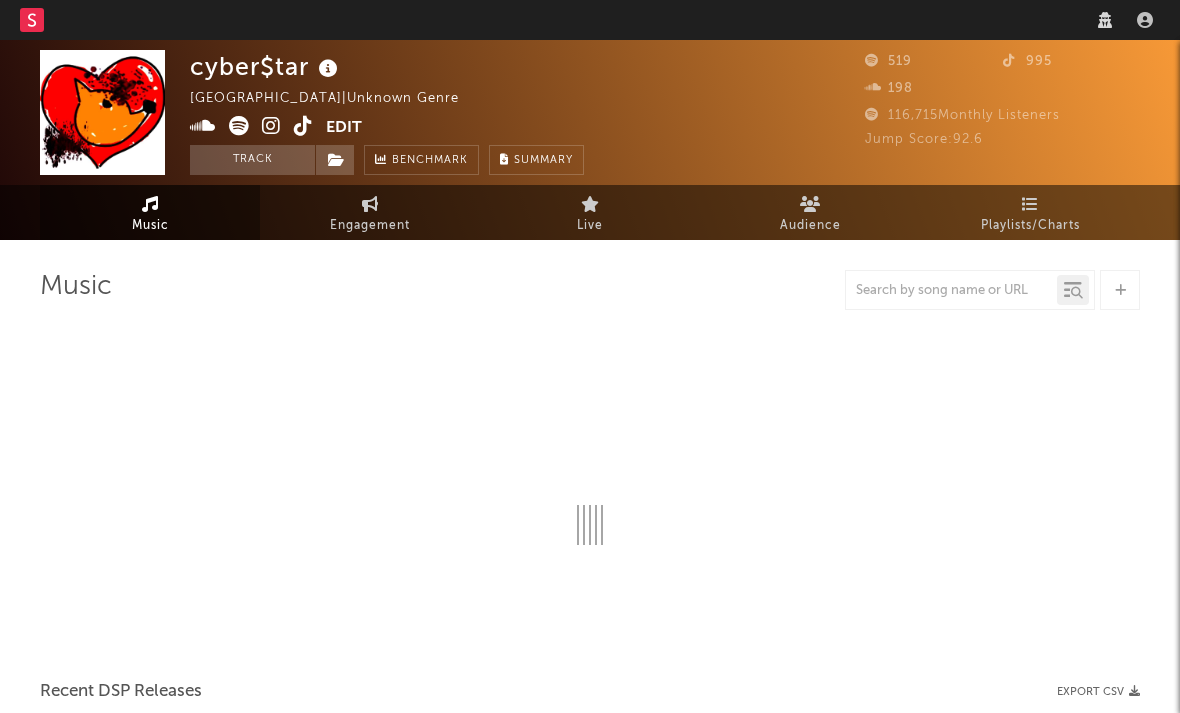 scroll, scrollTop: 0, scrollLeft: 0, axis: both 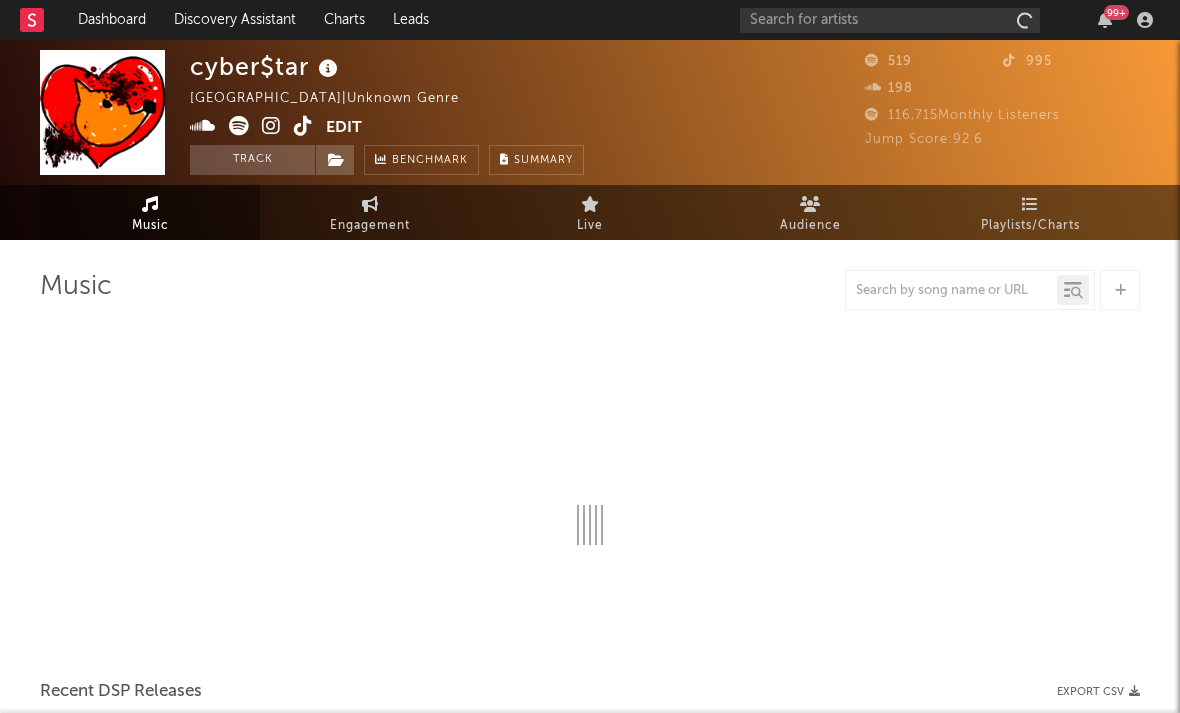 select on "1w" 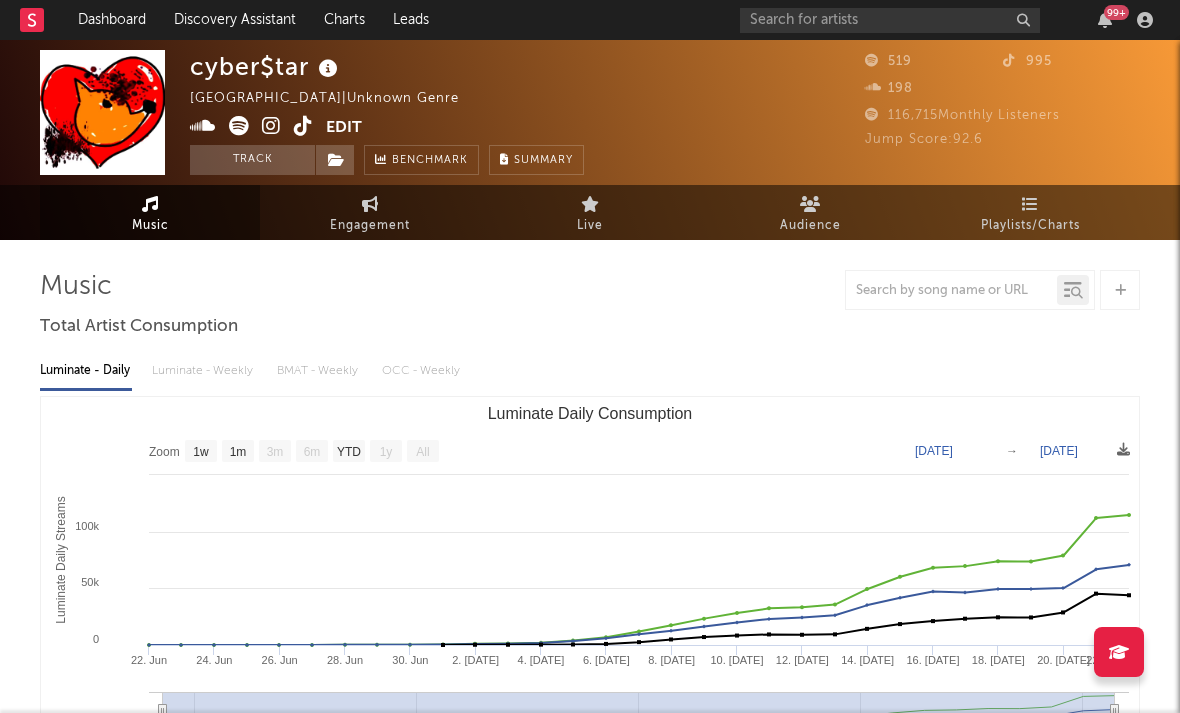 click at bounding box center [271, 126] 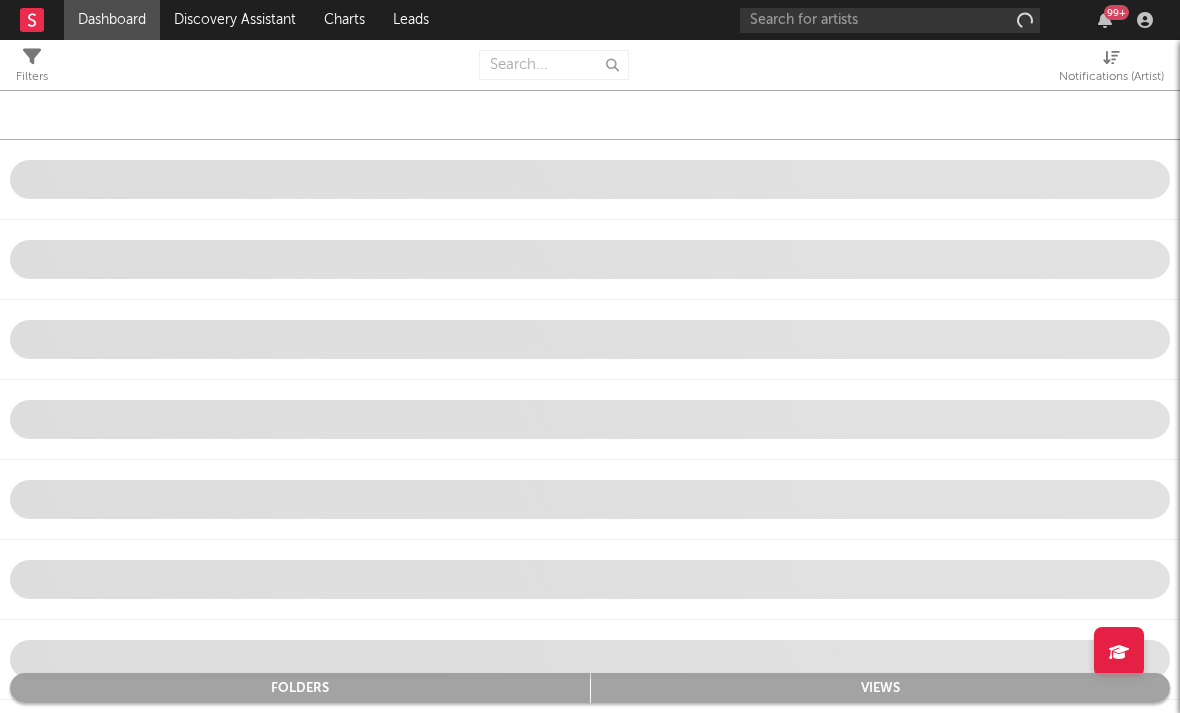 click 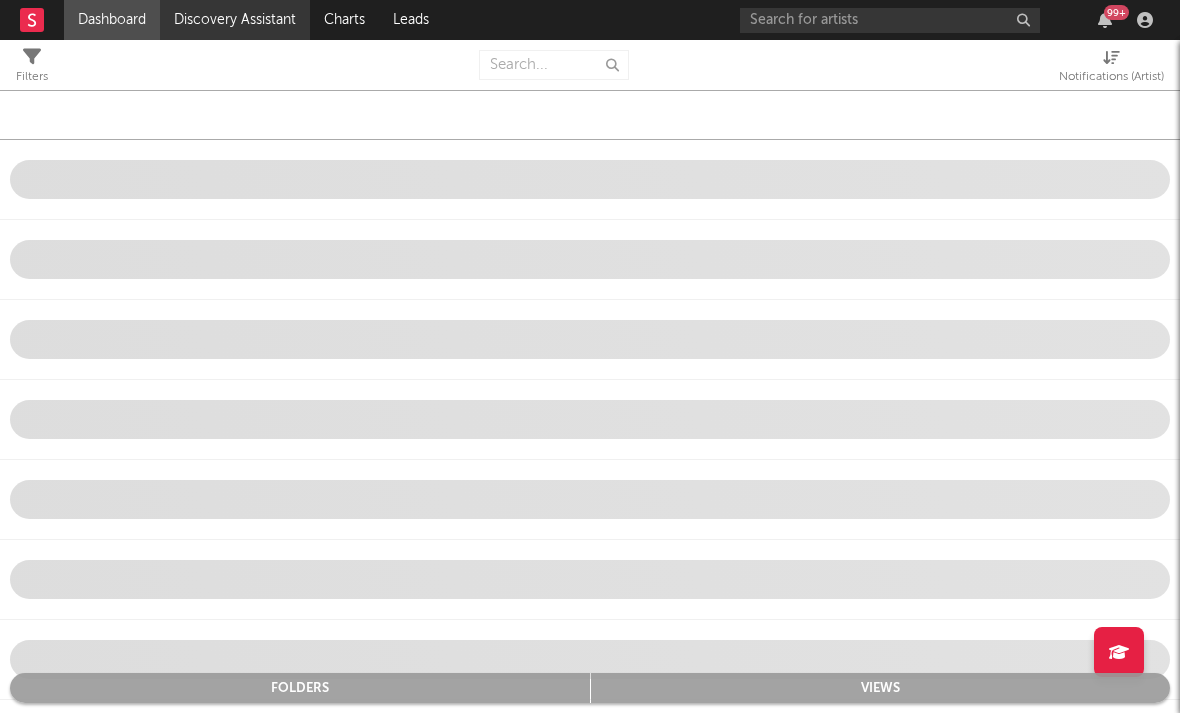click on "Discovery Assistant" at bounding box center (235, 20) 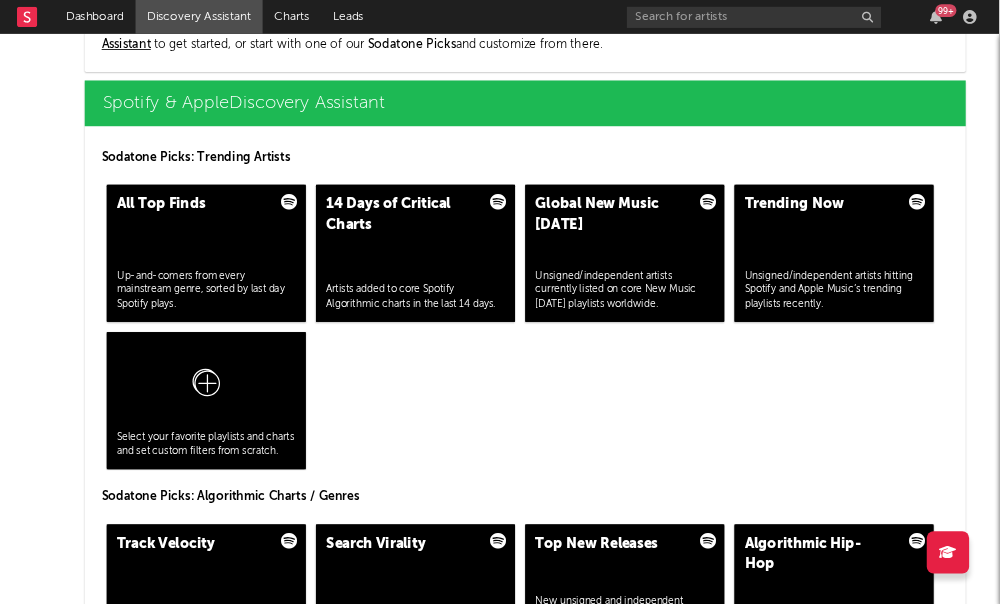 scroll, scrollTop: 2064, scrollLeft: 0, axis: vertical 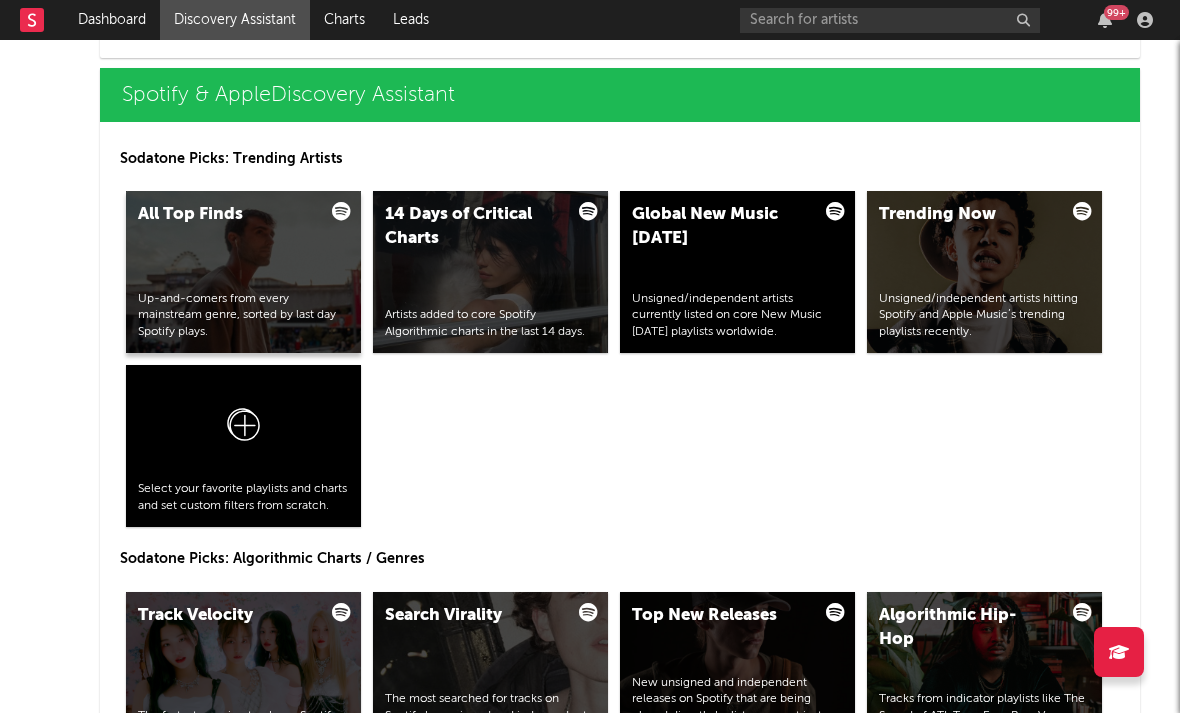 click on "All Top Finds Up-and-comers from every mainstream genre, sorted by last day Spotify plays." at bounding box center (243, 272) 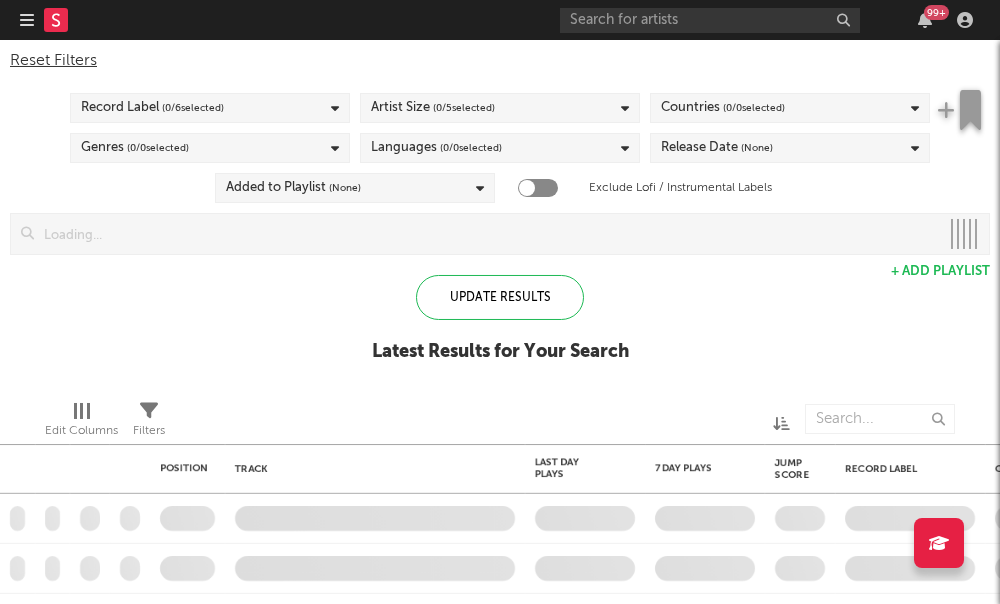 checkbox on "true" 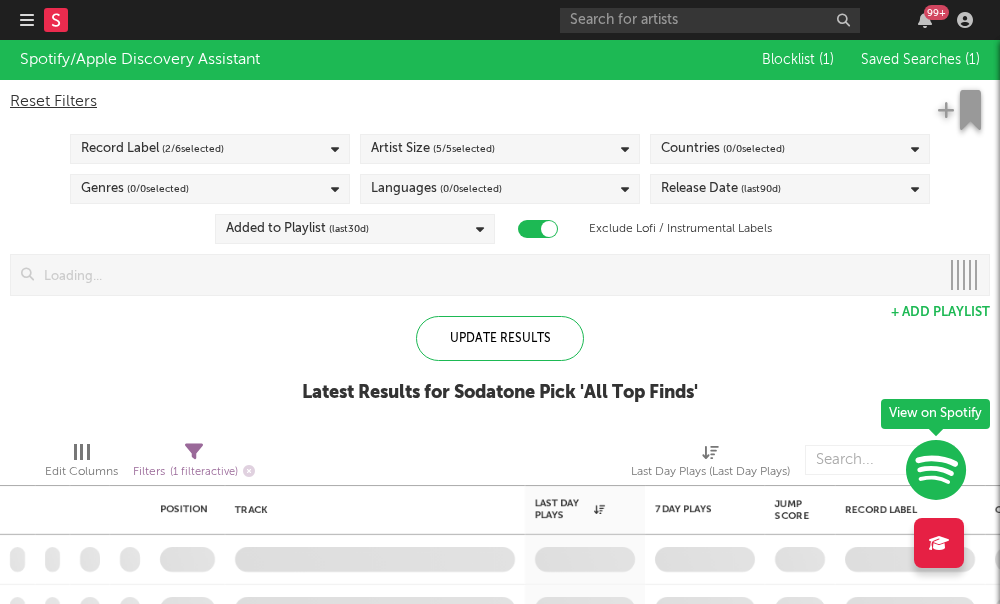 click on "( 5 / 5  selected)" at bounding box center (464, 149) 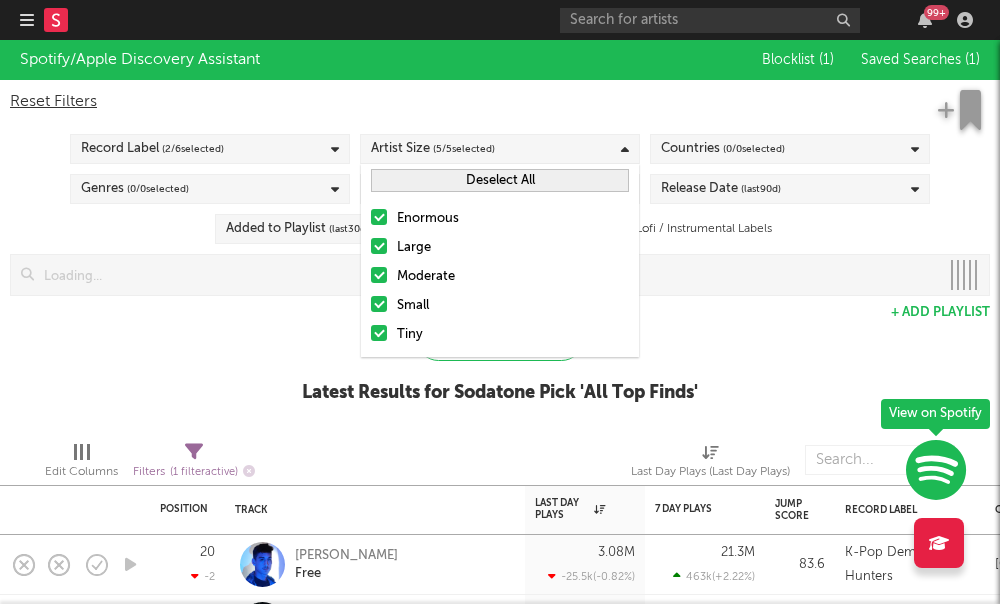click on "Enormous Large Moderate Small Tiny" at bounding box center [500, 277] 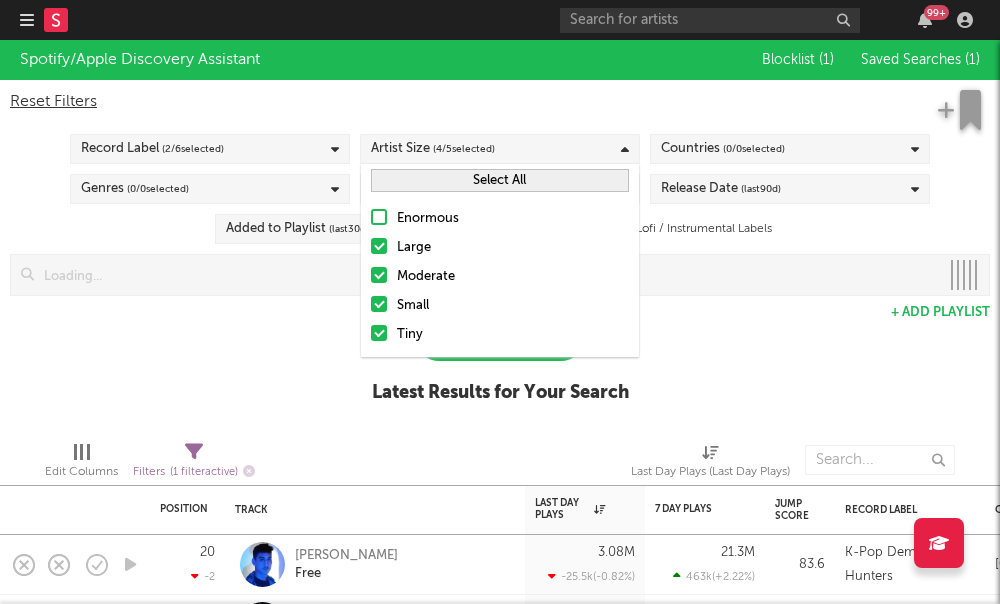 click at bounding box center [379, 246] 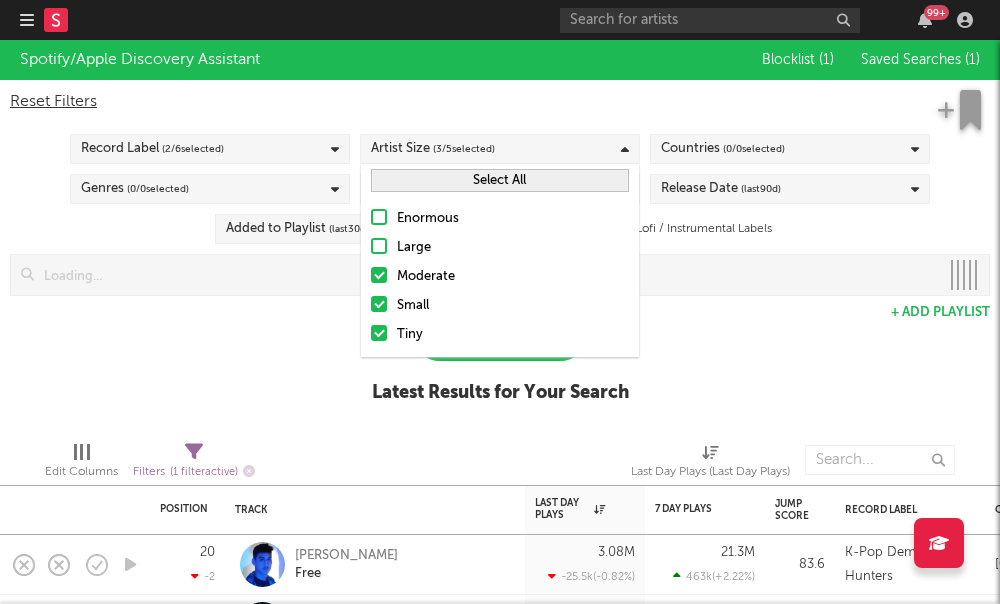 click at bounding box center [379, 275] 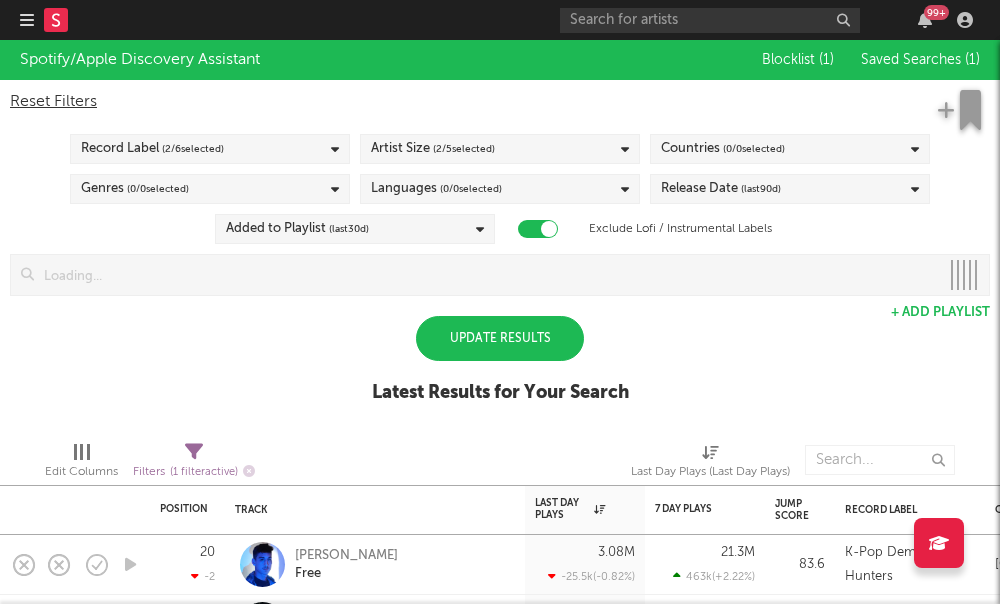 drag, startPoint x: 339, startPoint y: 313, endPoint x: 414, endPoint y: 295, distance: 77.12976 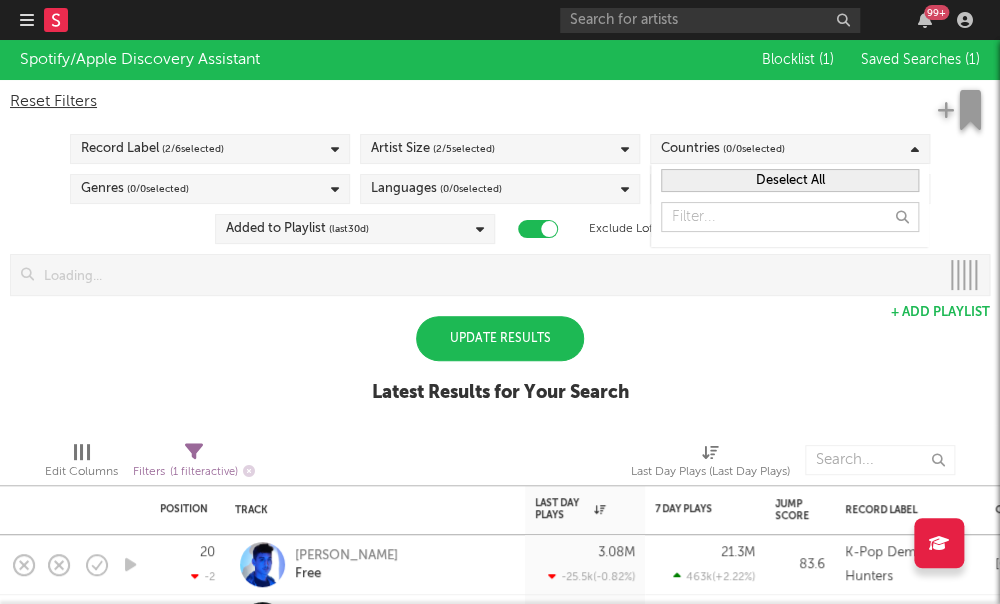 click on "Update Results" at bounding box center (500, 338) 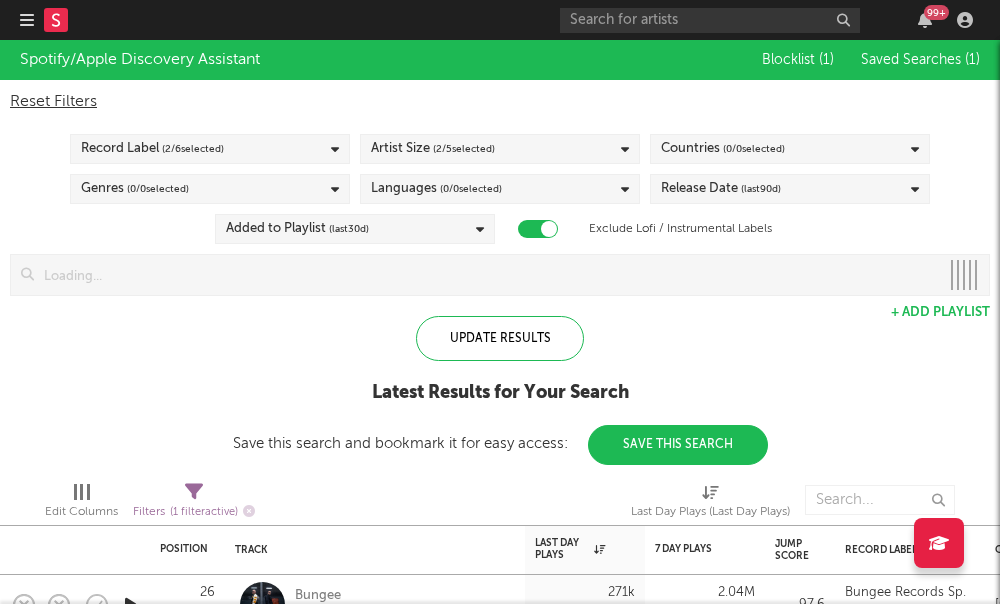 click on "(last  90 d)" at bounding box center (761, 189) 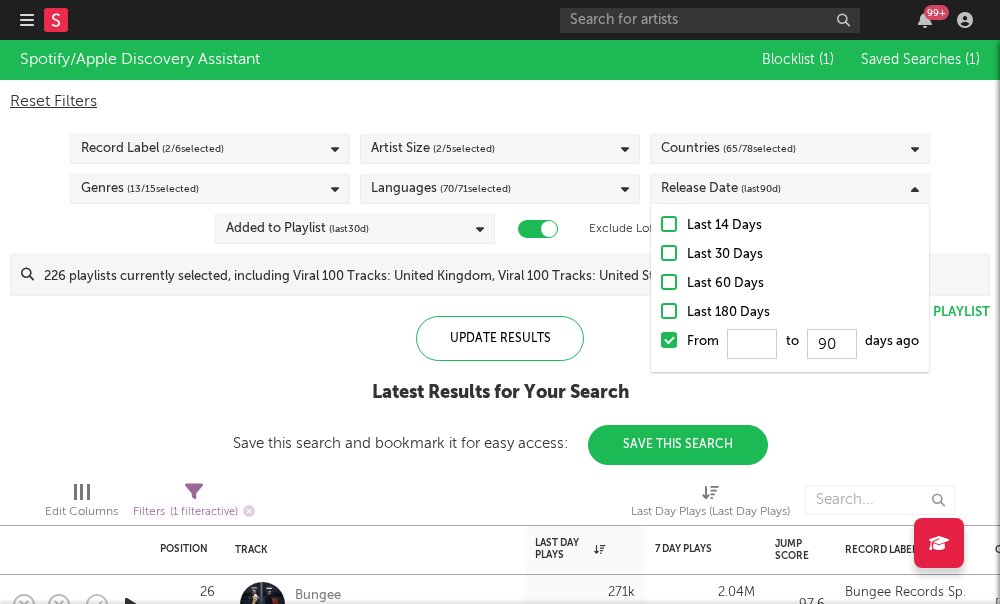 click at bounding box center [669, 282] 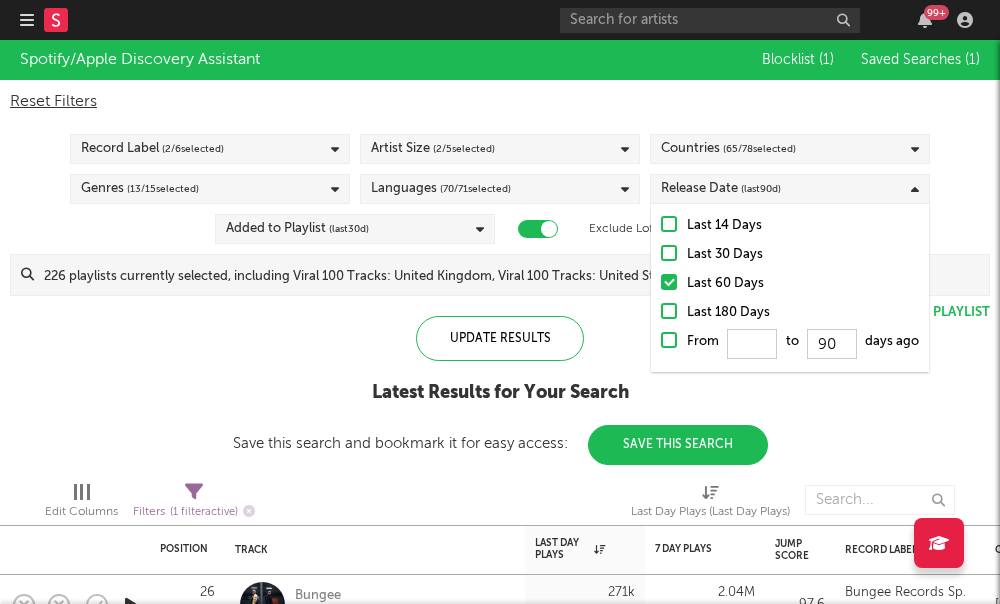 type 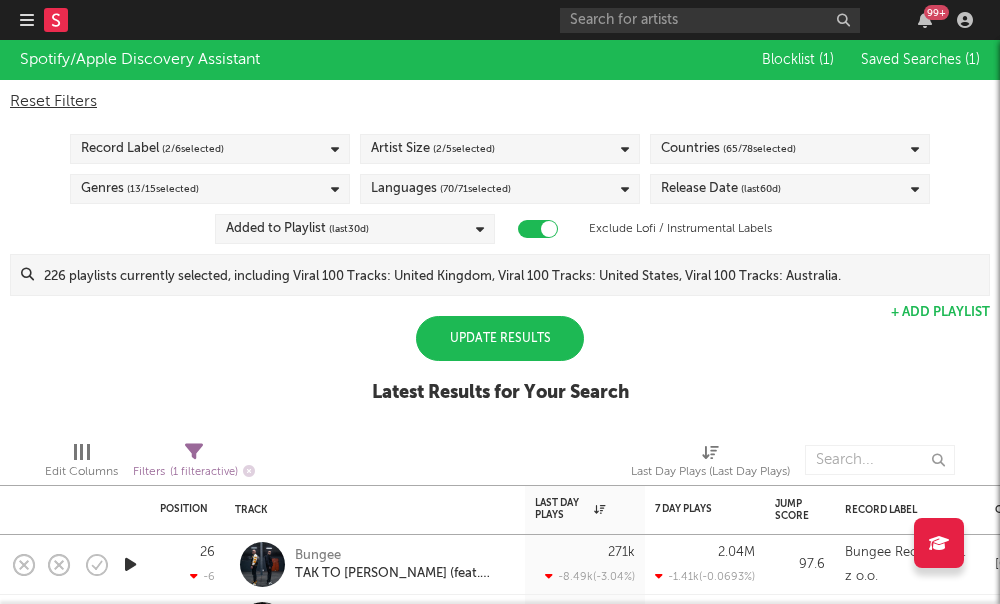 click on "Update Results" at bounding box center [500, 338] 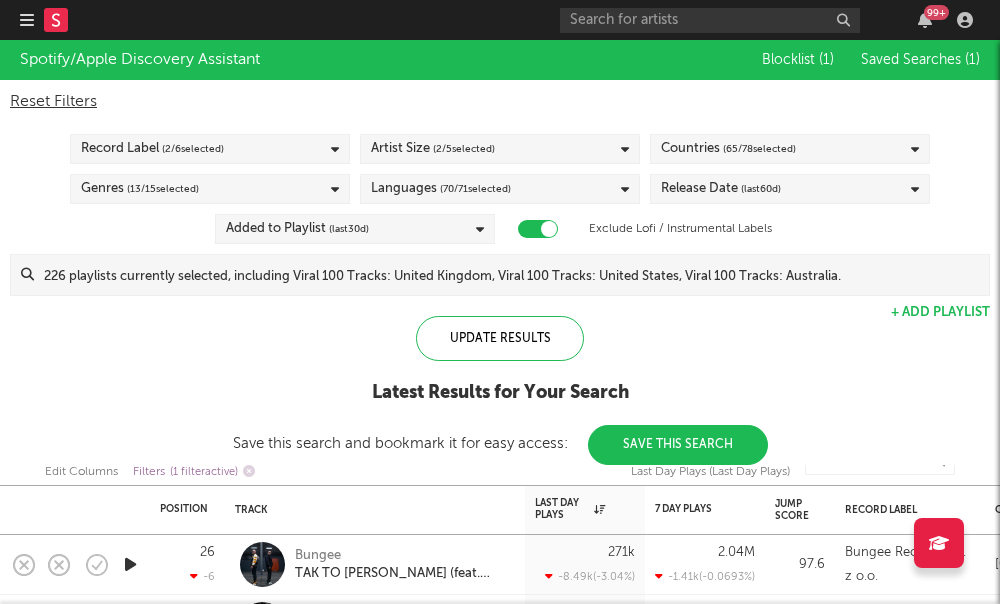 click on "Record Label ( 2 / 6  selected)" at bounding box center (210, 149) 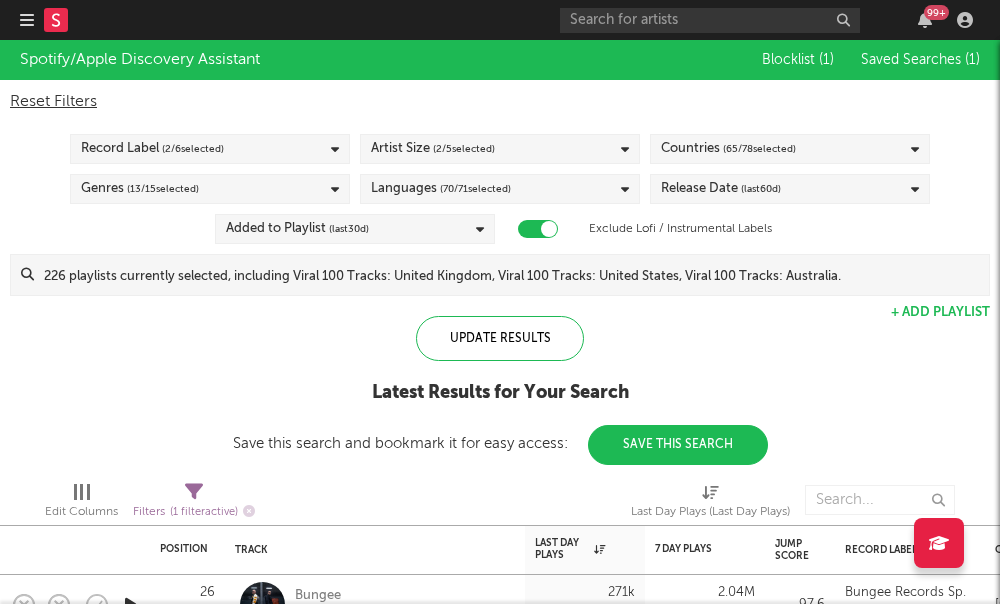 click on "Spotify/Apple Discovery Assistant Blocklist   ( 1 ) Saved Searches   ( 1 ) Reset Filters Record Label ( 2 / 6  selected) Artist Size ( 2 / 5  selected) Countries ( 65 / 78  selected) Genres ( 13 / 15  selected) Languages ( 70 / 71  selected) Release Date (last  60 d) Added to Playlist (last  30 d) Exclude Lofi / Instrumental Labels Update Results + Add Playlist Update Results Latest Results for Your Search Save this search and bookmark it for easy access: Save This Search" at bounding box center (500, 252) 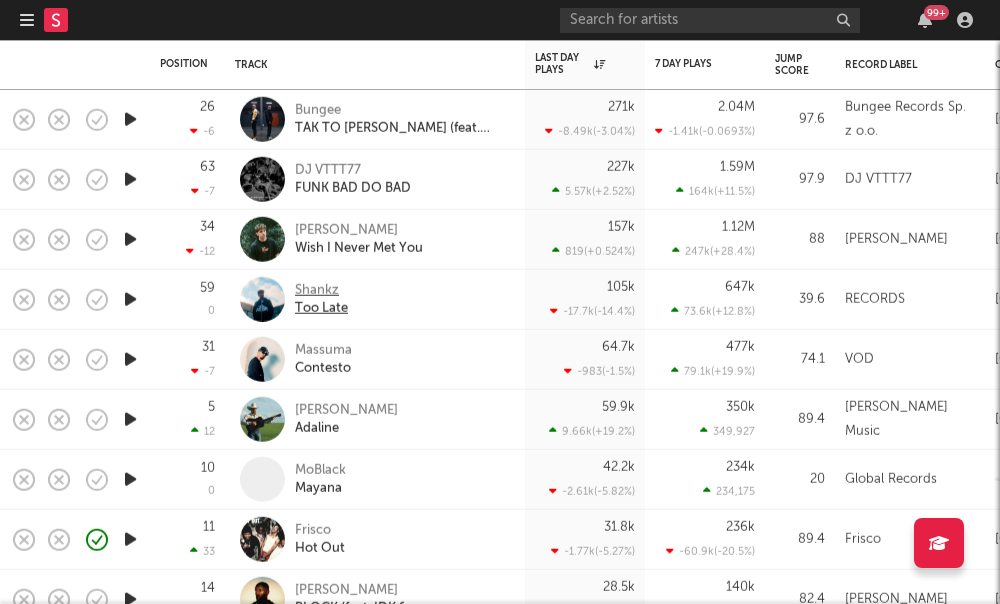 click on "Shankz" at bounding box center [321, 290] 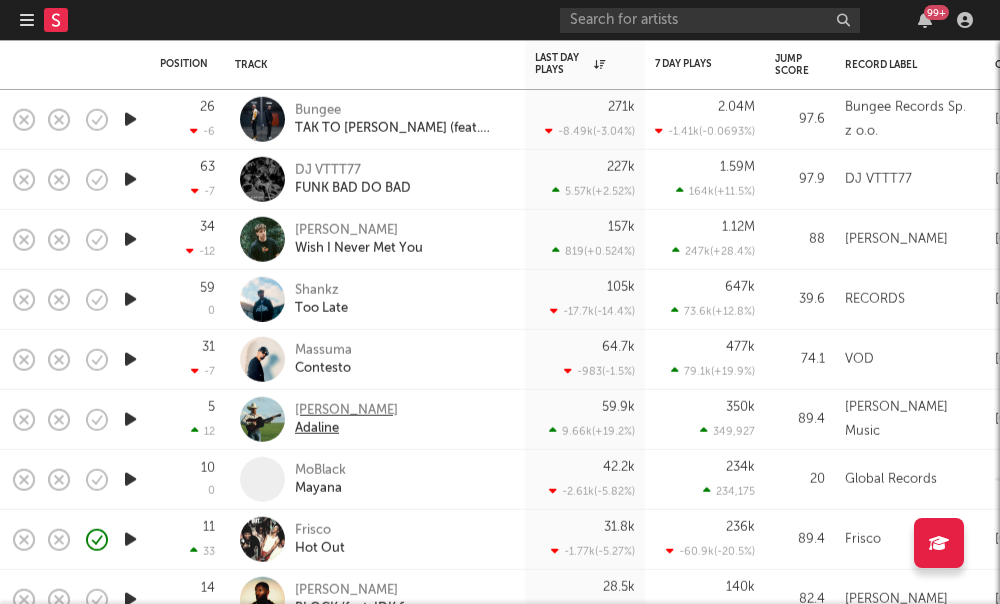 click on "Tyce Delk" at bounding box center (346, 410) 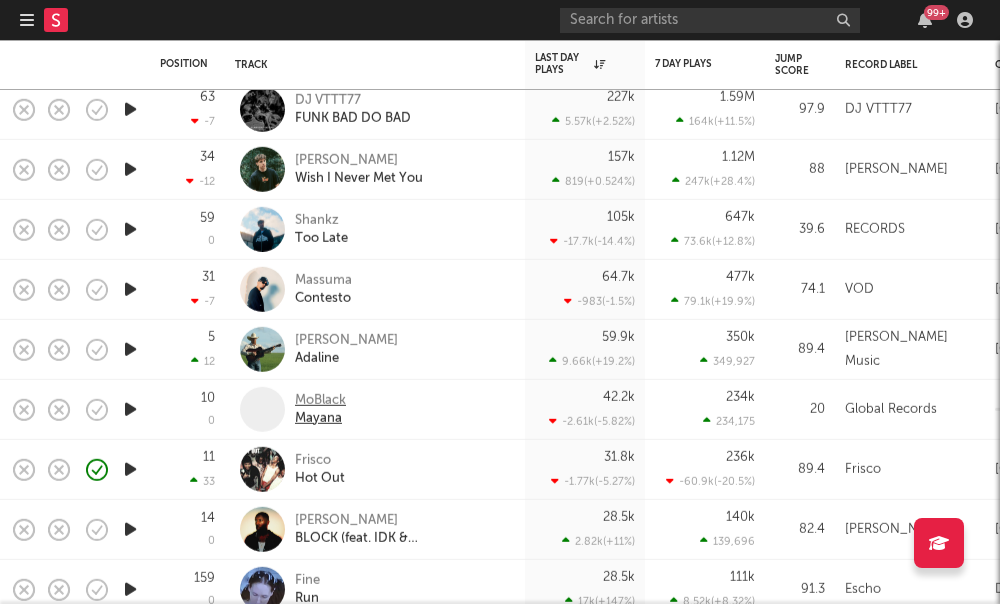 click on "MoBlack" at bounding box center [320, 400] 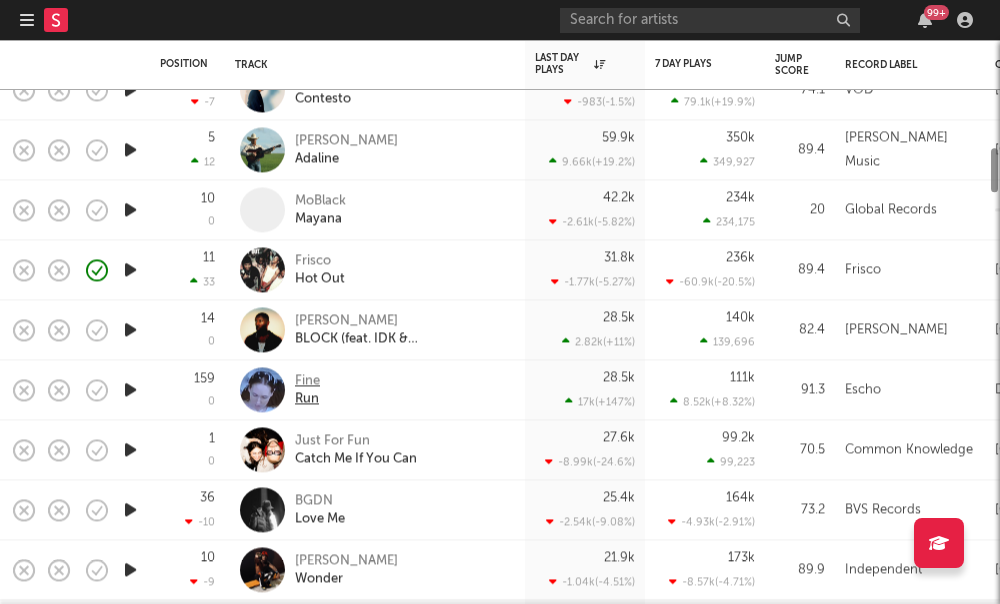 click on "Fine" at bounding box center (307, 381) 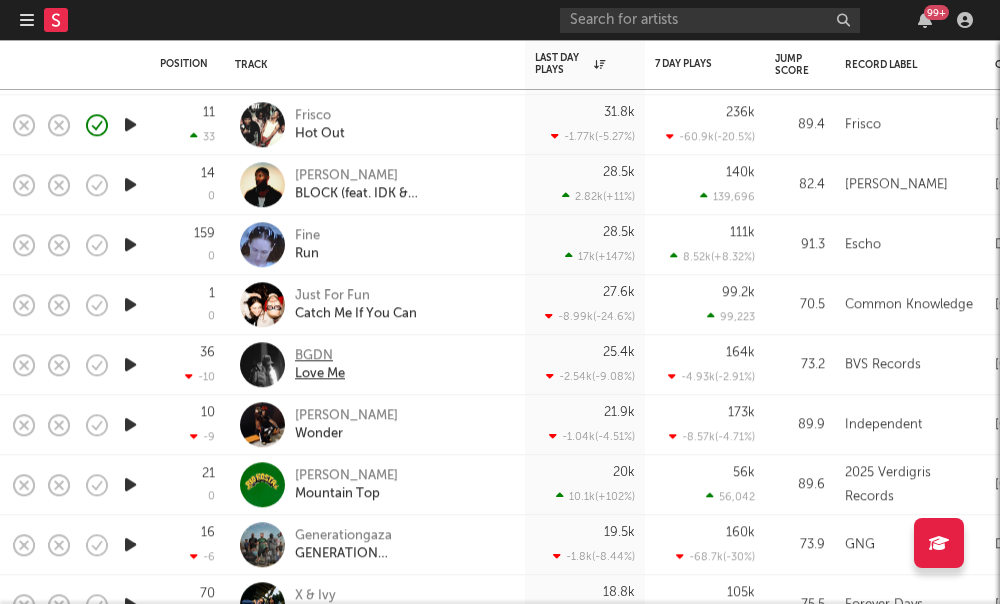 click on "BGDN" at bounding box center [320, 356] 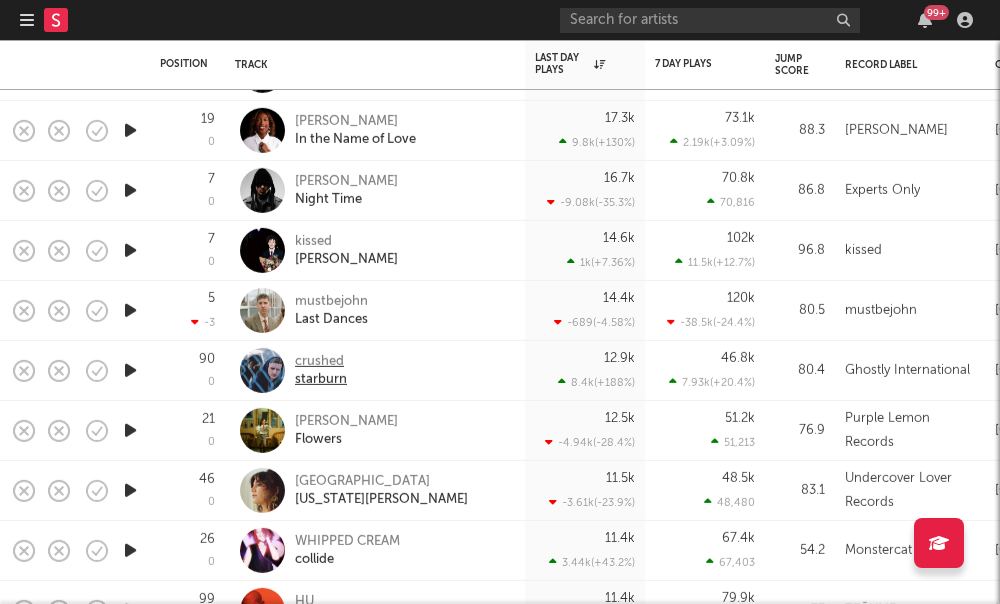 click on "crushed" at bounding box center [321, 361] 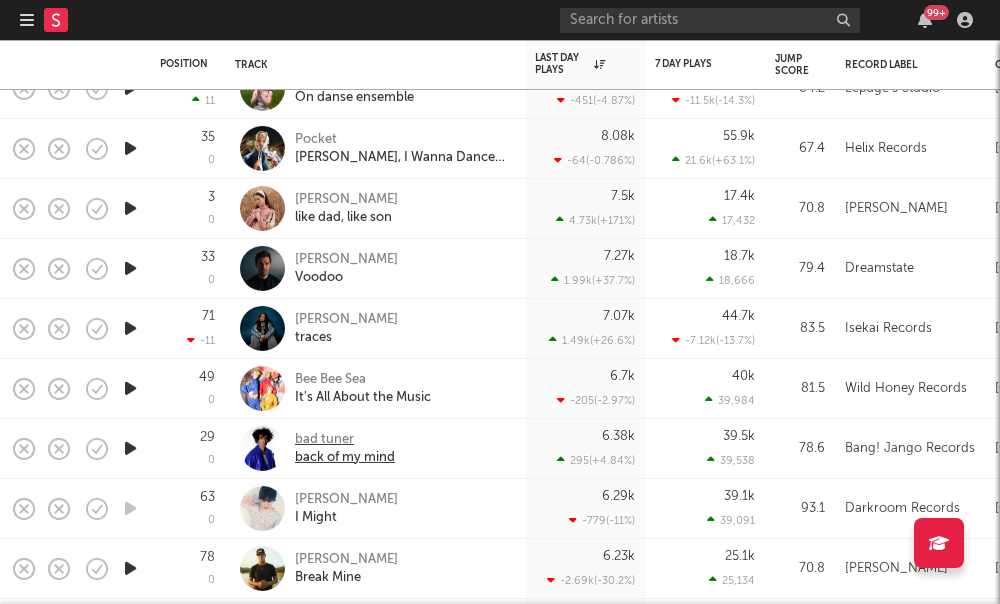 click on "bad tuner" at bounding box center (345, 439) 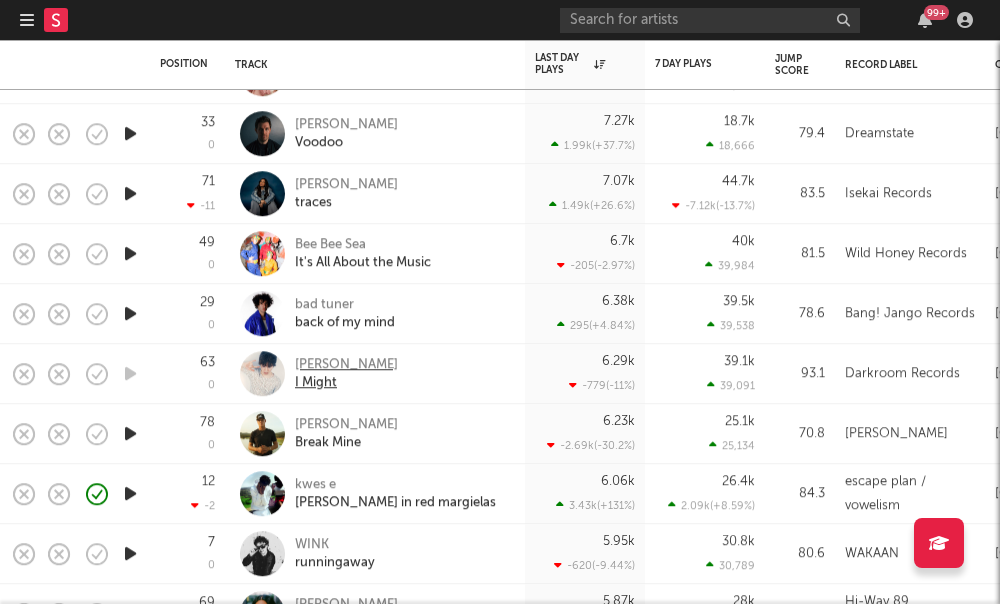 click on "I Might" at bounding box center [346, 383] 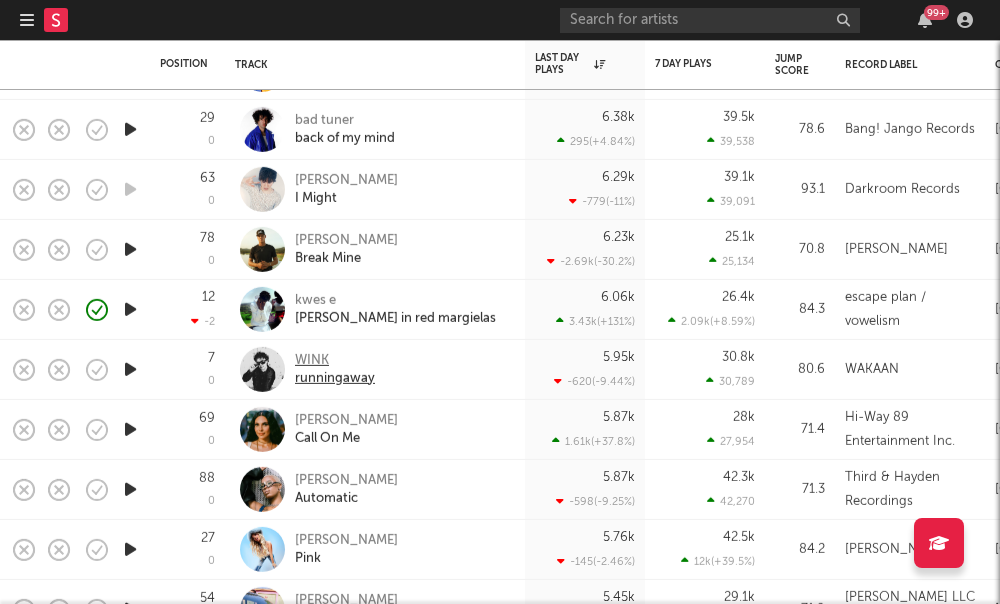 click on "WINK" at bounding box center [335, 360] 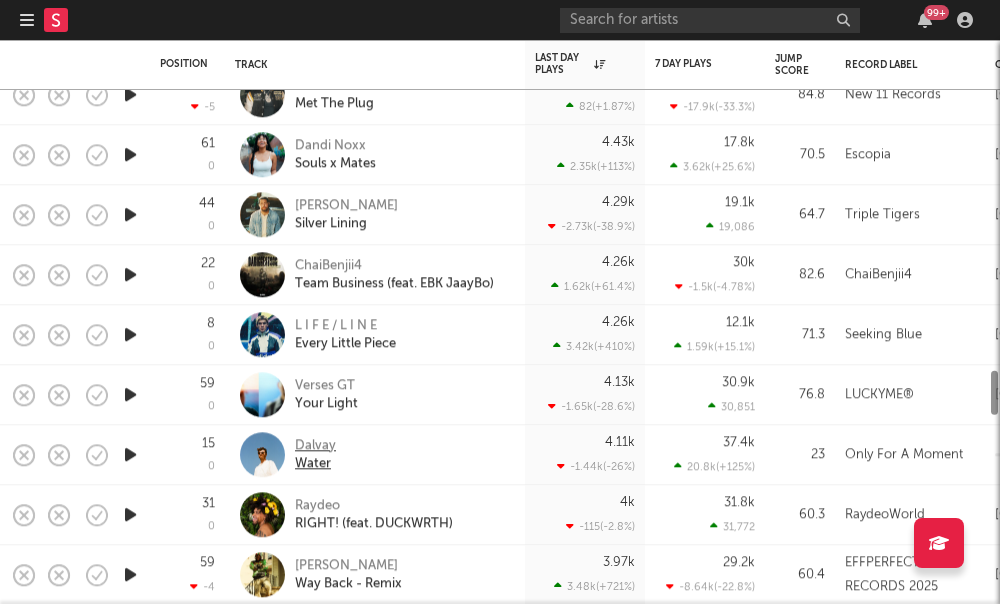 click on "Water" at bounding box center (315, 464) 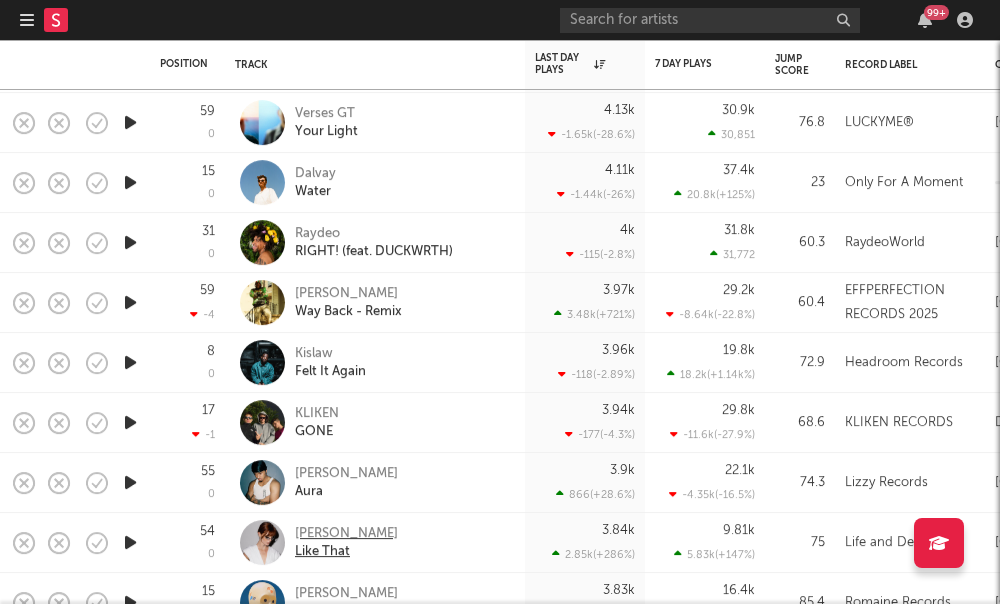 click on "Like That" at bounding box center [346, 552] 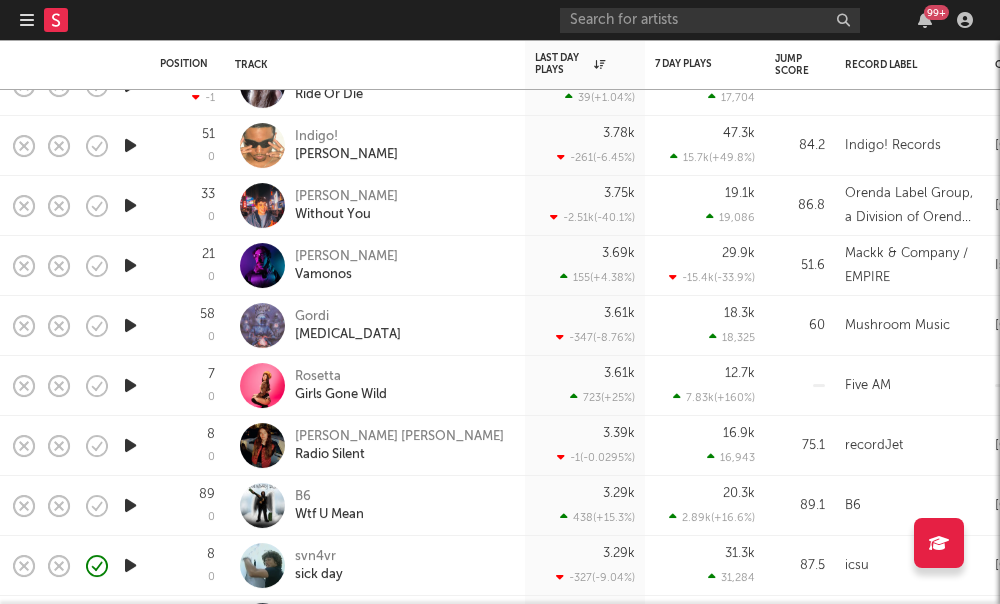 click on "Rosetta Girls Gone Wild" at bounding box center [375, 385] 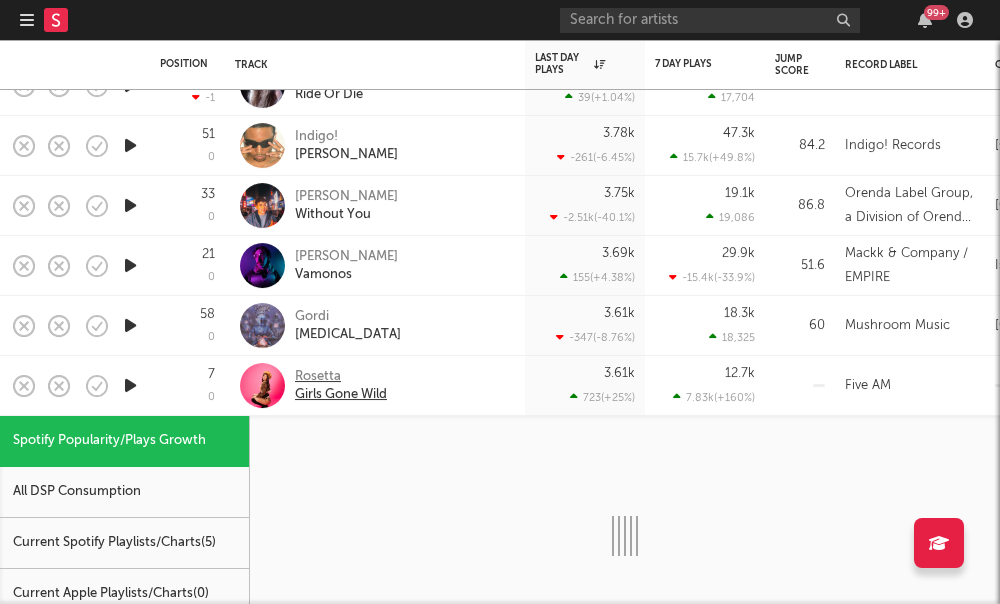 click on "Rosetta" at bounding box center (341, 377) 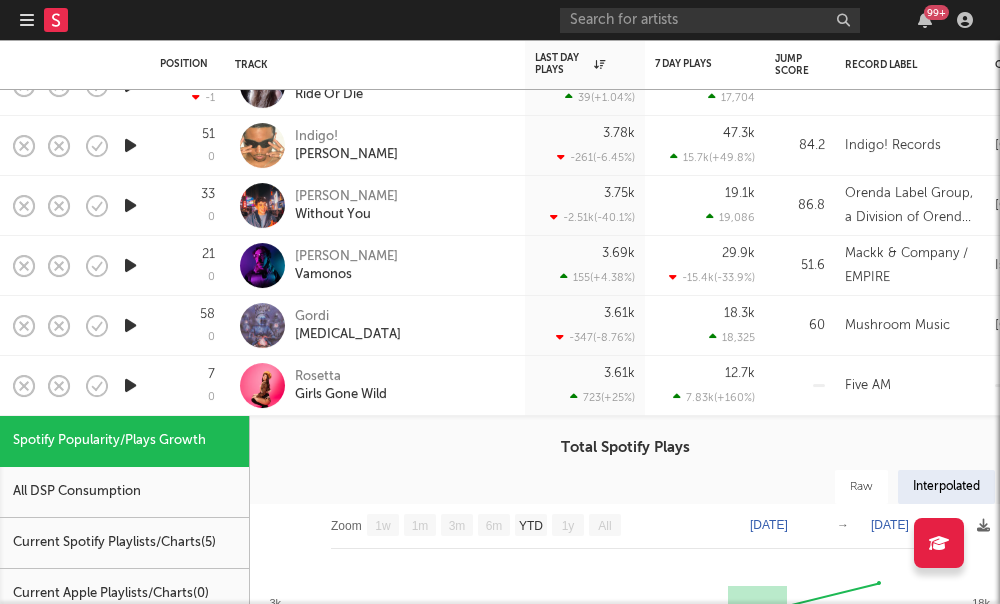 click at bounding box center [262, 385] 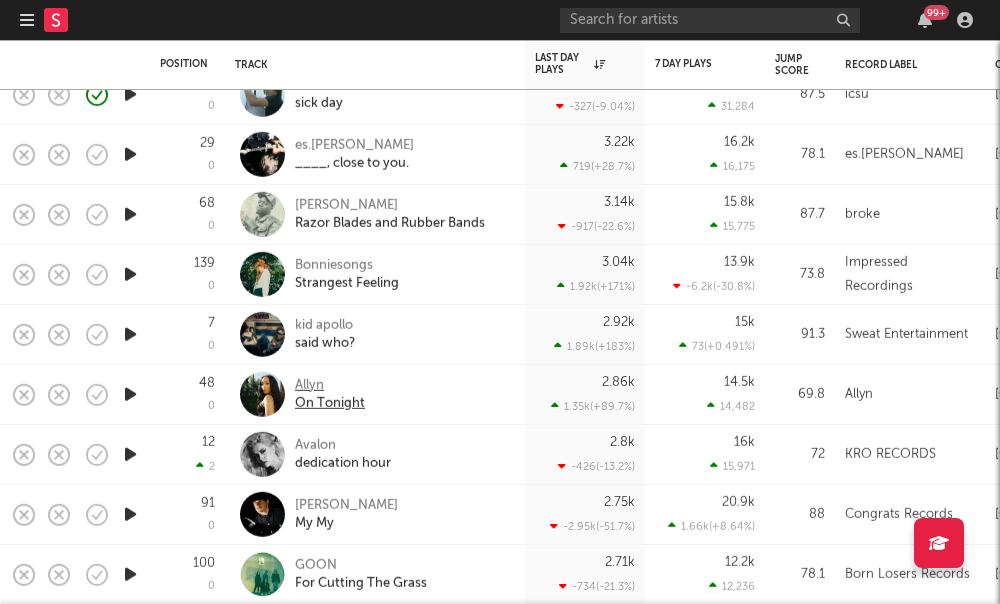 click on "Allyn" at bounding box center [330, 385] 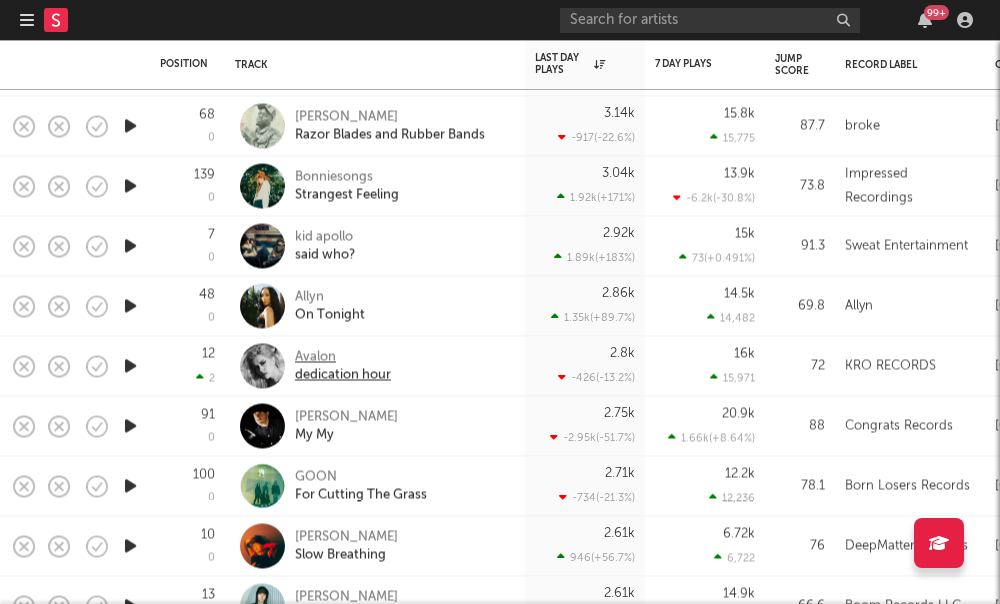 click on "Avalon" at bounding box center [343, 357] 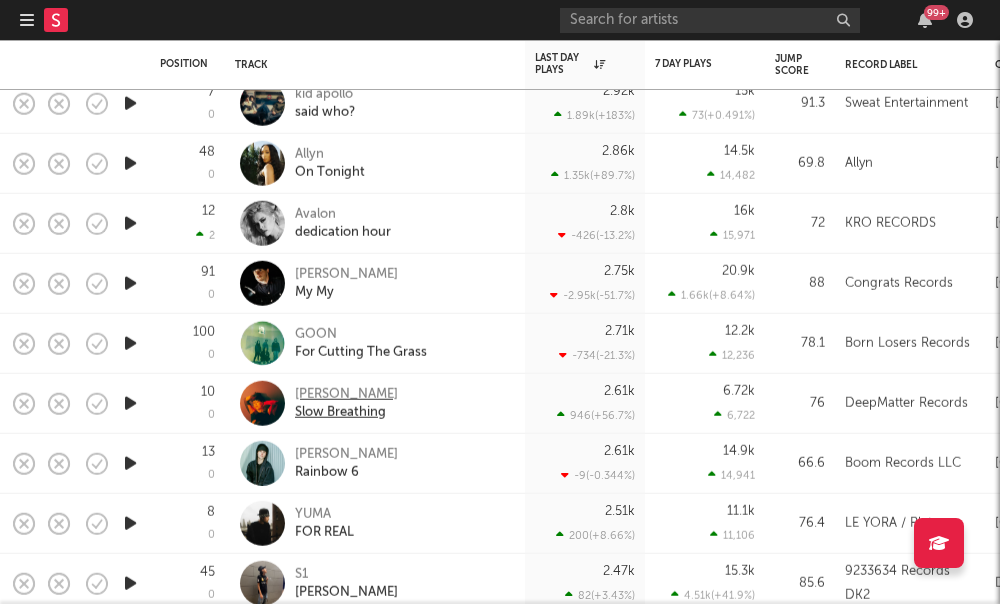 click on "Ria Moran" at bounding box center (346, 394) 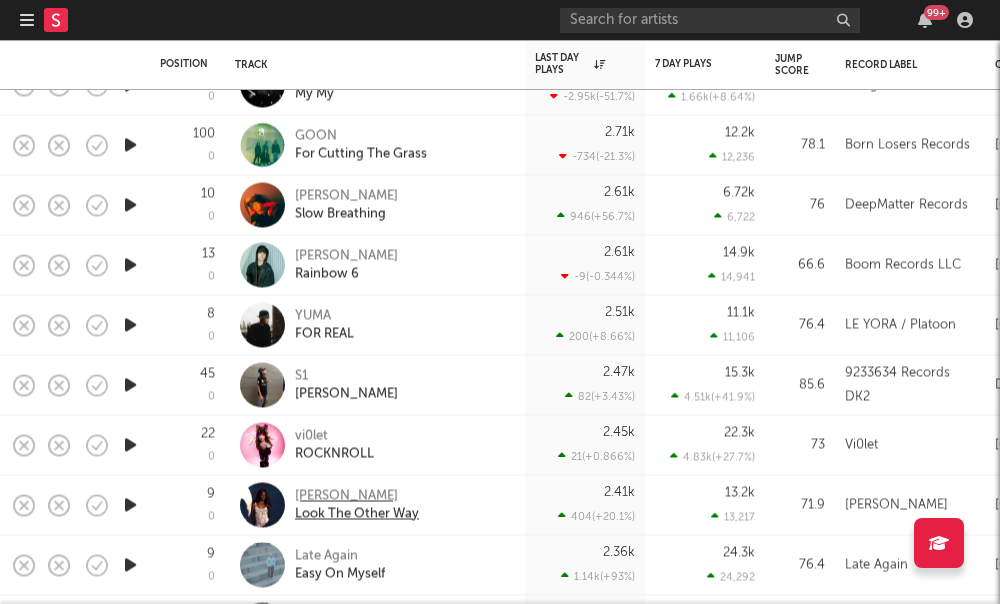 click on "[PERSON_NAME]" at bounding box center (357, 496) 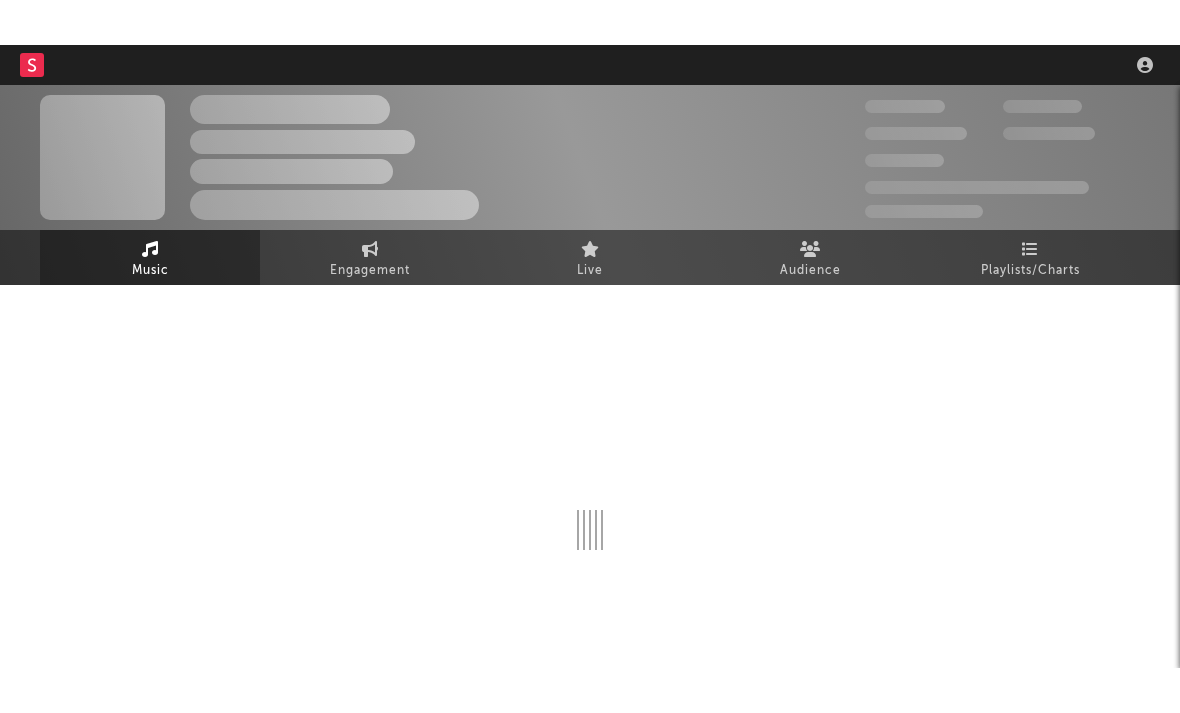 scroll, scrollTop: 0, scrollLeft: 0, axis: both 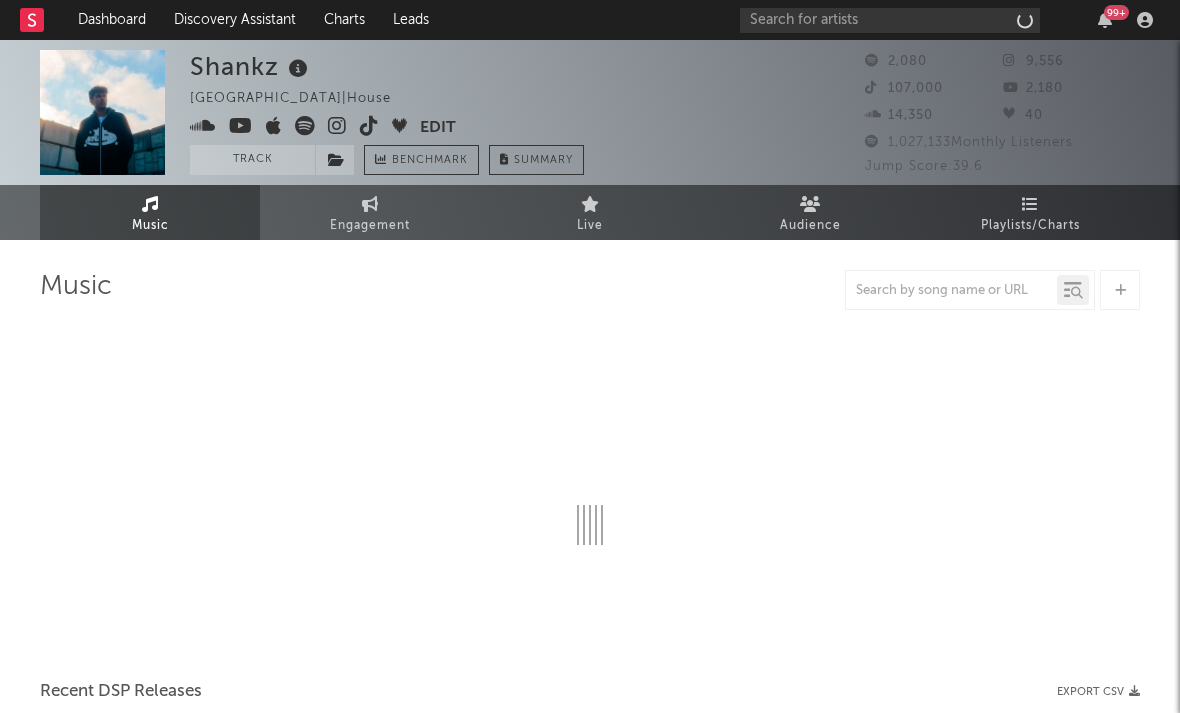 select on "1w" 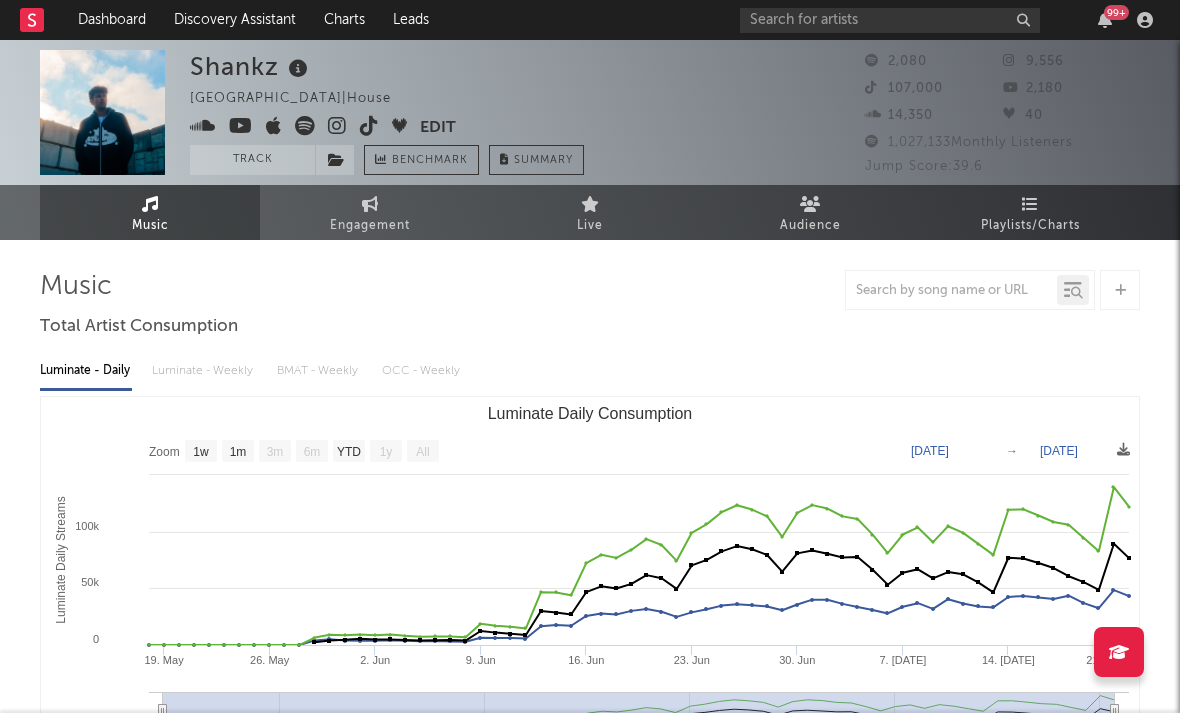 click at bounding box center (337, 126) 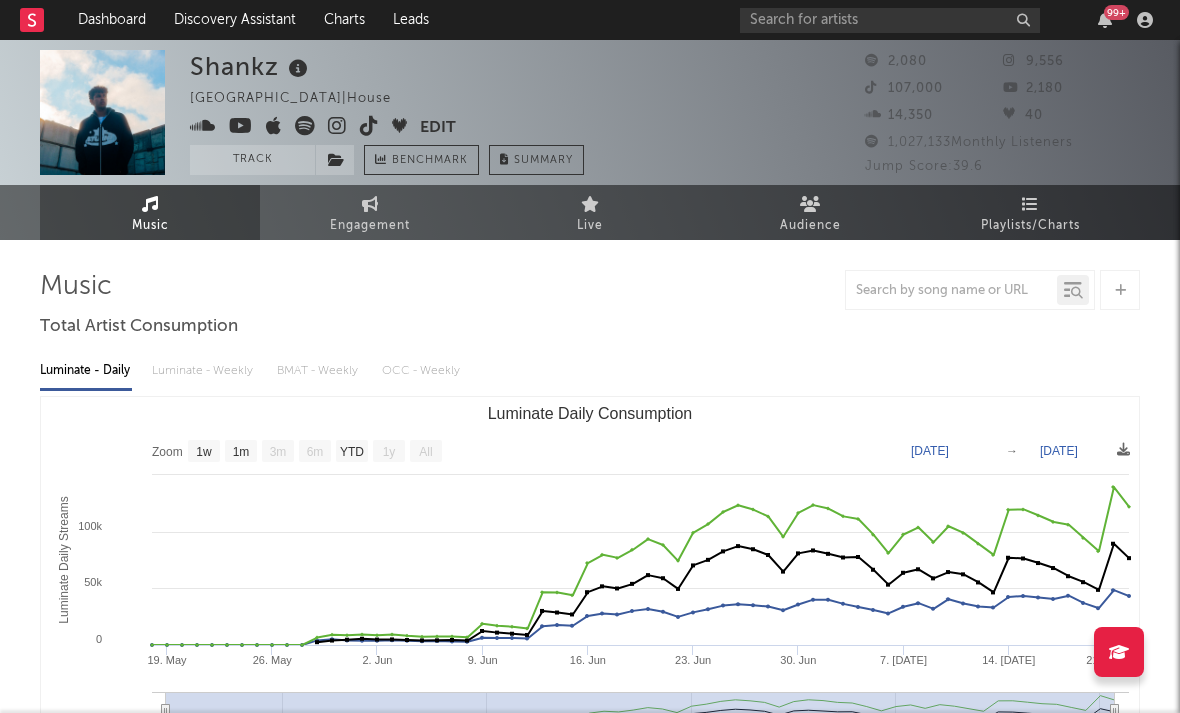 click at bounding box center (337, 126) 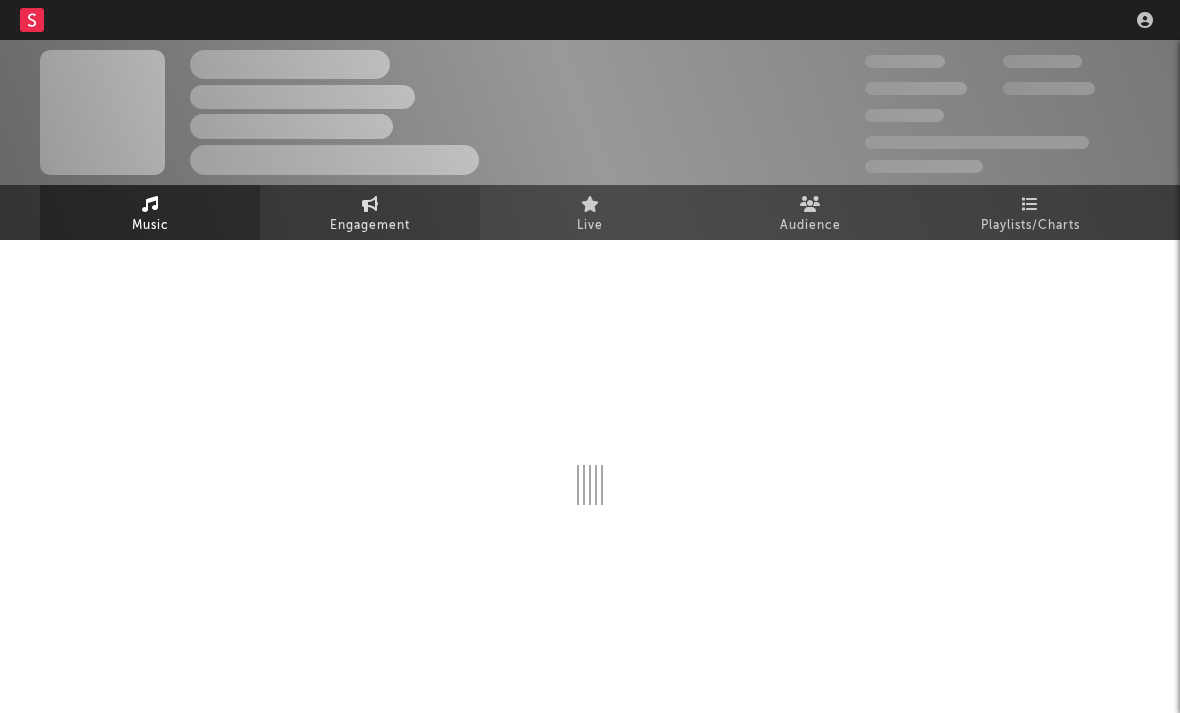 scroll, scrollTop: 0, scrollLeft: 0, axis: both 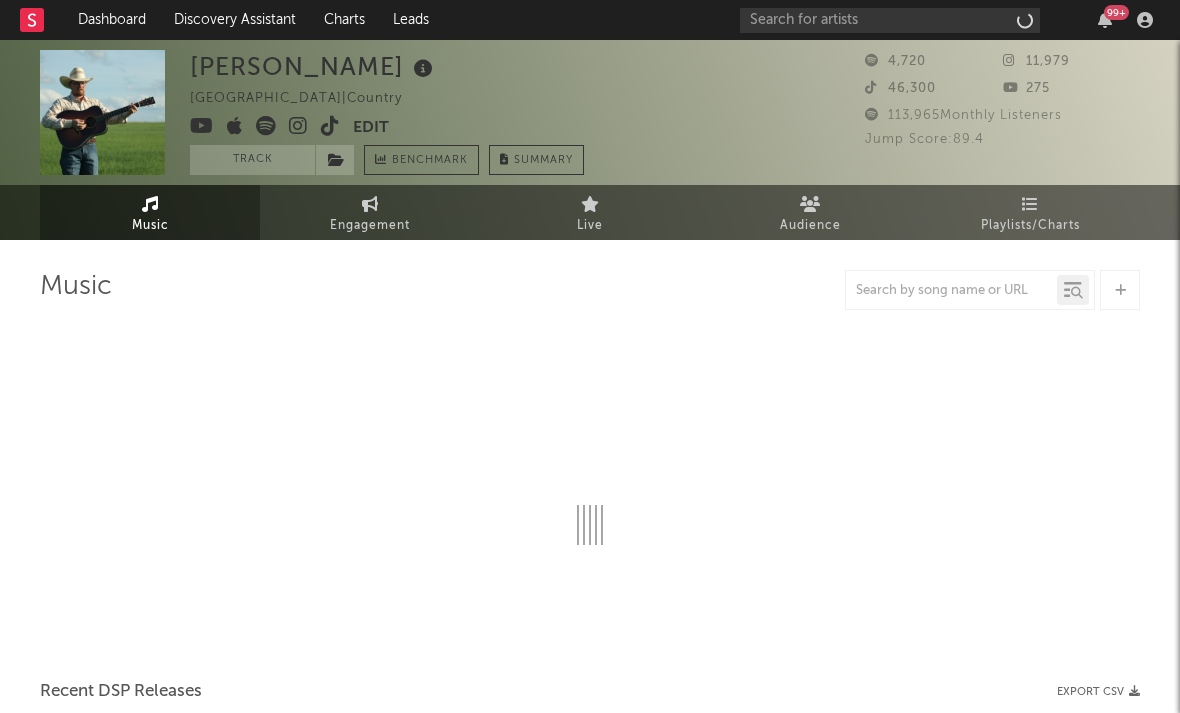 select on "1w" 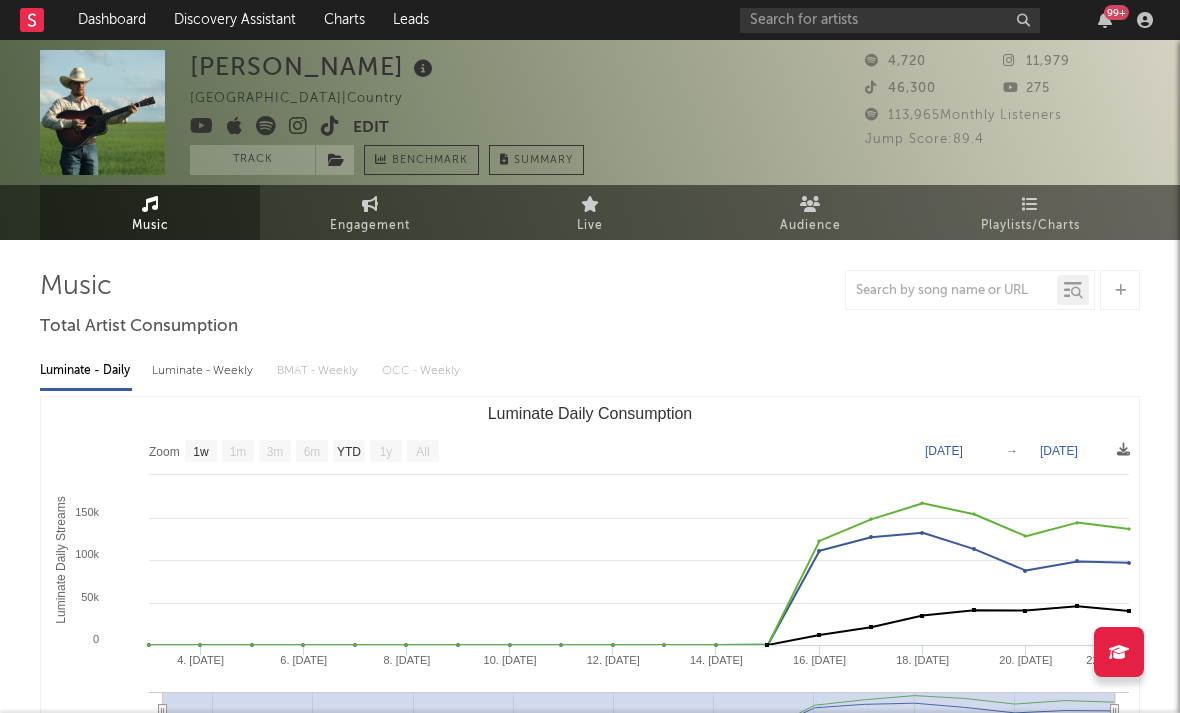 click at bounding box center (271, 128) 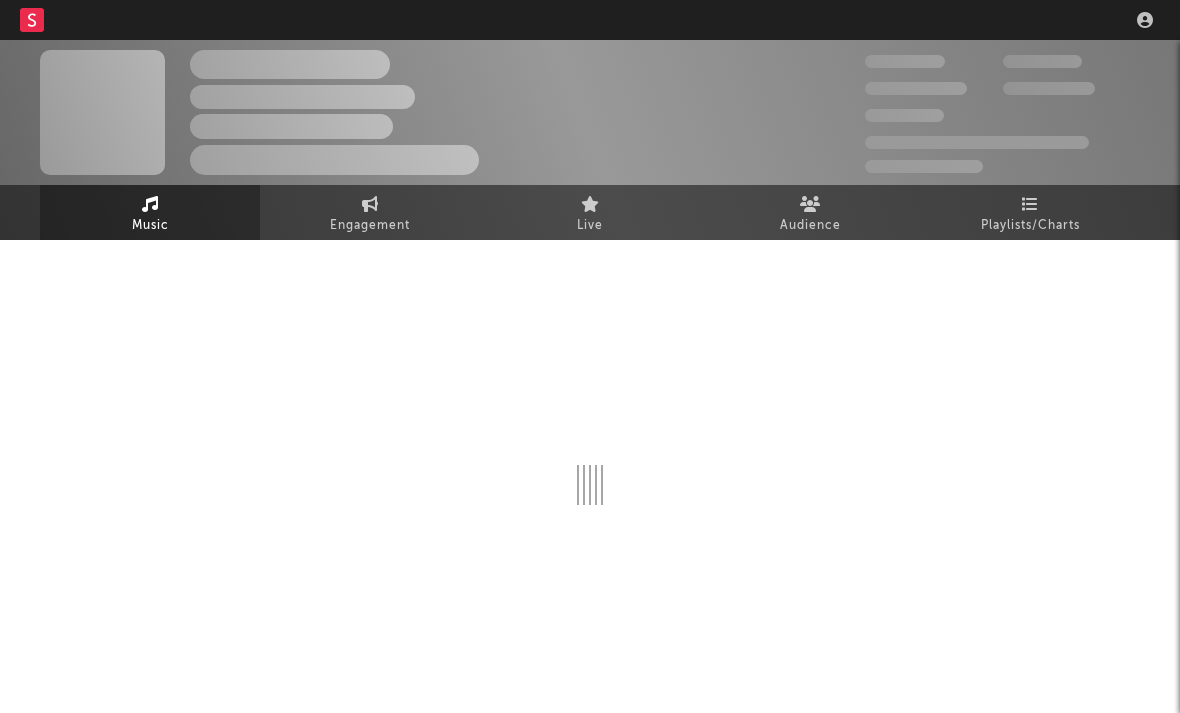 scroll, scrollTop: 0, scrollLeft: 0, axis: both 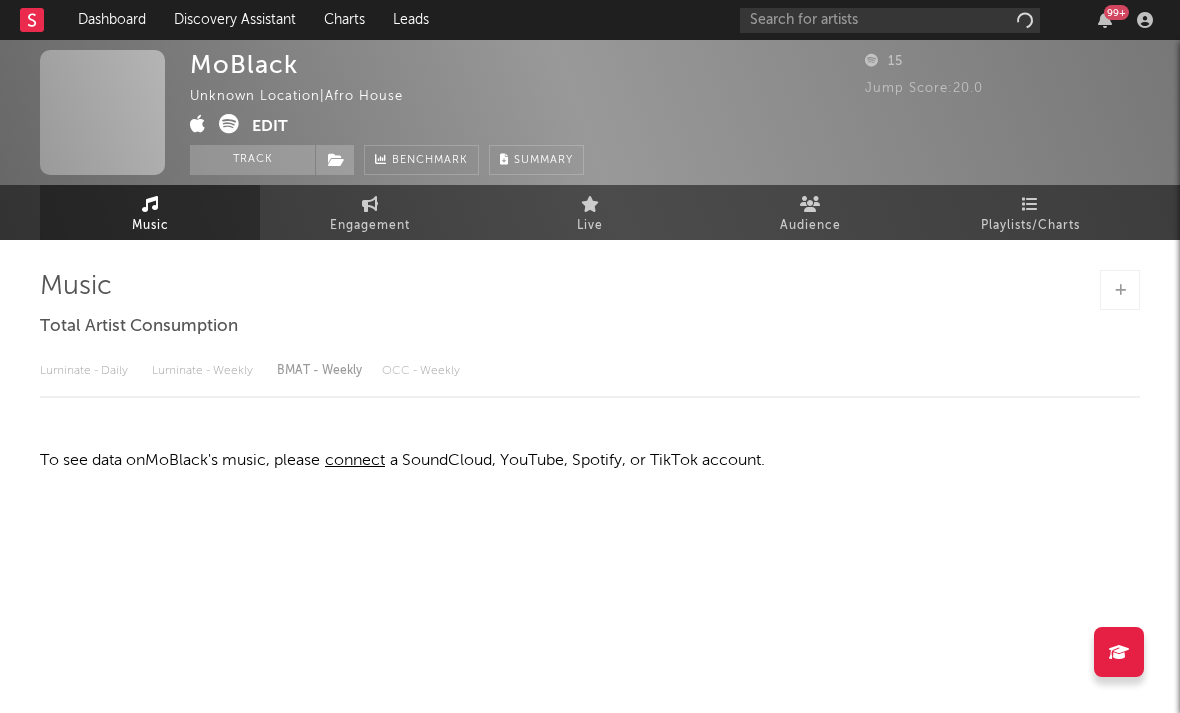 select on "1w" 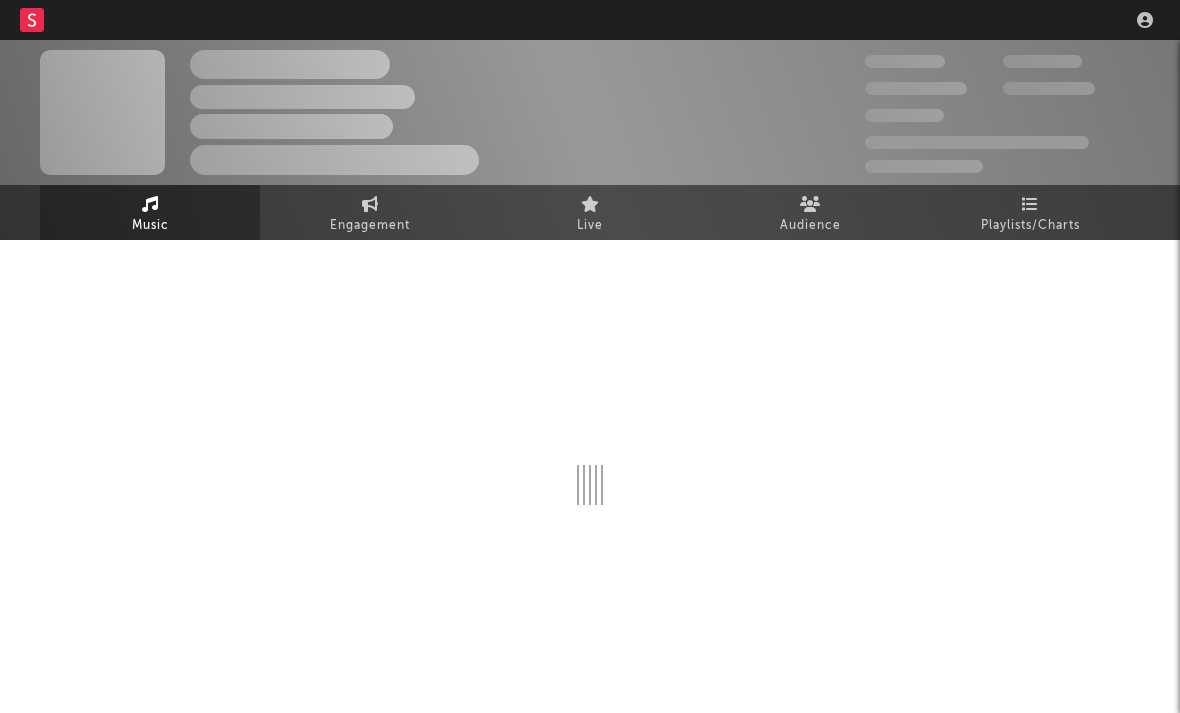 scroll, scrollTop: 0, scrollLeft: 0, axis: both 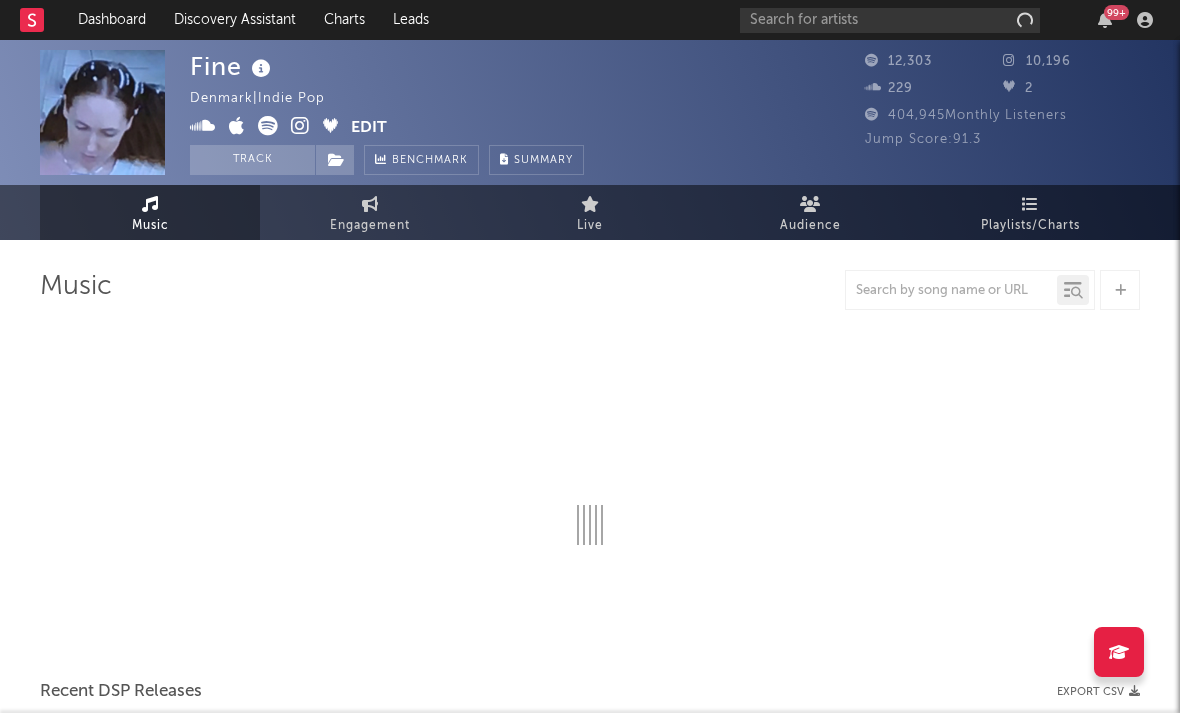 select on "6m" 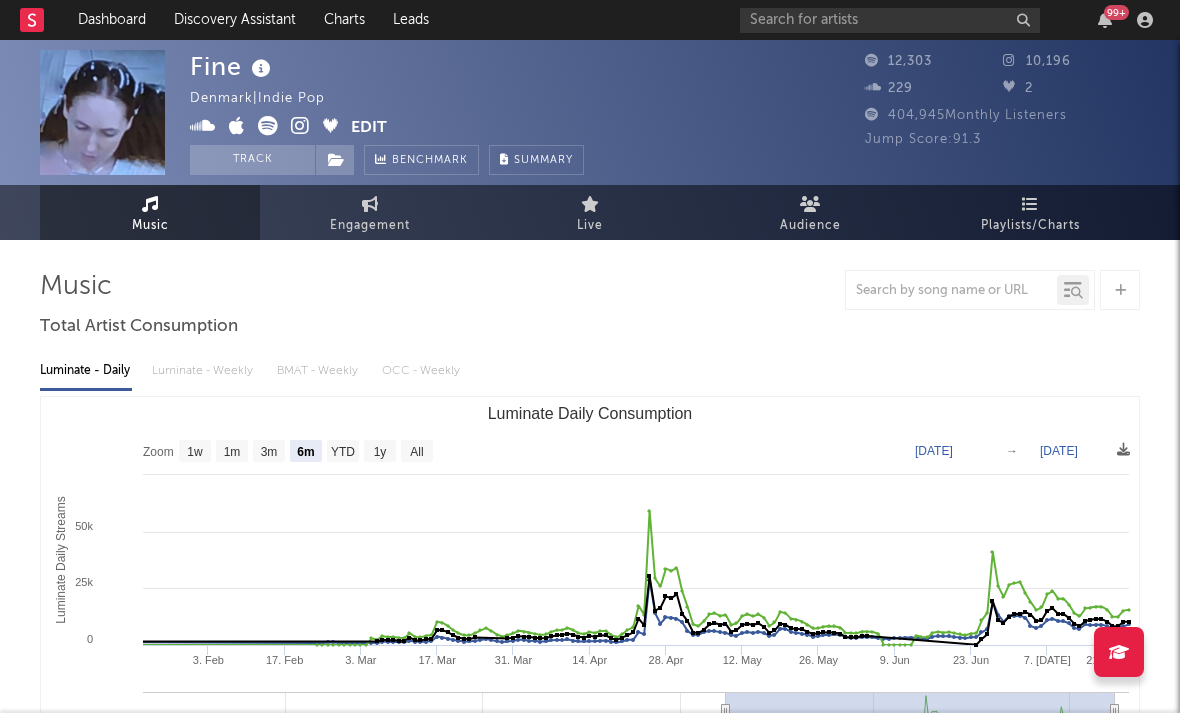 click at bounding box center [300, 126] 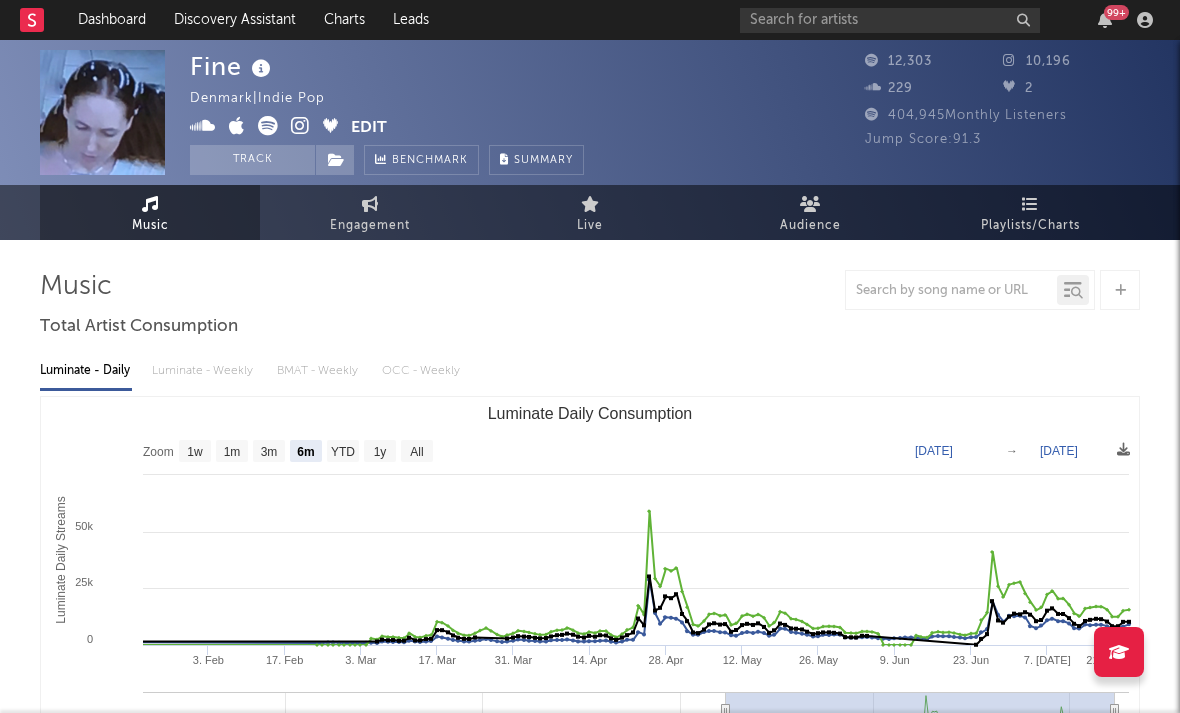 click at bounding box center (237, 126) 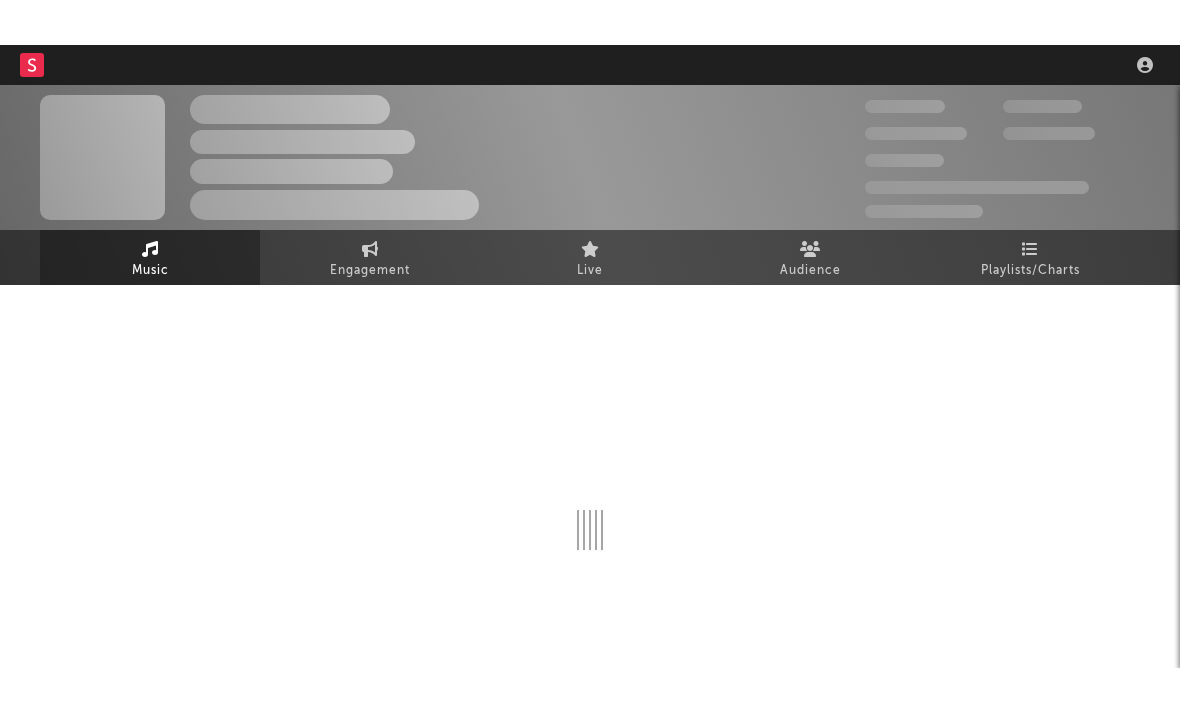 scroll, scrollTop: 0, scrollLeft: 0, axis: both 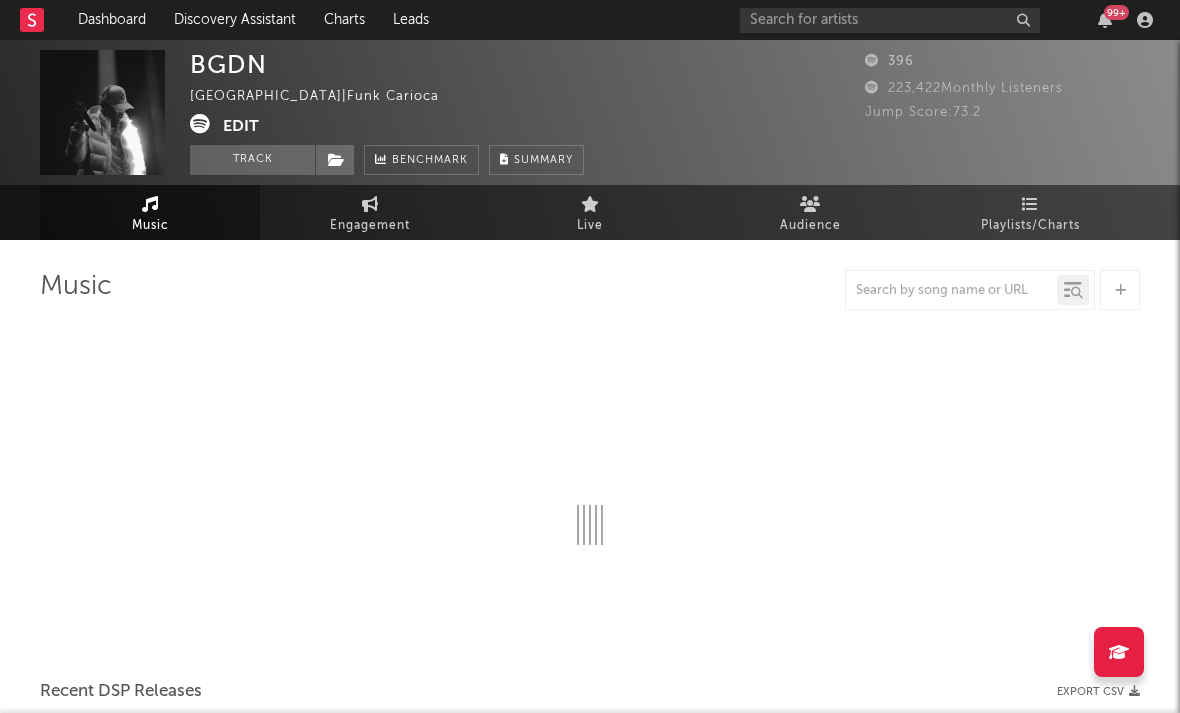 select on "6m" 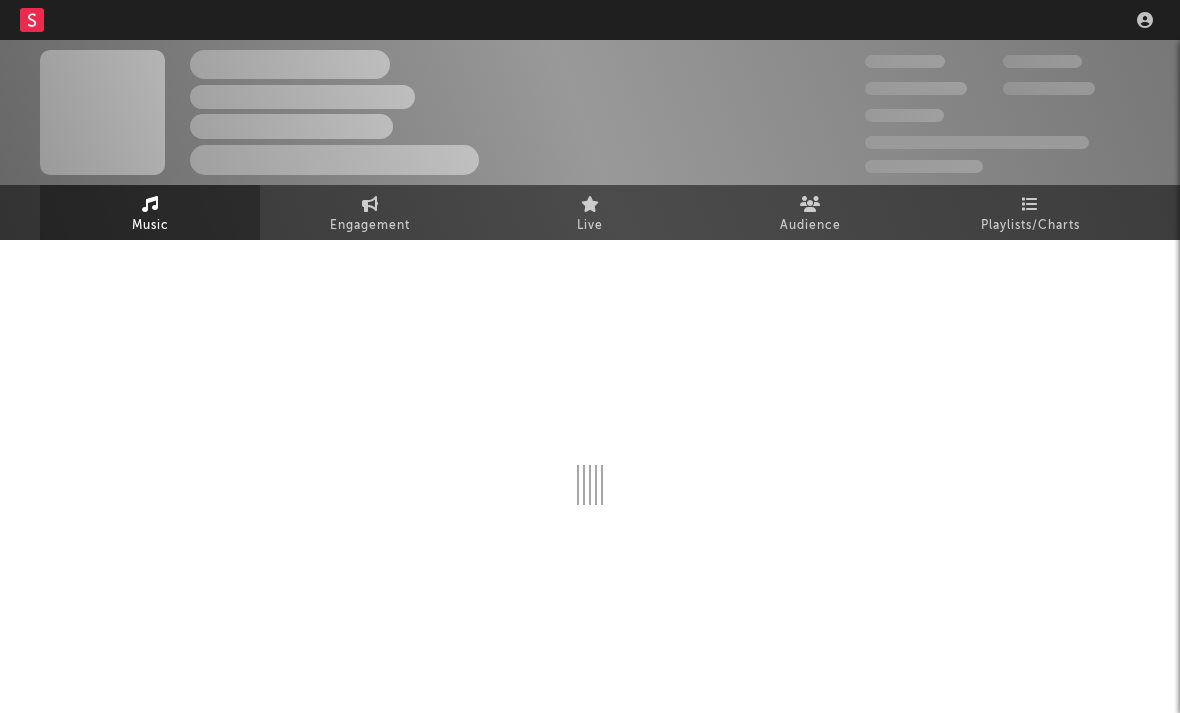 scroll, scrollTop: 0, scrollLeft: 0, axis: both 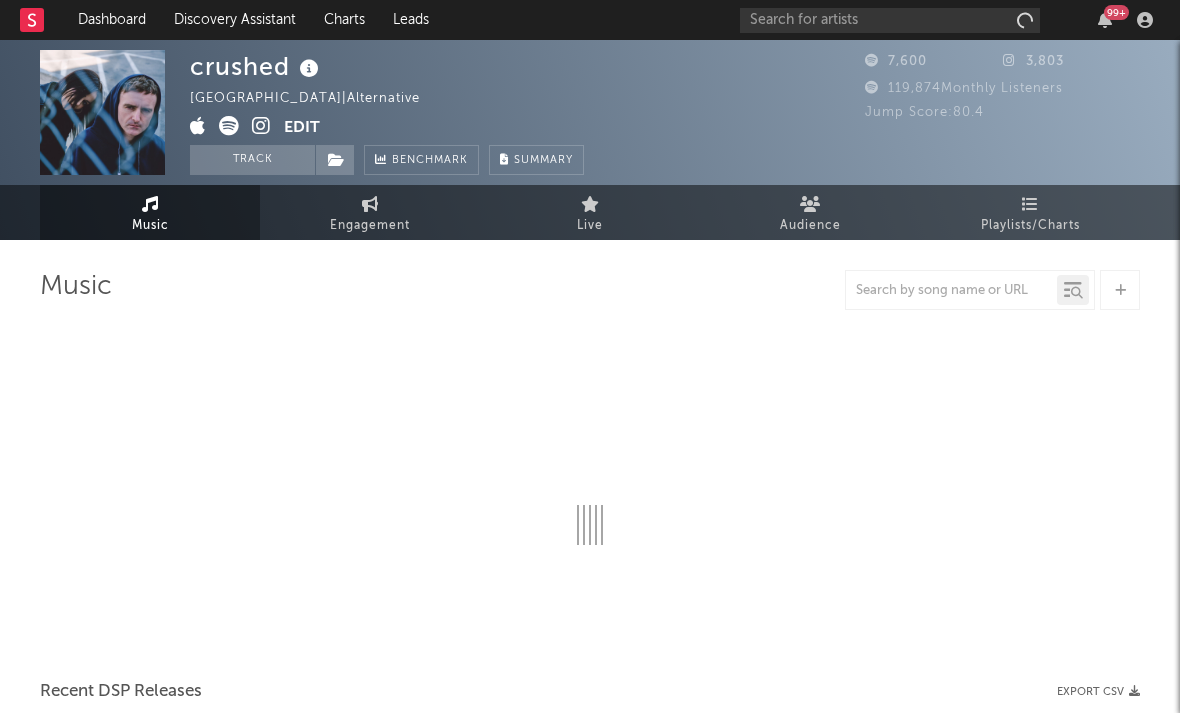 select on "6m" 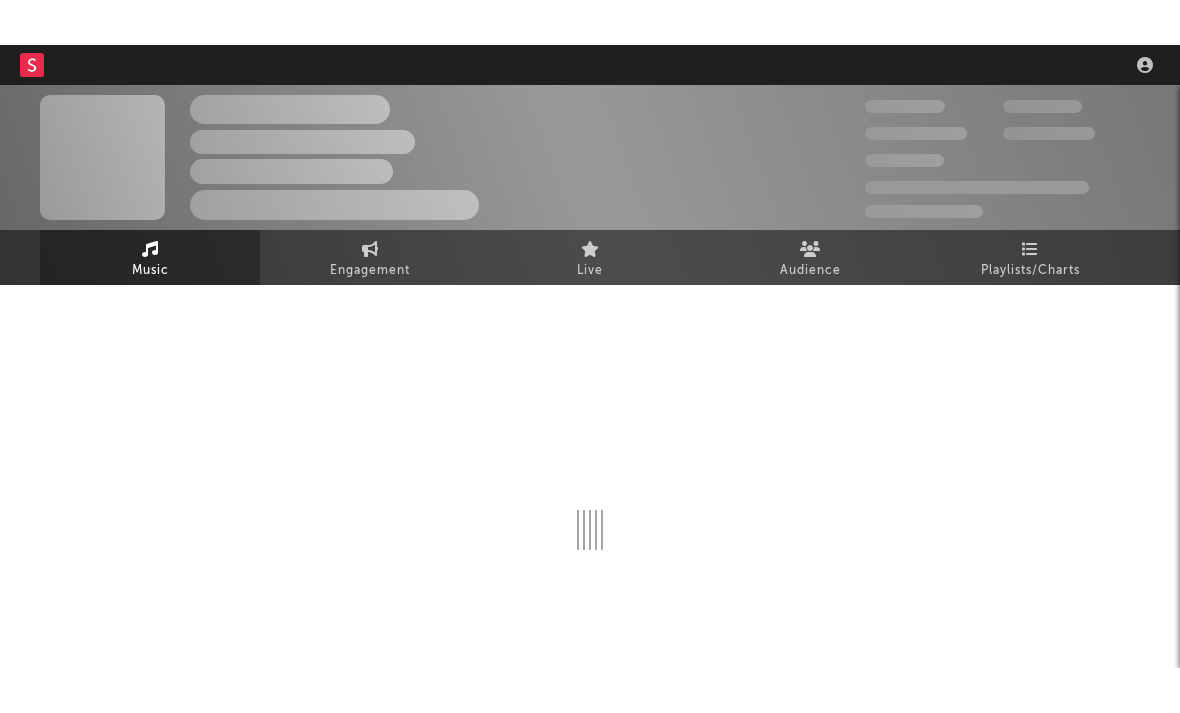 scroll, scrollTop: 0, scrollLeft: 0, axis: both 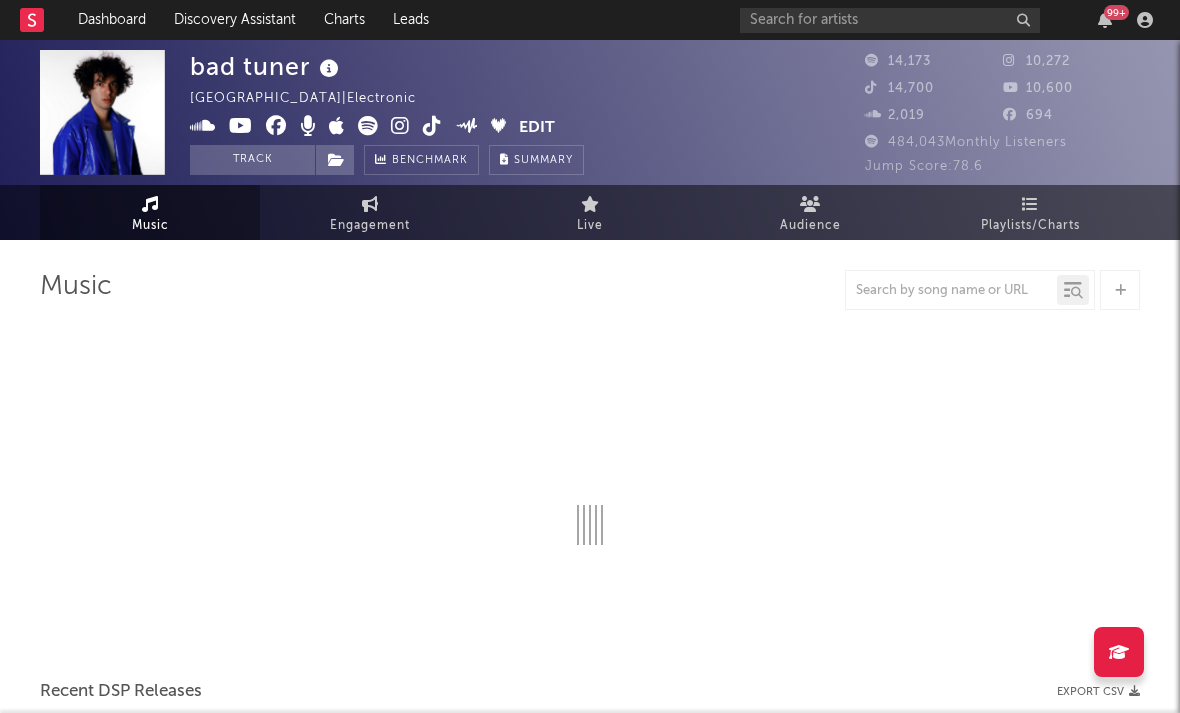click at bounding box center [400, 126] 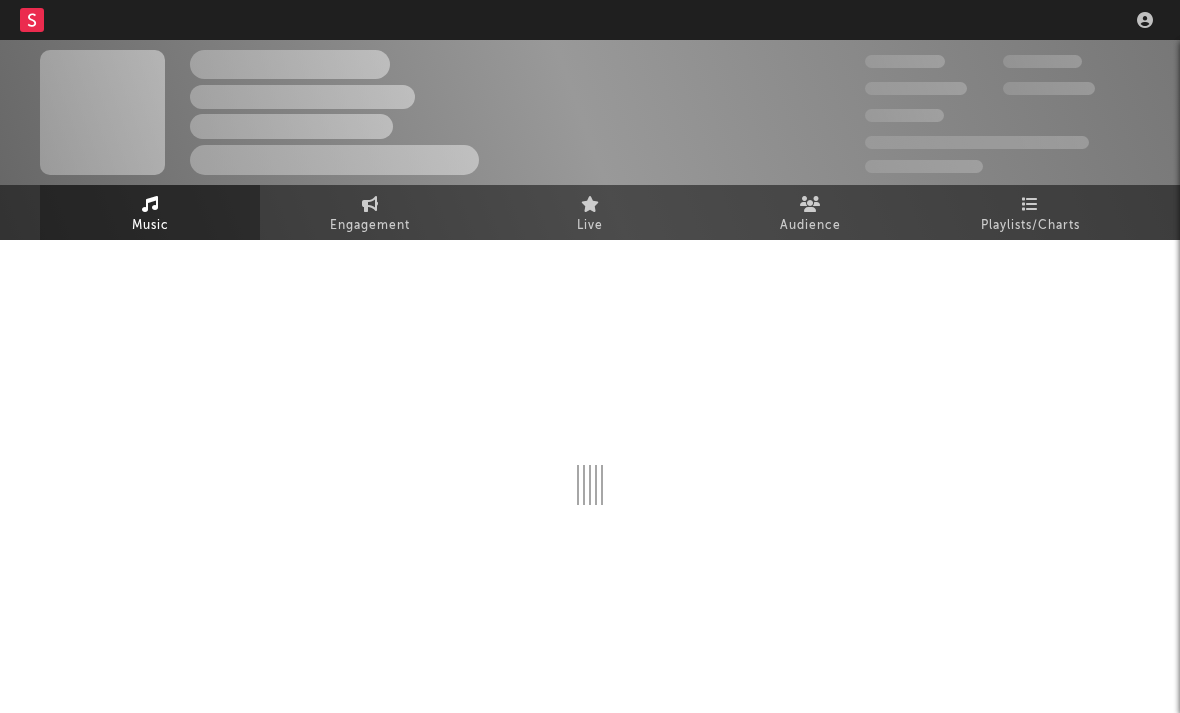 scroll, scrollTop: 0, scrollLeft: 0, axis: both 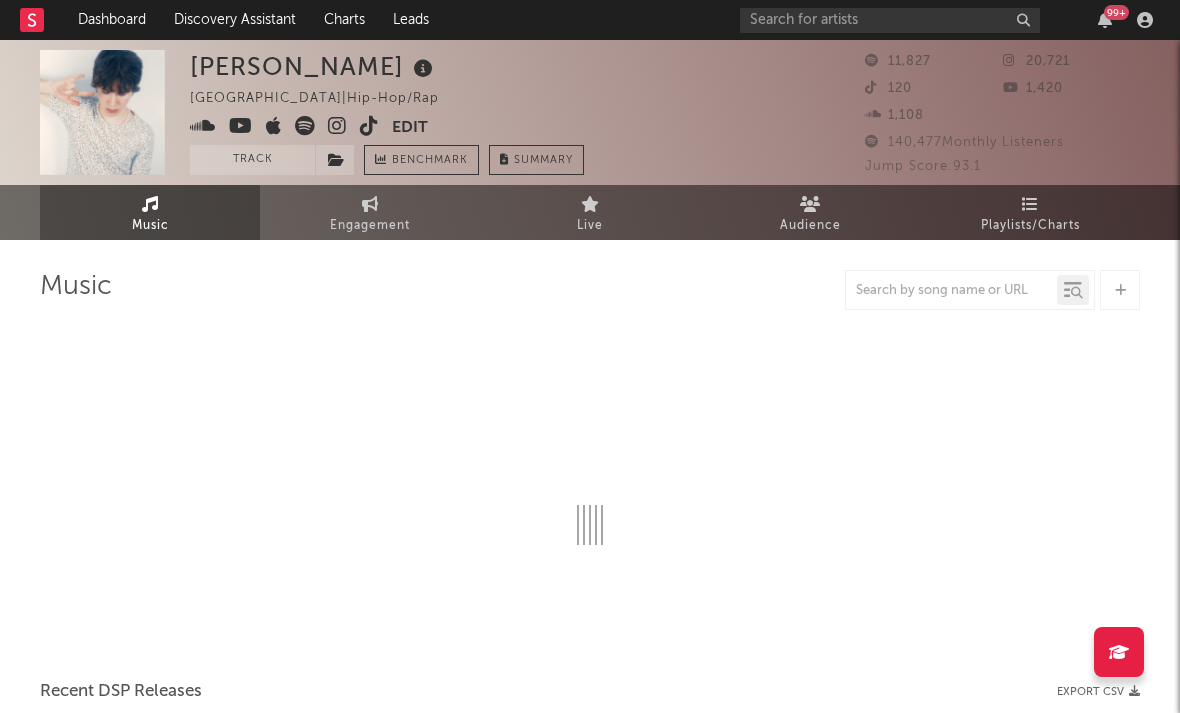select on "6m" 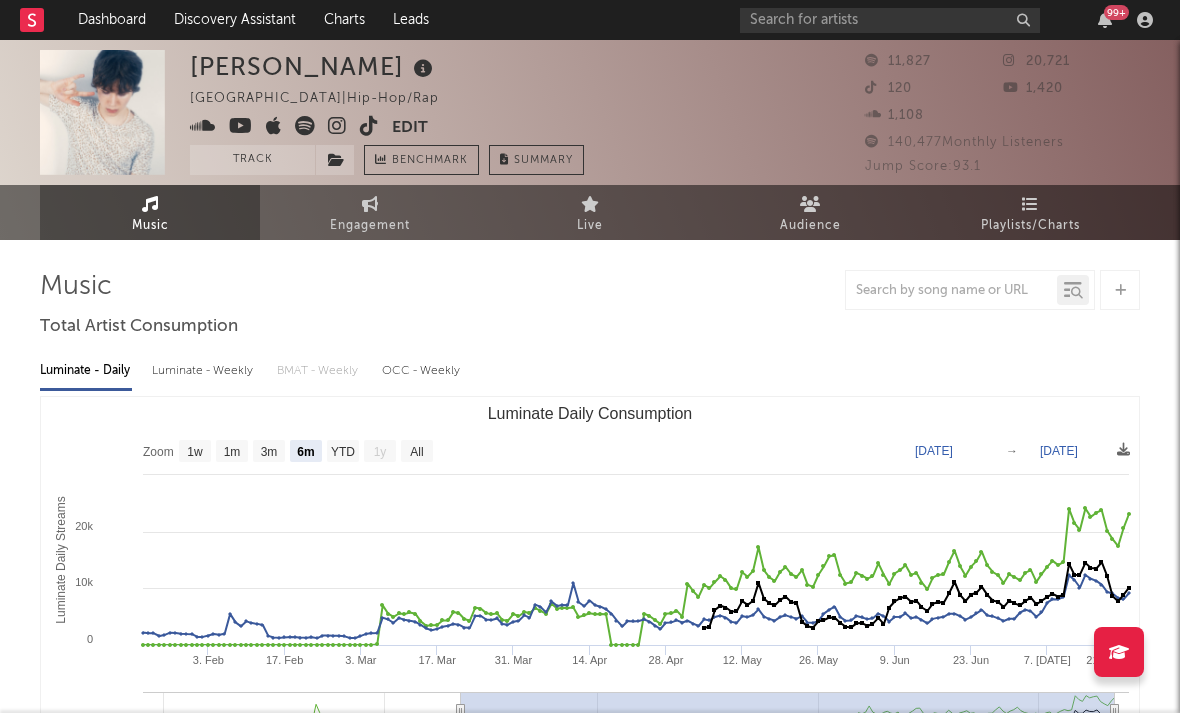 click at bounding box center [337, 126] 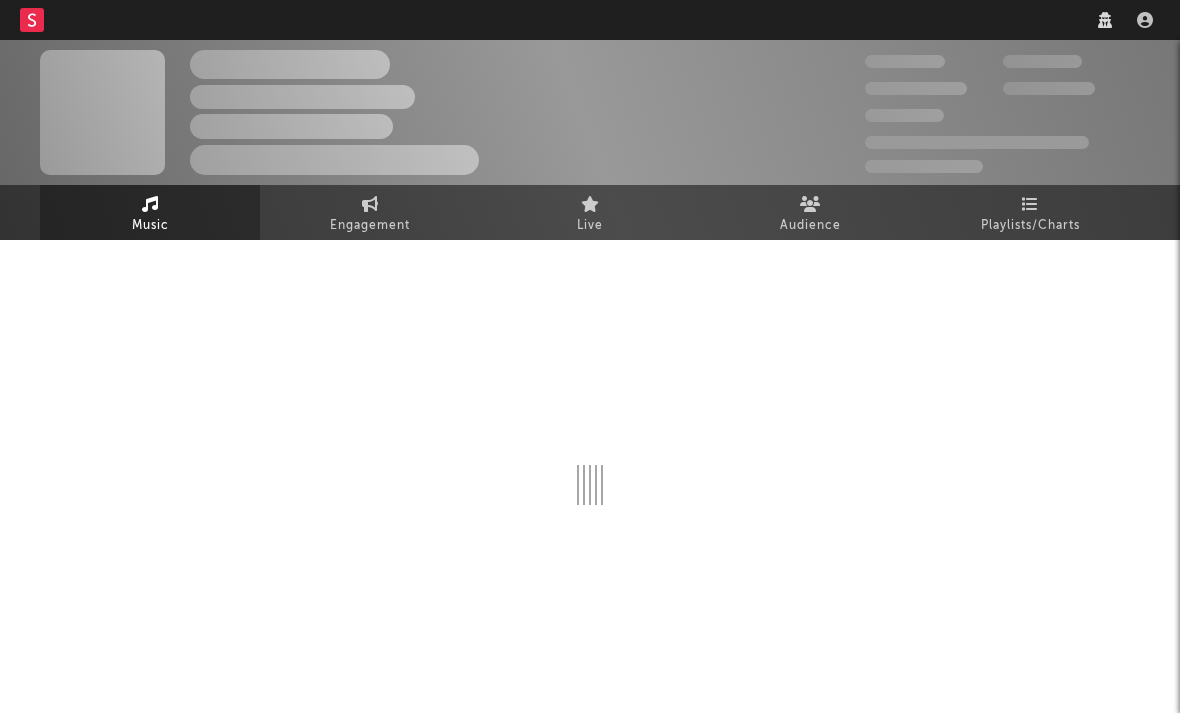 scroll, scrollTop: 0, scrollLeft: 0, axis: both 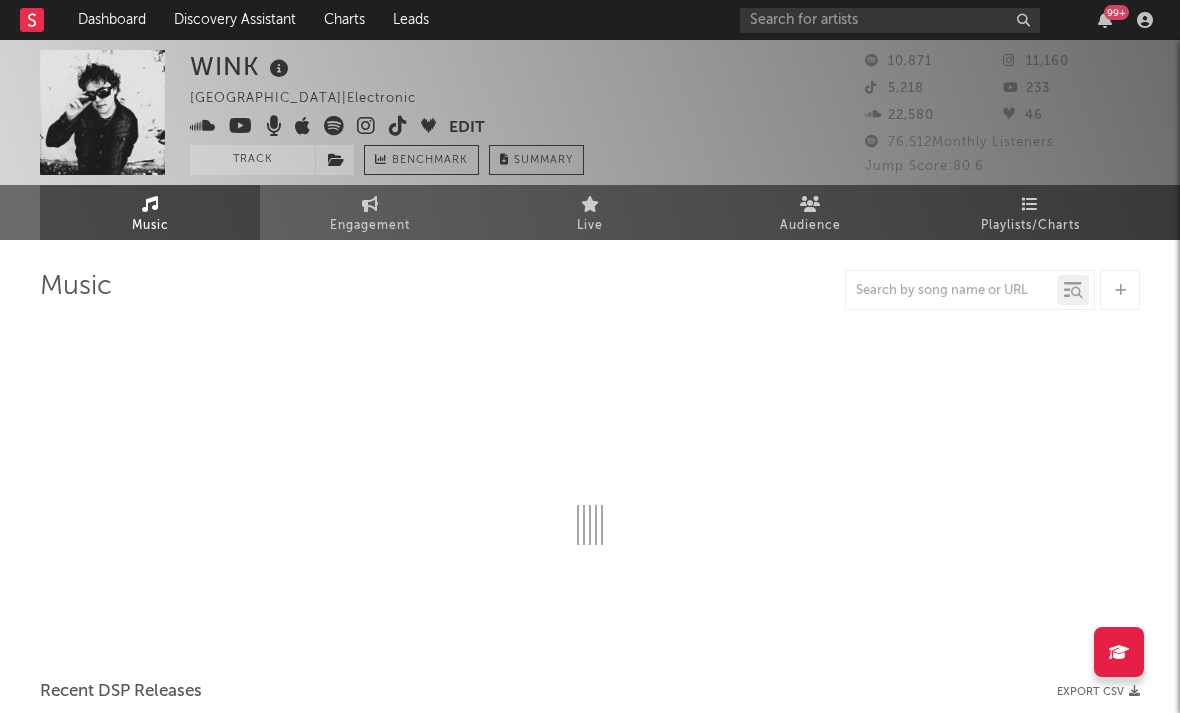 select on "6m" 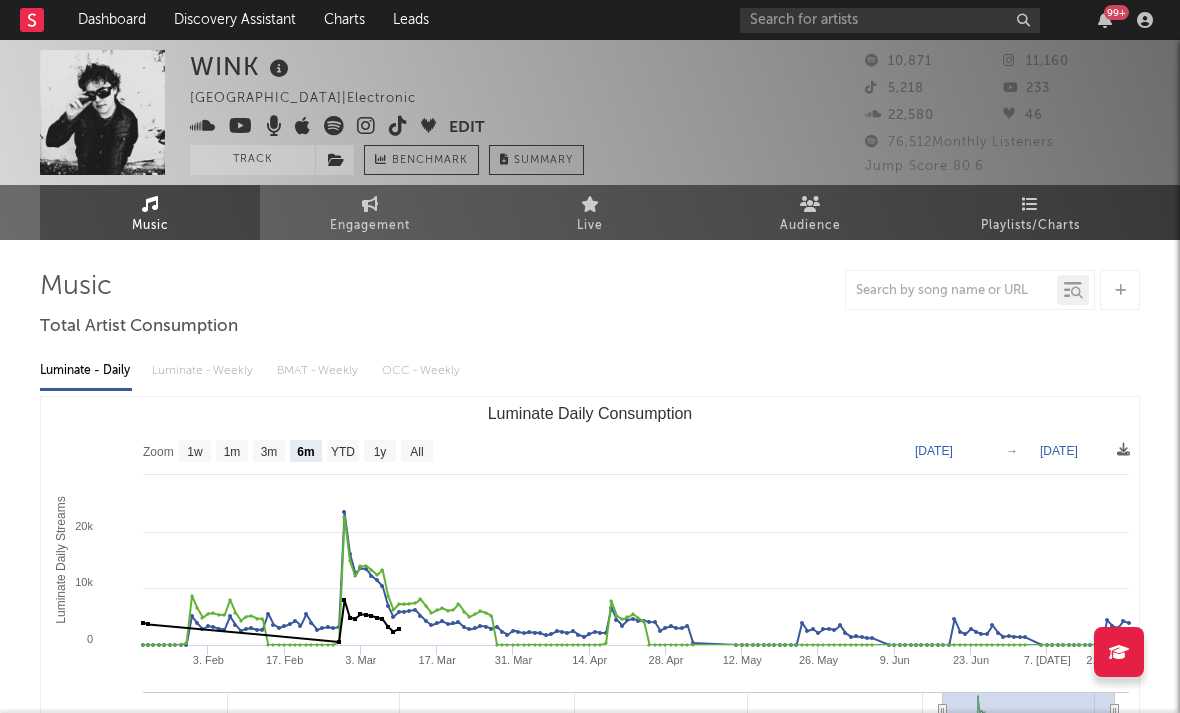 click at bounding box center (366, 126) 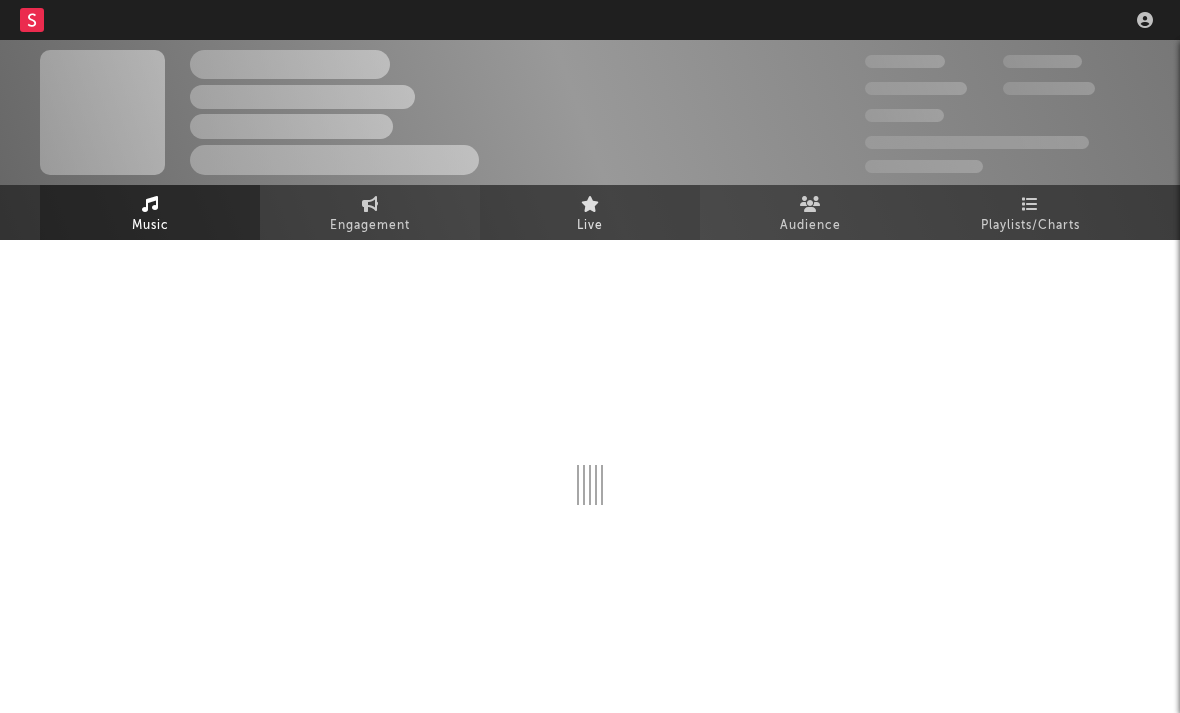 scroll, scrollTop: 0, scrollLeft: 0, axis: both 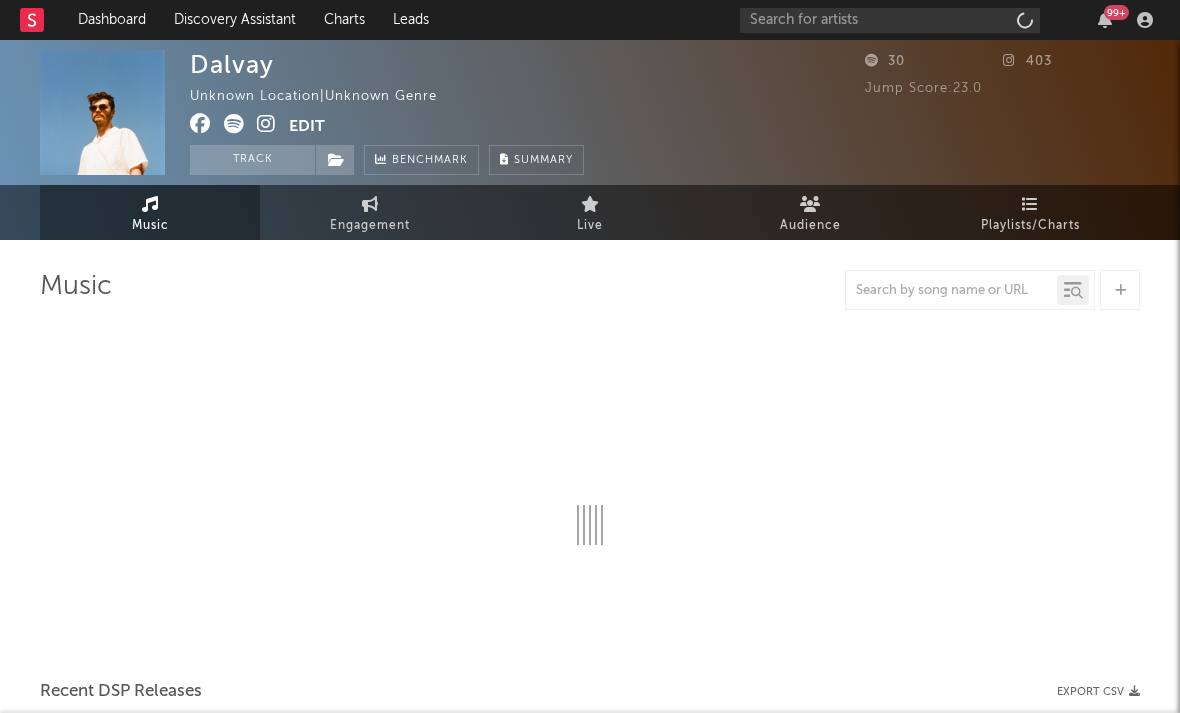 select on "1w" 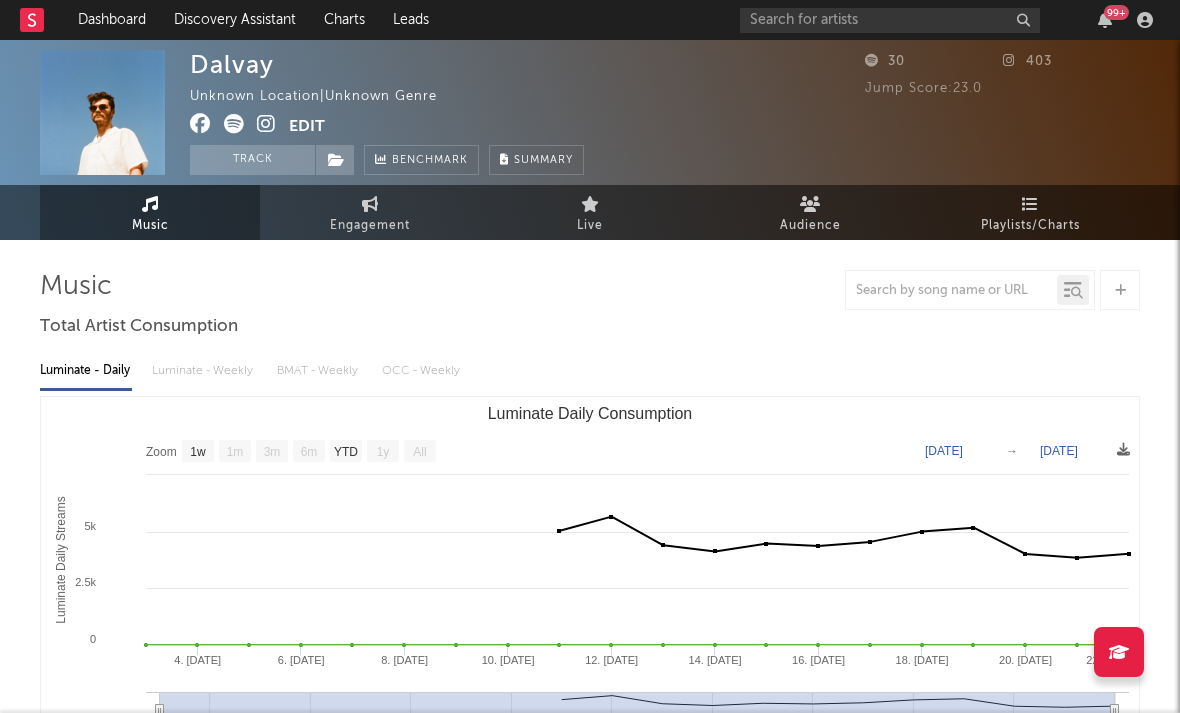click at bounding box center [266, 124] 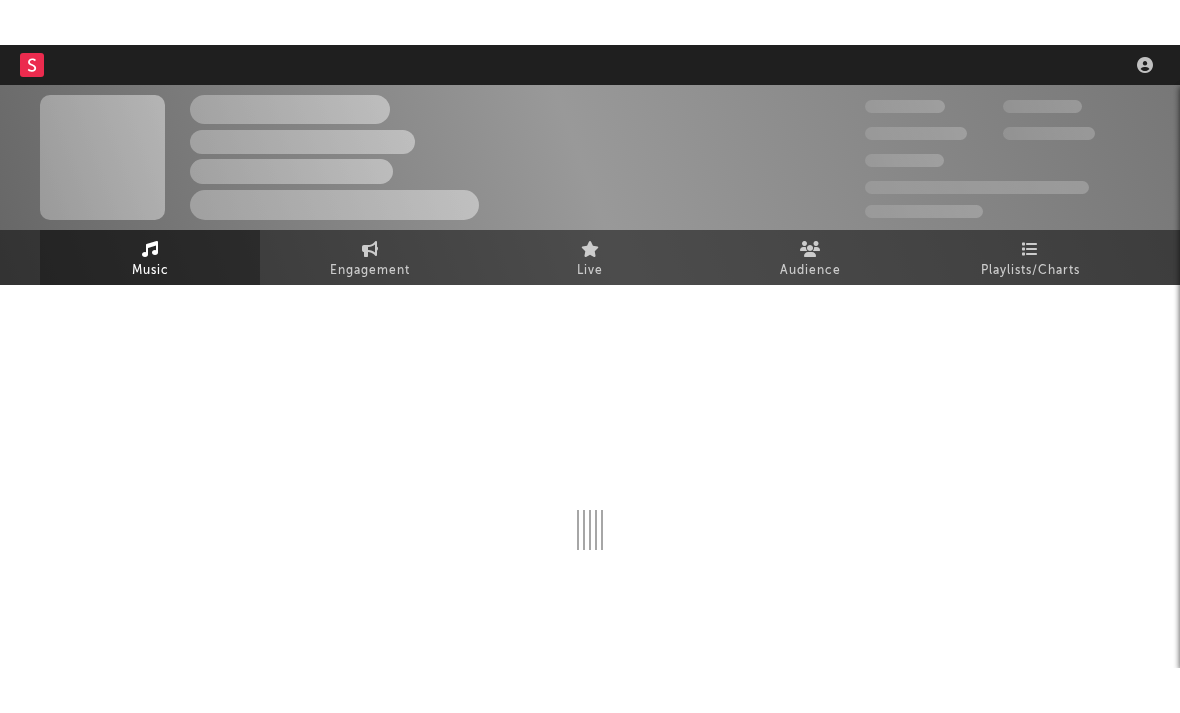 scroll, scrollTop: 0, scrollLeft: 0, axis: both 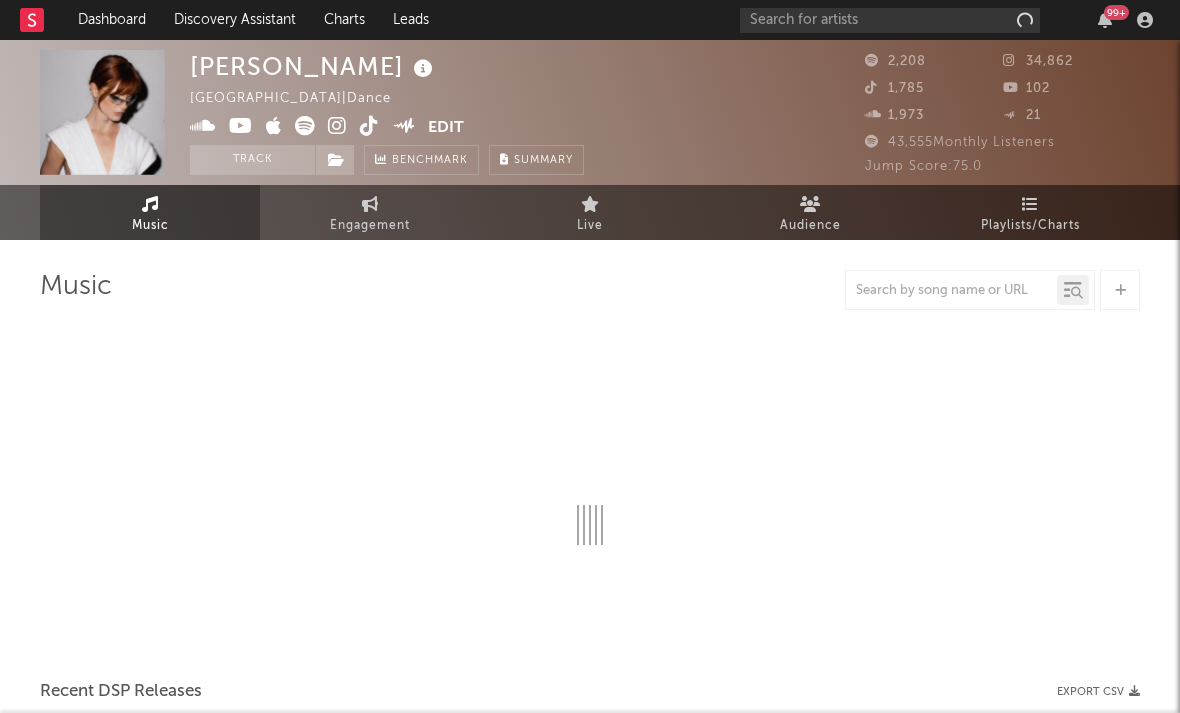 select on "6m" 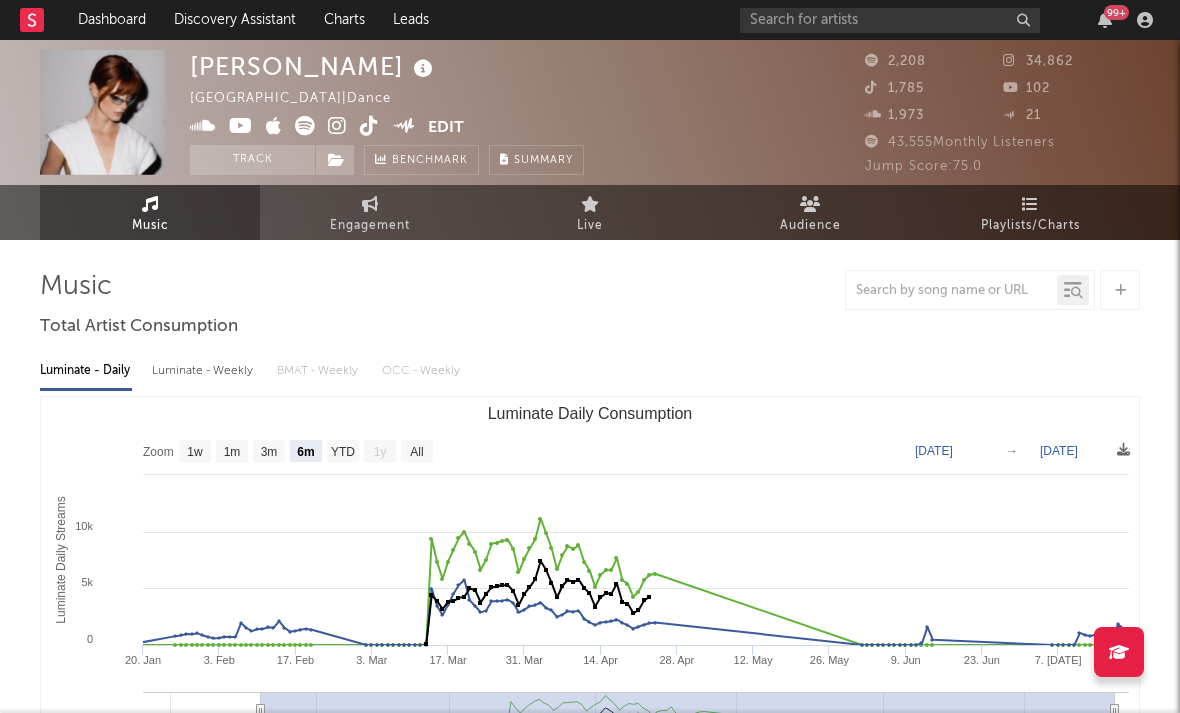 click at bounding box center (337, 126) 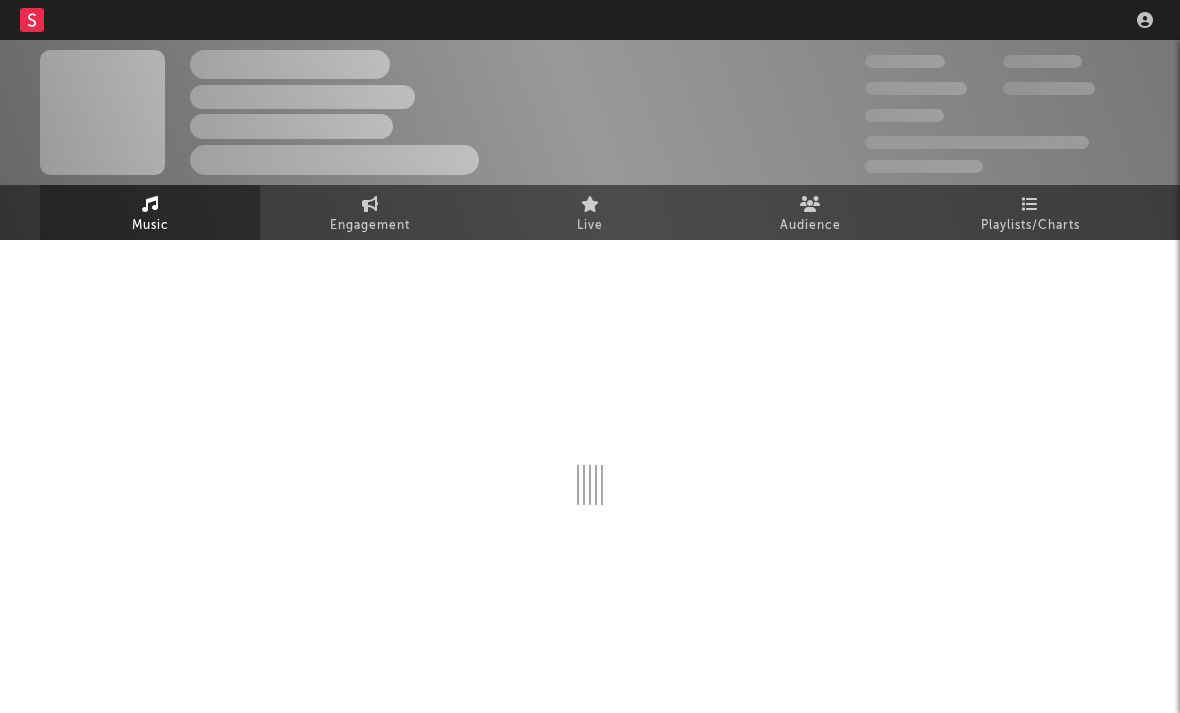 scroll, scrollTop: 0, scrollLeft: 0, axis: both 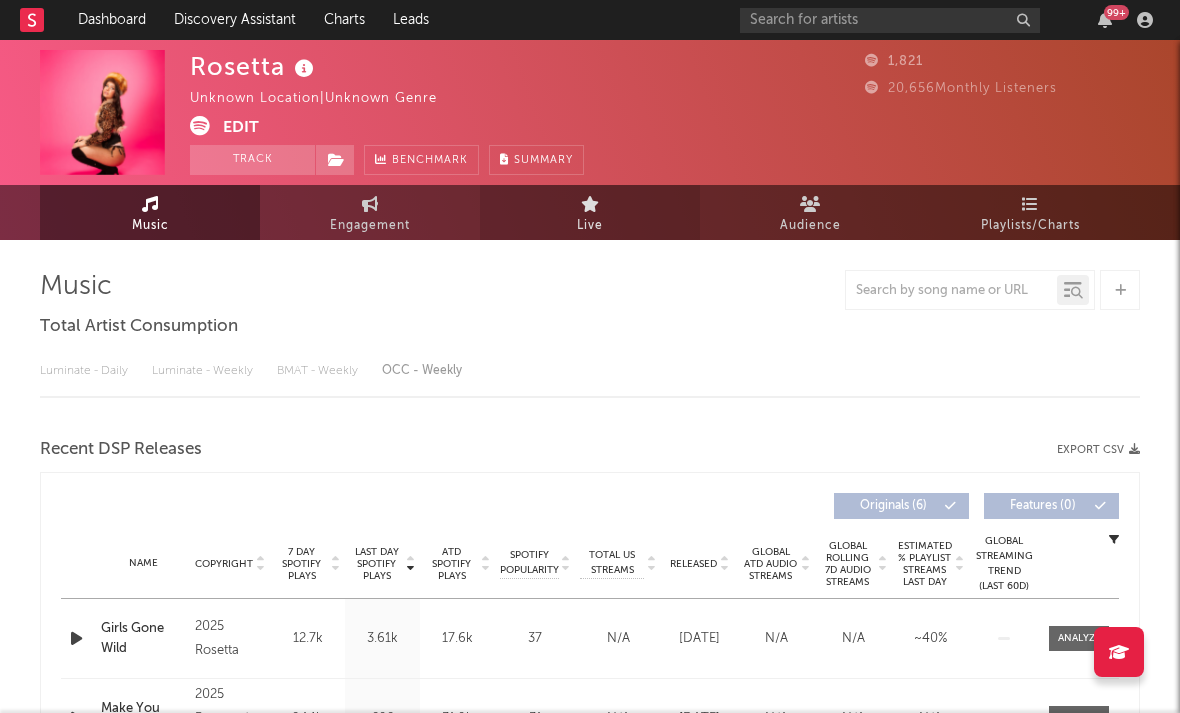 select on "1w" 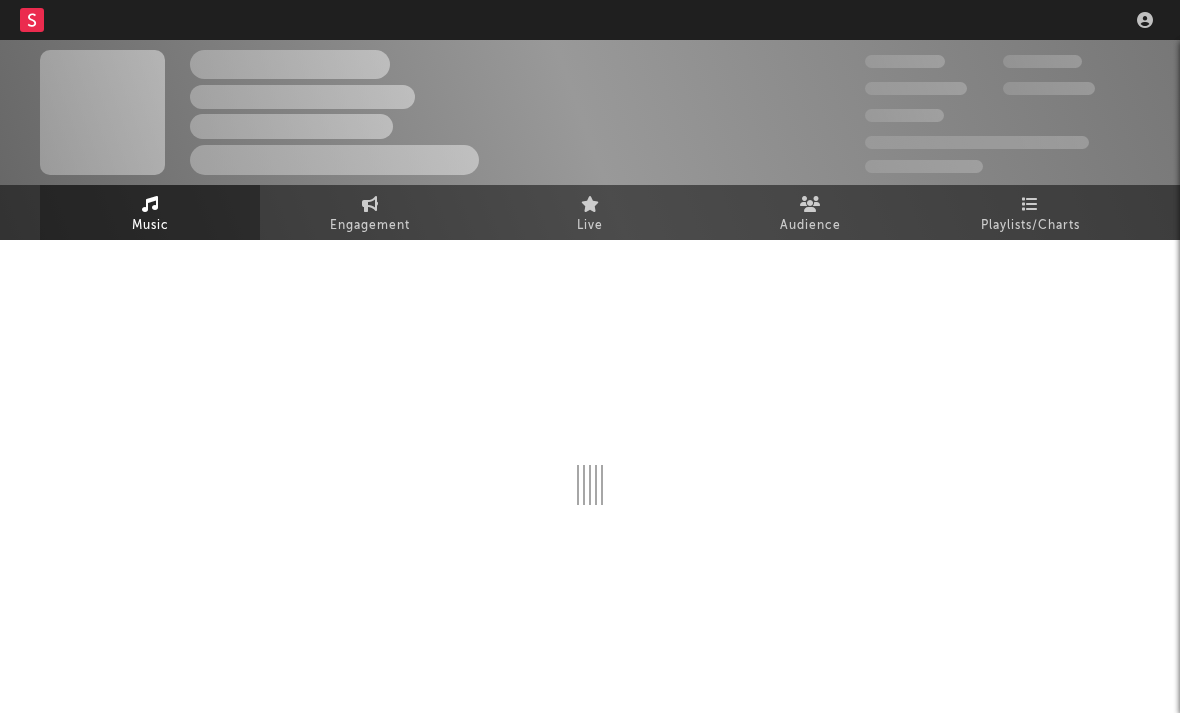 scroll, scrollTop: 0, scrollLeft: 0, axis: both 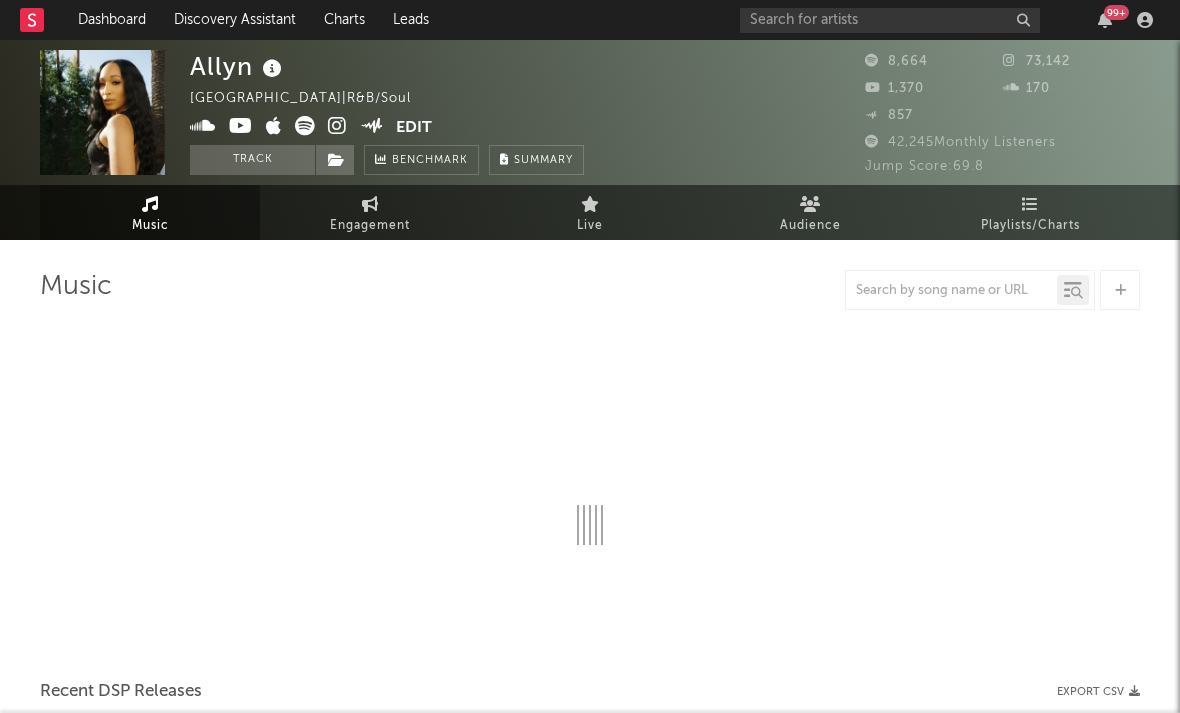 select on "6m" 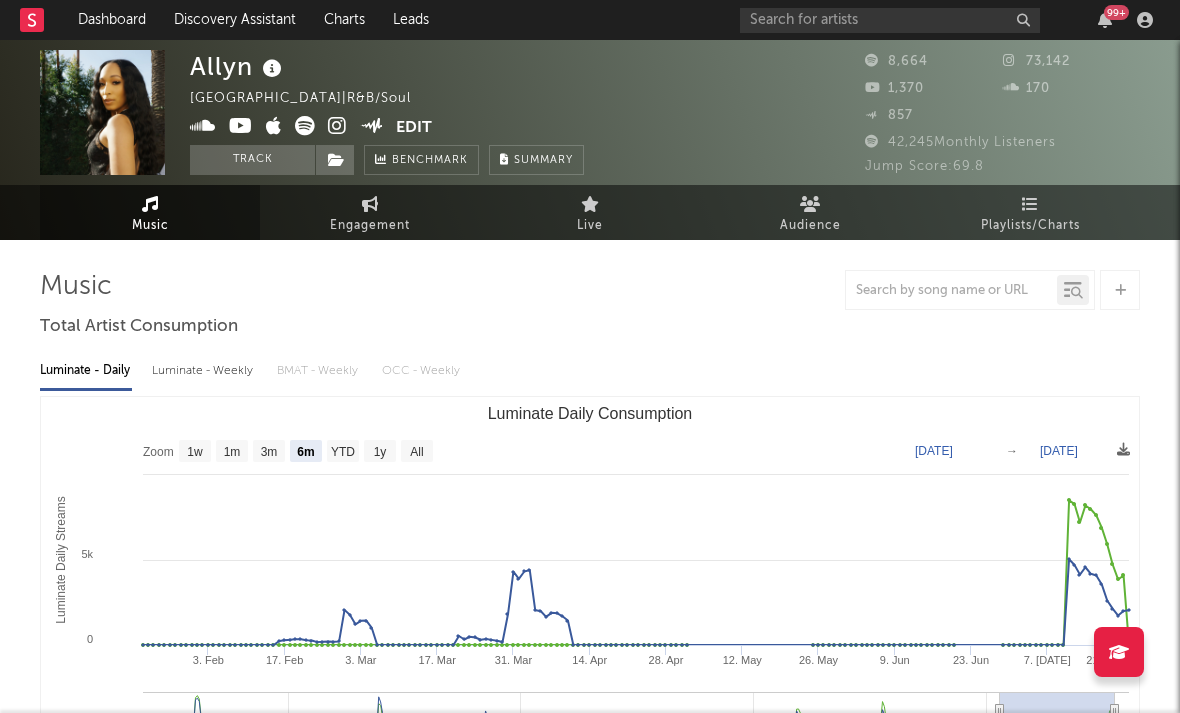 click at bounding box center [337, 126] 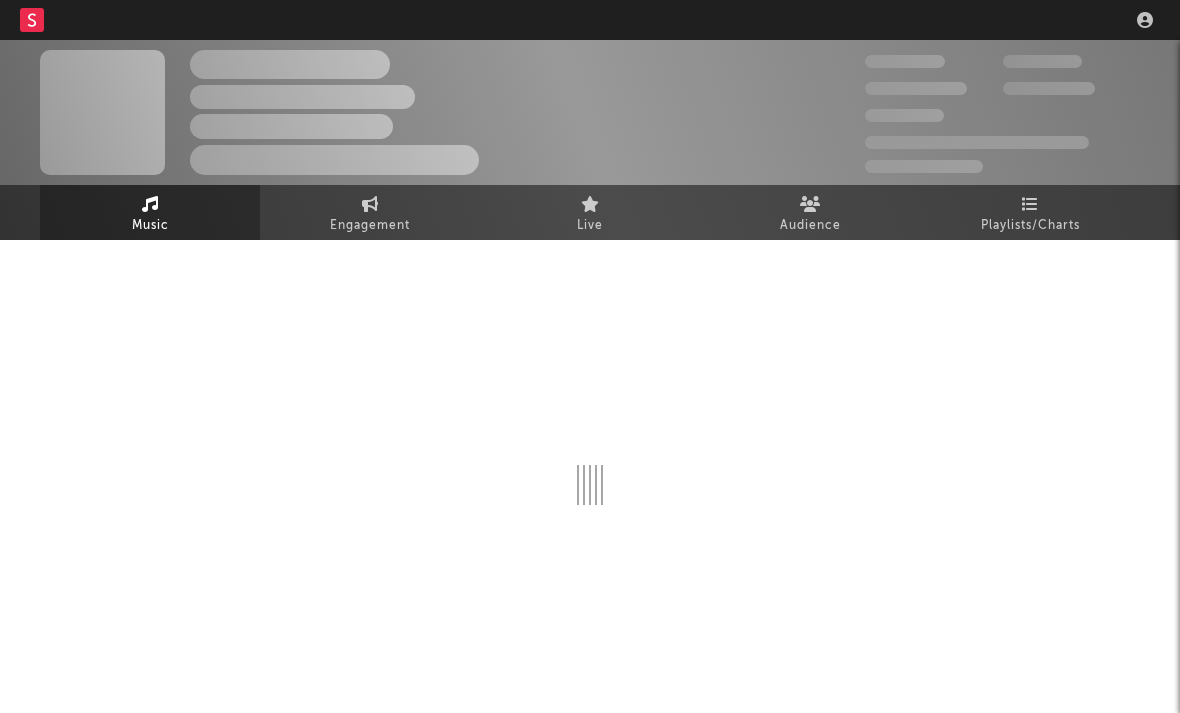 scroll, scrollTop: 0, scrollLeft: 0, axis: both 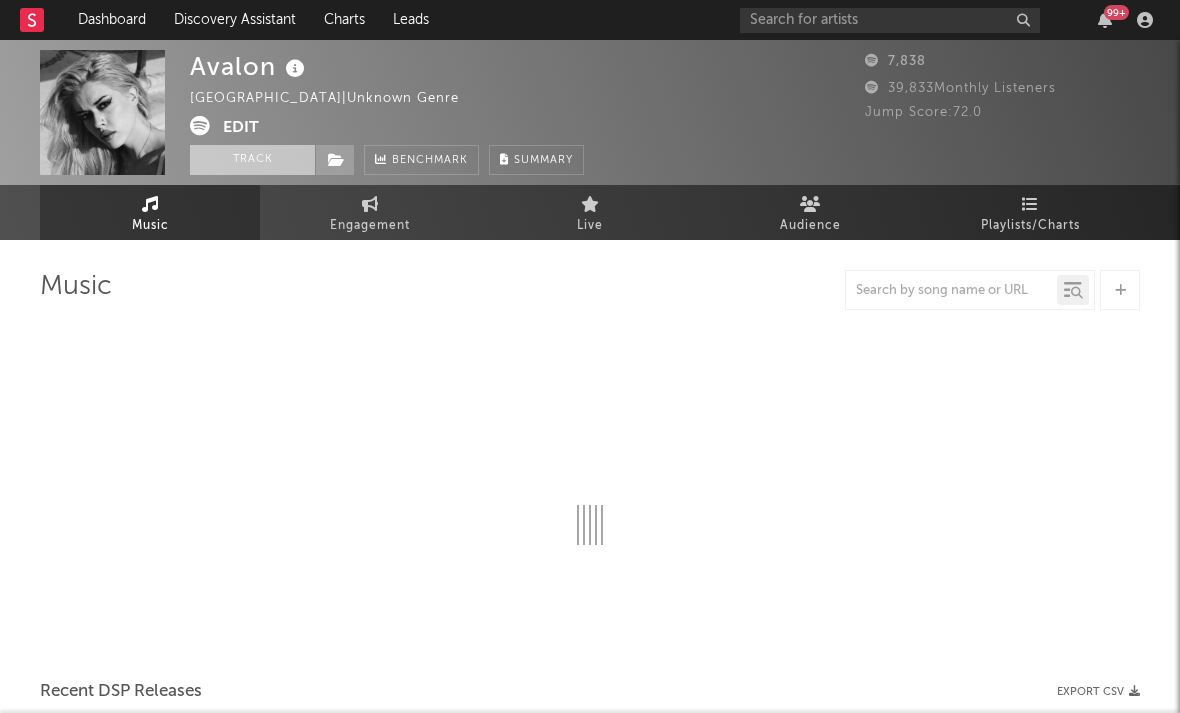 select on "6m" 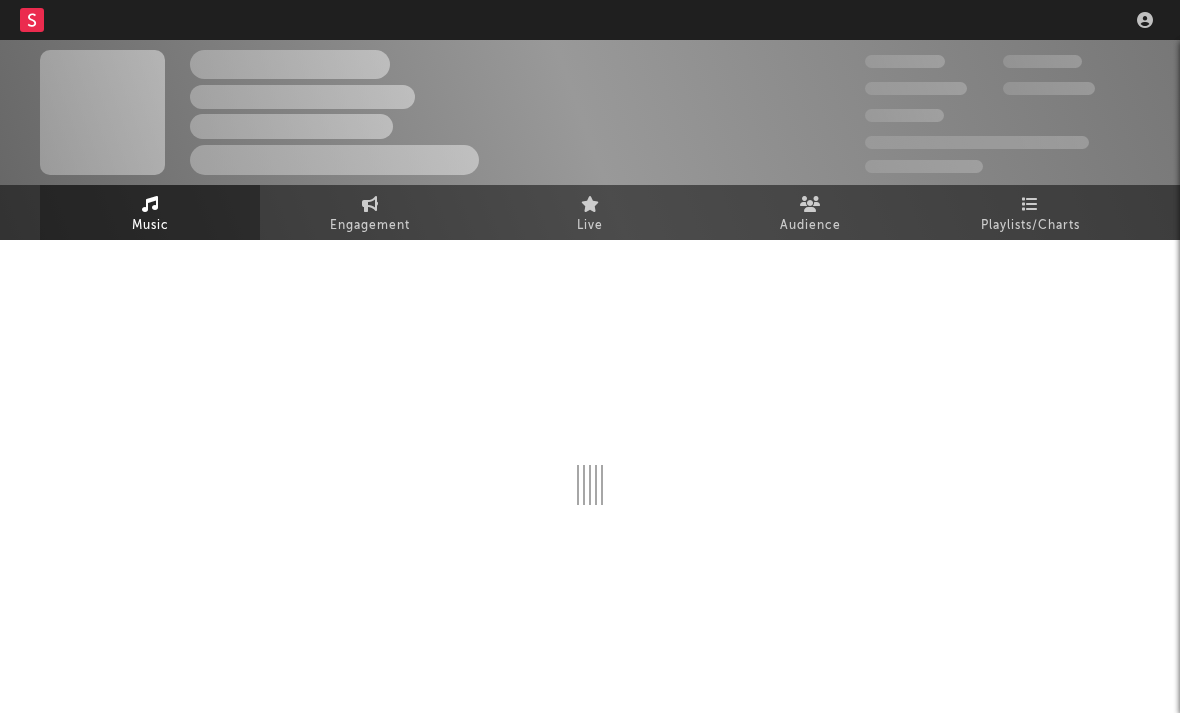 scroll, scrollTop: 0, scrollLeft: 0, axis: both 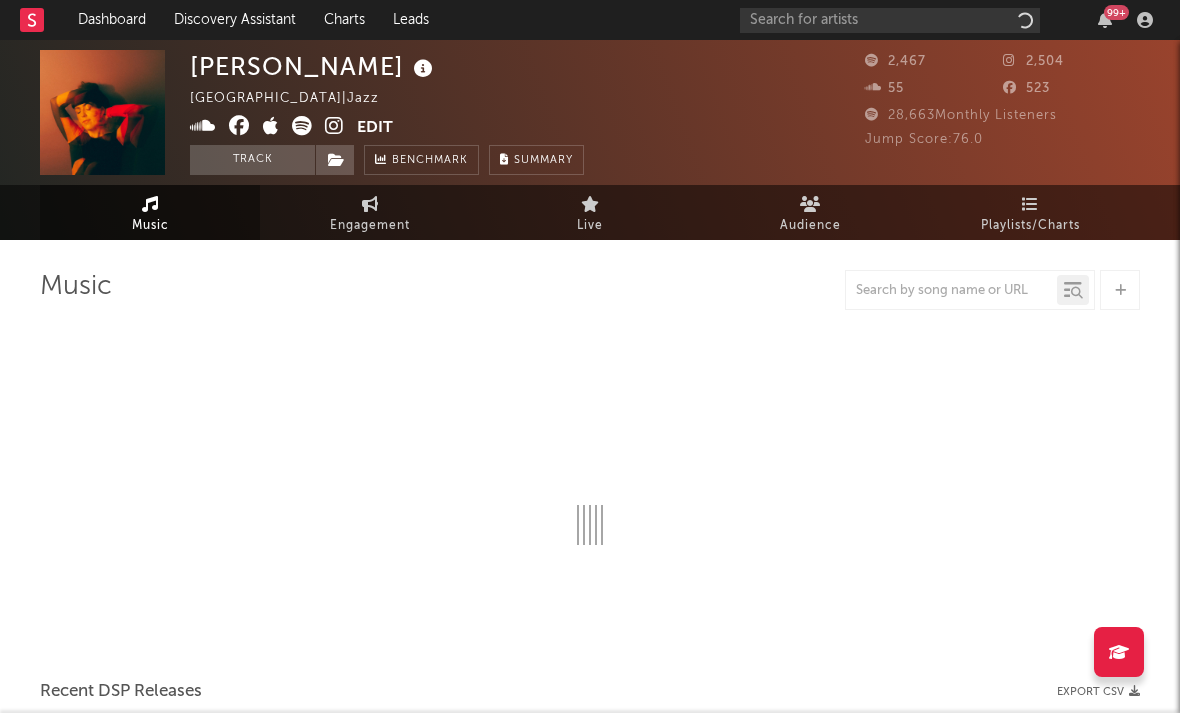 select on "1w" 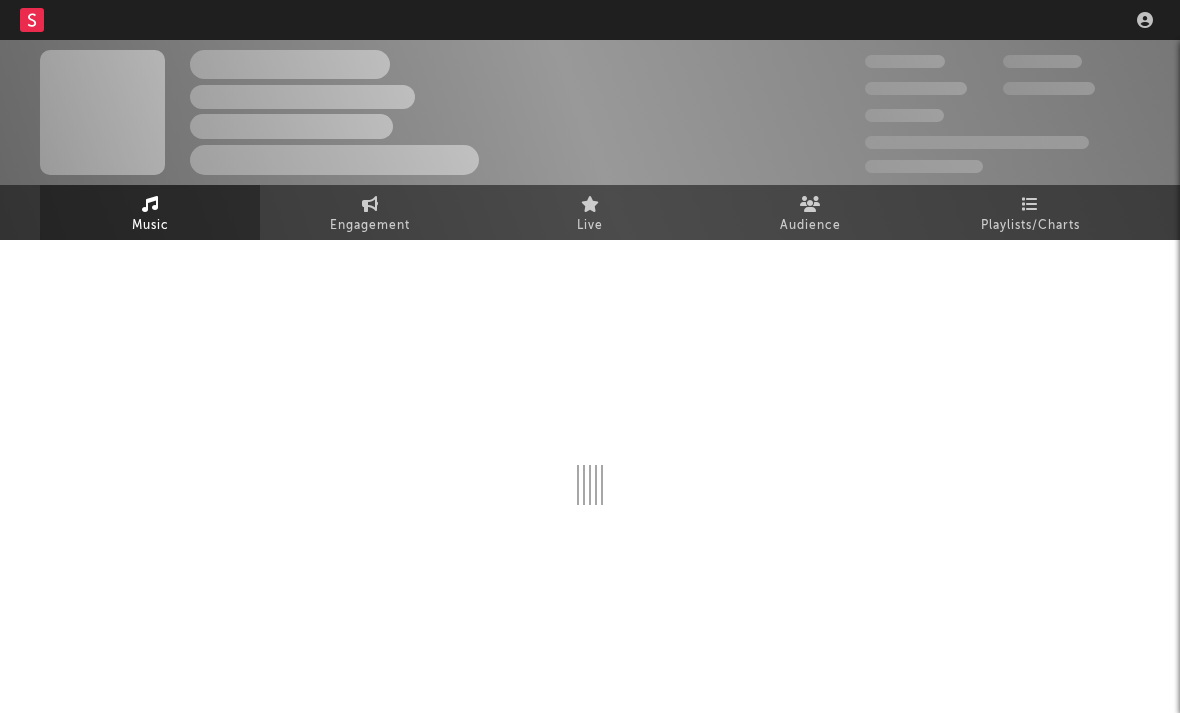 scroll, scrollTop: 0, scrollLeft: 0, axis: both 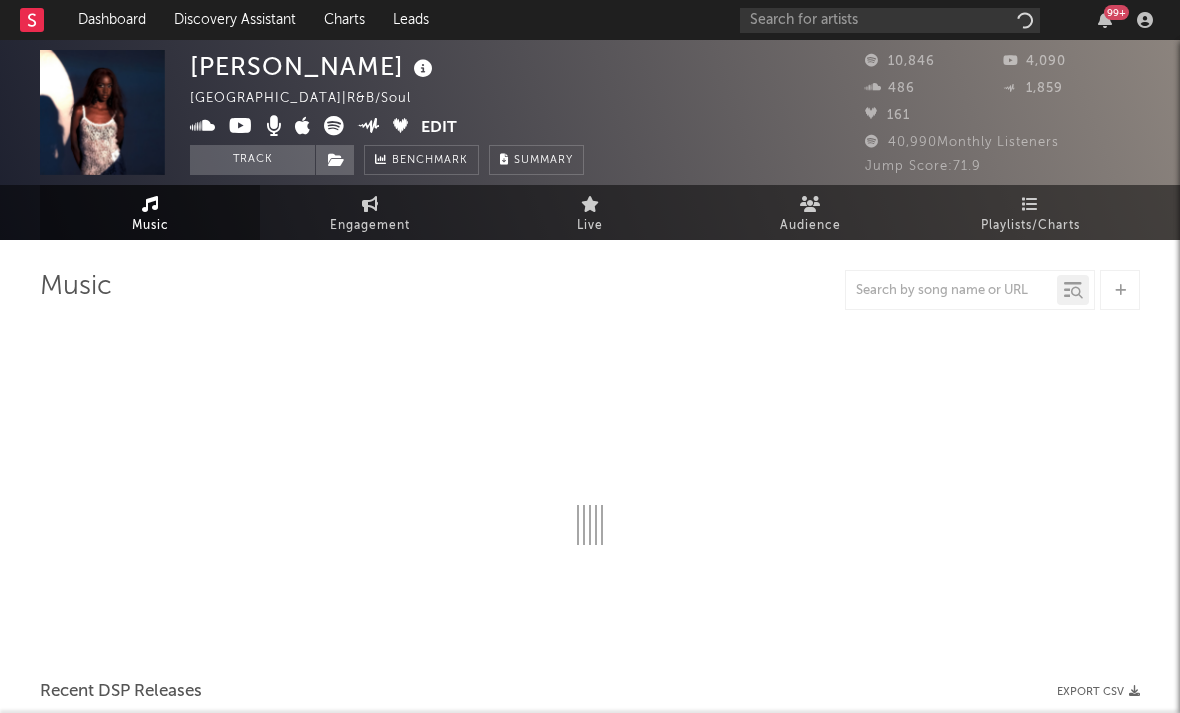 select on "6m" 